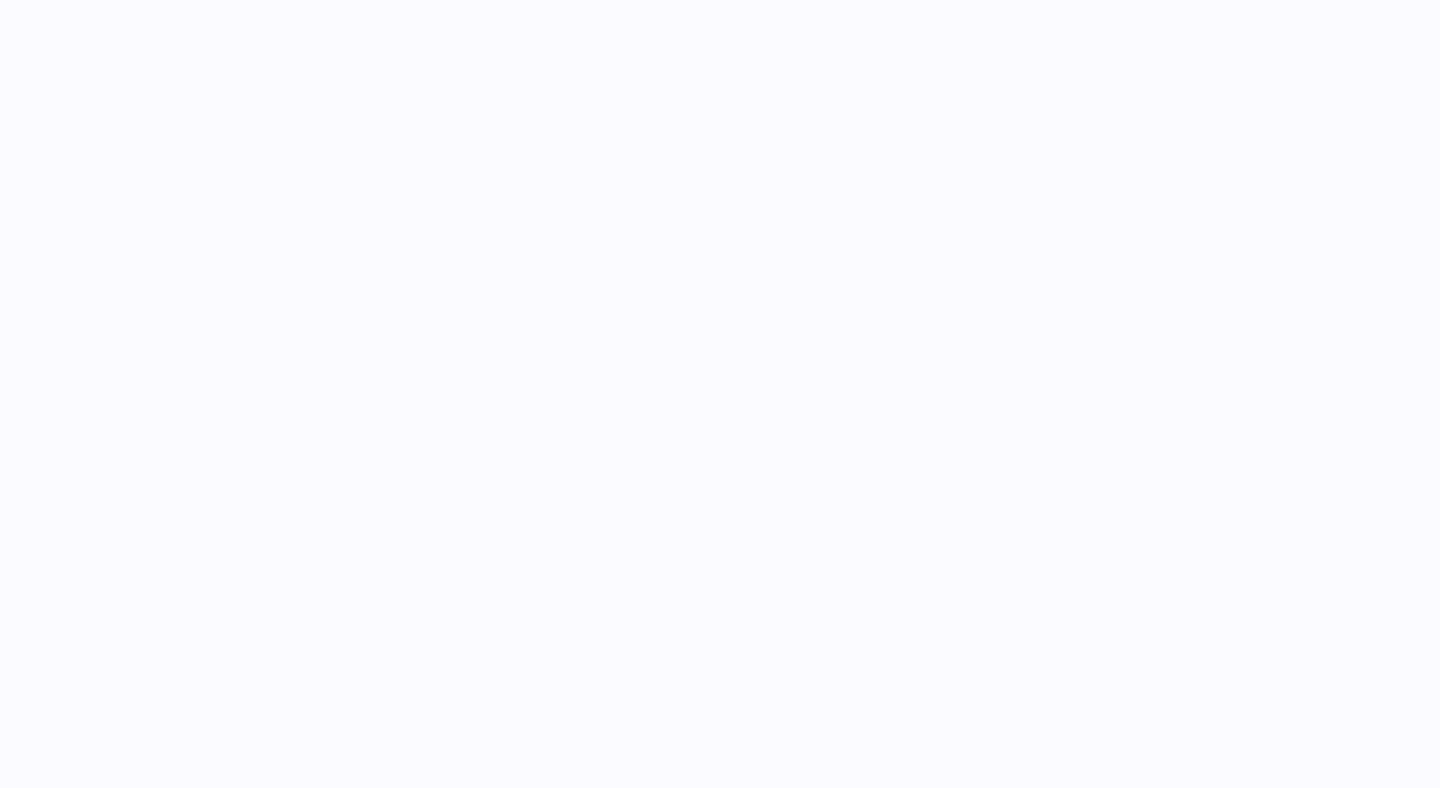 scroll, scrollTop: 0, scrollLeft: 0, axis: both 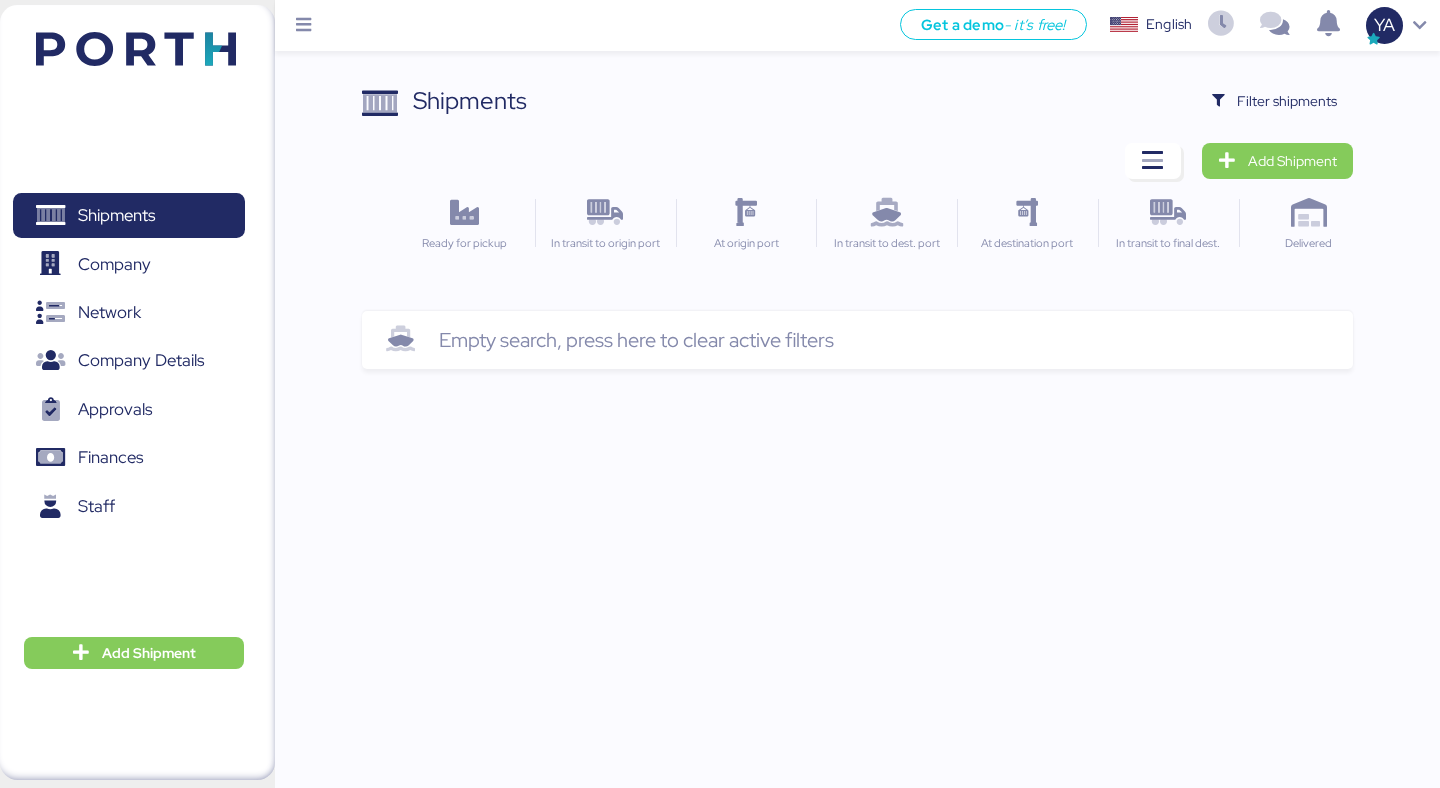 click on "Shipments   Clear Filters   Filter shipments     Add Shipment Ready for pickup In transit to origin port At origin port In transit to dest. port At destination port In transit to final dest. Delivered   Empty search, press here to clear active filters" at bounding box center (857, 226) 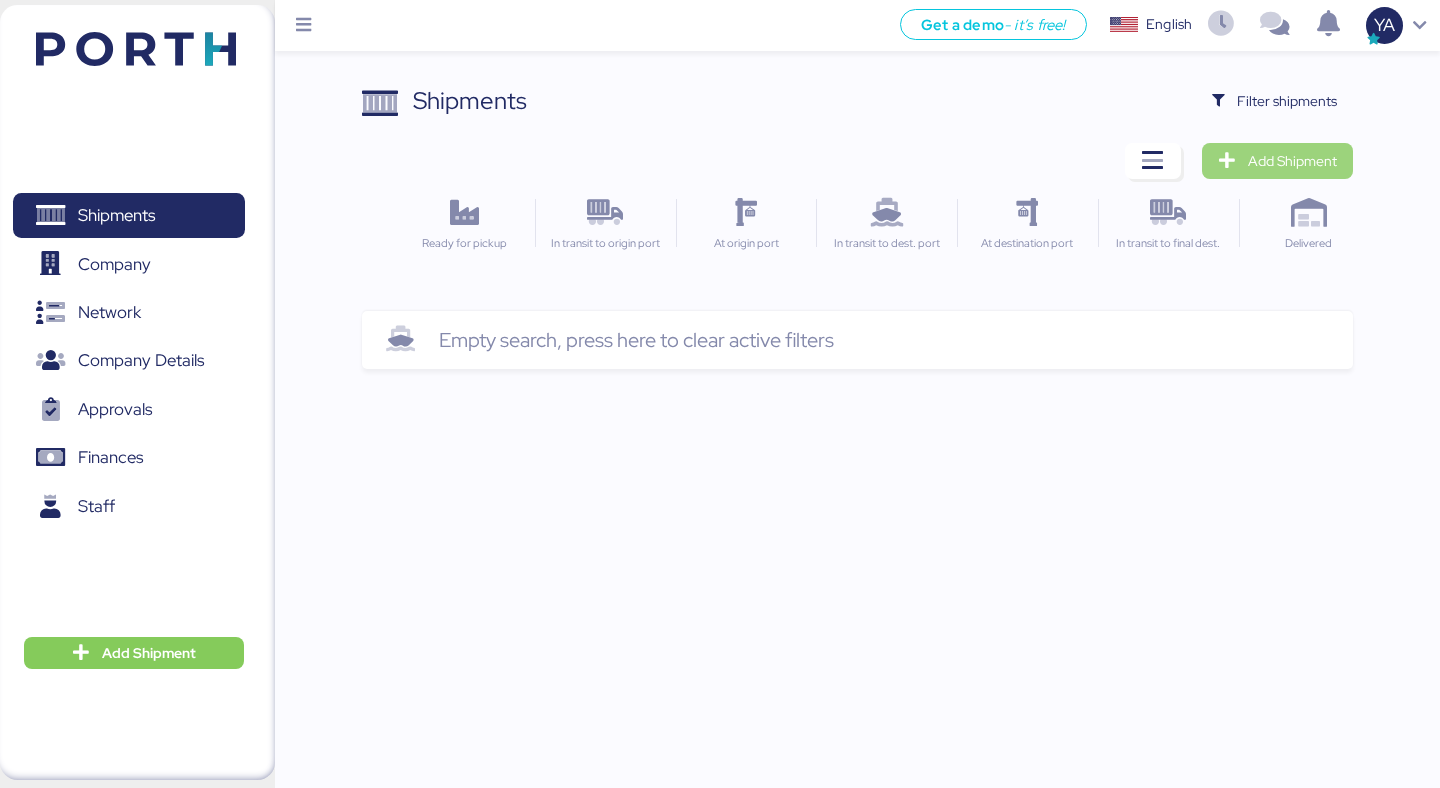 click on "Add Shipment" at bounding box center (1292, 161) 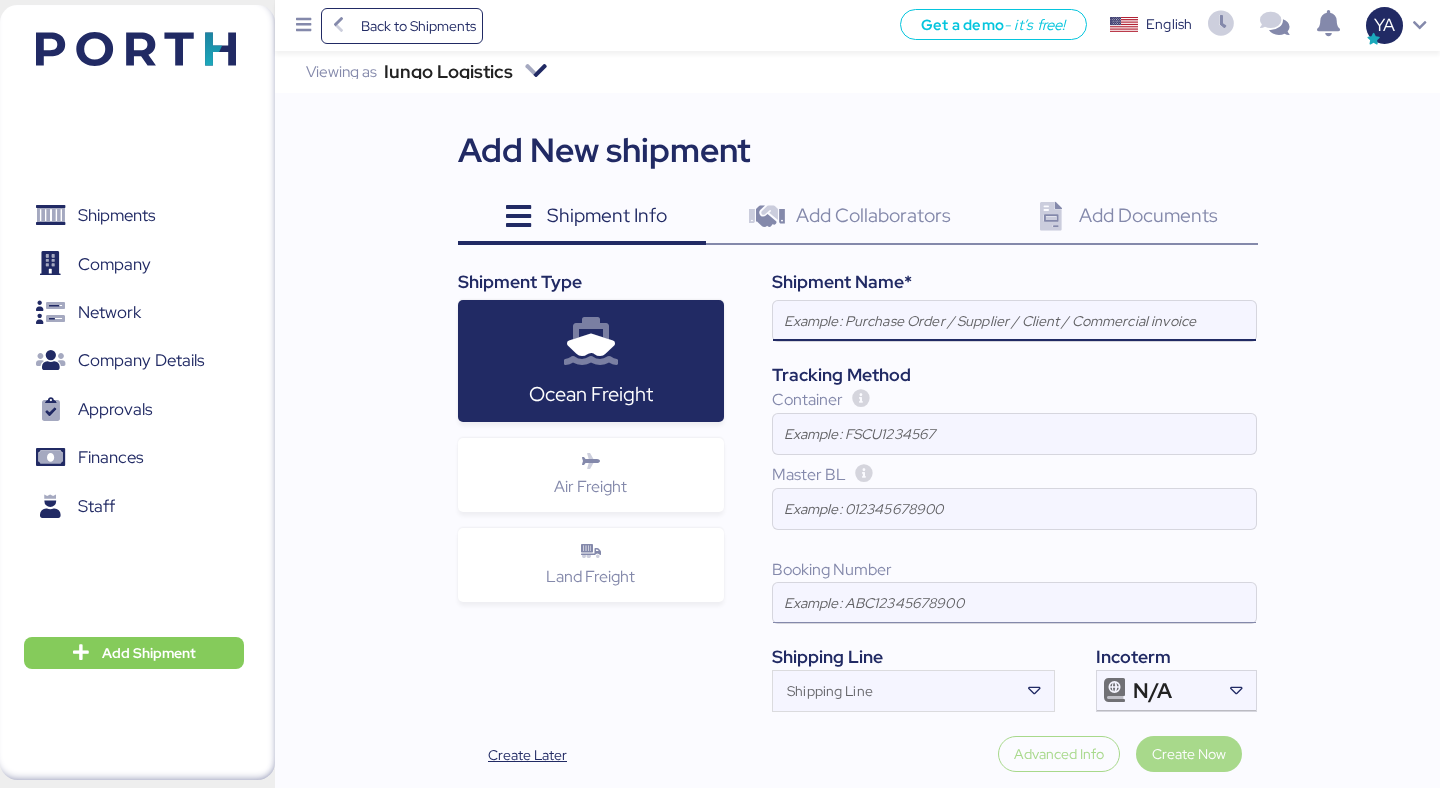 scroll, scrollTop: 72, scrollLeft: 0, axis: vertical 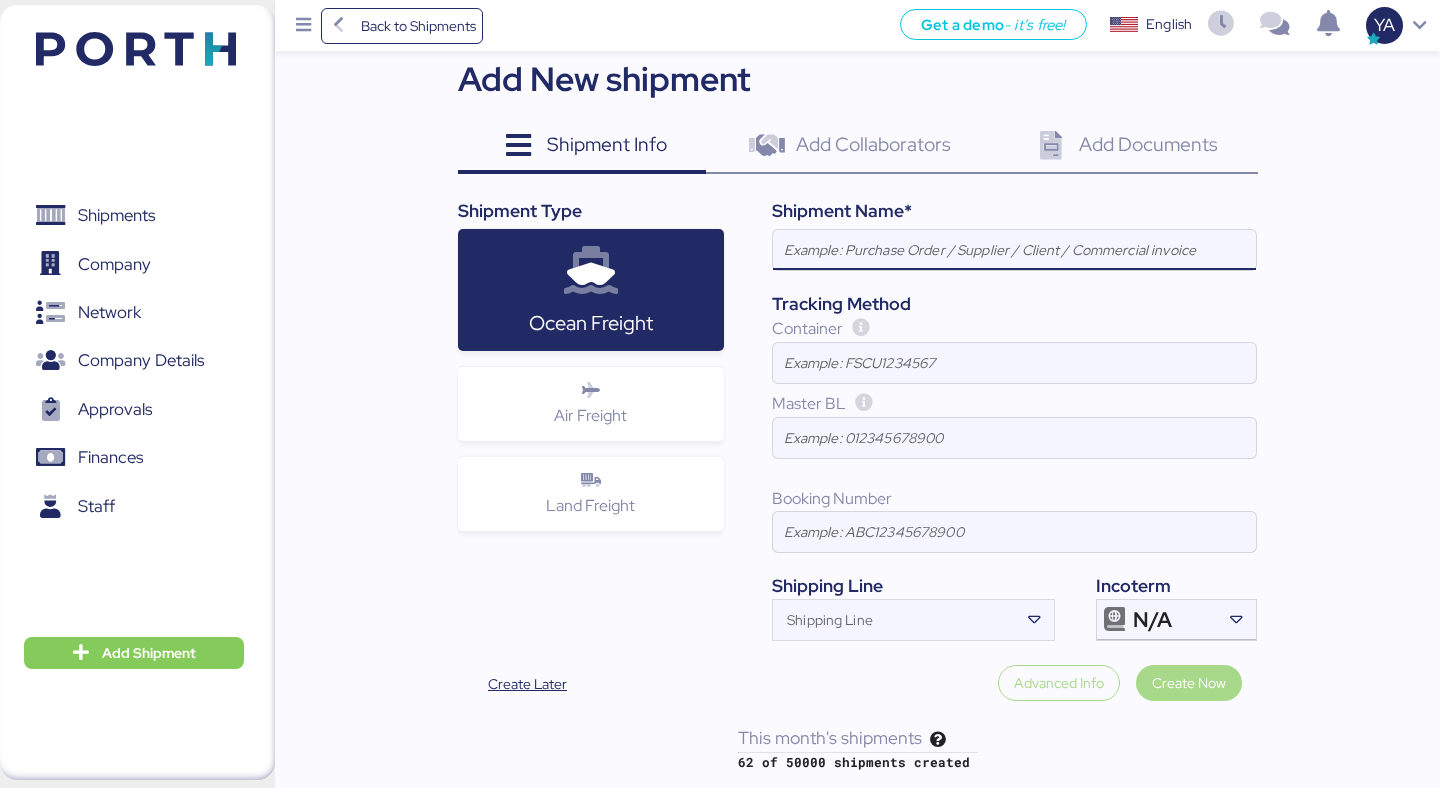 click at bounding box center [1014, 250] 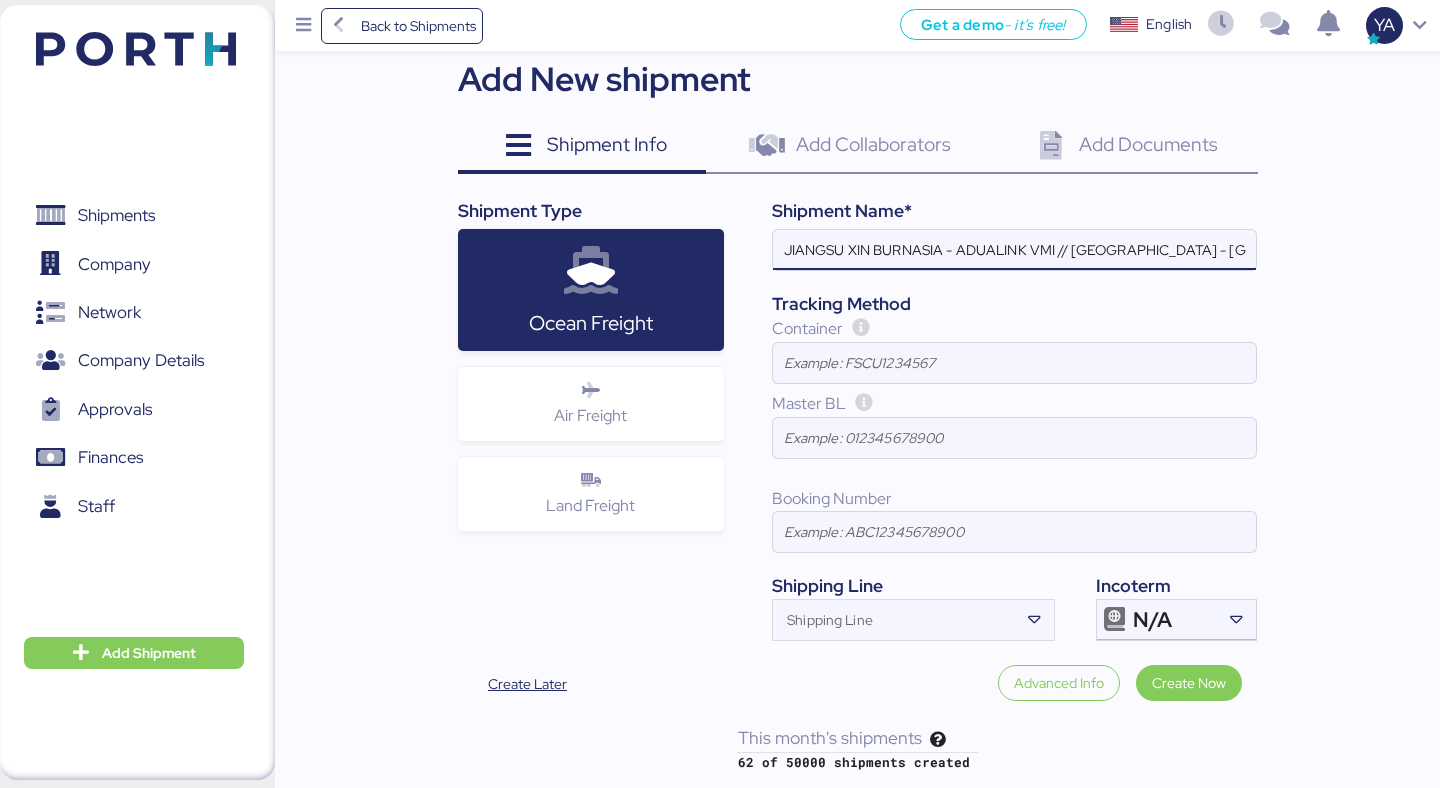 scroll, scrollTop: 0, scrollLeft: 316, axis: horizontal 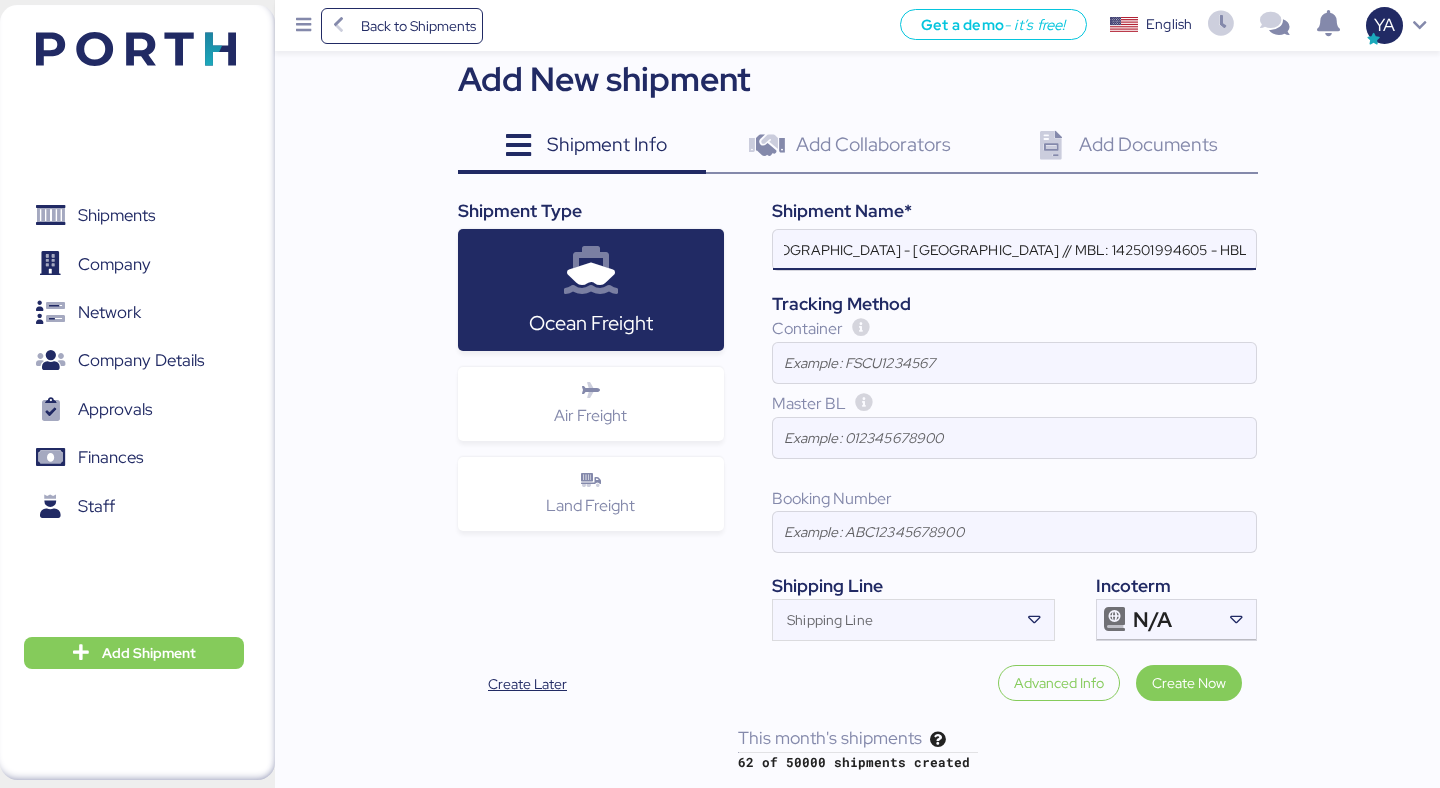 click on "JIANGSU XIN BURNASIA - ADUALINK VMI // [GEOGRAPHIC_DATA] - [GEOGRAPHIC_DATA] // MBL: 142501994605 - HBL: BYKS25061836SE" at bounding box center (1014, 250) 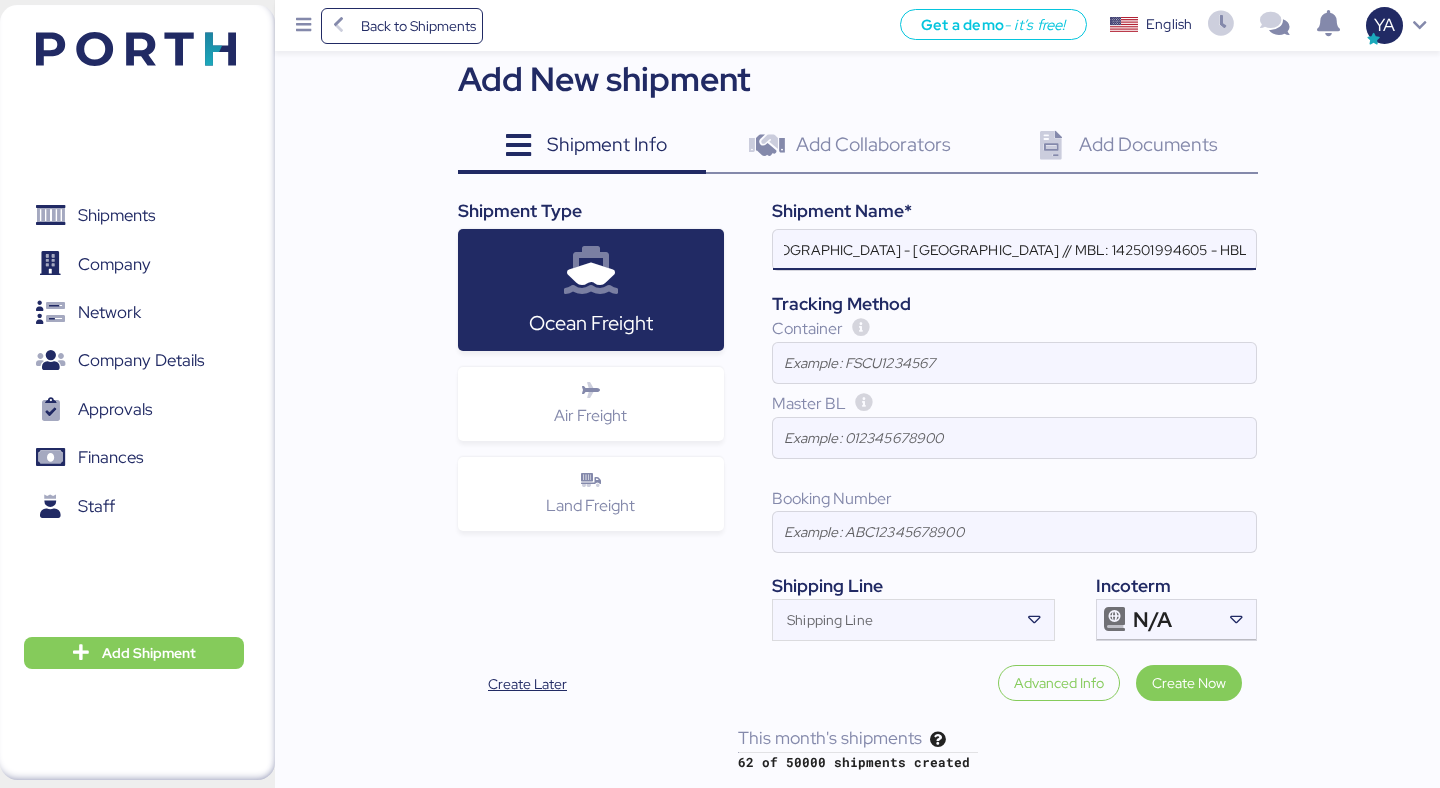 scroll, scrollTop: 0, scrollLeft: 0, axis: both 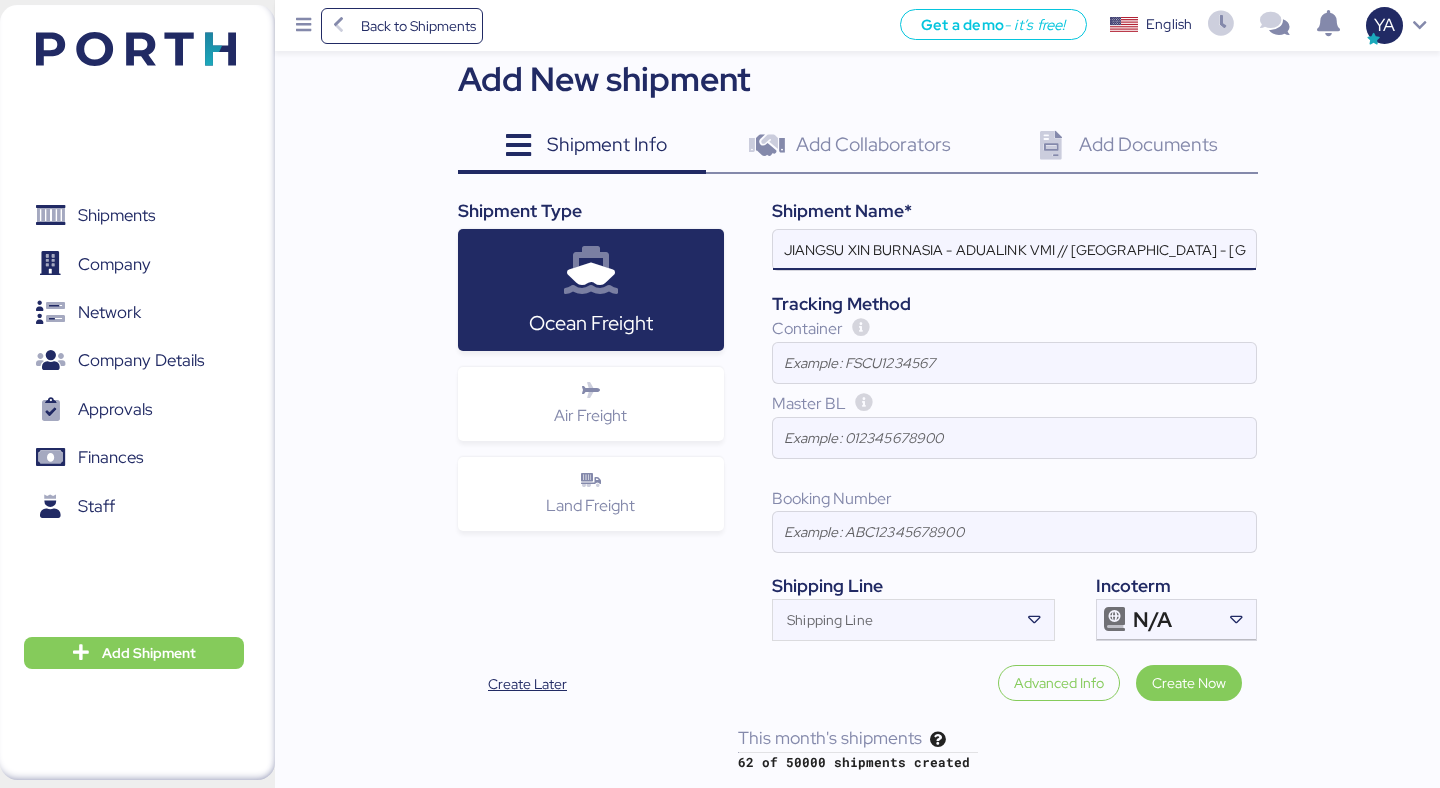 click on "JIANGSU XIN BURNASIA - ADUALINK VMI // [GEOGRAPHIC_DATA] - [GEOGRAPHIC_DATA] // MBL: 142501994605 - HBL: BYKS25061836SE" at bounding box center [1014, 250] 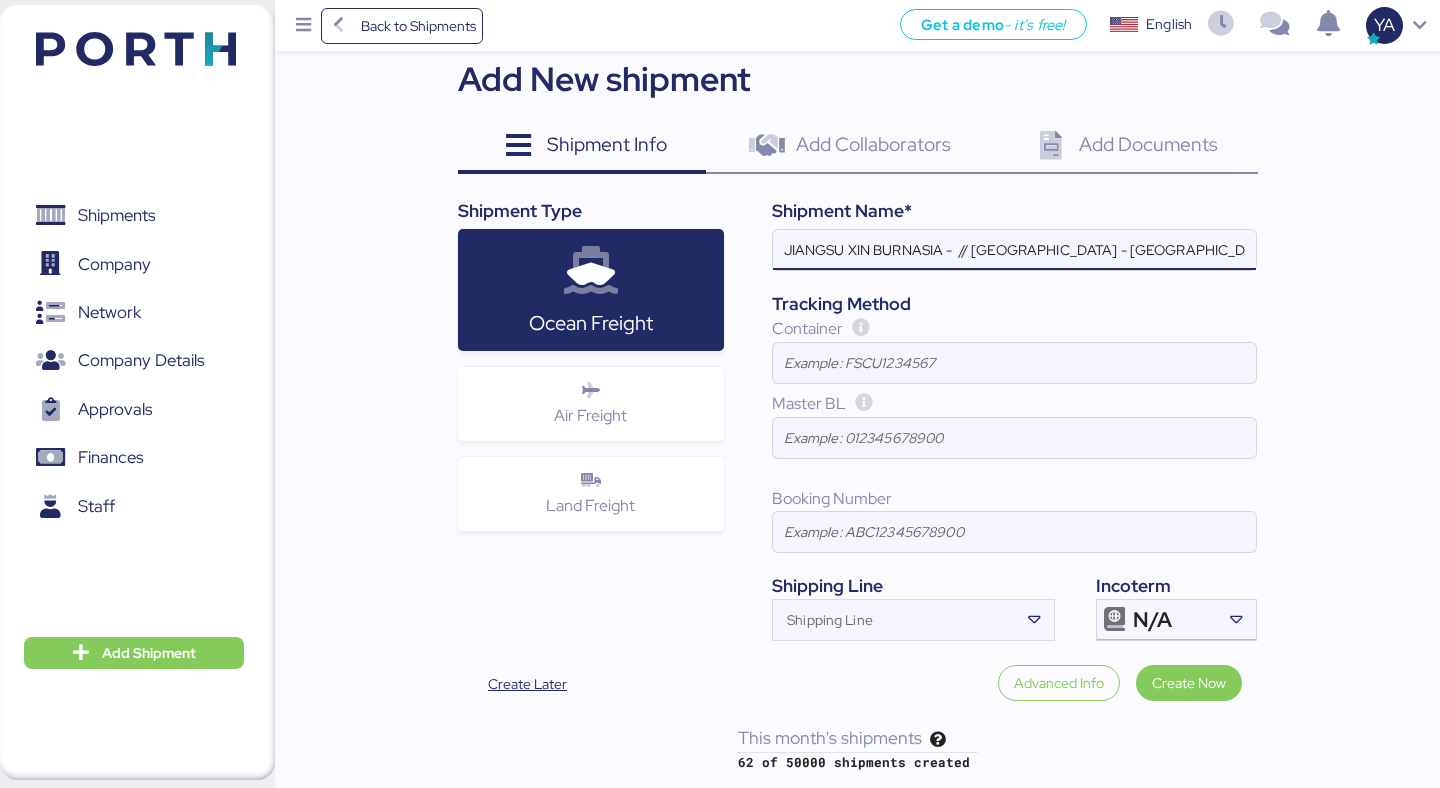 click on "JIANGSU XIN BURNASIA -  // [GEOGRAPHIC_DATA] - [GEOGRAPHIC_DATA] // MBL: 142501994605 - HBL: BYKS25061836SE" at bounding box center [1014, 250] 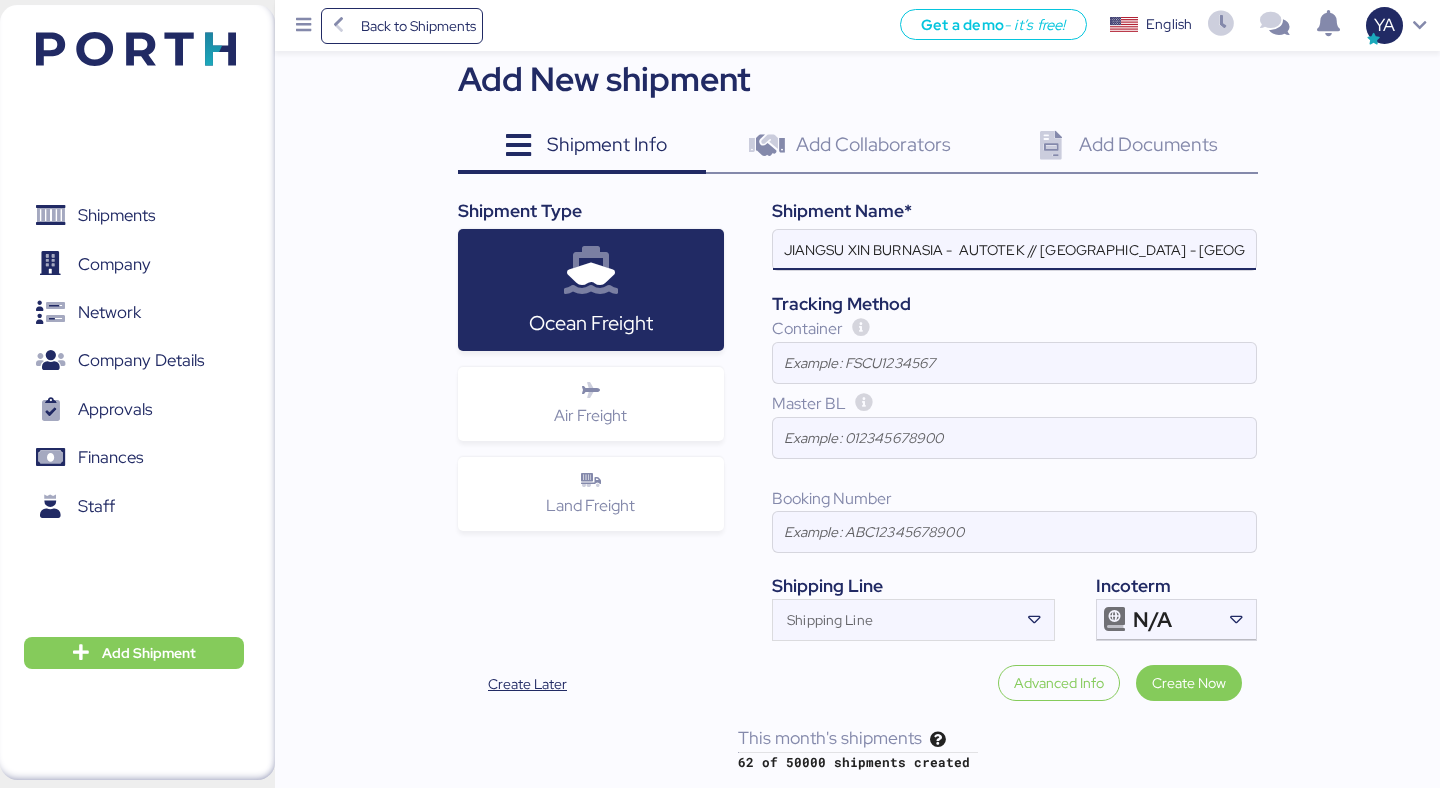 click on "JIANGSU XIN BURNASIA -  AUTOTEK // [GEOGRAPHIC_DATA] - [GEOGRAPHIC_DATA] // MBL: 142501994605 - HBL: BYKS25061836SE" at bounding box center [1014, 250] 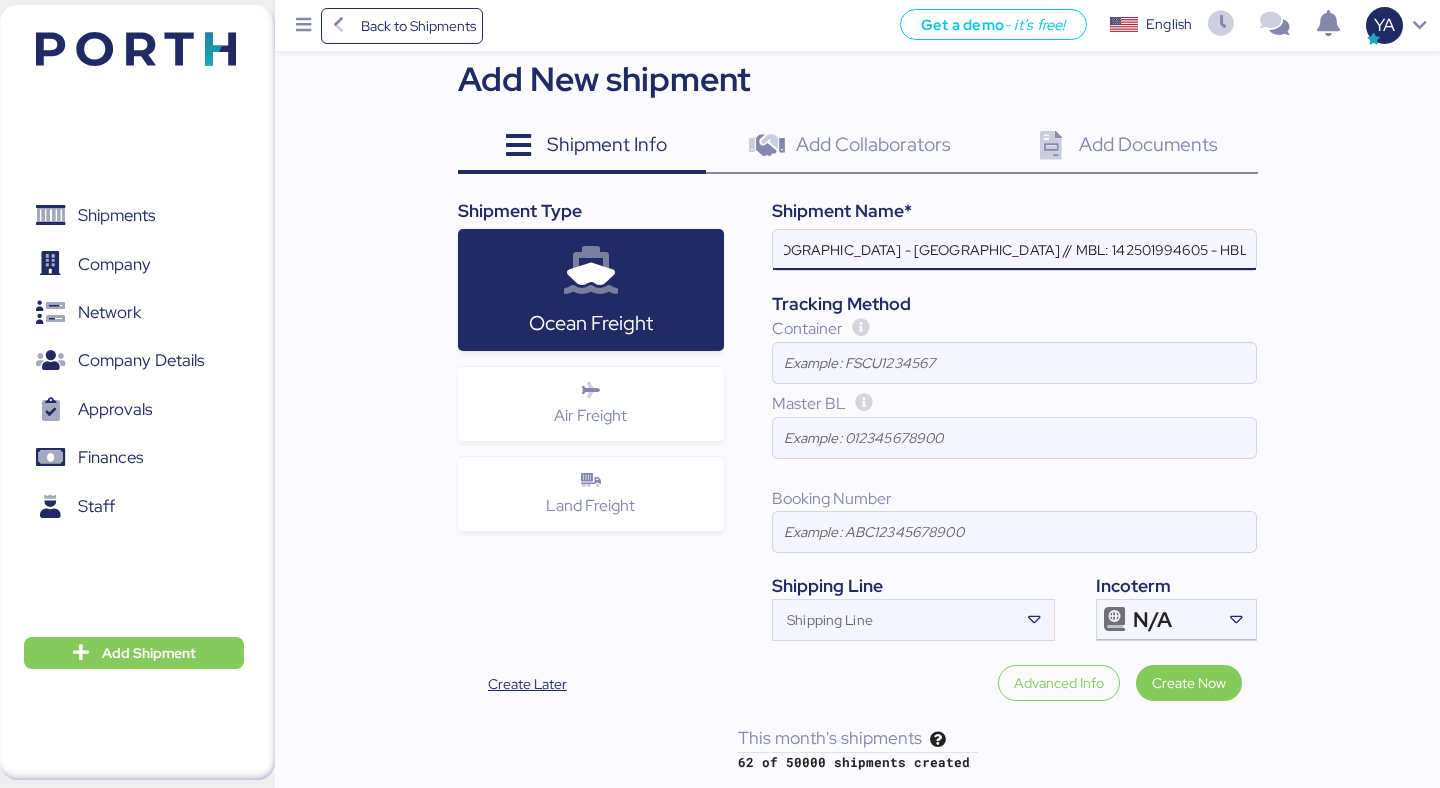 click on "JIANGSU XIN BURNASIA -  AUTOTEK // [GEOGRAPHIC_DATA] - [GEOGRAPHIC_DATA] // MBL: 142501994605 - HBL: BYKS25061836SE" at bounding box center (1014, 250) 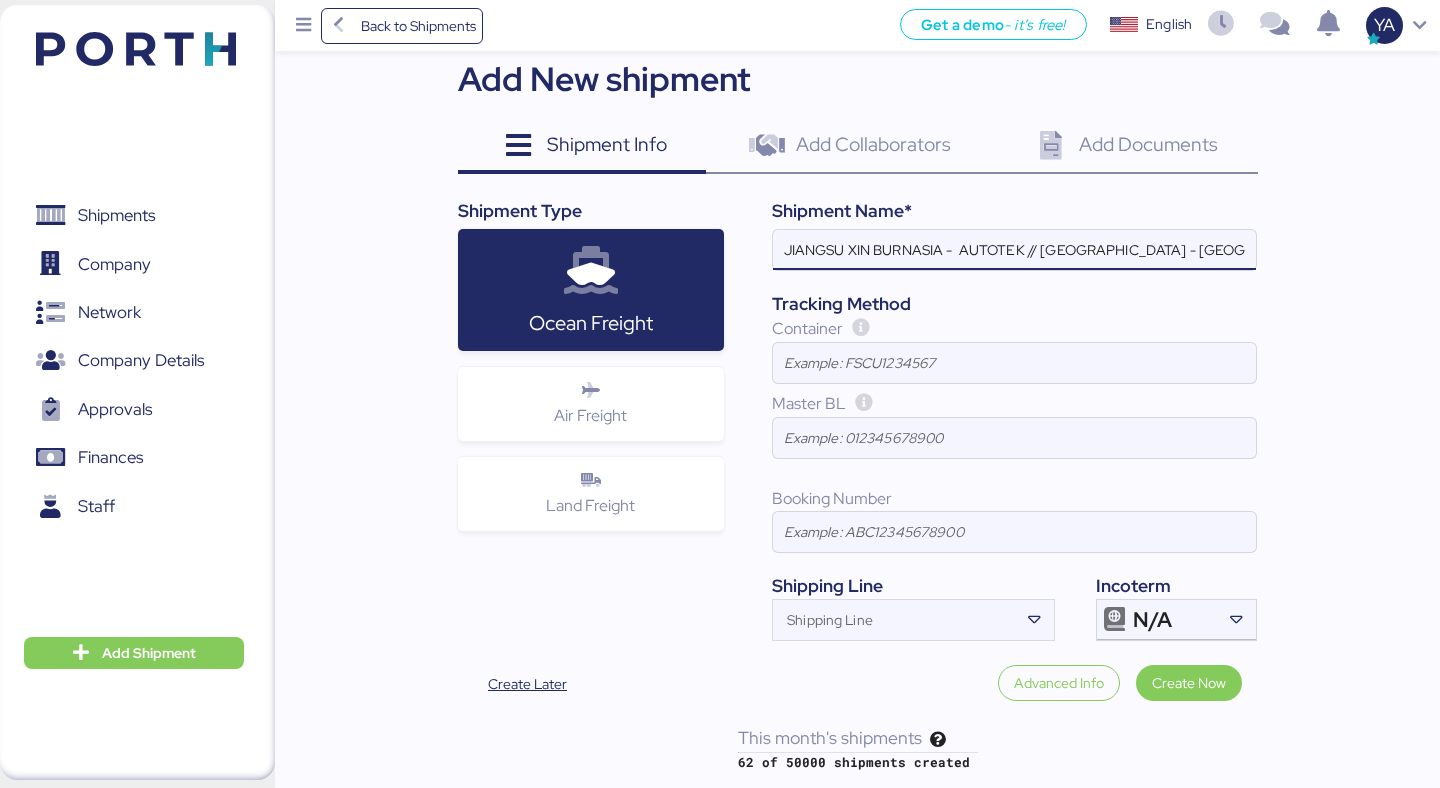 click on "JIANGSU XIN BURNASIA -  AUTOTEK // [GEOGRAPHIC_DATA] - [GEOGRAPHIC_DATA] // MBL: 142501994605 - HBL: BYKS25061836SE" at bounding box center (1014, 250) 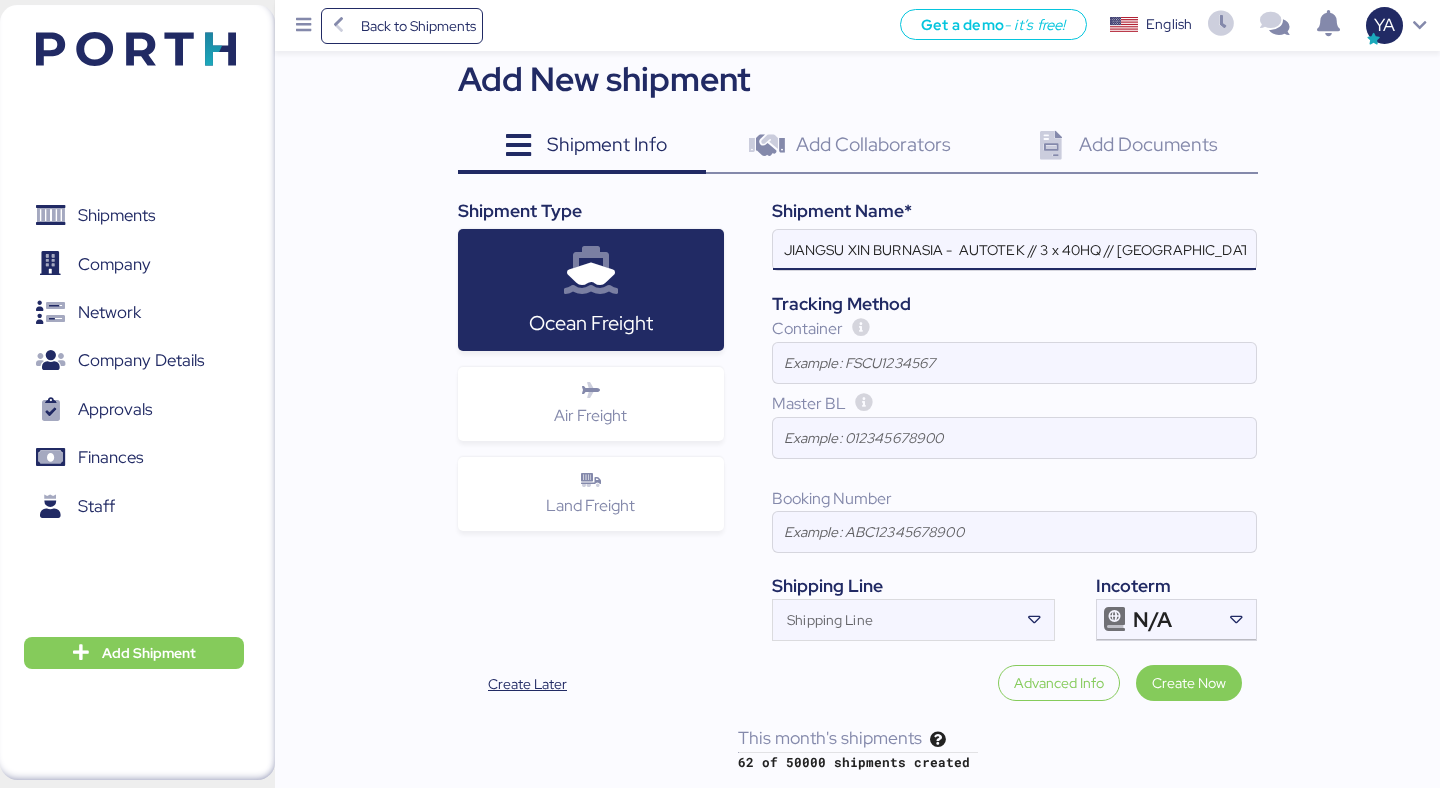 scroll, scrollTop: 0, scrollLeft: 363, axis: horizontal 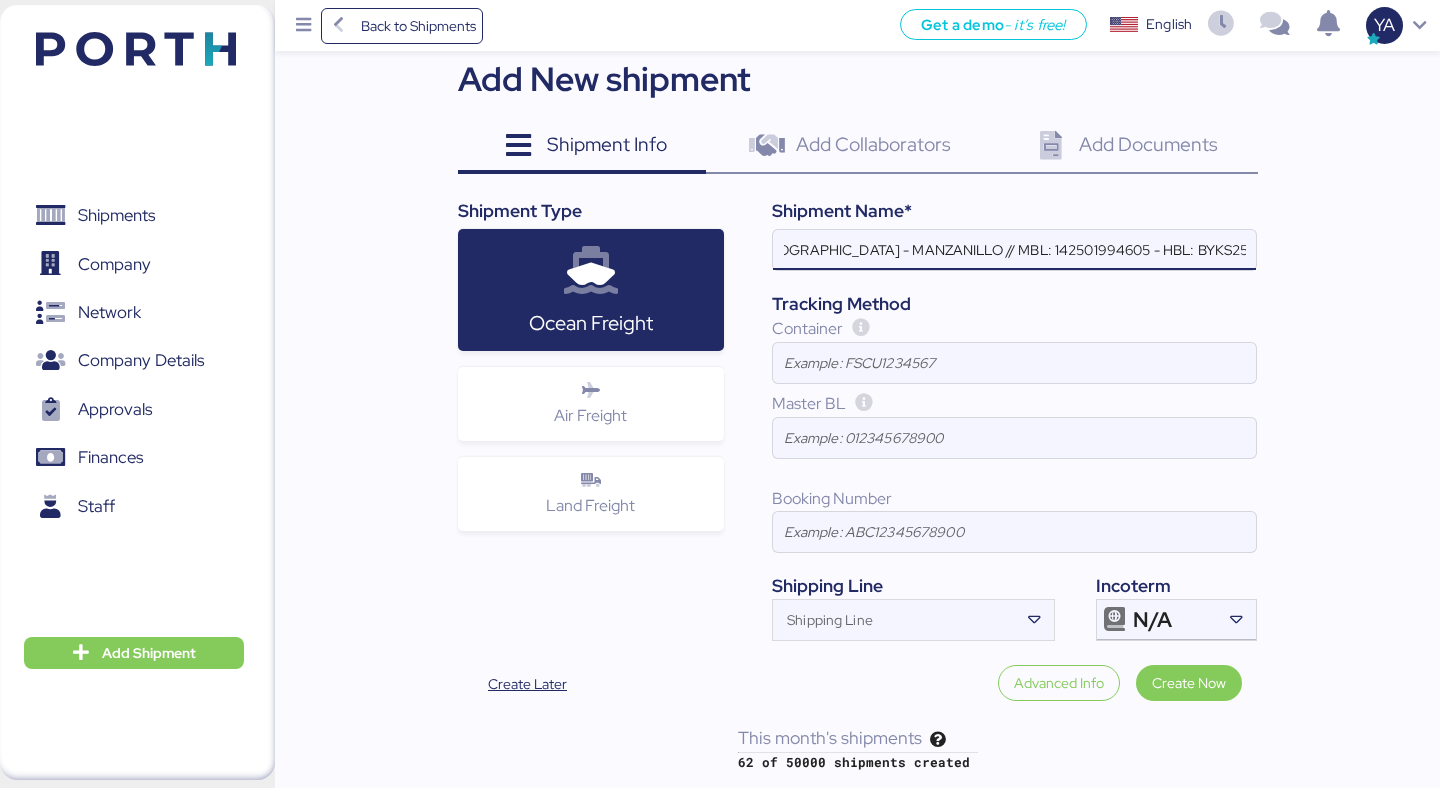 click on "JIANGSU XIN BURNASIA -  AUTOTEK // 3 x 40HQ // [GEOGRAPHIC_DATA] - MANZANILLO // MBL: 142501994605 - HBL: BYKS25061836SE" at bounding box center [1014, 250] 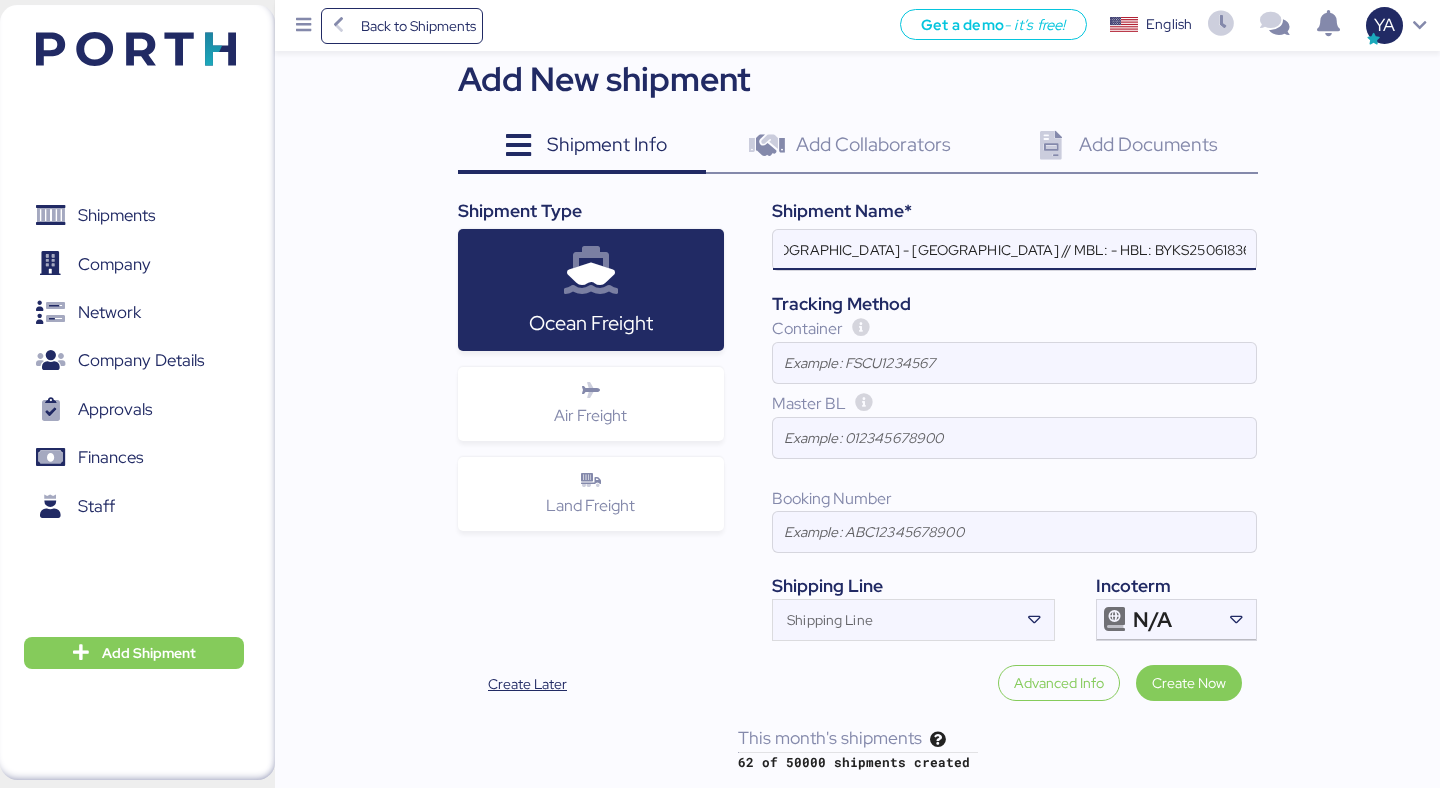 scroll, scrollTop: 0, scrollLeft: 265, axis: horizontal 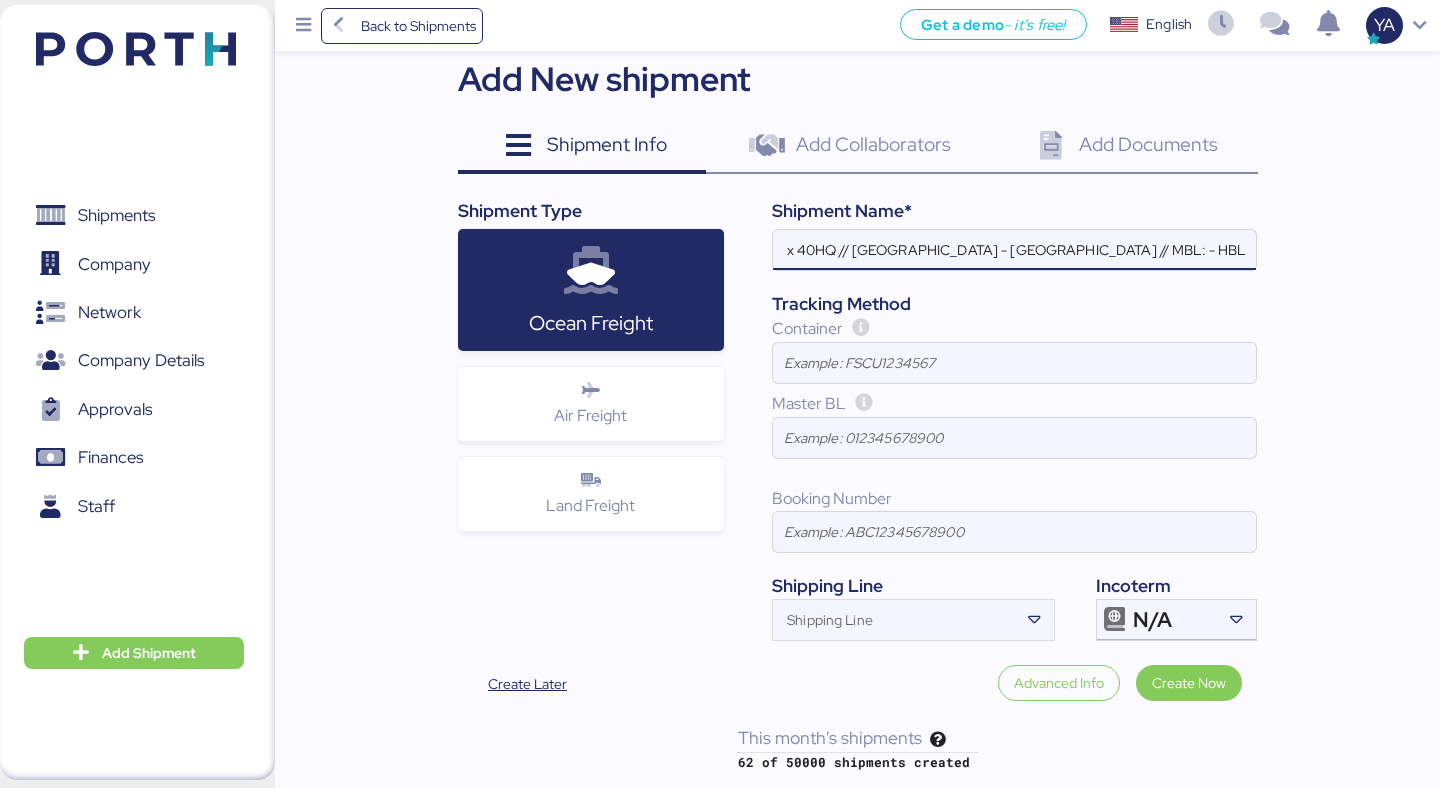 click on "JIANGSU XIN BURNASIA -  AUTOTEK // 3 x 40HQ // [GEOGRAPHIC_DATA] - [GEOGRAPHIC_DATA] // MBL: - HBL: BYKS25061836SE" at bounding box center (1014, 250) 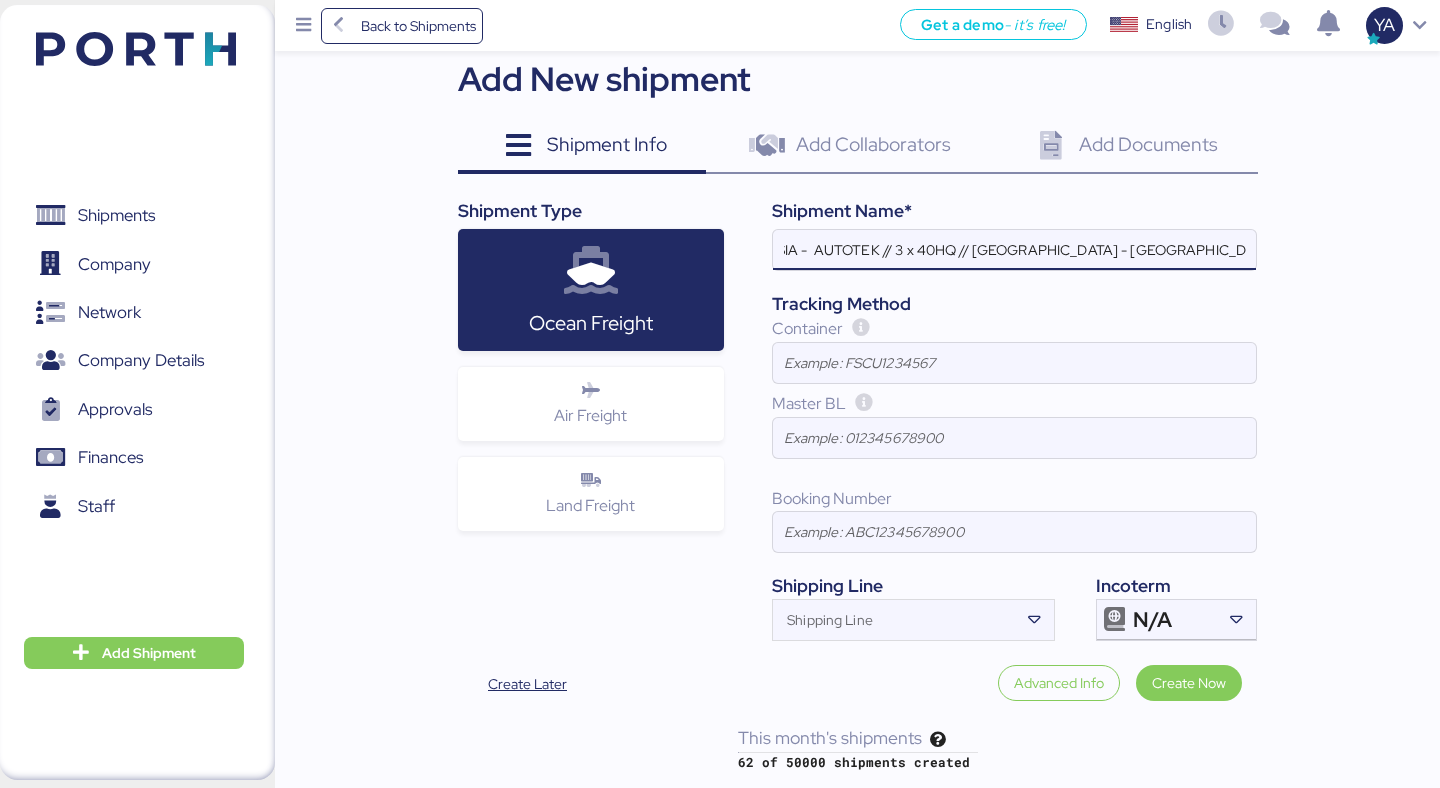 scroll, scrollTop: 0, scrollLeft: 0, axis: both 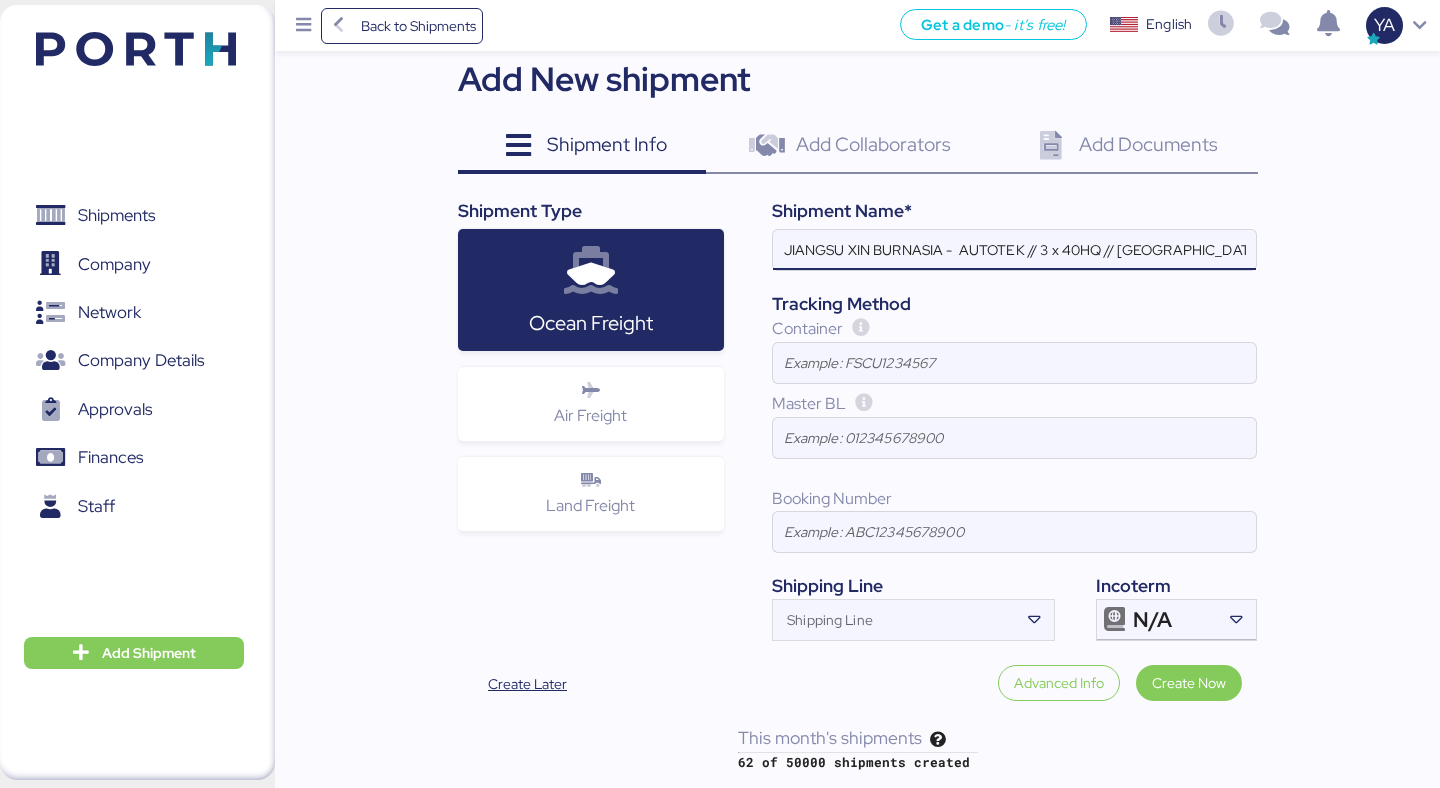 click on "JIANGSU XIN BURNASIA -  AUTOTEK // 3 x 40HQ // [GEOGRAPHIC_DATA] - [GEOGRAPHIC_DATA] // MBL: - HBL:" at bounding box center (1014, 250) 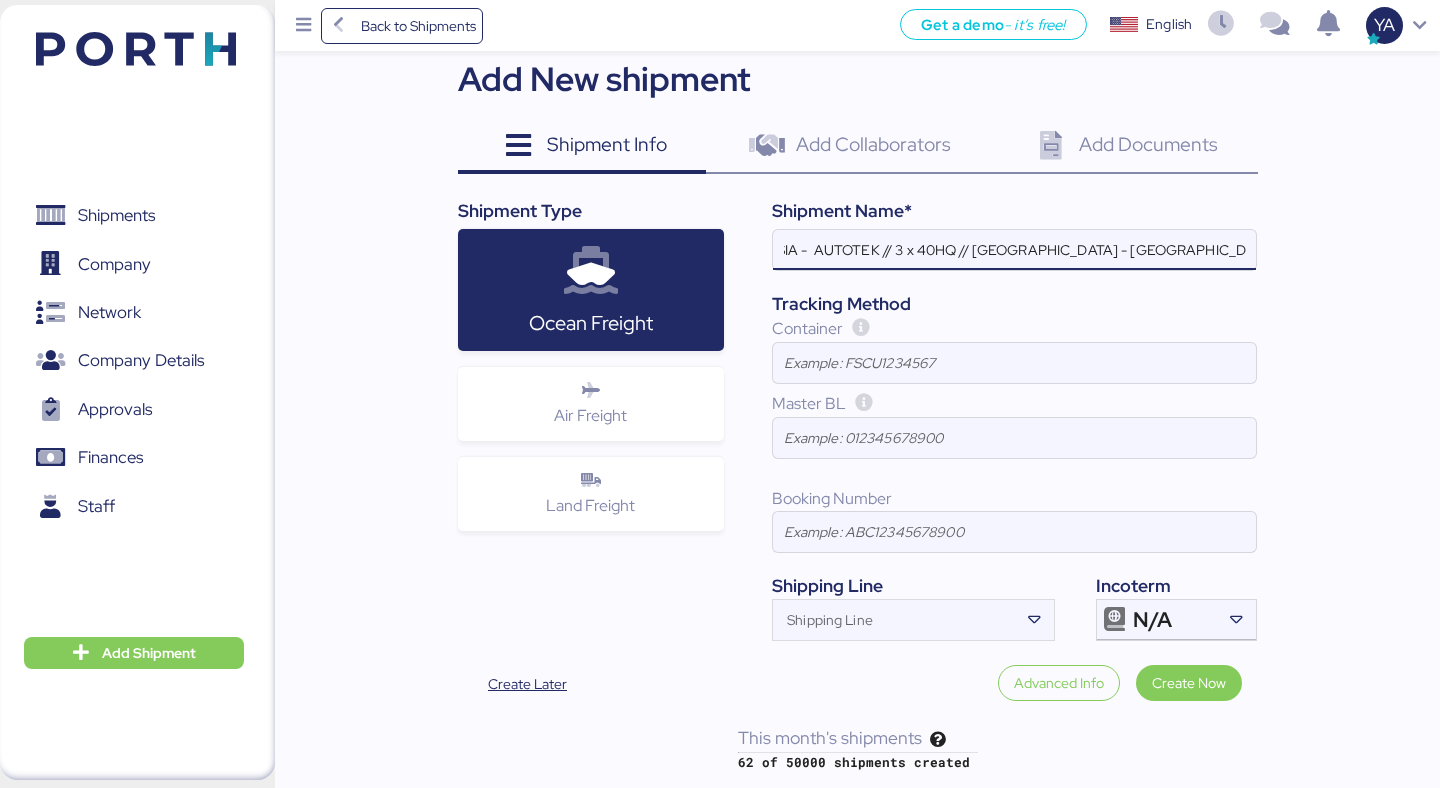 click on "JIANGSU XIN BURNASIA -  AUTOTEK // 3 x 40HQ // [GEOGRAPHIC_DATA] - [GEOGRAPHIC_DATA] // MBL: - HBL:" at bounding box center (1014, 250) 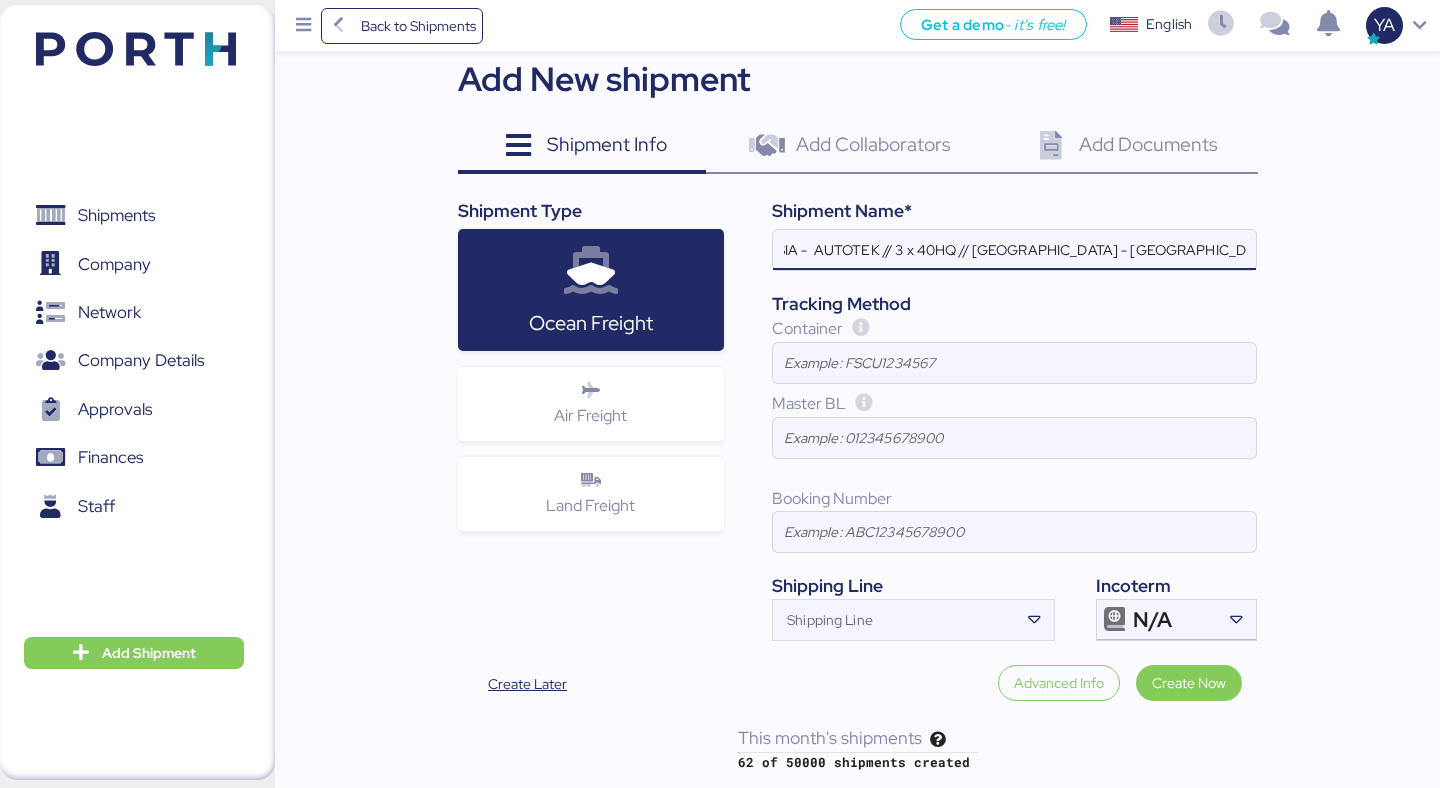 paste on "SHSI50262200" 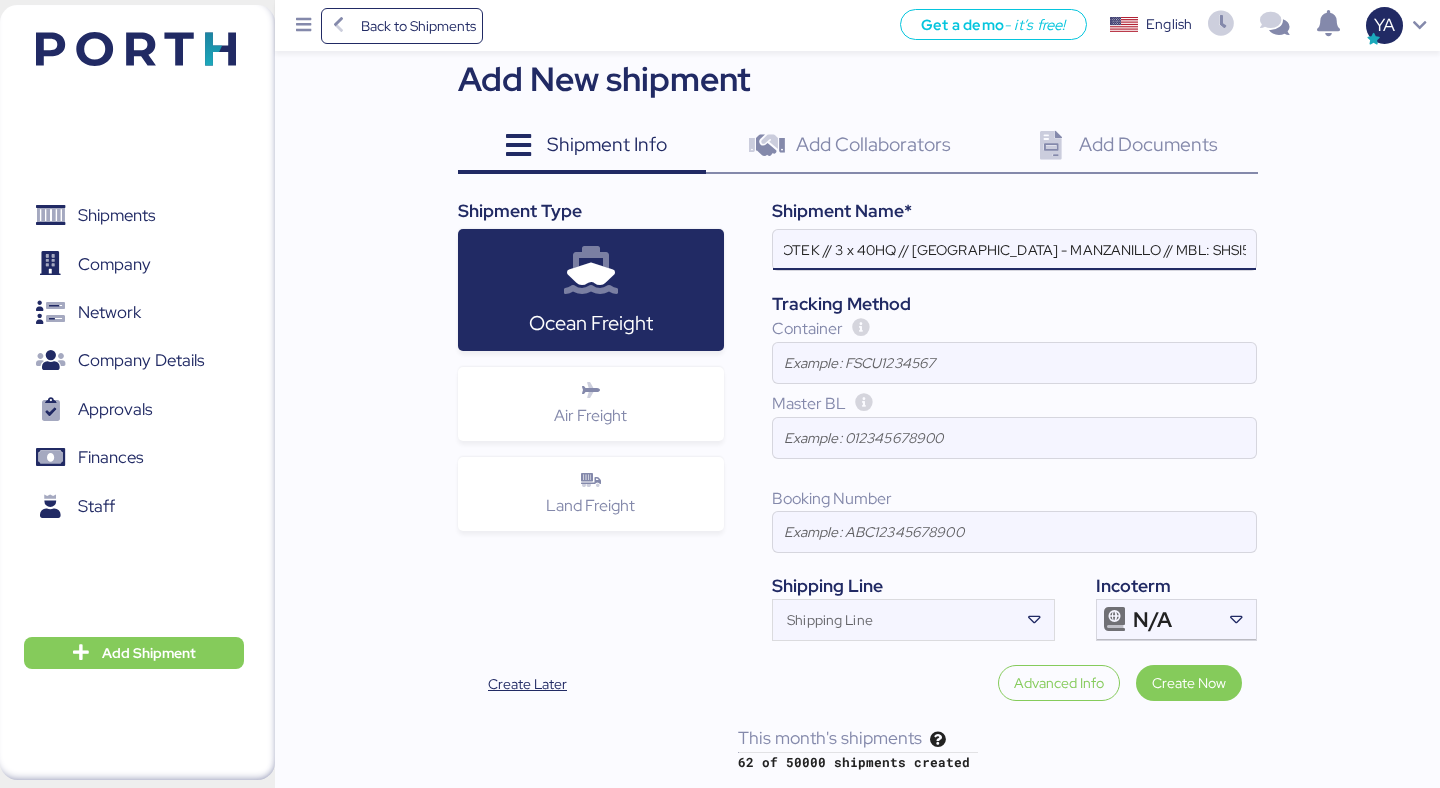 scroll, scrollTop: 0, scrollLeft: 249, axis: horizontal 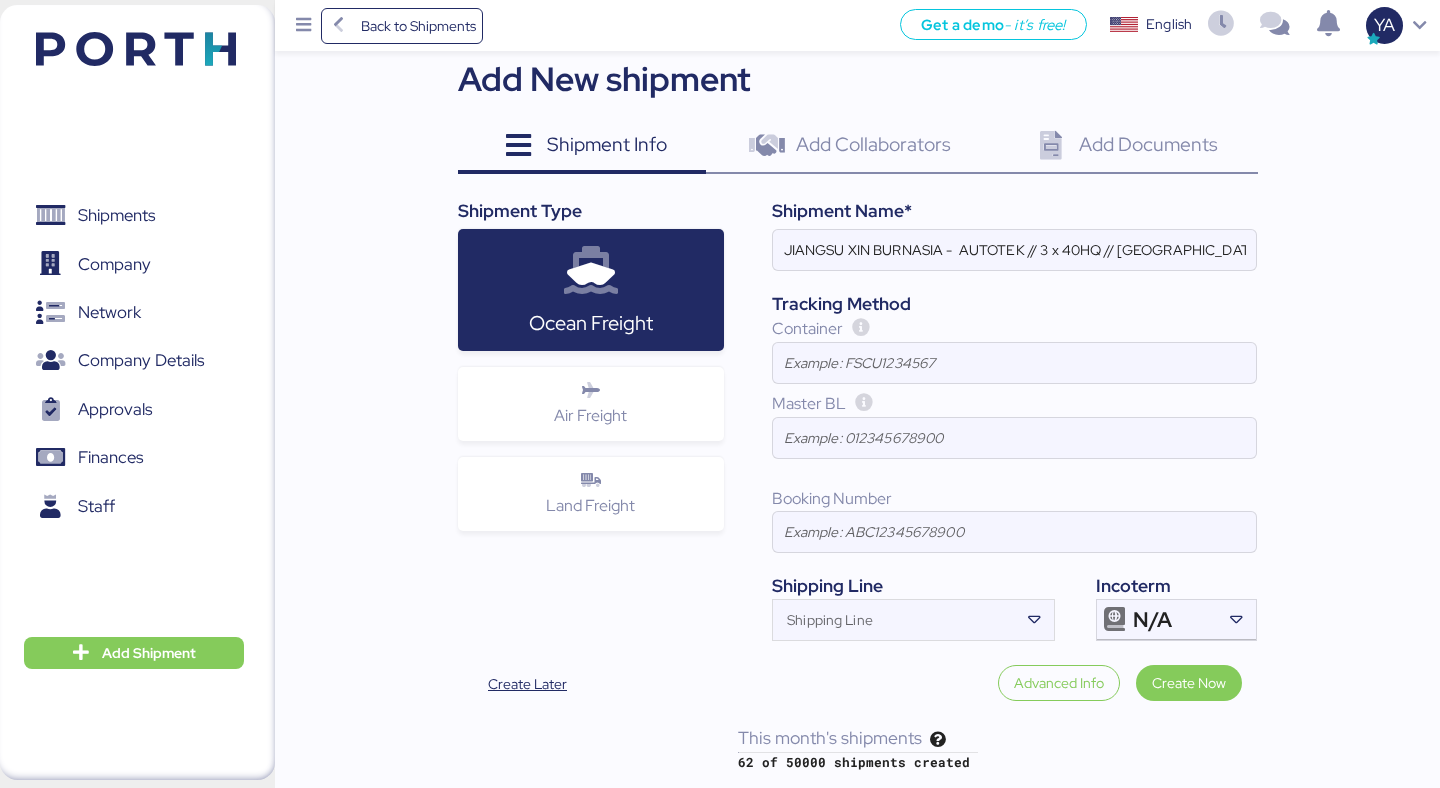 click on "Shipment Name*" at bounding box center [1014, 211] 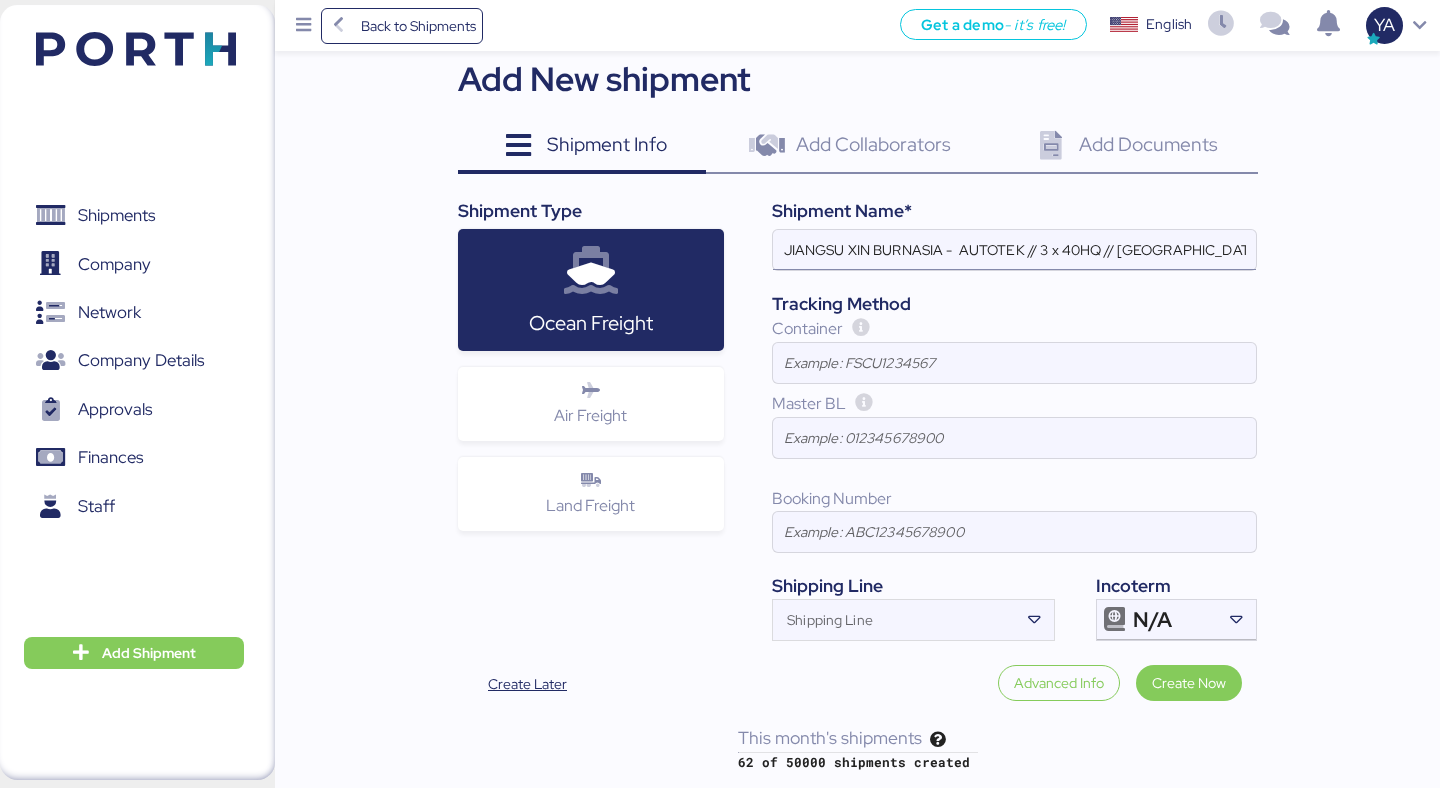 click on "JIANGSU XIN BURNASIA -  AUTOTEK // 3 x 40HQ // [GEOGRAPHIC_DATA] - MANZANILLO // MBL: SHSI50262200 - HBL:" at bounding box center [1014, 250] 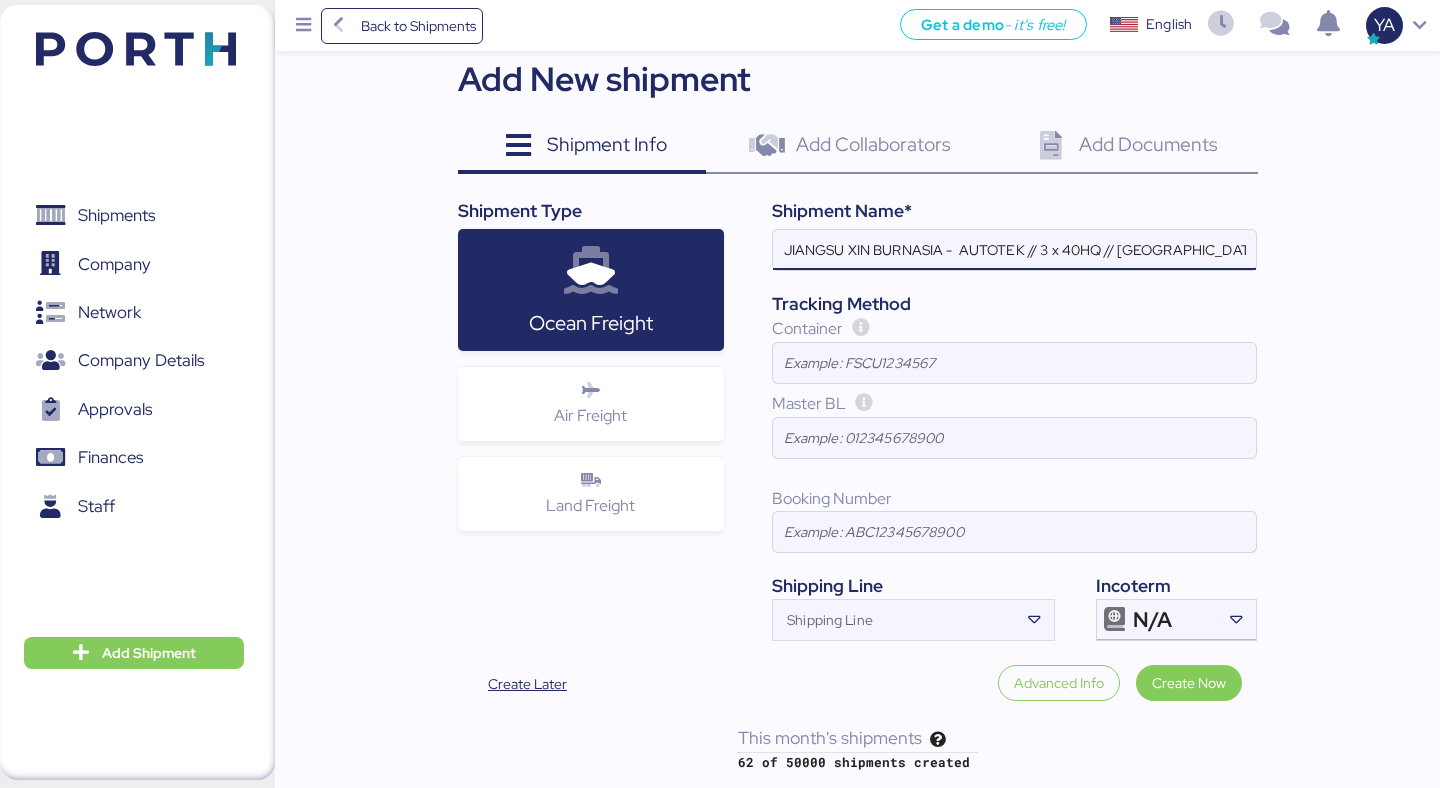 scroll, scrollTop: 0, scrollLeft: 249, axis: horizontal 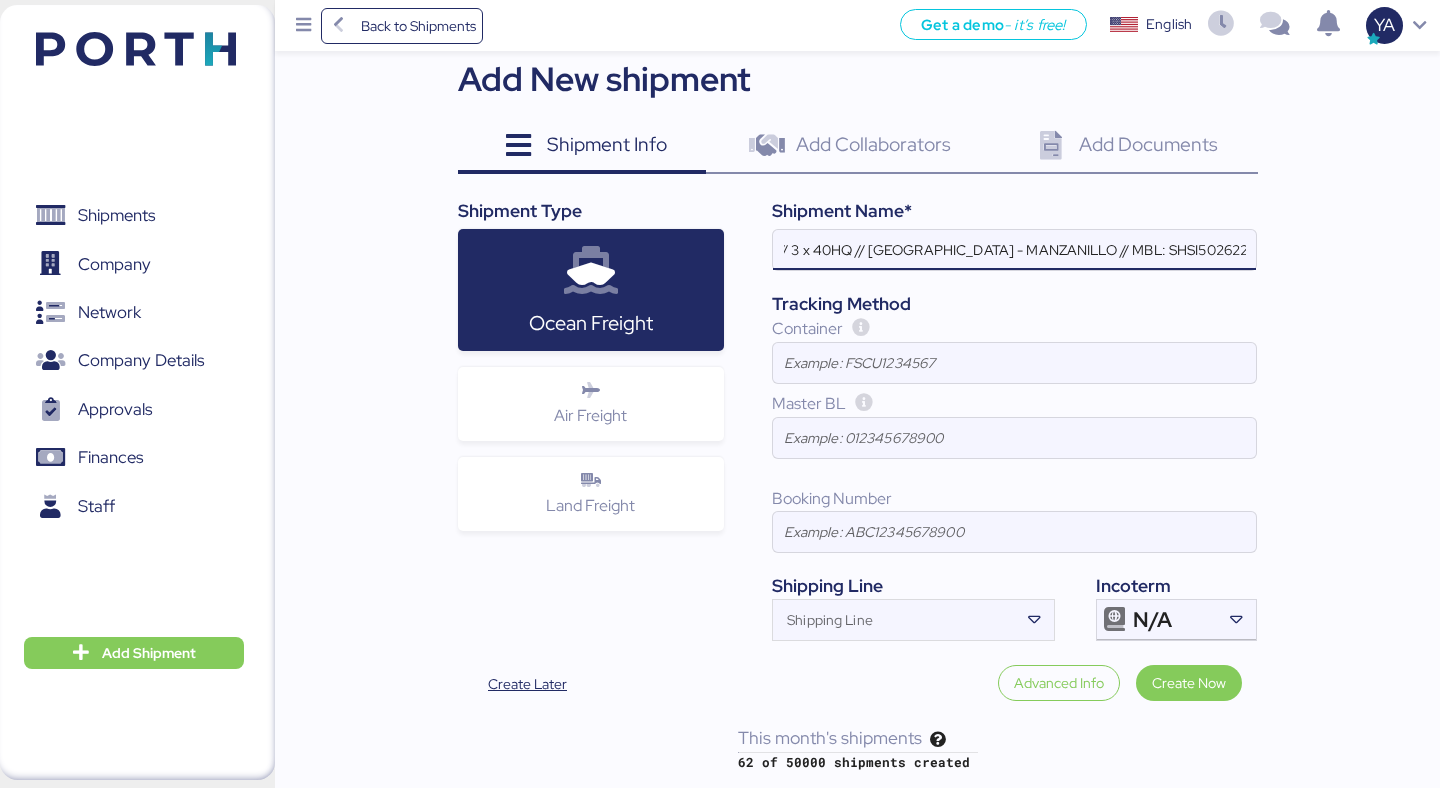 paste on "NO.BYKS25072421SE" 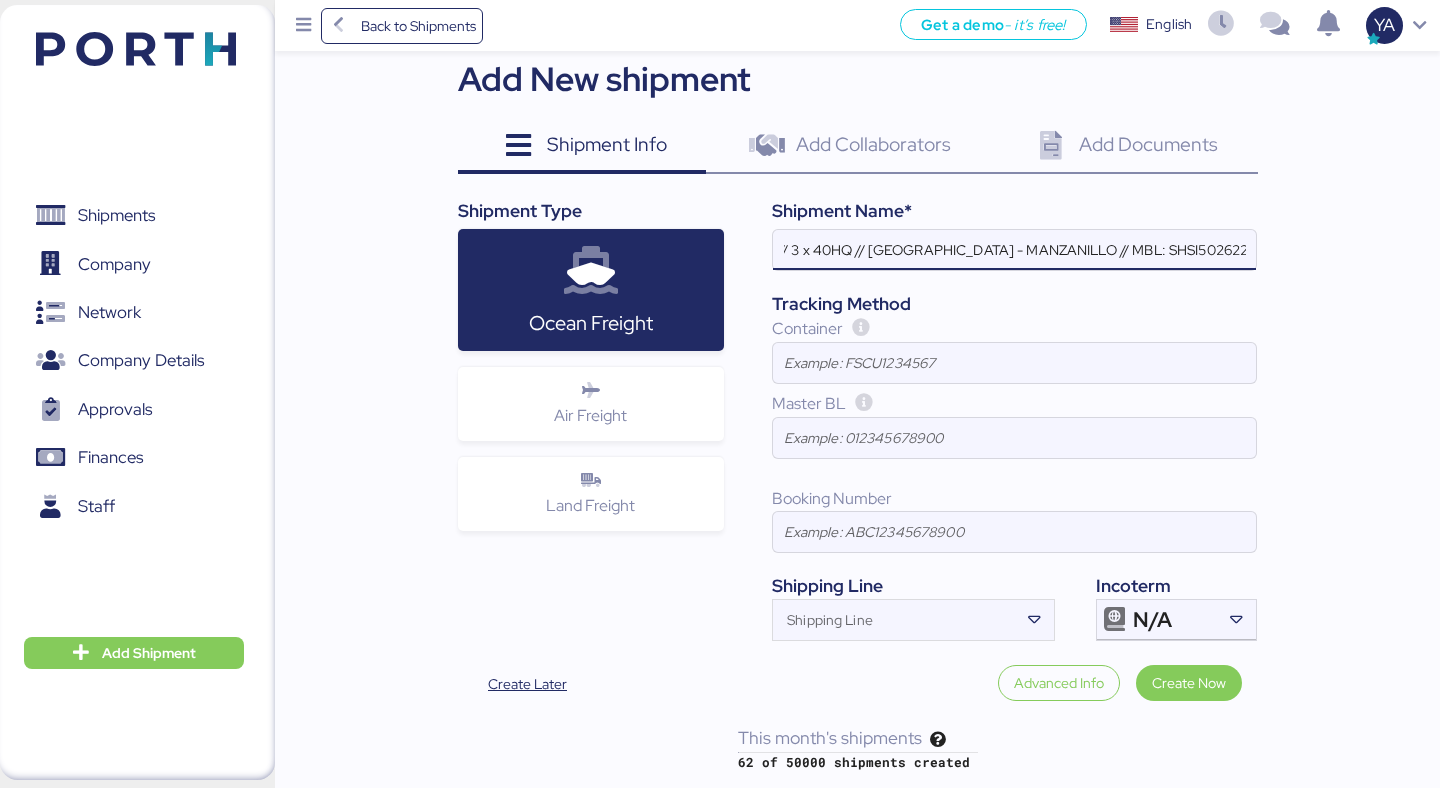 scroll, scrollTop: 0, scrollLeft: 393, axis: horizontal 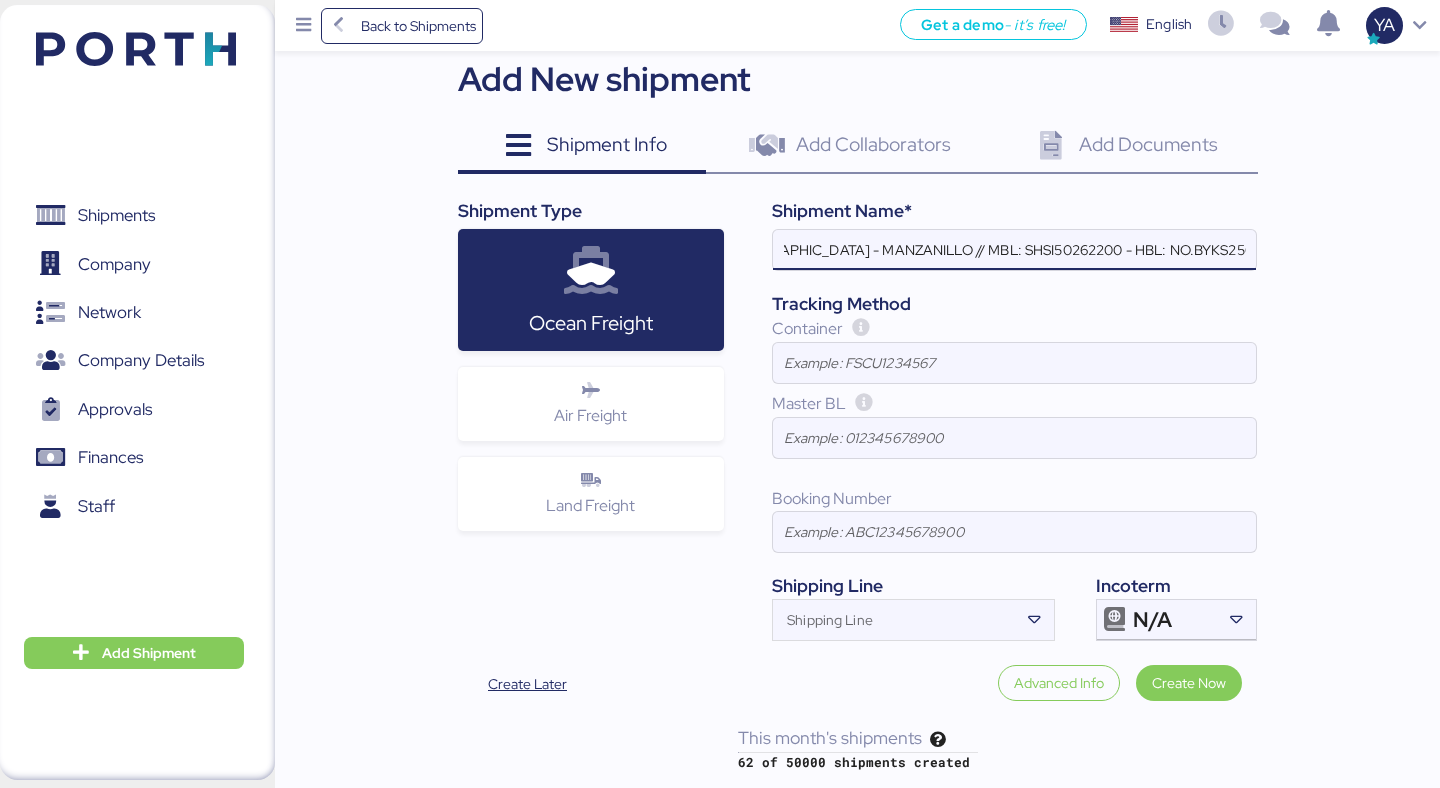 click on "JIANGSU XIN BURNASIA -  AUTOTEK // 3 x 40HQ // [GEOGRAPHIC_DATA] - MANZANILLO // MBL: SHSI50262200 - HBL: NO.BYKS25072421SE" at bounding box center (1014, 250) 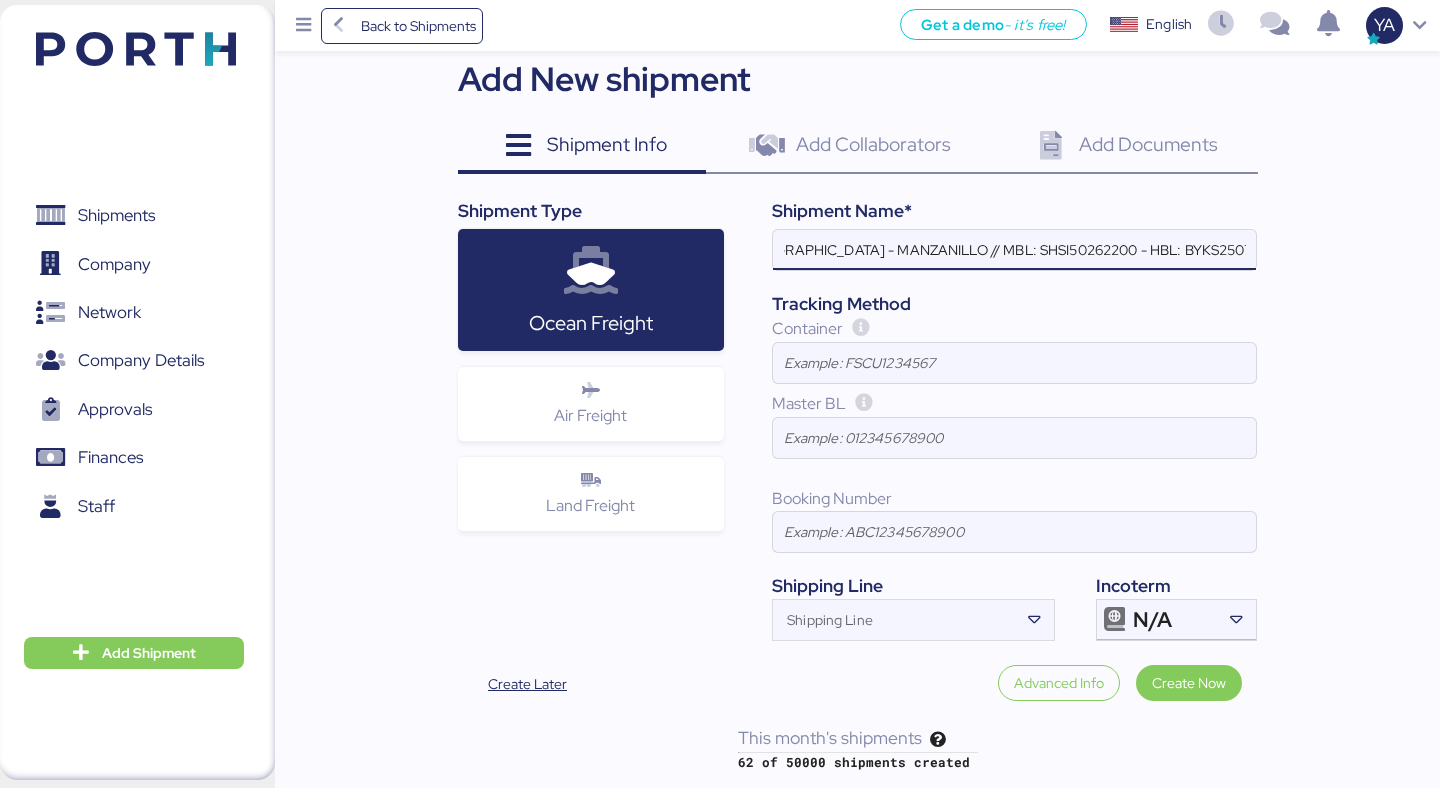 scroll, scrollTop: 0, scrollLeft: 368, axis: horizontal 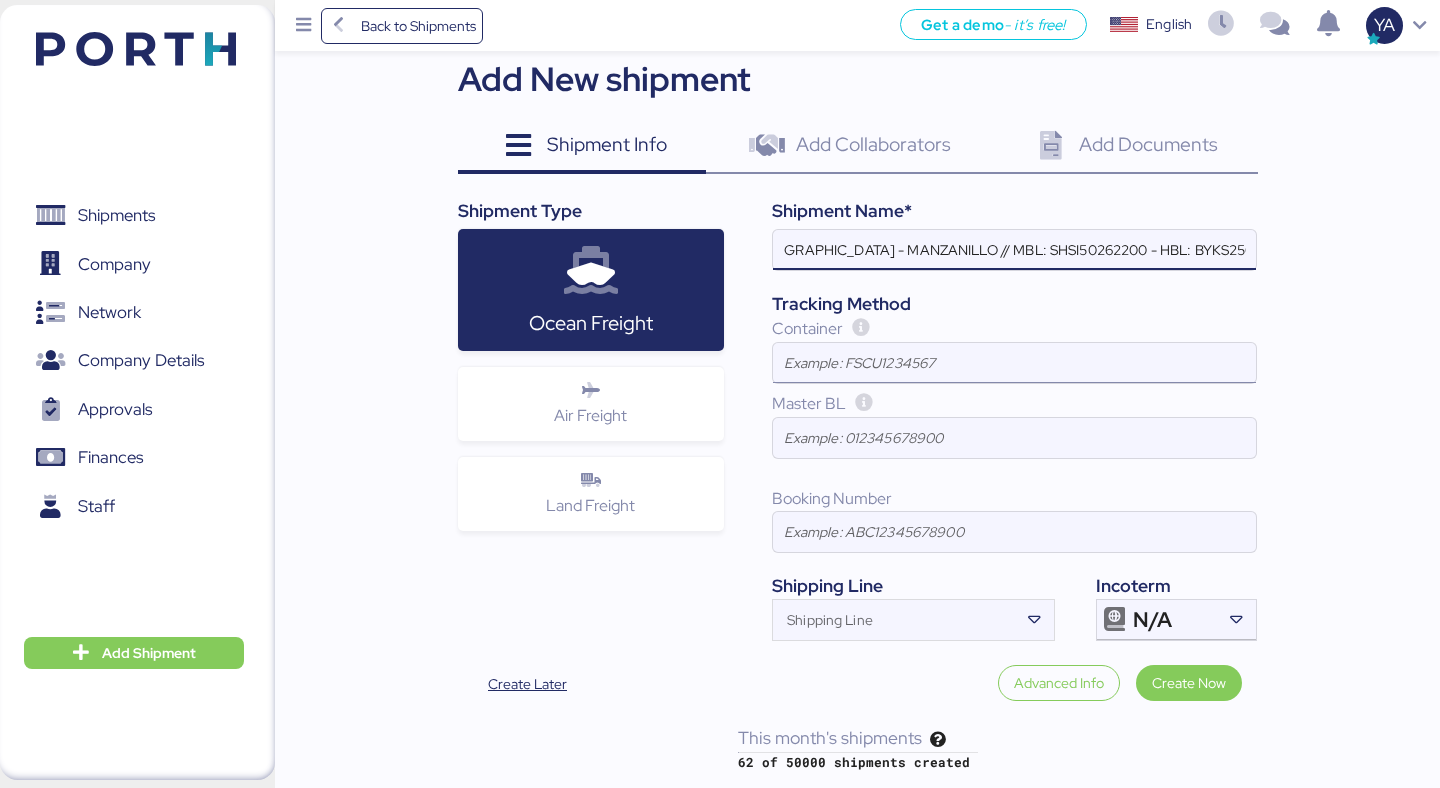 type on "JIANGSU XIN BURNASIA -  AUTOTEK // 3 x 40HQ // [GEOGRAPHIC_DATA] - MANZANILLO // MBL: SHSI50262200 - HBL: BYKS25072421SE" 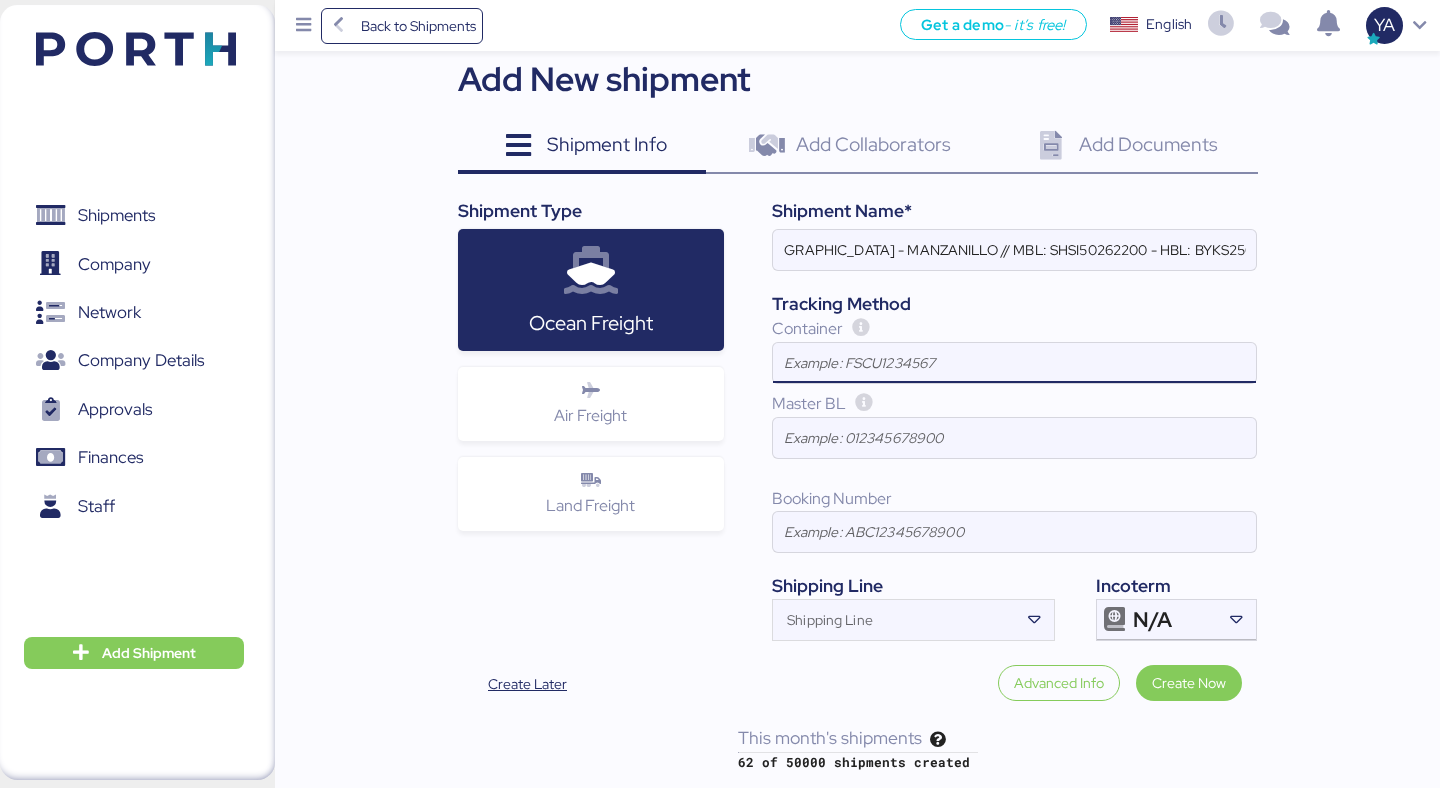 scroll, scrollTop: 0, scrollLeft: 0, axis: both 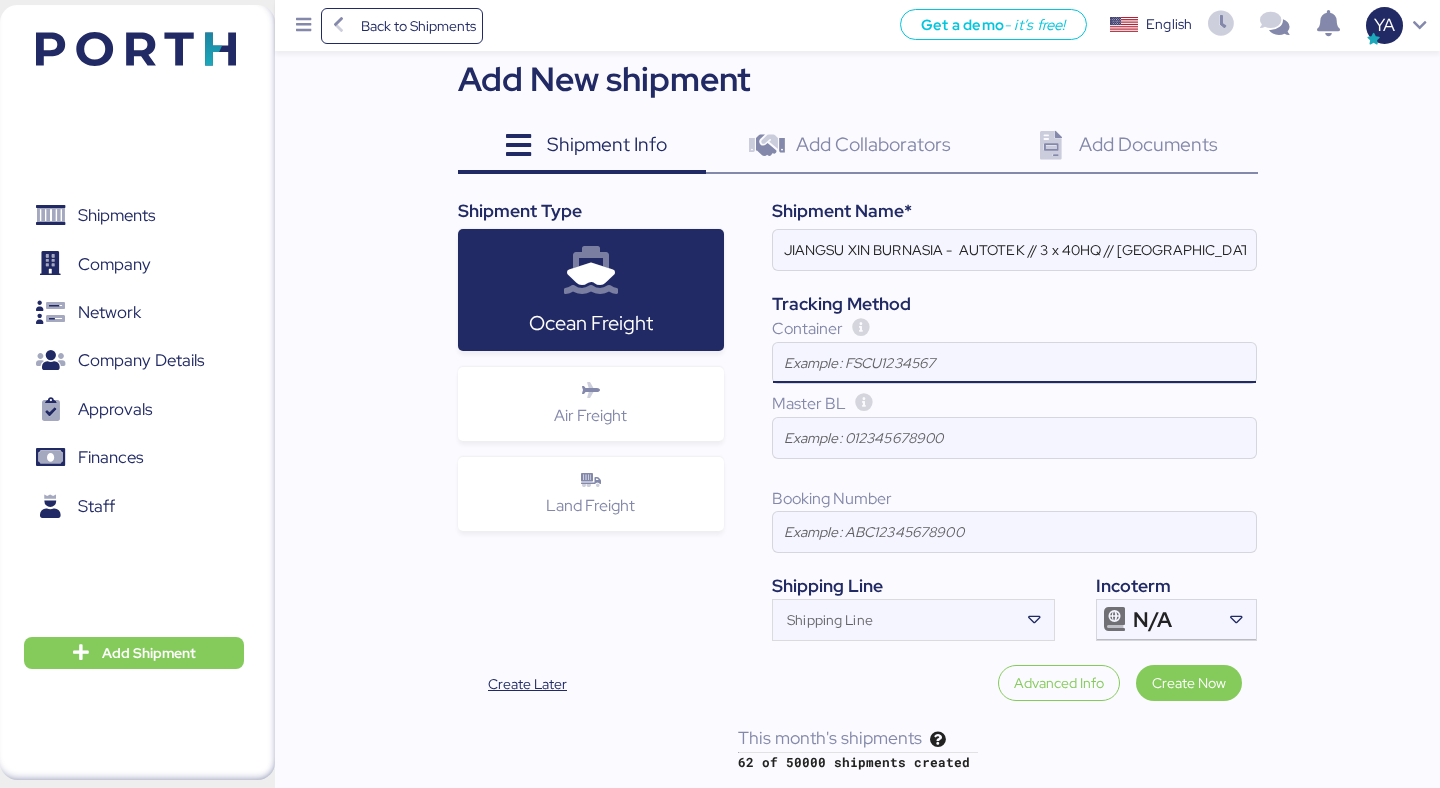 click at bounding box center [1014, 363] 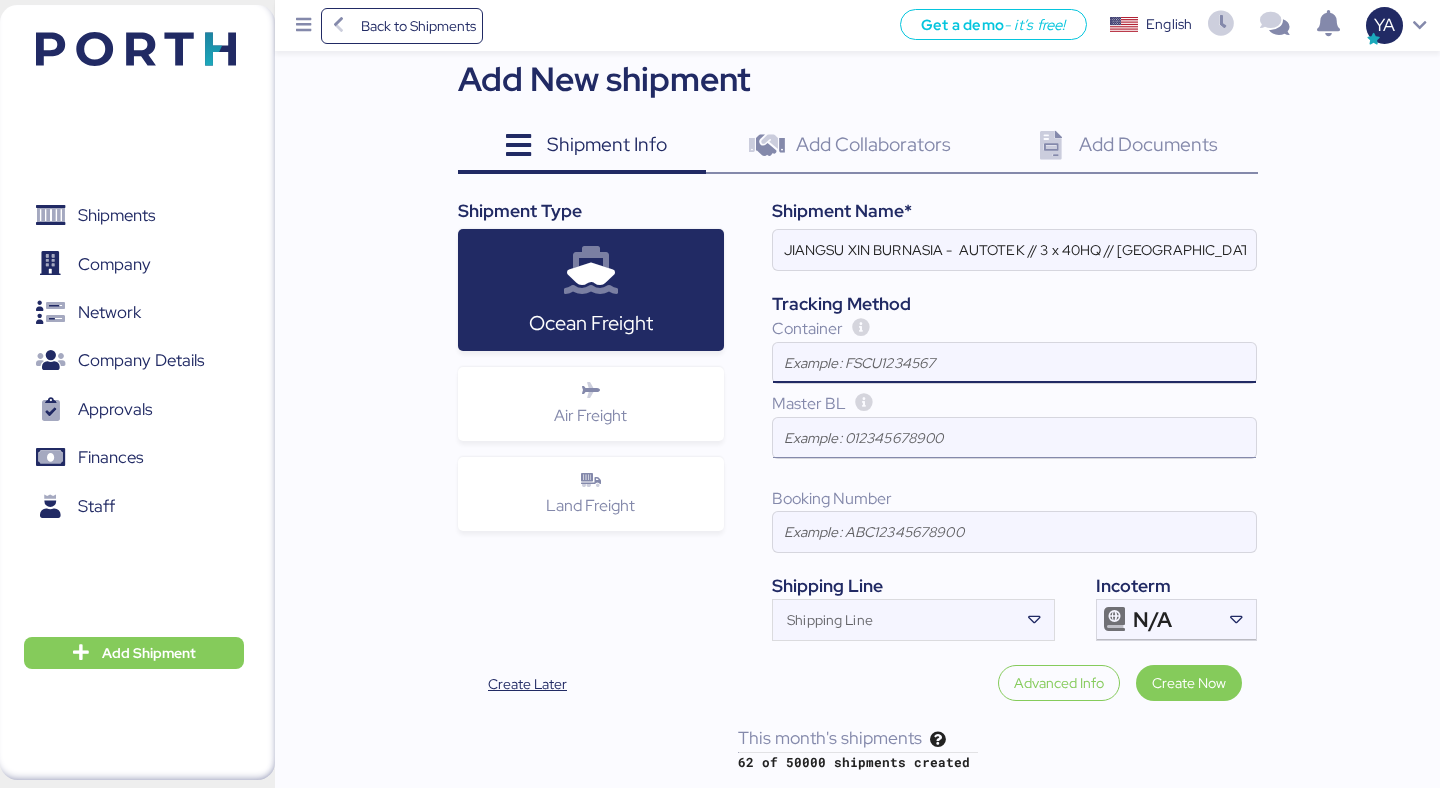 click at bounding box center (1014, 438) 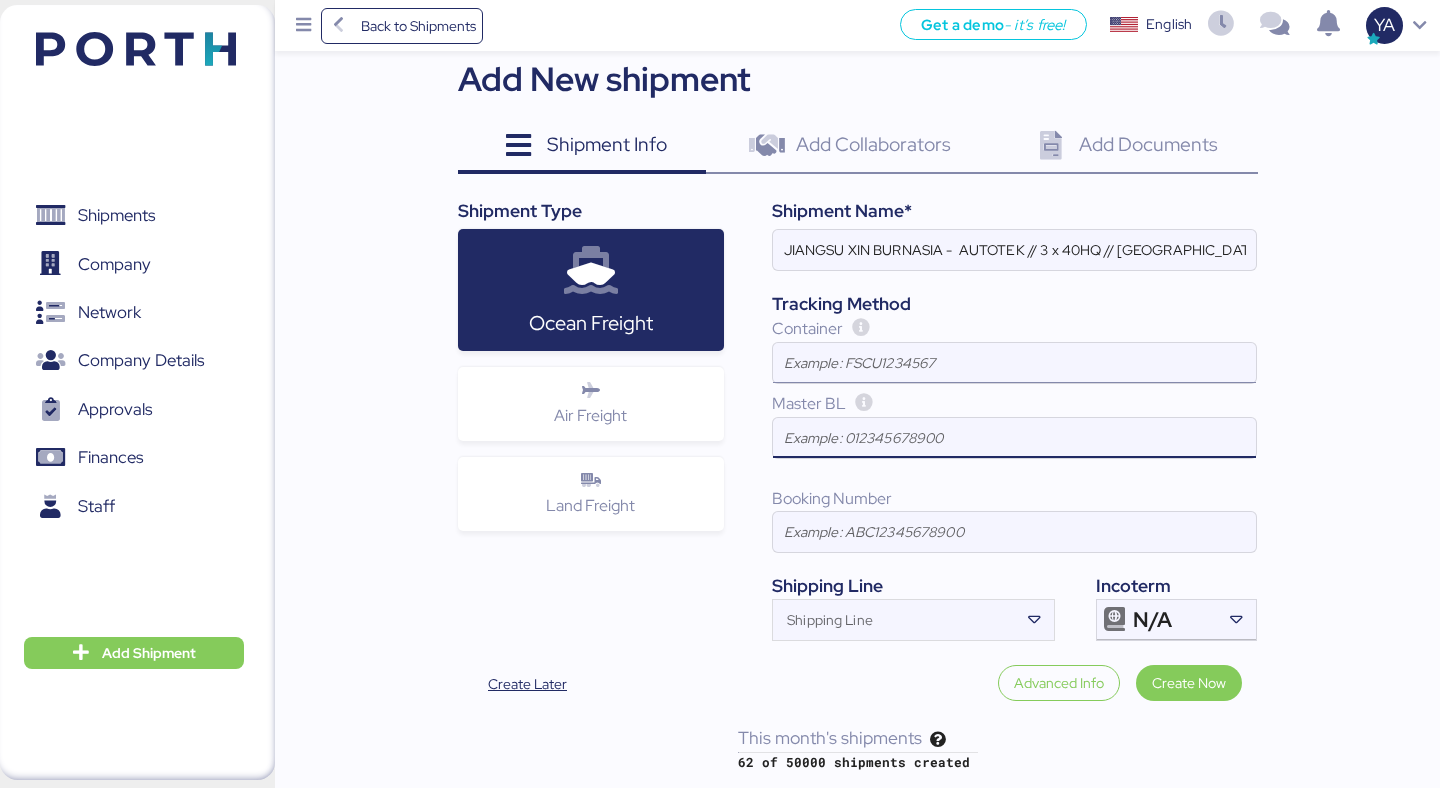 click at bounding box center [1014, 363] 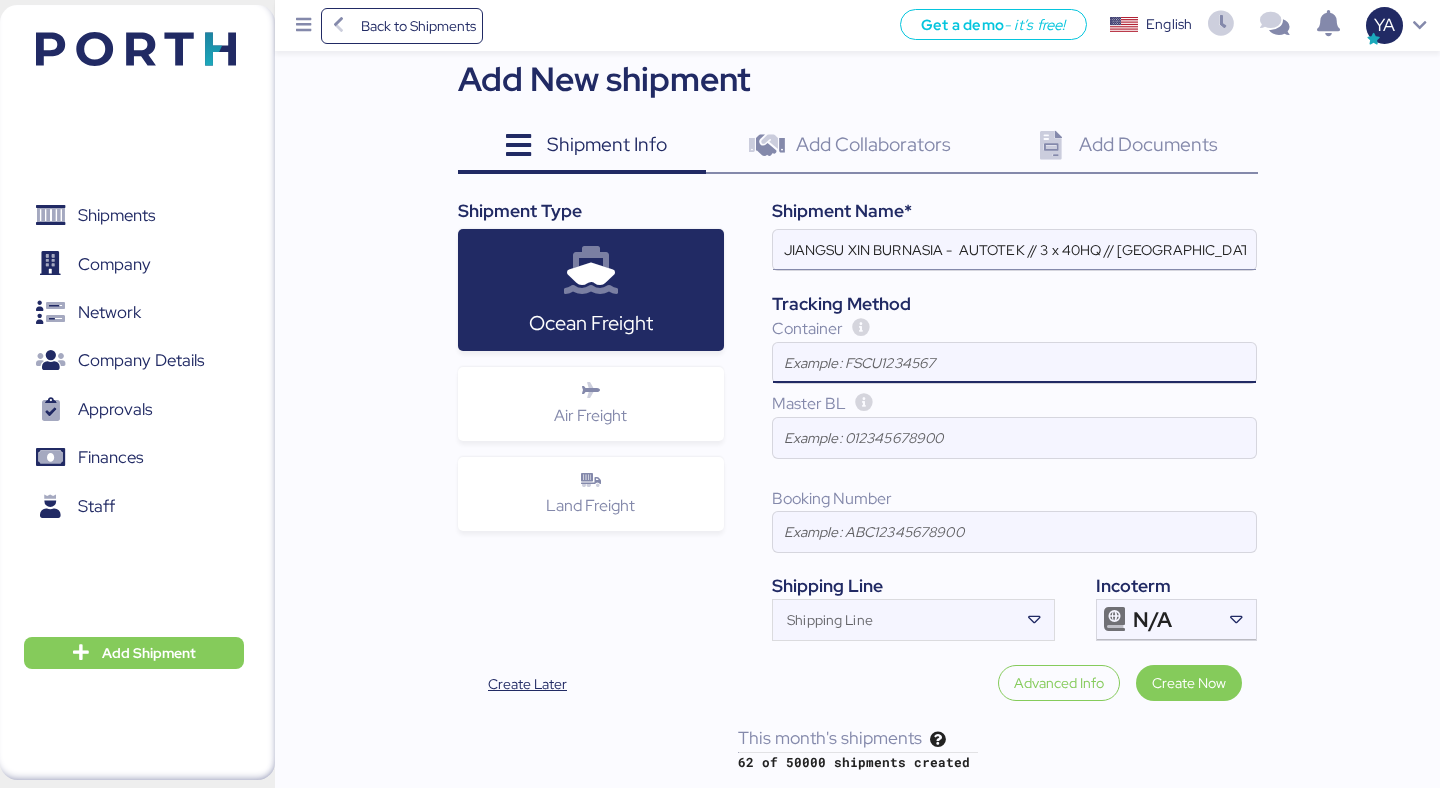 click on "JIANGSU XIN BURNASIA -  AUTOTEK // 3 x 40HQ // [GEOGRAPHIC_DATA] - MANZANILLO // MBL: SHSI50262200 - HBL: BYKS25072421SE" at bounding box center [1014, 250] 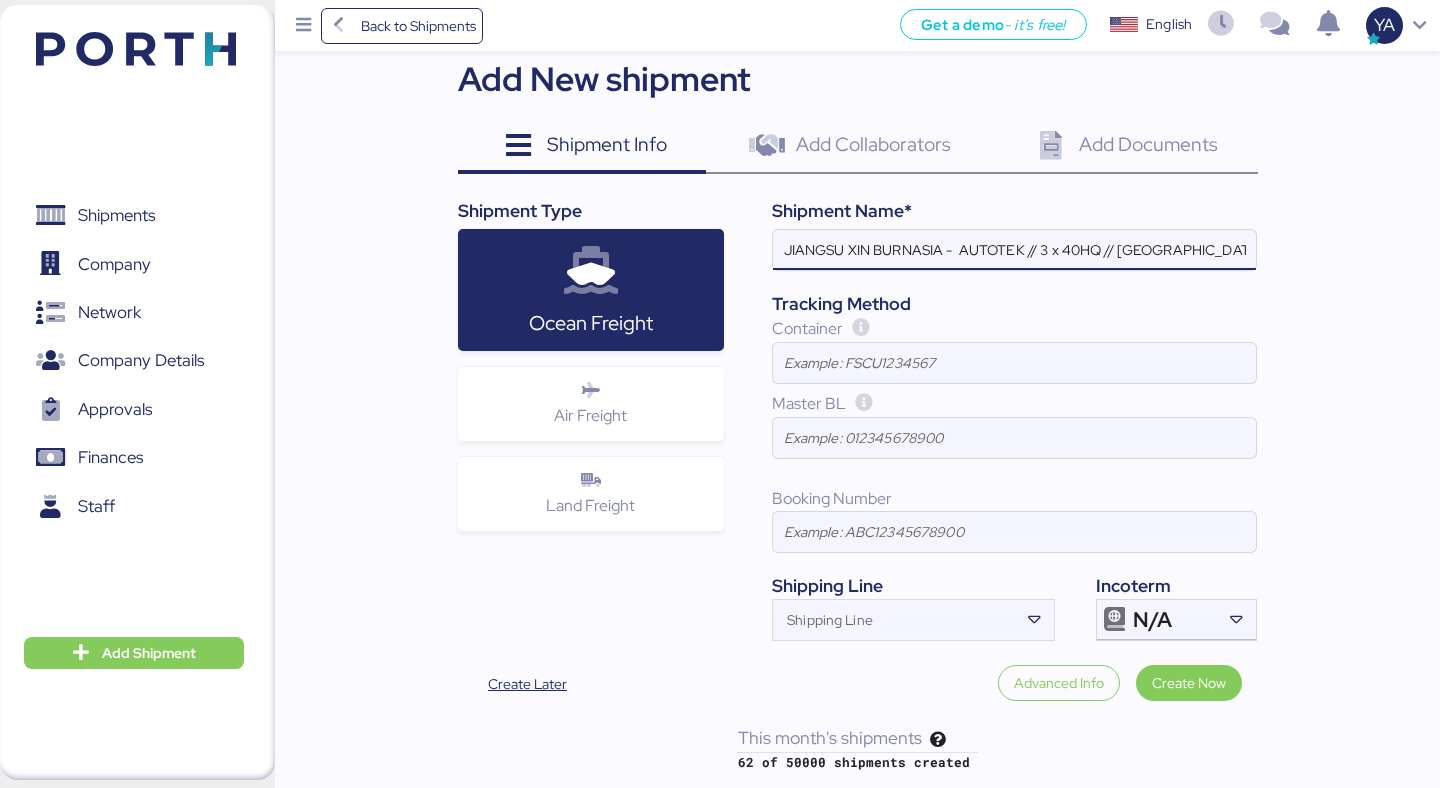 scroll, scrollTop: 0, scrollLeft: 368, axis: horizontal 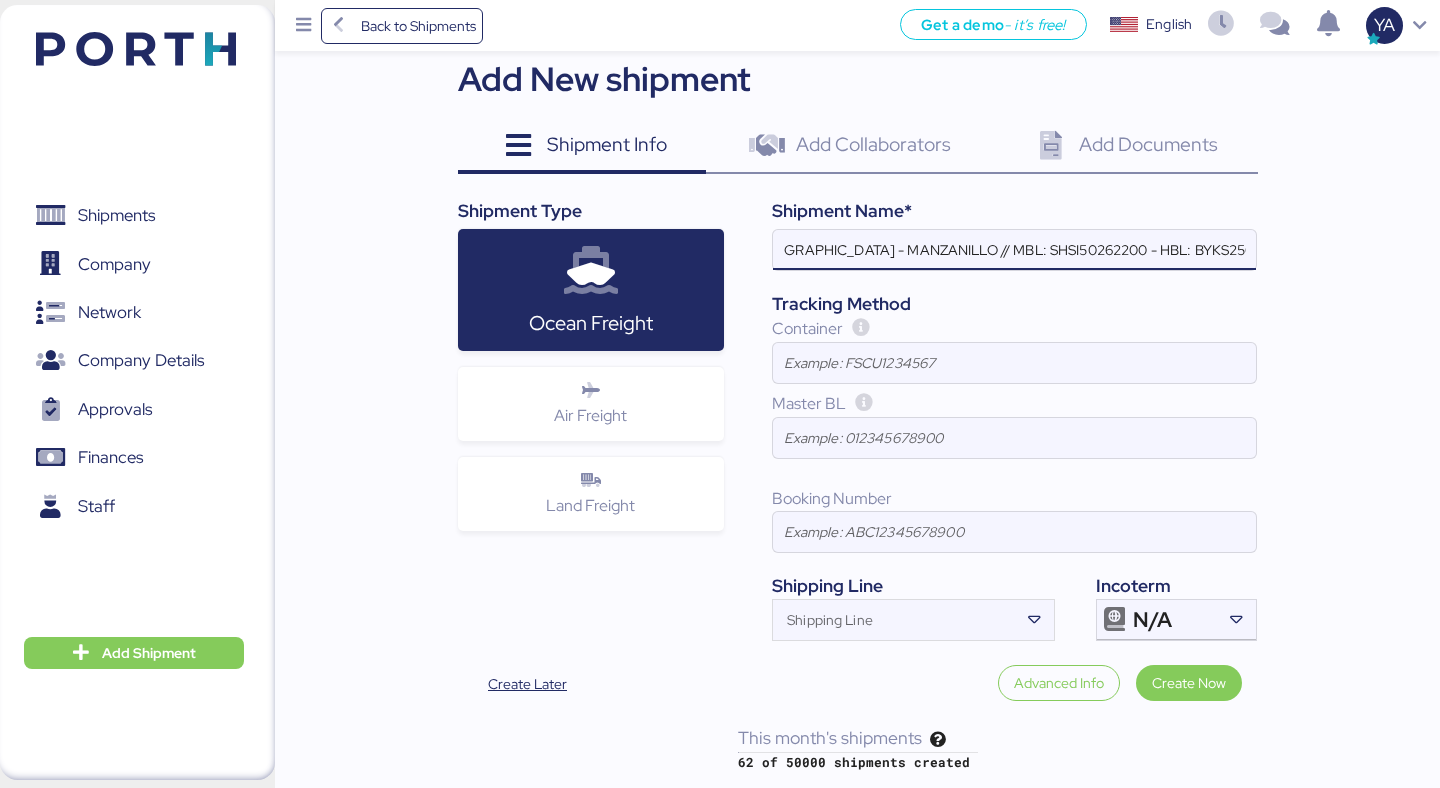 click on "JIANGSU XIN BURNASIA -  AUTOTEK // 3 x 40HQ // [GEOGRAPHIC_DATA] - MANZANILLO // MBL: SHSI50262200 - HBL: BYKS25072421SE" at bounding box center [1014, 250] 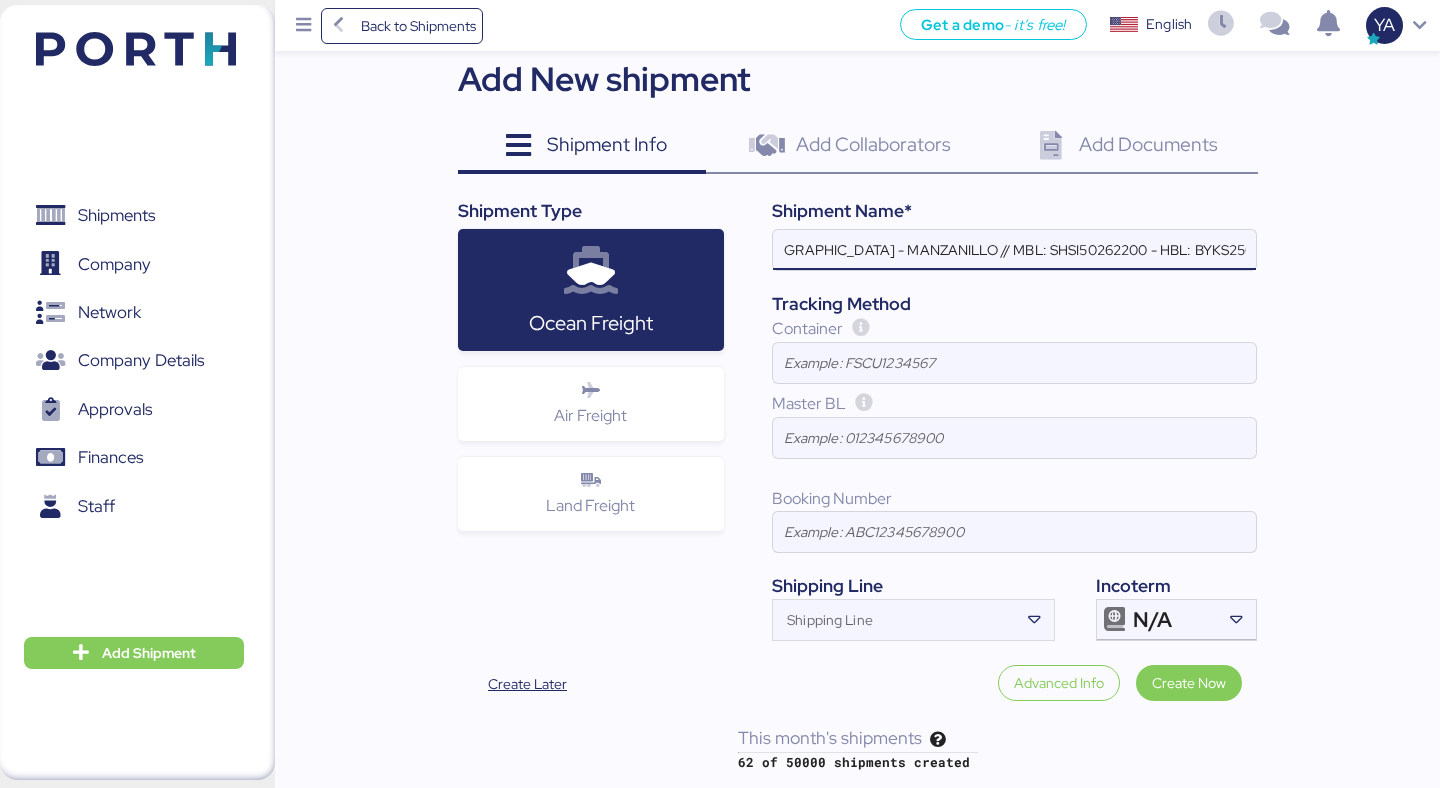 click on "JIANGSU XIN BURNASIA -  AUTOTEK // 3 x 40HQ // [GEOGRAPHIC_DATA] - MANZANILLO // MBL: SHSI50262200 - HBL: BYKS25072421SE" at bounding box center (1014, 250) 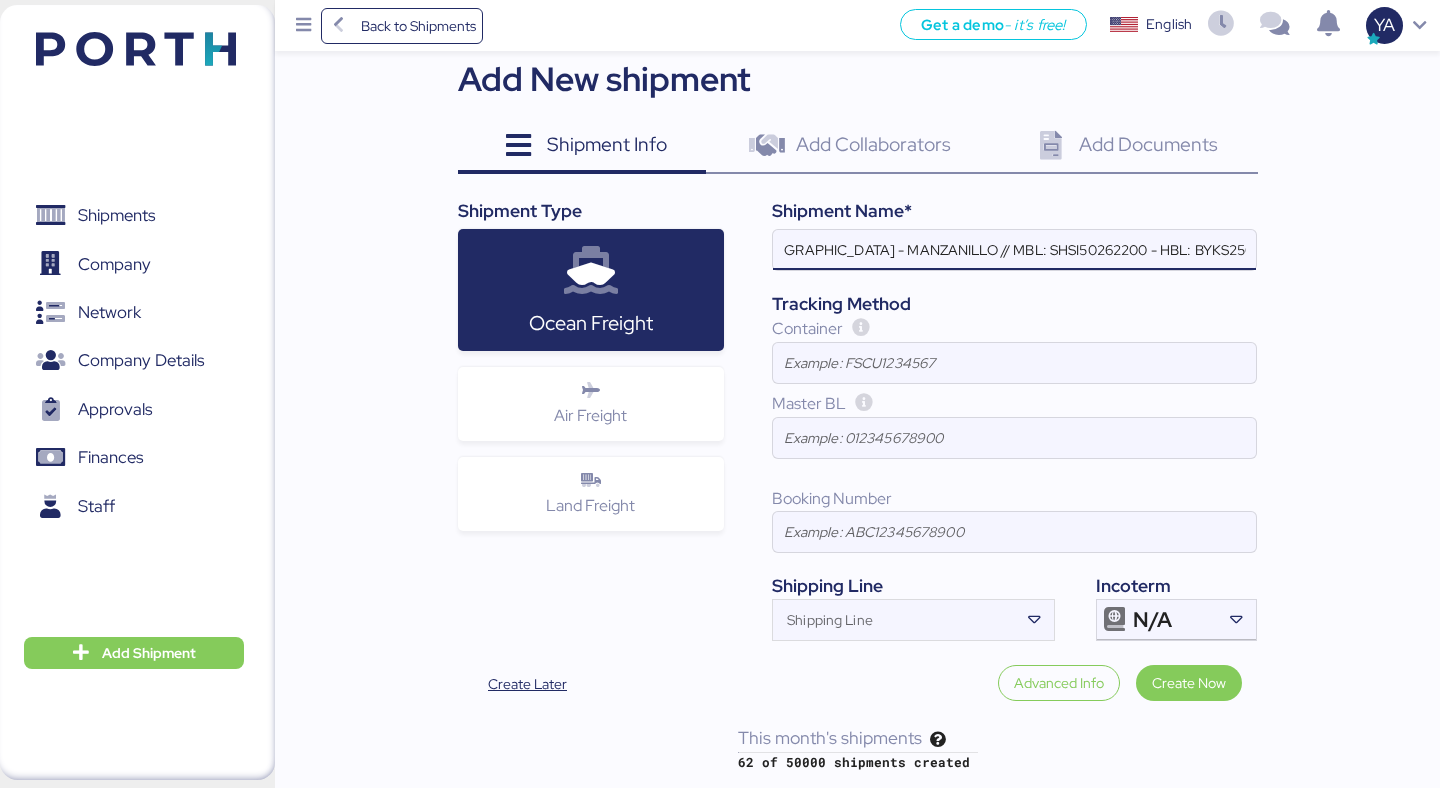 click on "JIANGSU XIN BURNASIA -  AUTOTEK // 3 x 40HQ // [GEOGRAPHIC_DATA] - MANZANILLO // MBL: SHSI50262200 - HBL: BYKS25072421SE" at bounding box center (1014, 250) 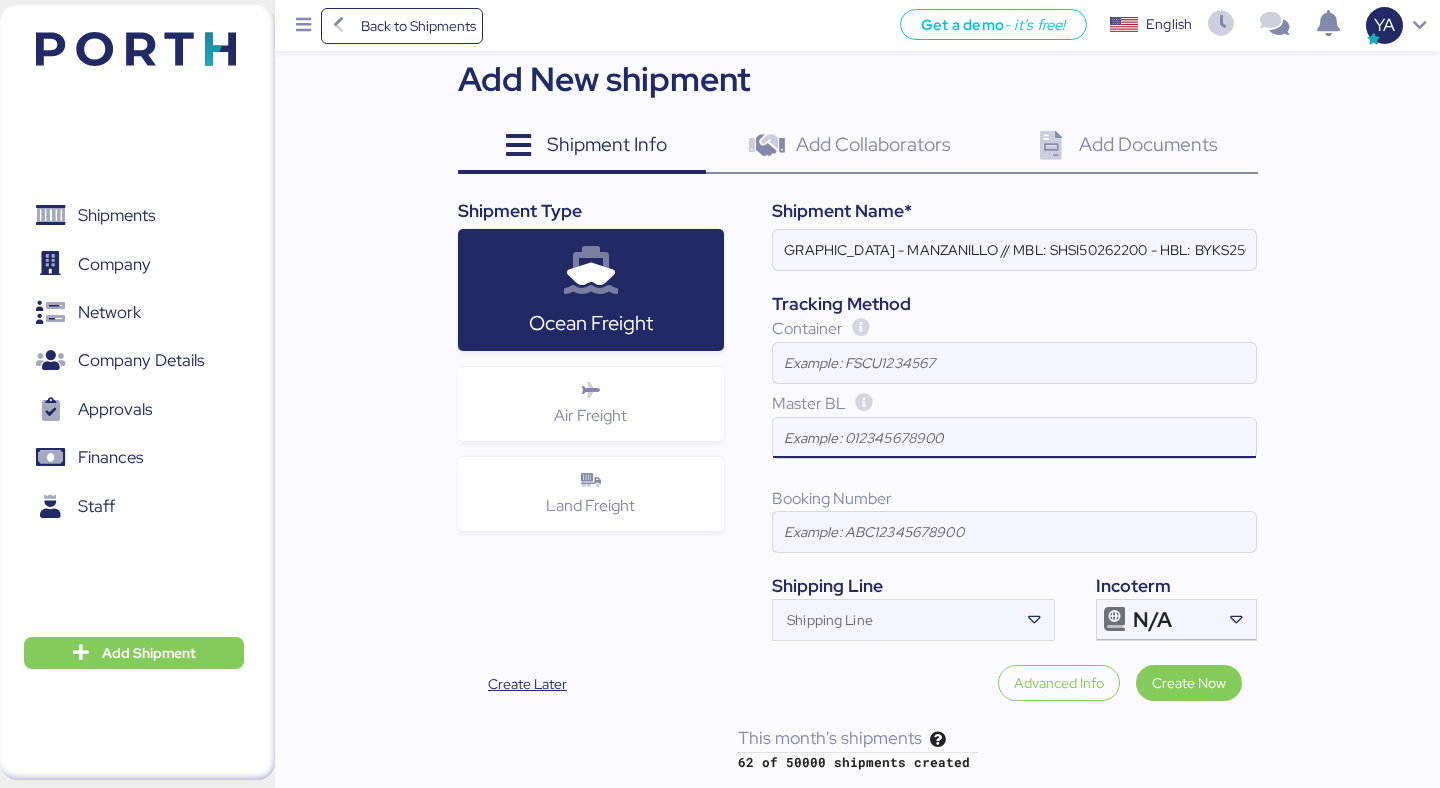 drag, startPoint x: 838, startPoint y: 418, endPoint x: 839, endPoint y: 445, distance: 27.018513 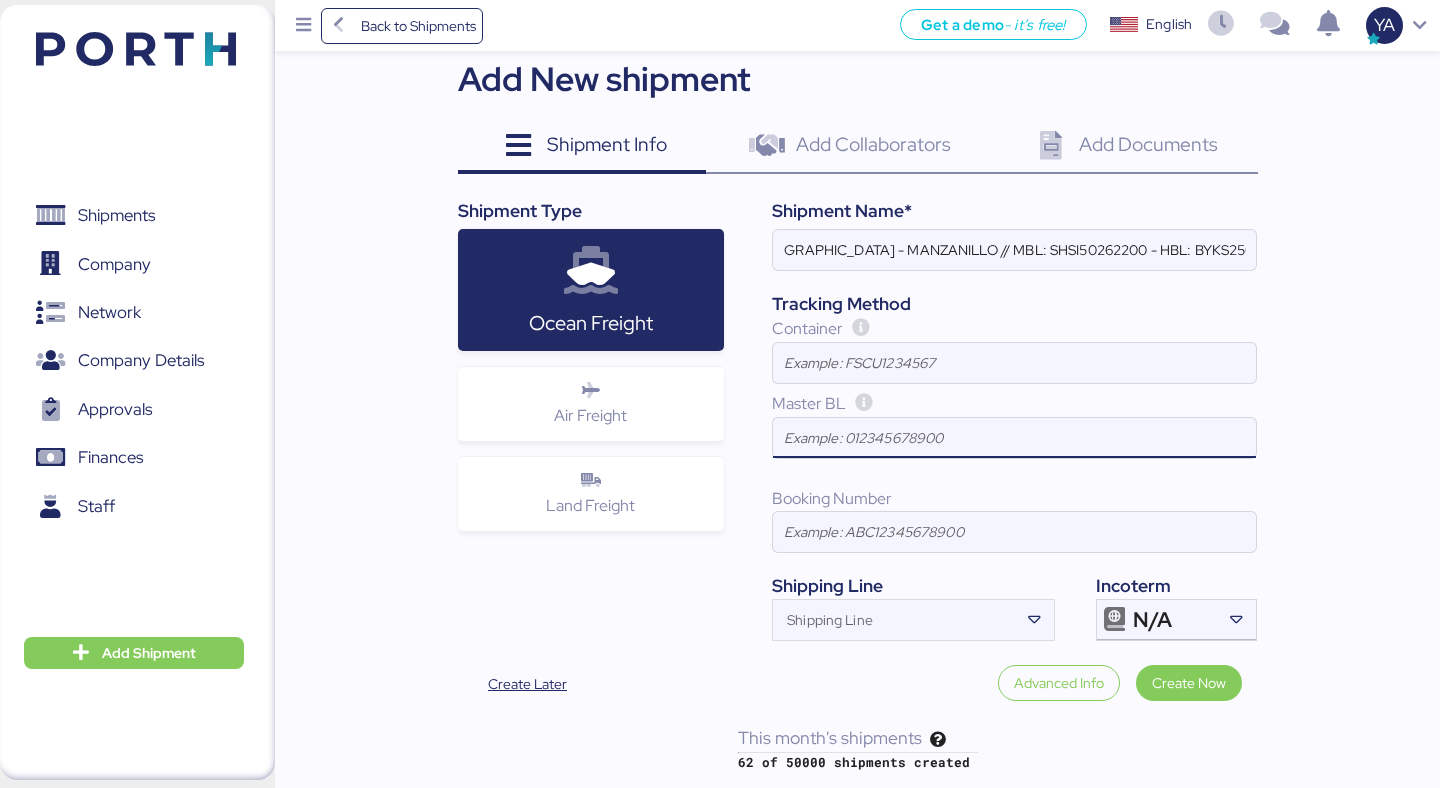click at bounding box center [1014, 438] 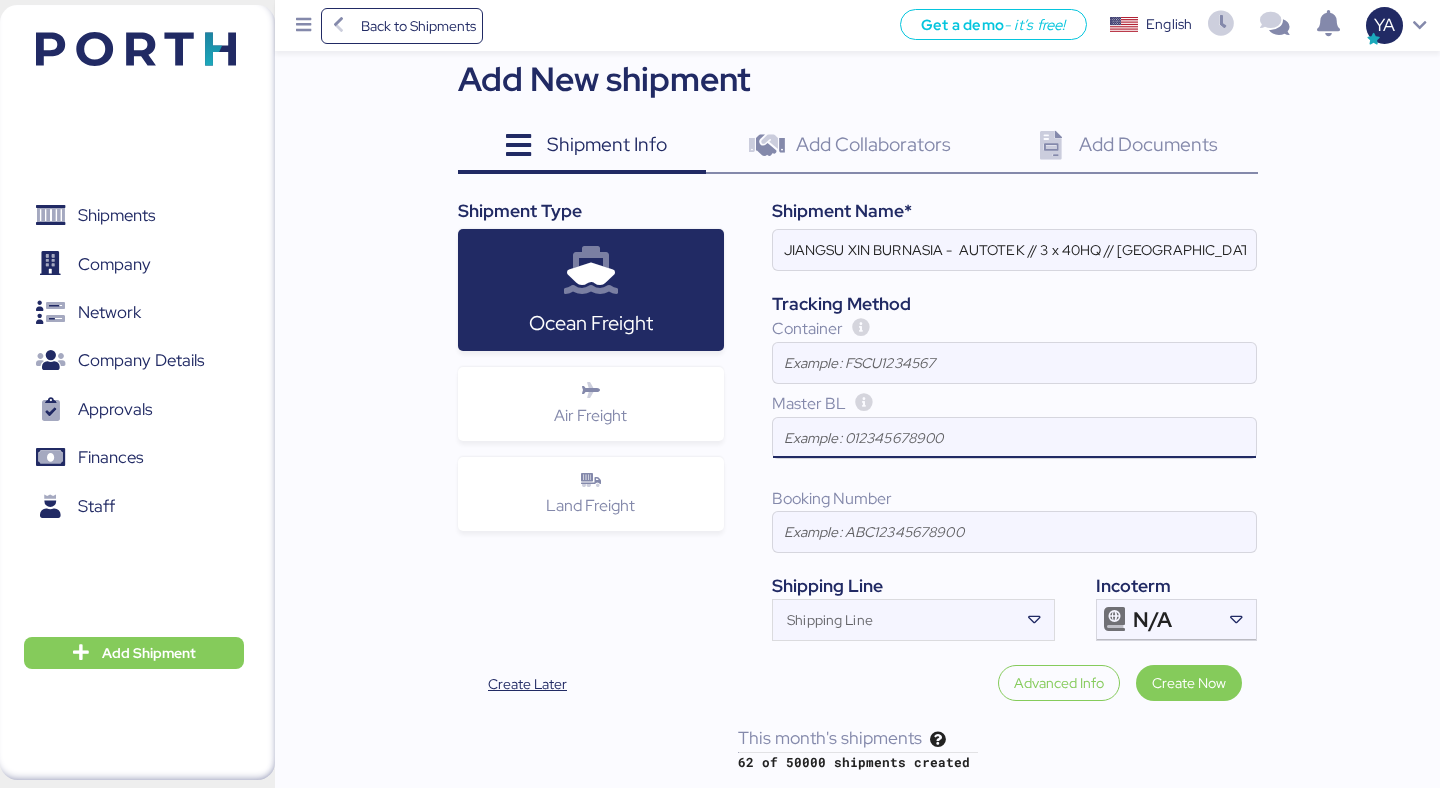 paste on "SHSI50262200" 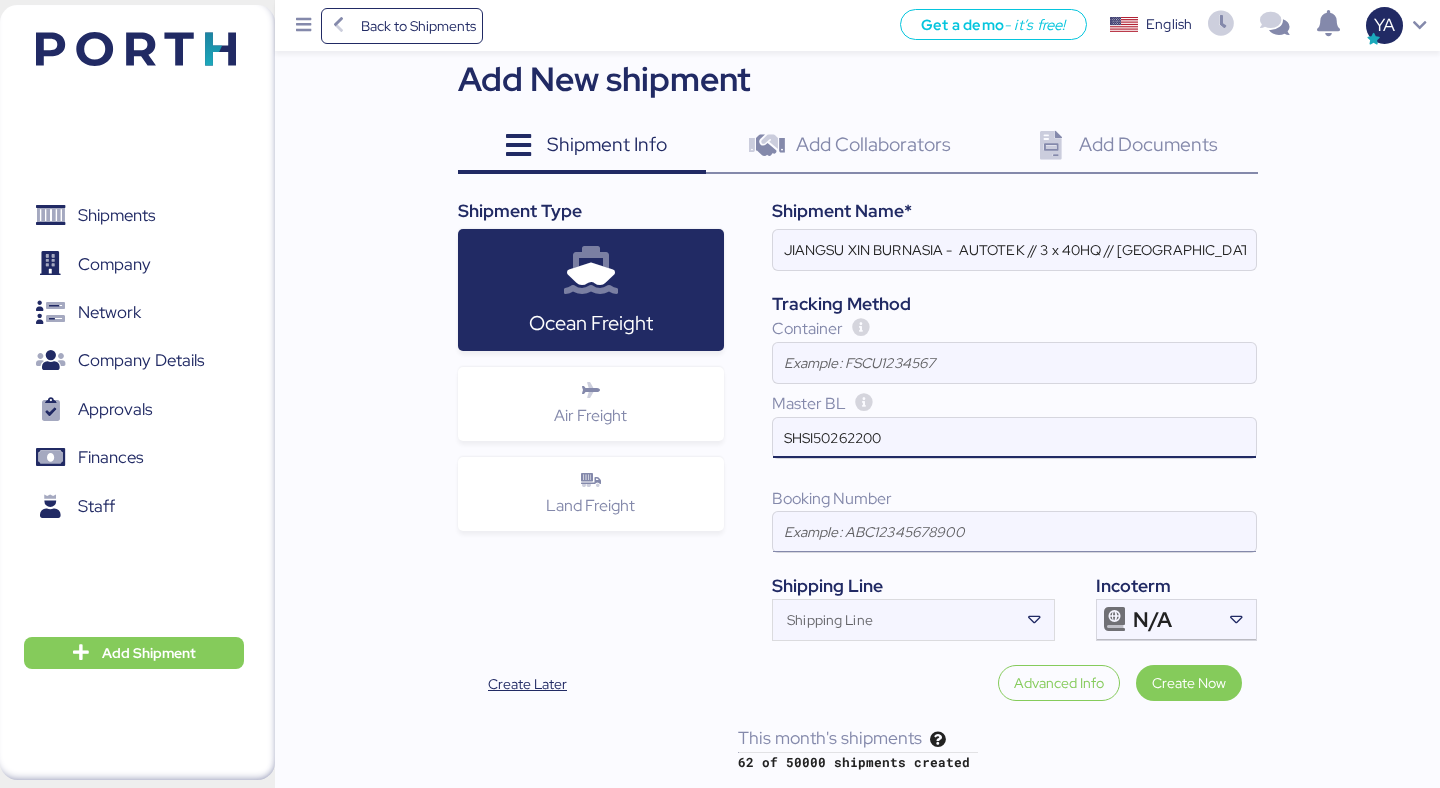 type on "SHSI50262200" 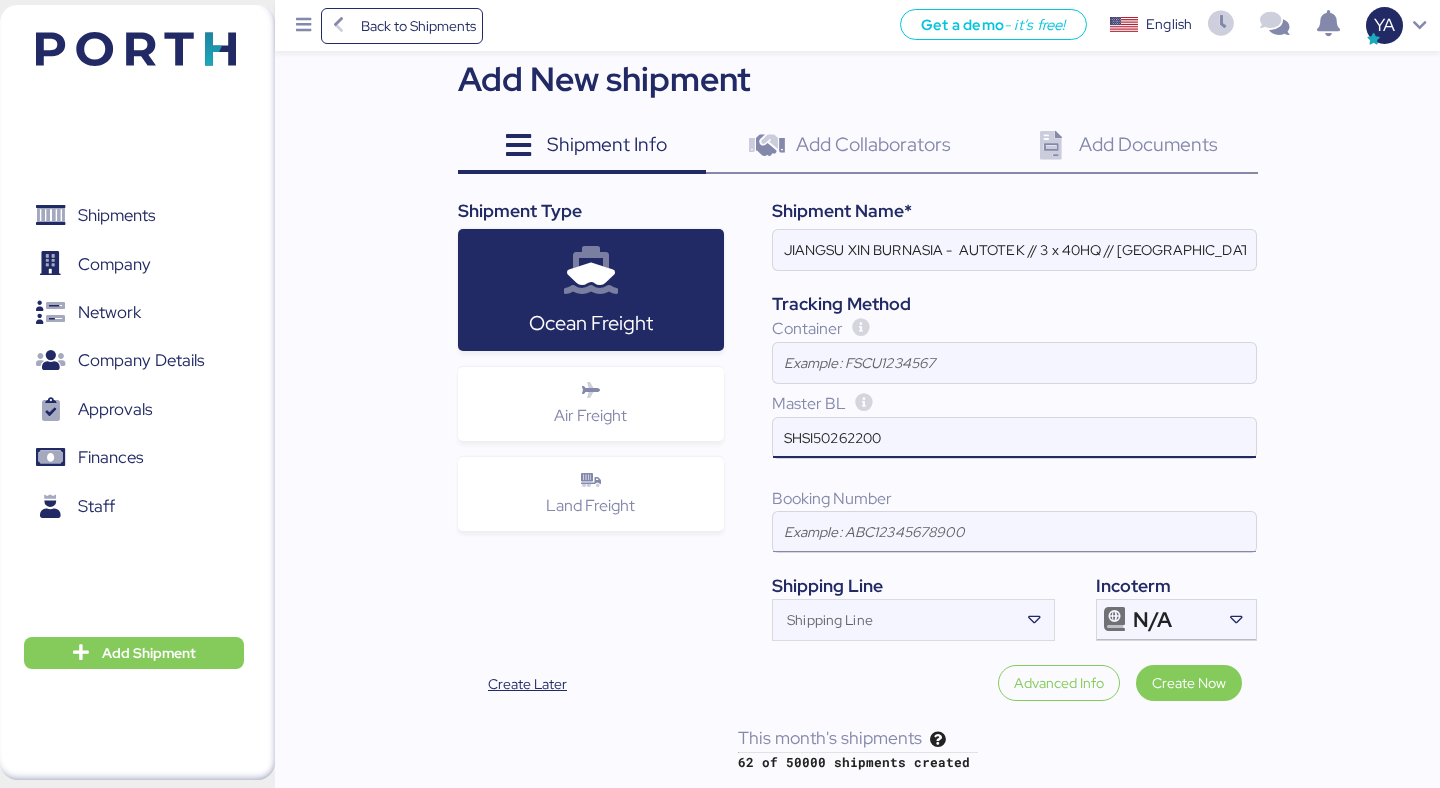 click at bounding box center (1014, 532) 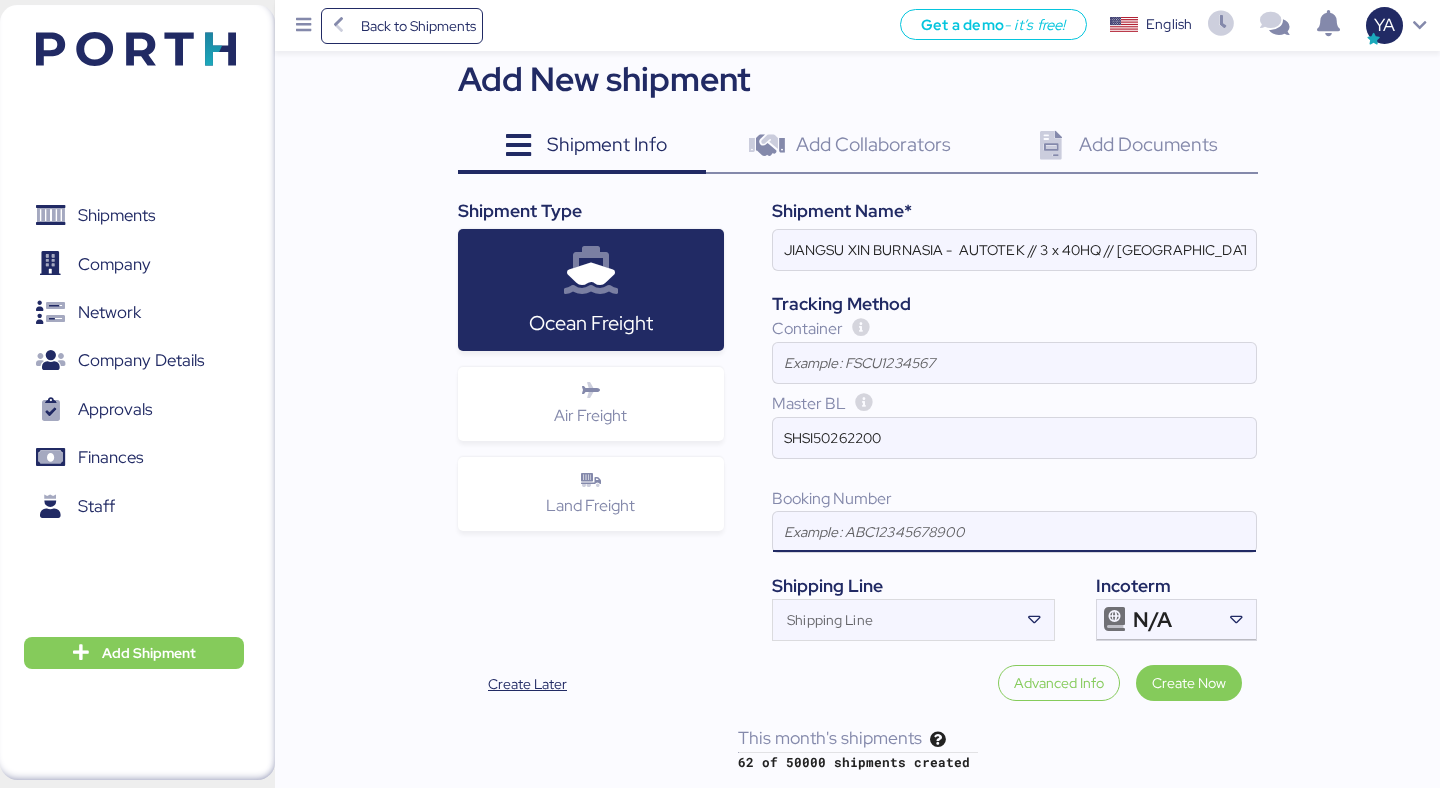 paste on "SHSI50262200" 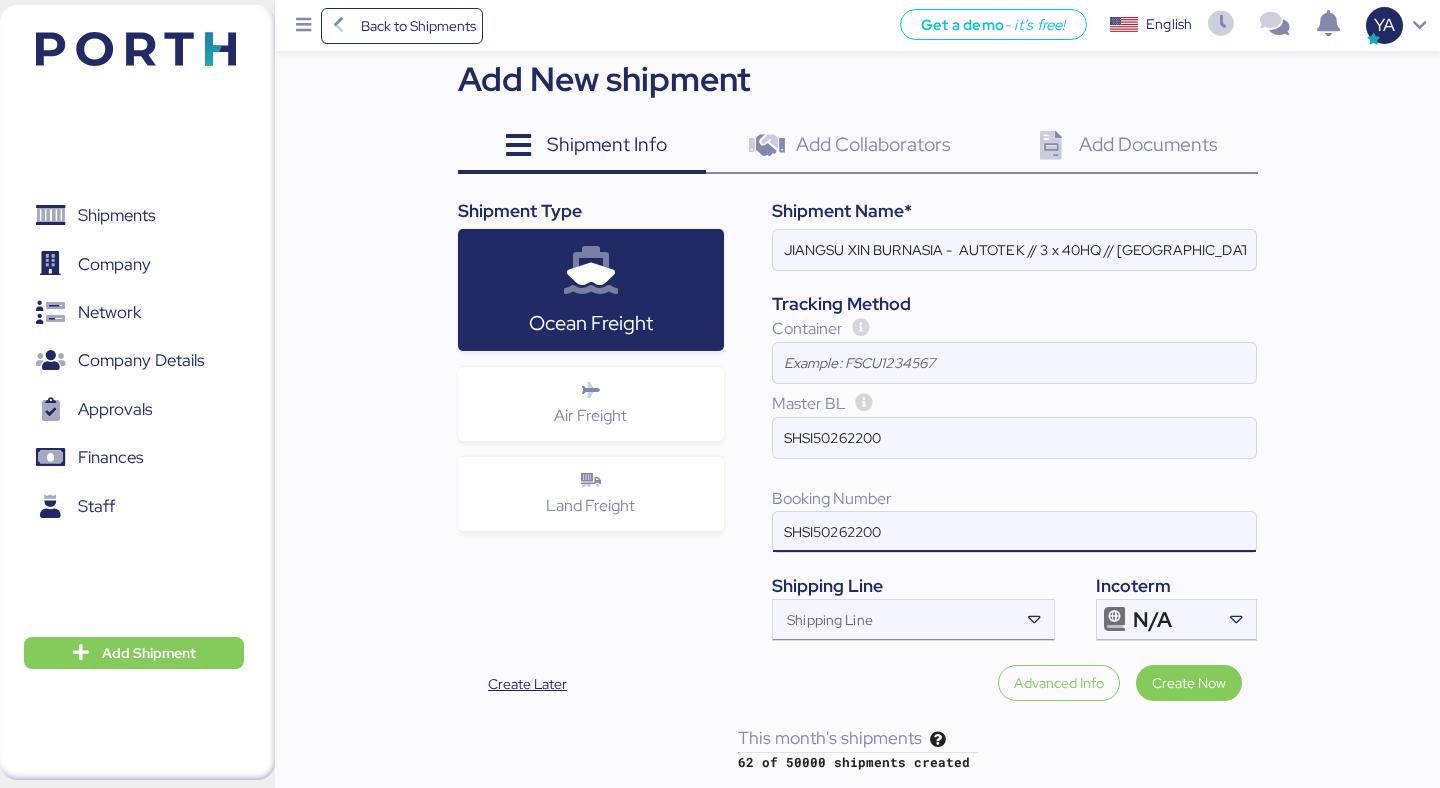 type on "SHSI50262200" 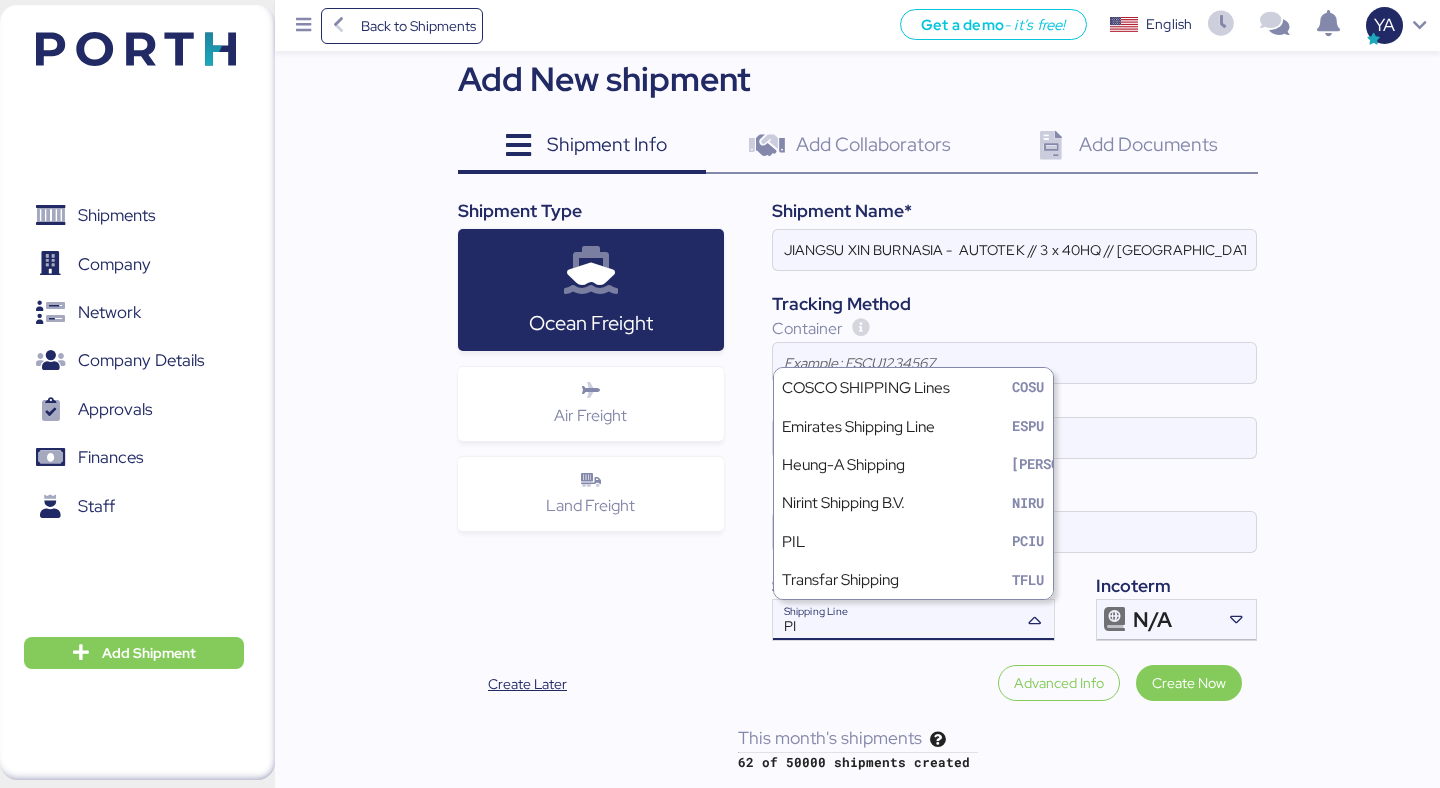 type on "PIL" 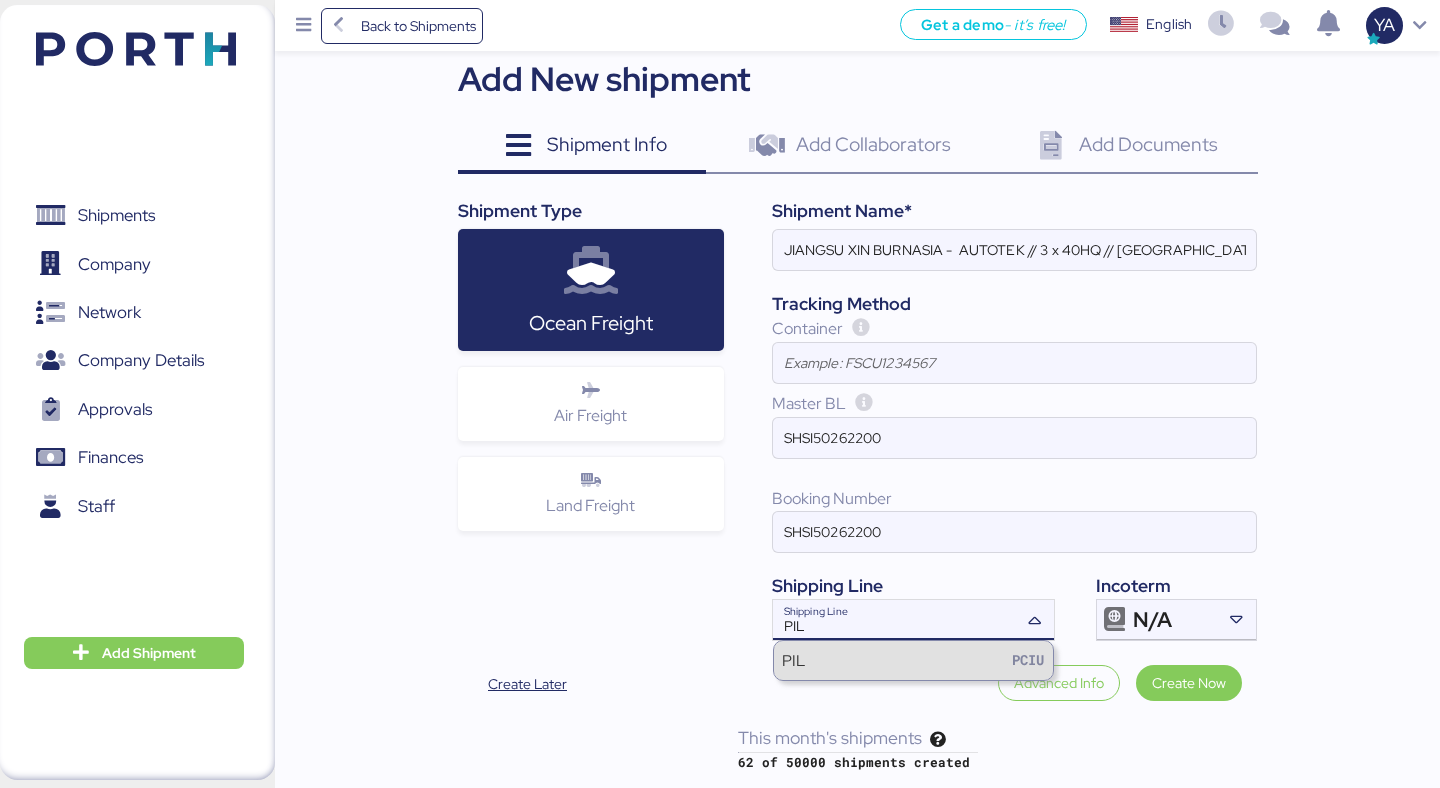 click on "PIL PCIU" at bounding box center [913, 660] 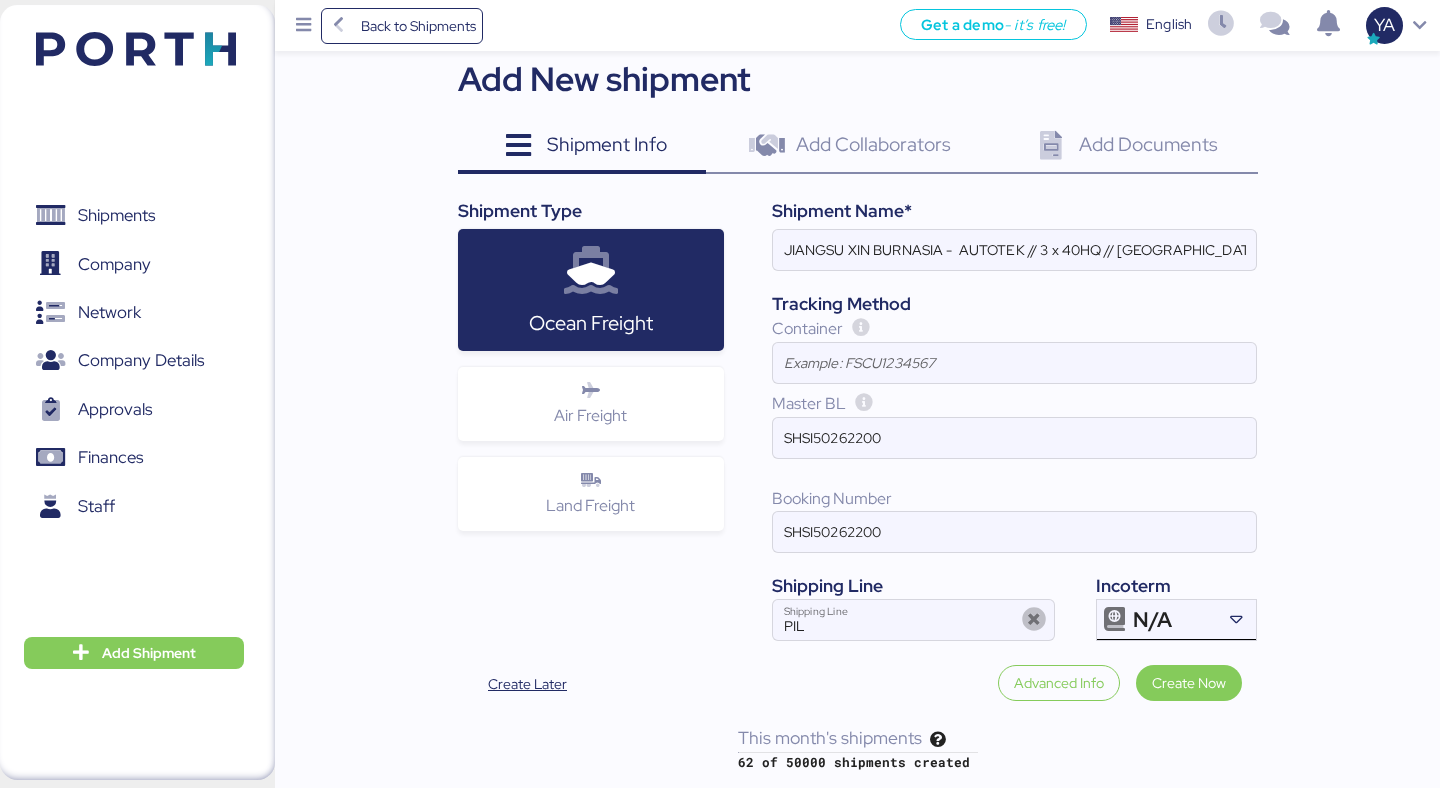 click at bounding box center [1115, 620] 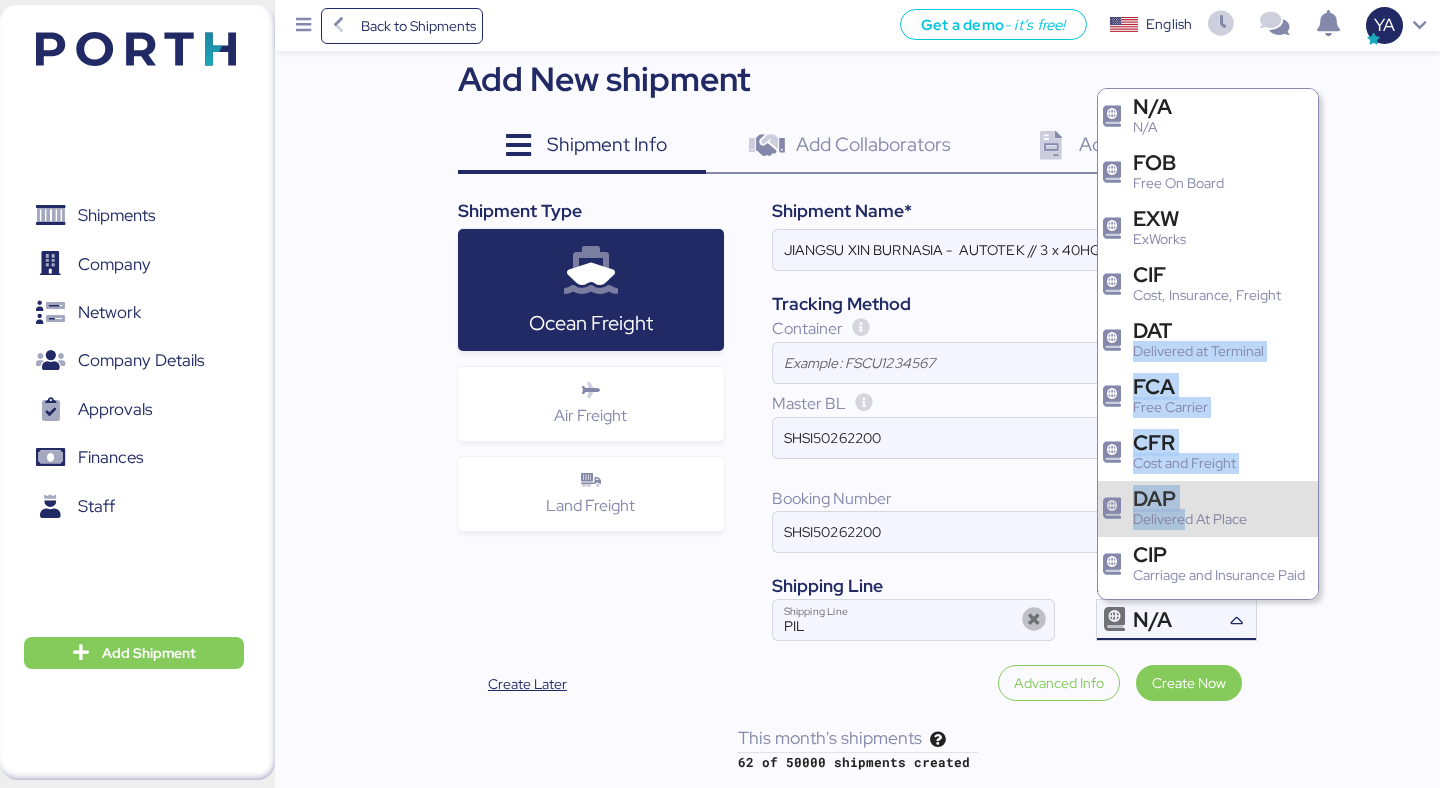 drag, startPoint x: 1174, startPoint y: 320, endPoint x: 1187, endPoint y: 511, distance: 191.4419 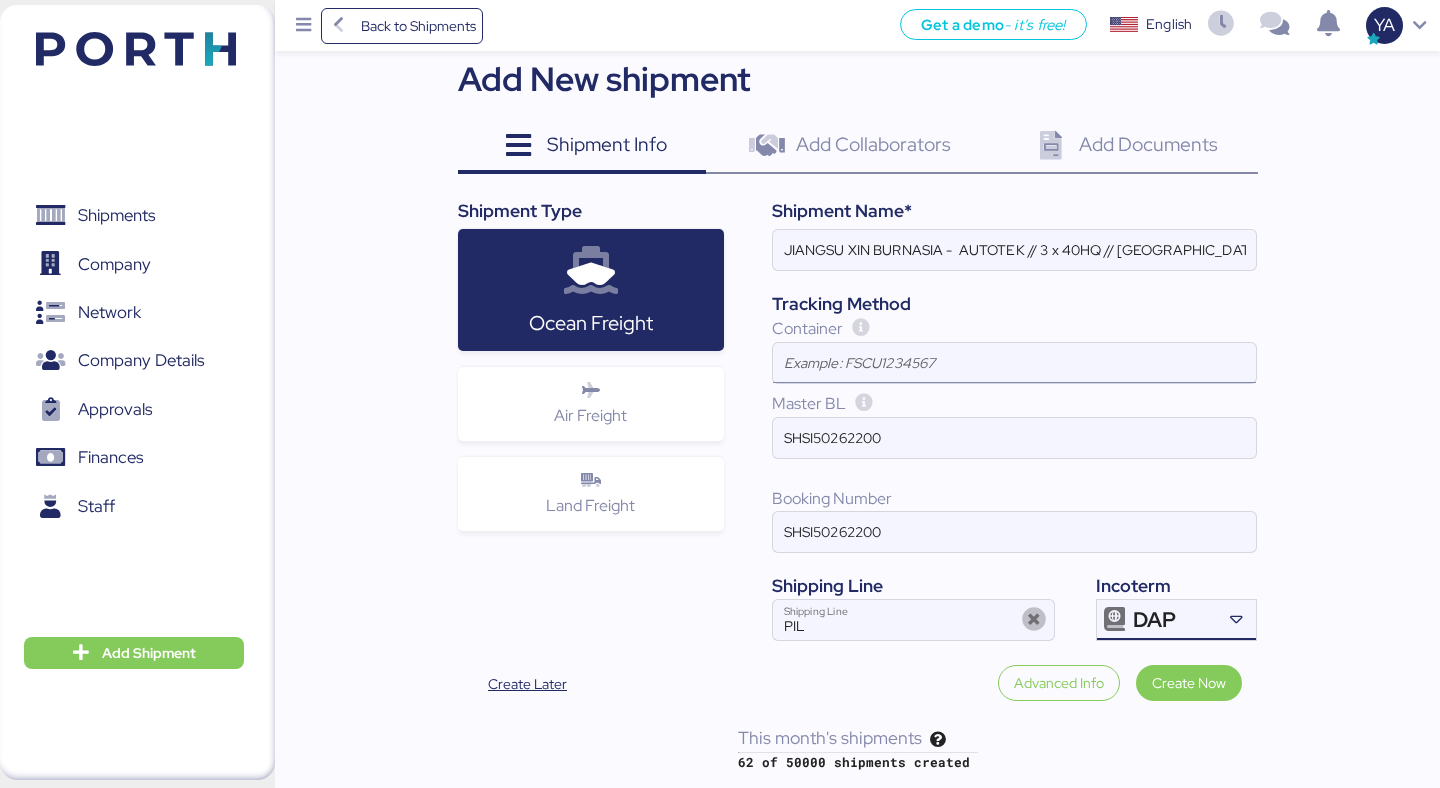 click at bounding box center (1014, 363) 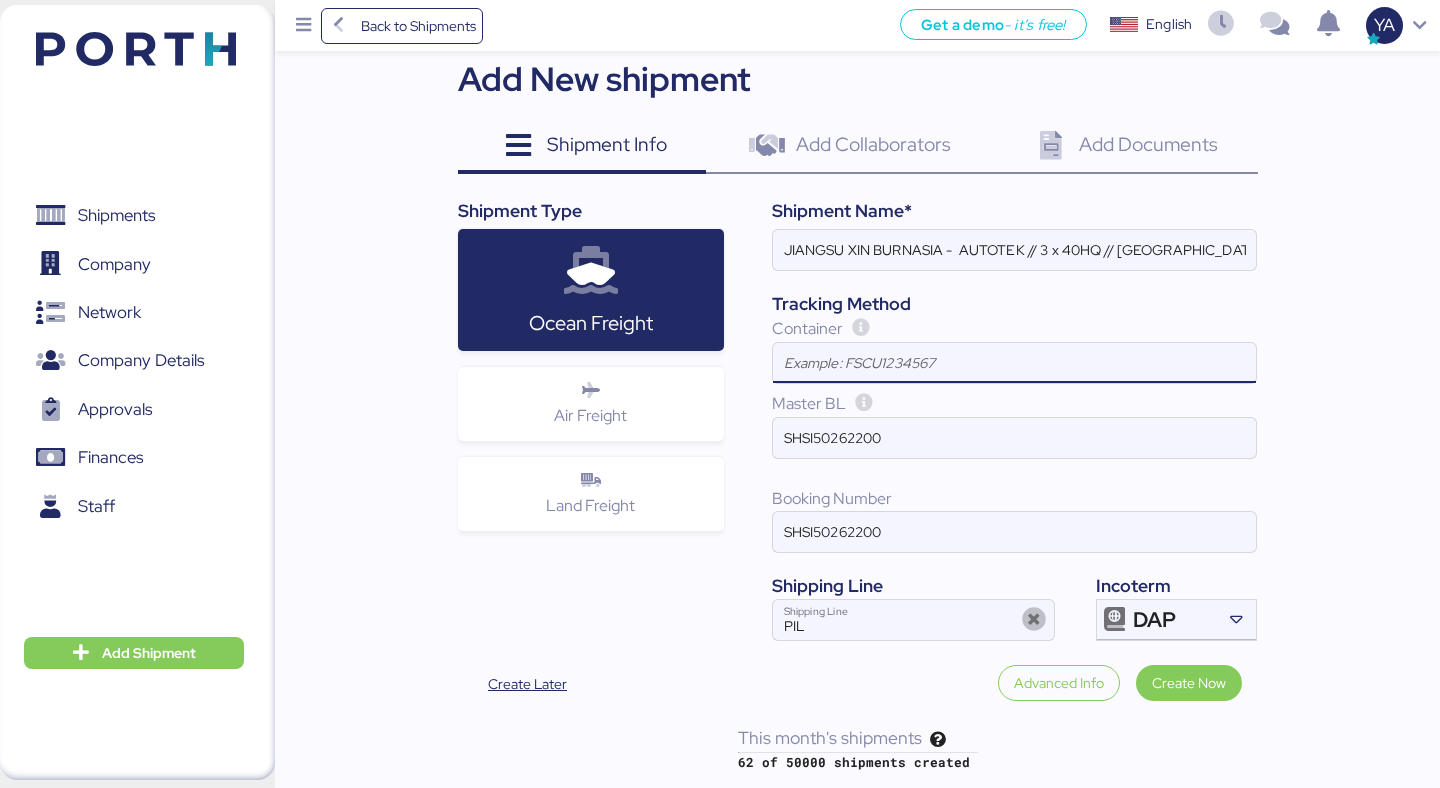 paste on "PCIU8959286" 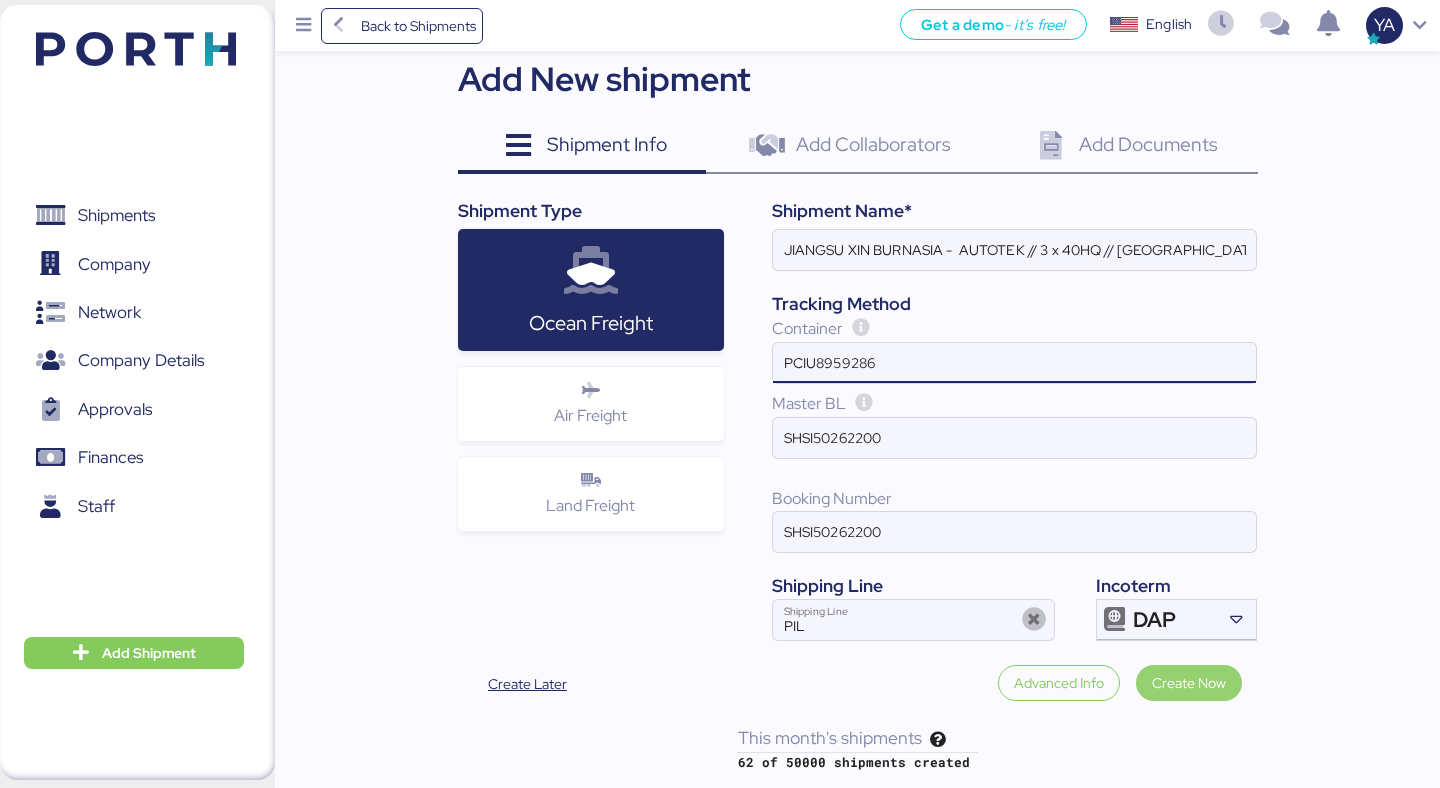 type on "PCIU8959286" 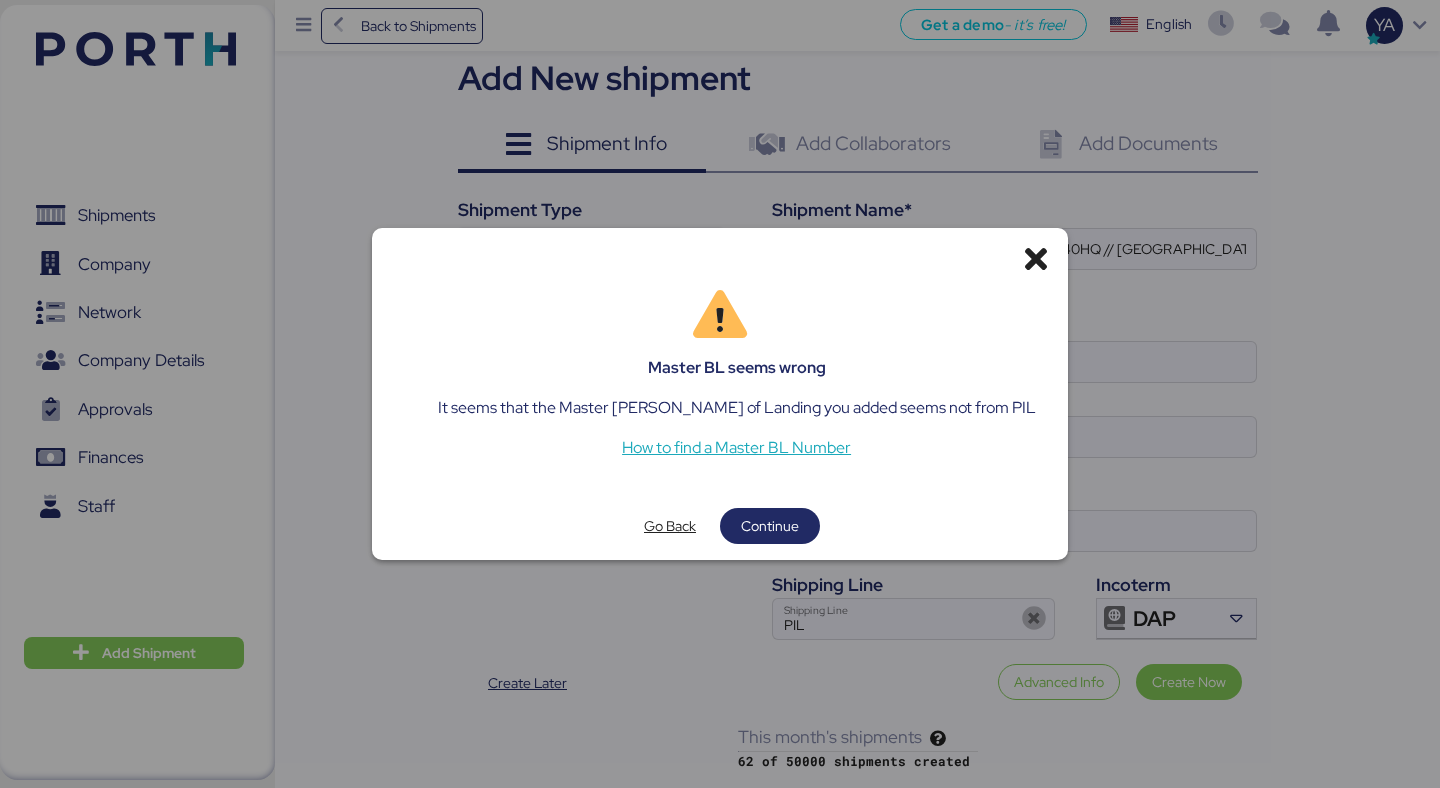 scroll, scrollTop: 0, scrollLeft: 0, axis: both 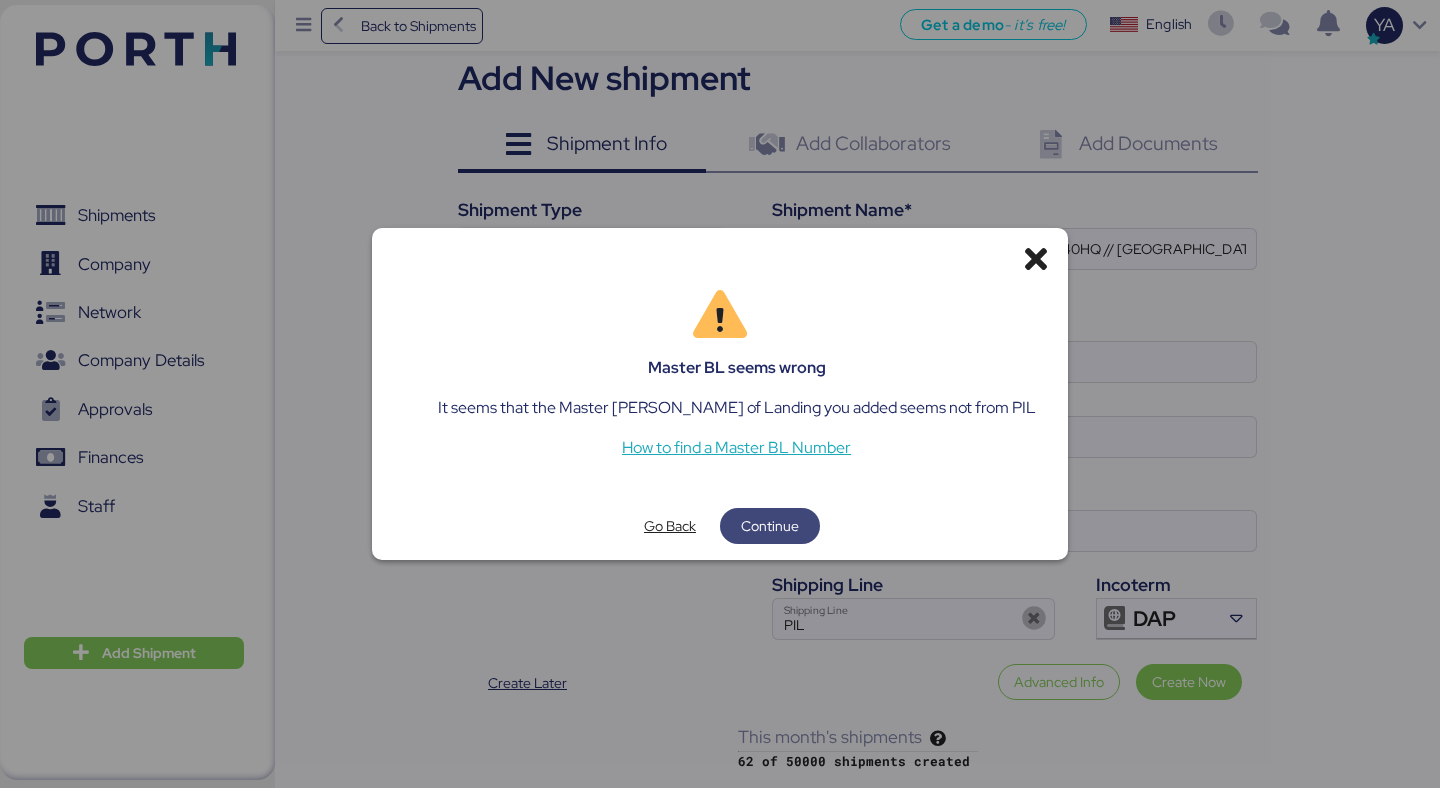 click on "Continue" at bounding box center [770, 526] 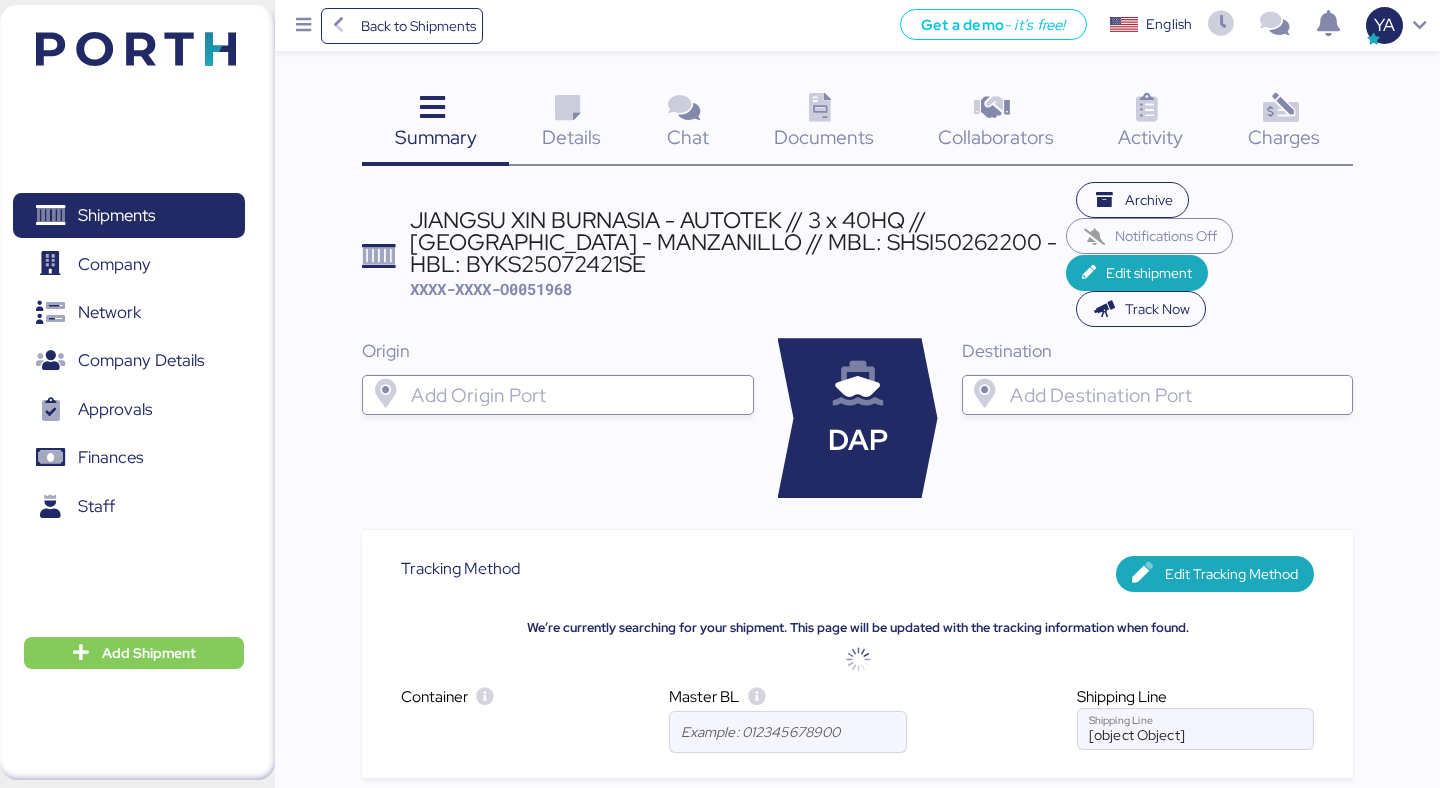 click at bounding box center [567, 108] 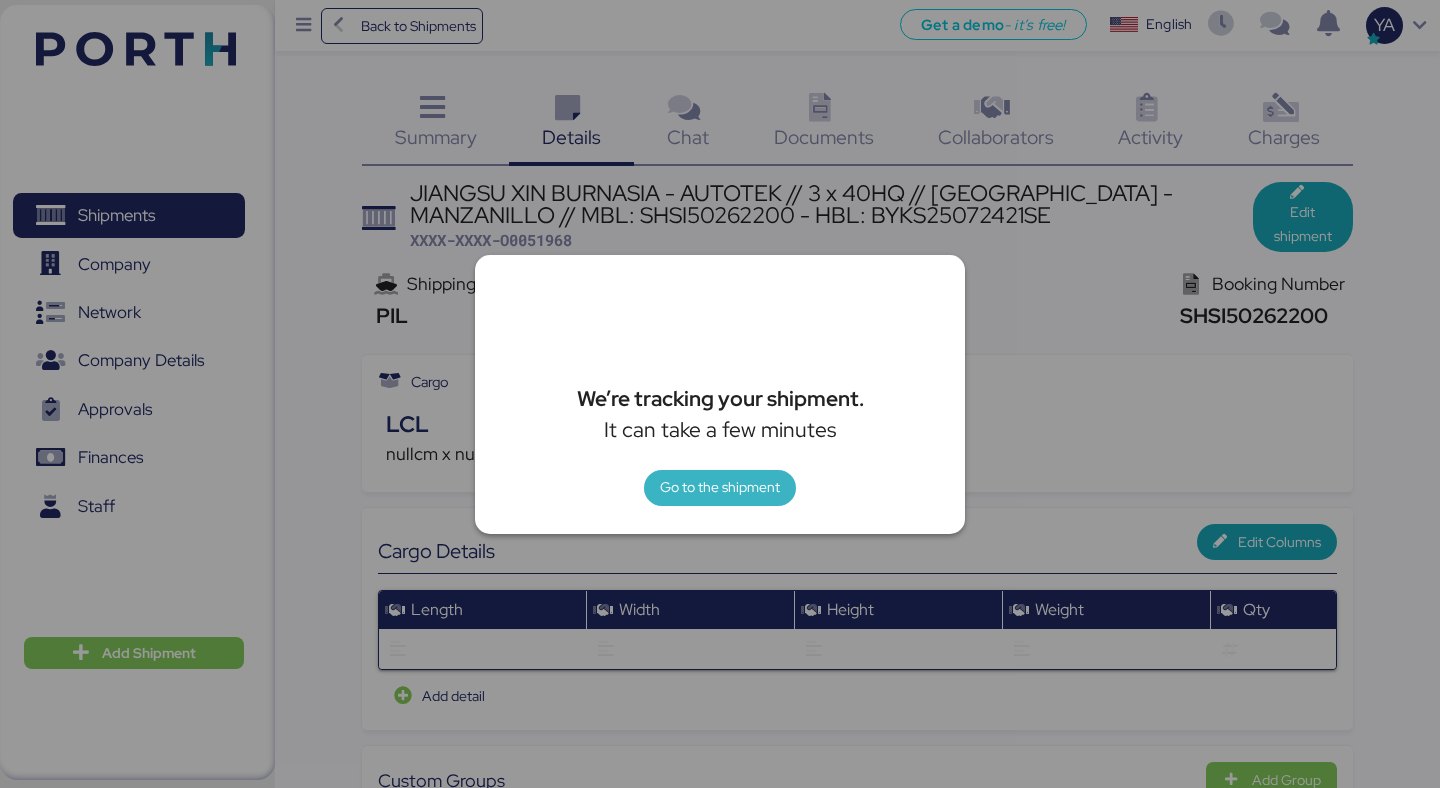 click on "Go to the shipment" at bounding box center [720, 487] 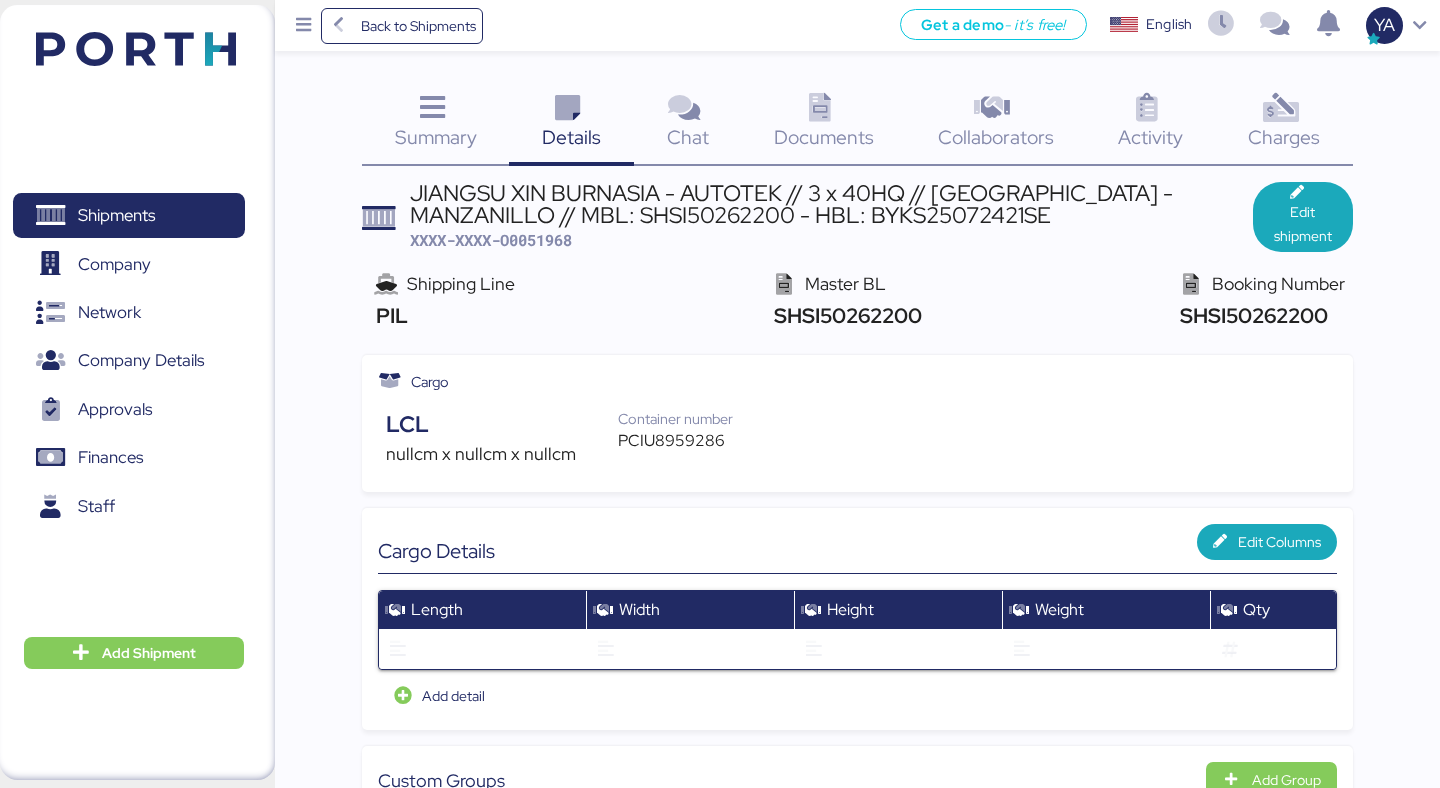click on "Documents" at bounding box center [824, 137] 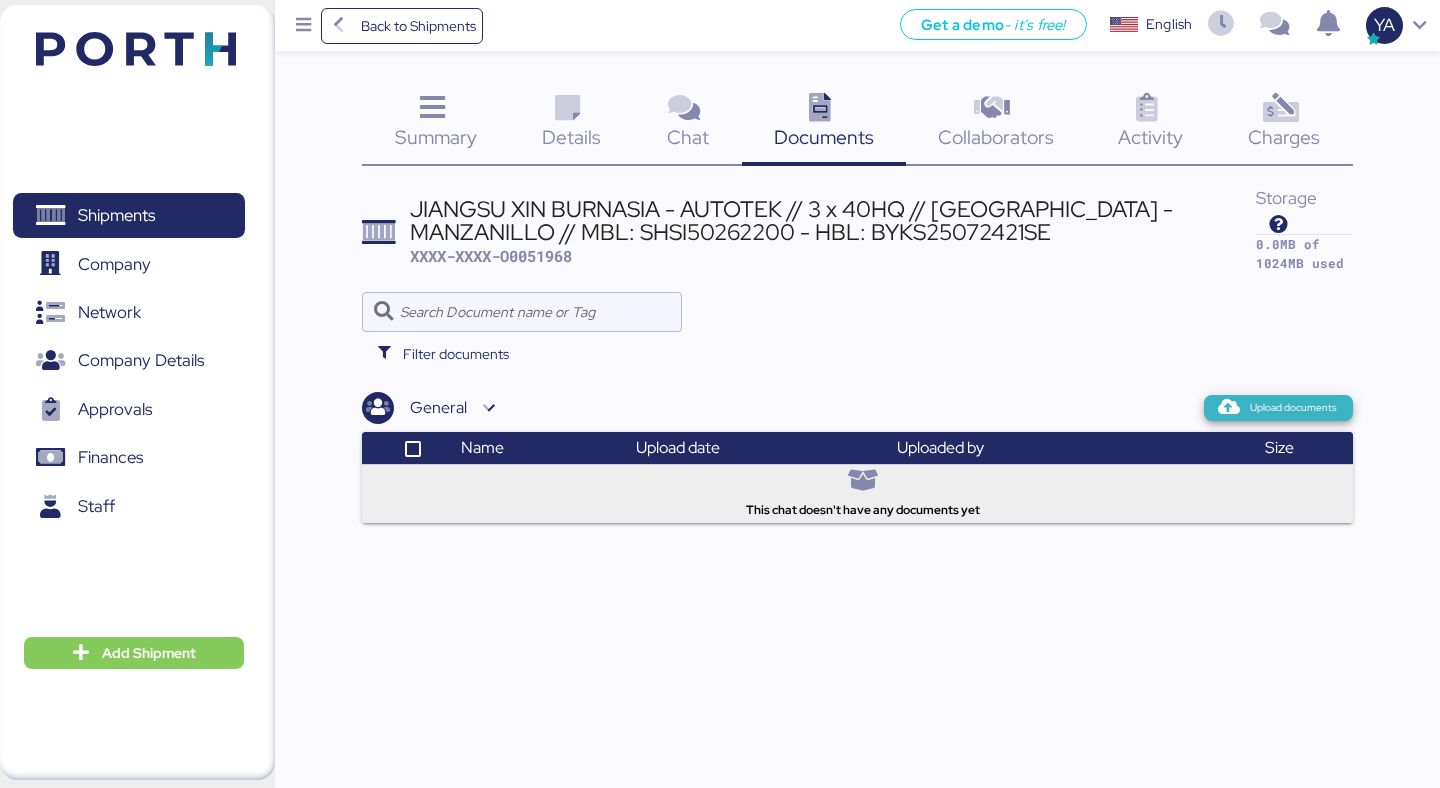 click on "Upload documents" at bounding box center [1293, 408] 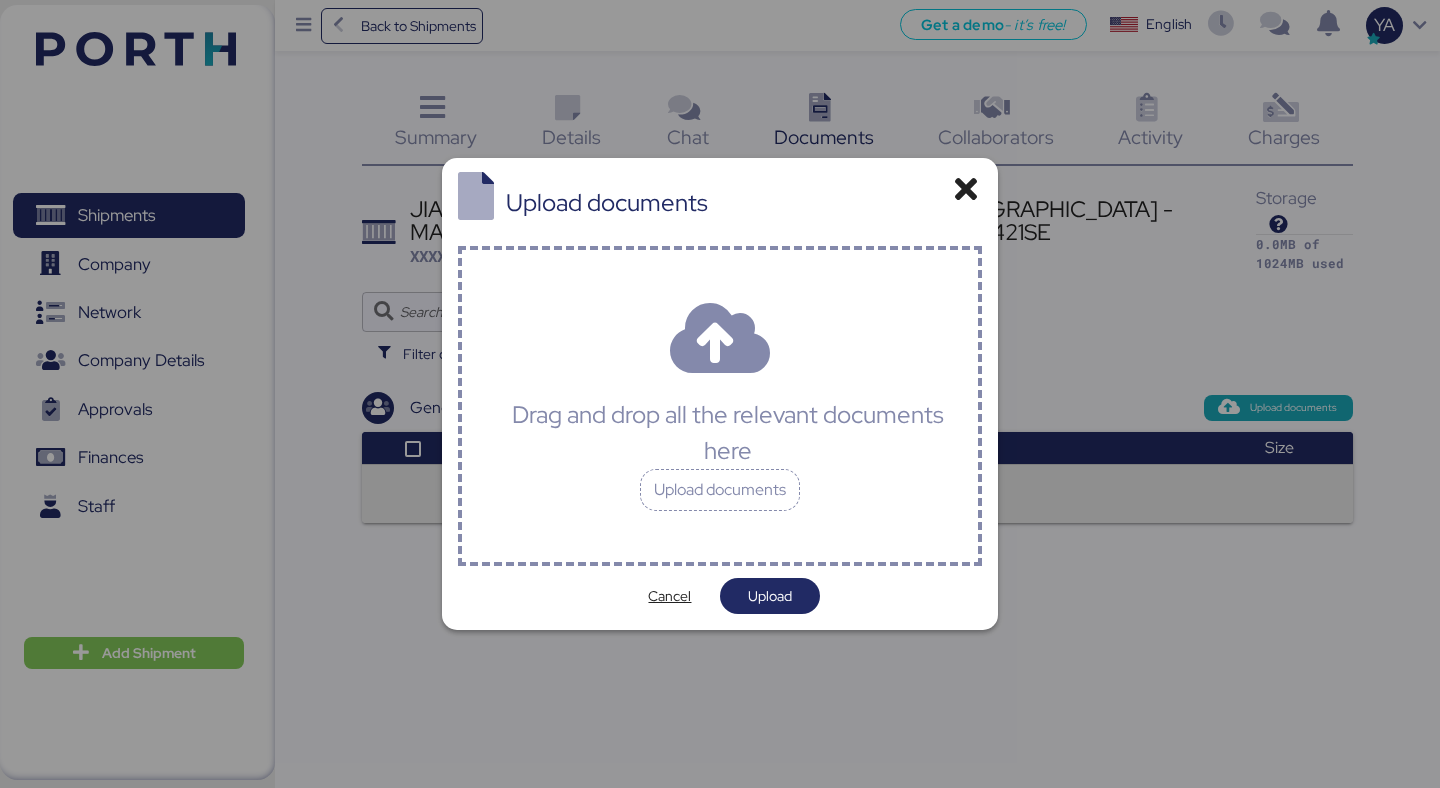 click on "Drag and drop all the relevant documents here Upload documents" at bounding box center [720, 406] 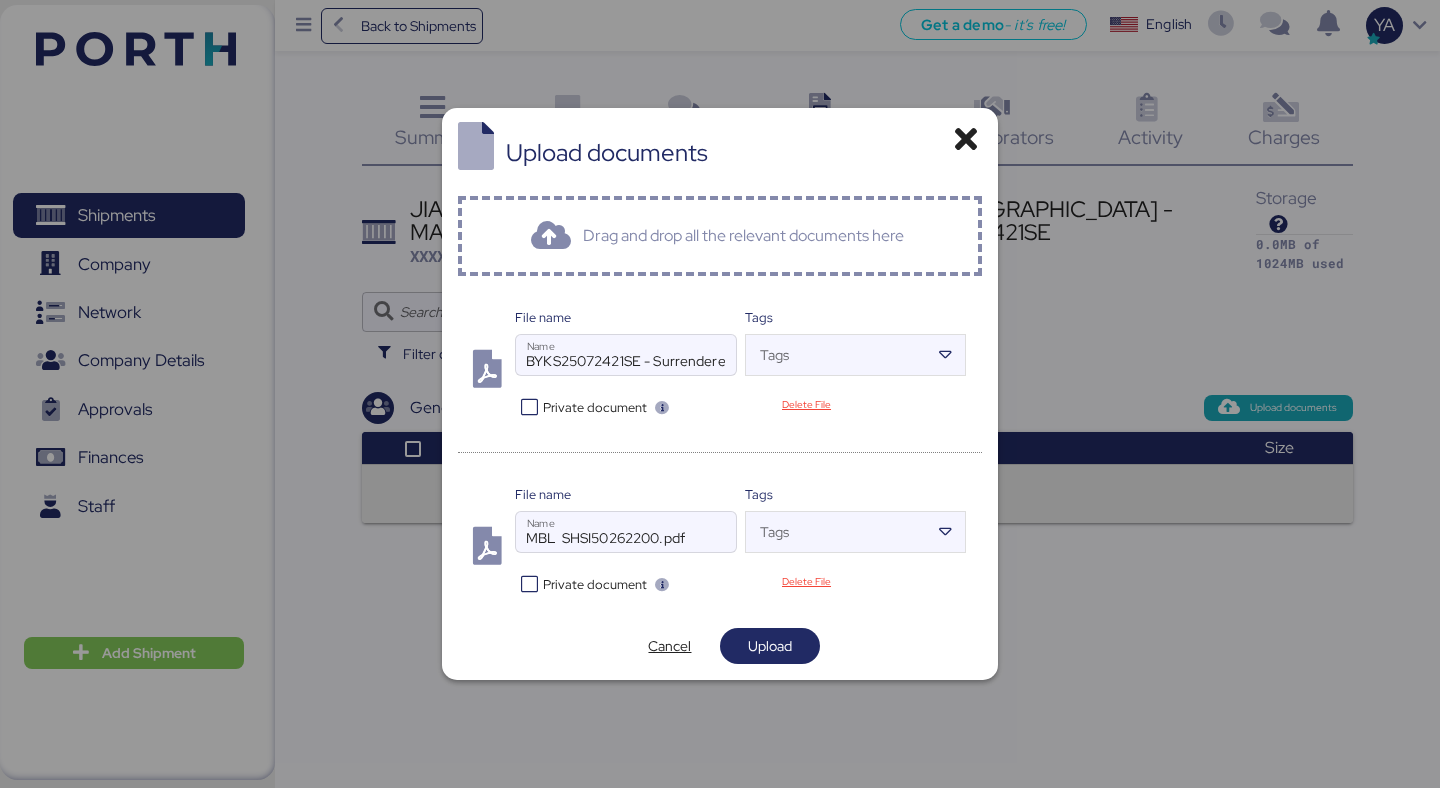 click at bounding box center [529, 584] 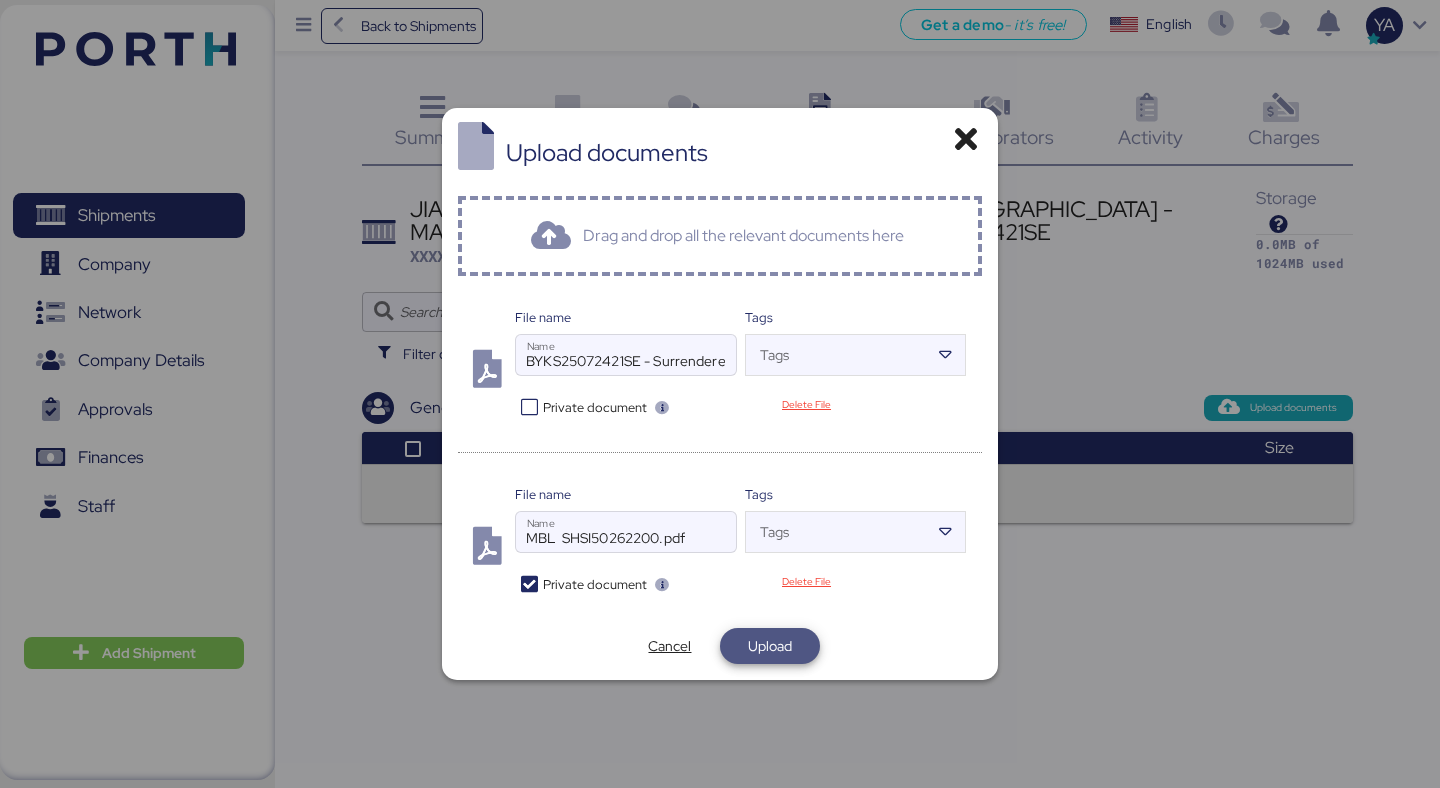 click on "Upload" at bounding box center [770, 646] 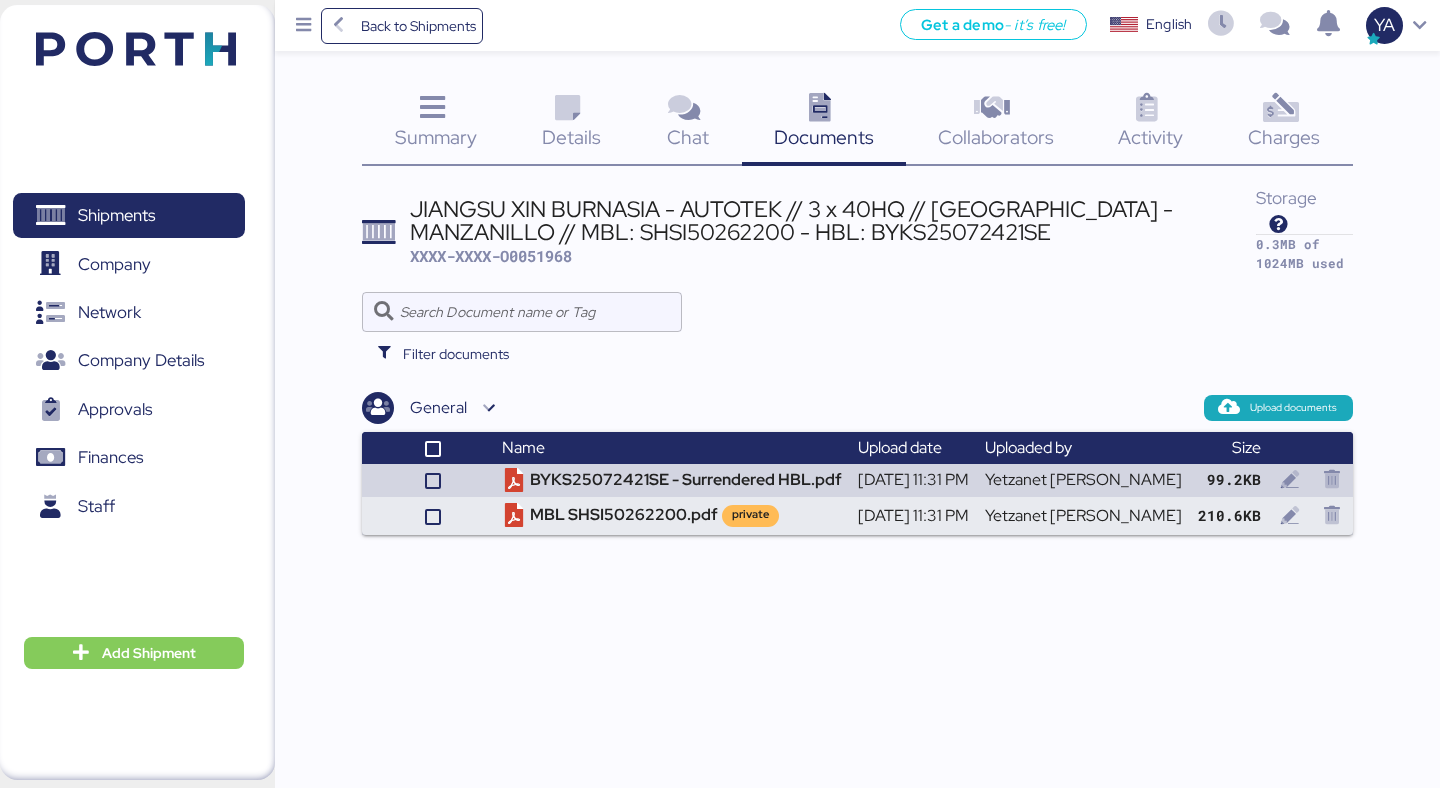 click on "JIANGSU XIN BURNASIA -  AUTOTEK // 3 x 40HQ // [GEOGRAPHIC_DATA] - MANZANILLO // MBL: SHSI50262200 - HBL: BYKS25072421SE" at bounding box center [833, 220] 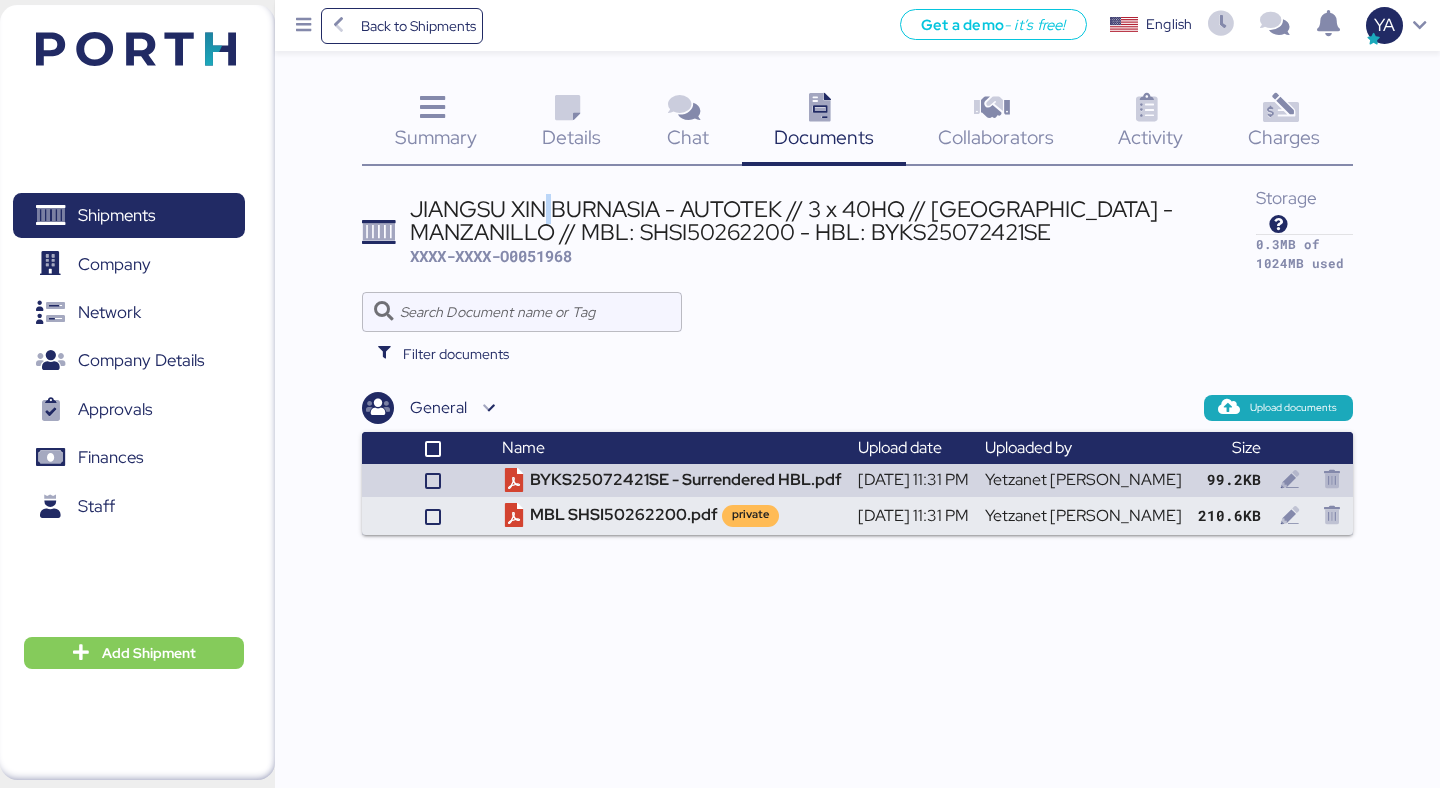 click on "JIANGSU XIN BURNASIA -  AUTOTEK // 3 x 40HQ // [GEOGRAPHIC_DATA] - MANZANILLO // MBL: SHSI50262200 - HBL: BYKS25072421SE" at bounding box center [833, 220] 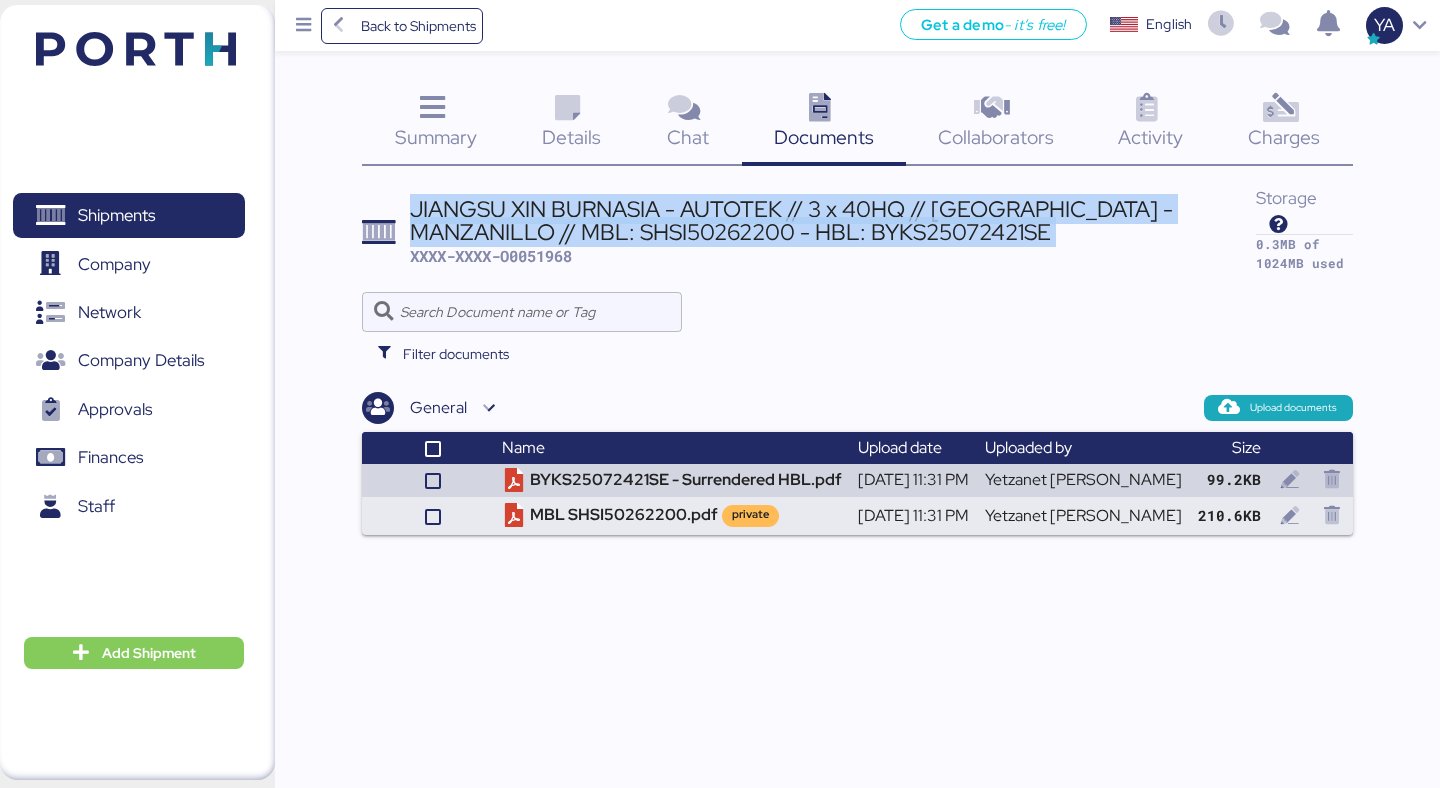 click on "JIANGSU XIN BURNASIA -  AUTOTEK // 3 x 40HQ // [GEOGRAPHIC_DATA] - MANZANILLO // MBL: SHSI50262200 - HBL: BYKS25072421SE" at bounding box center (833, 220) 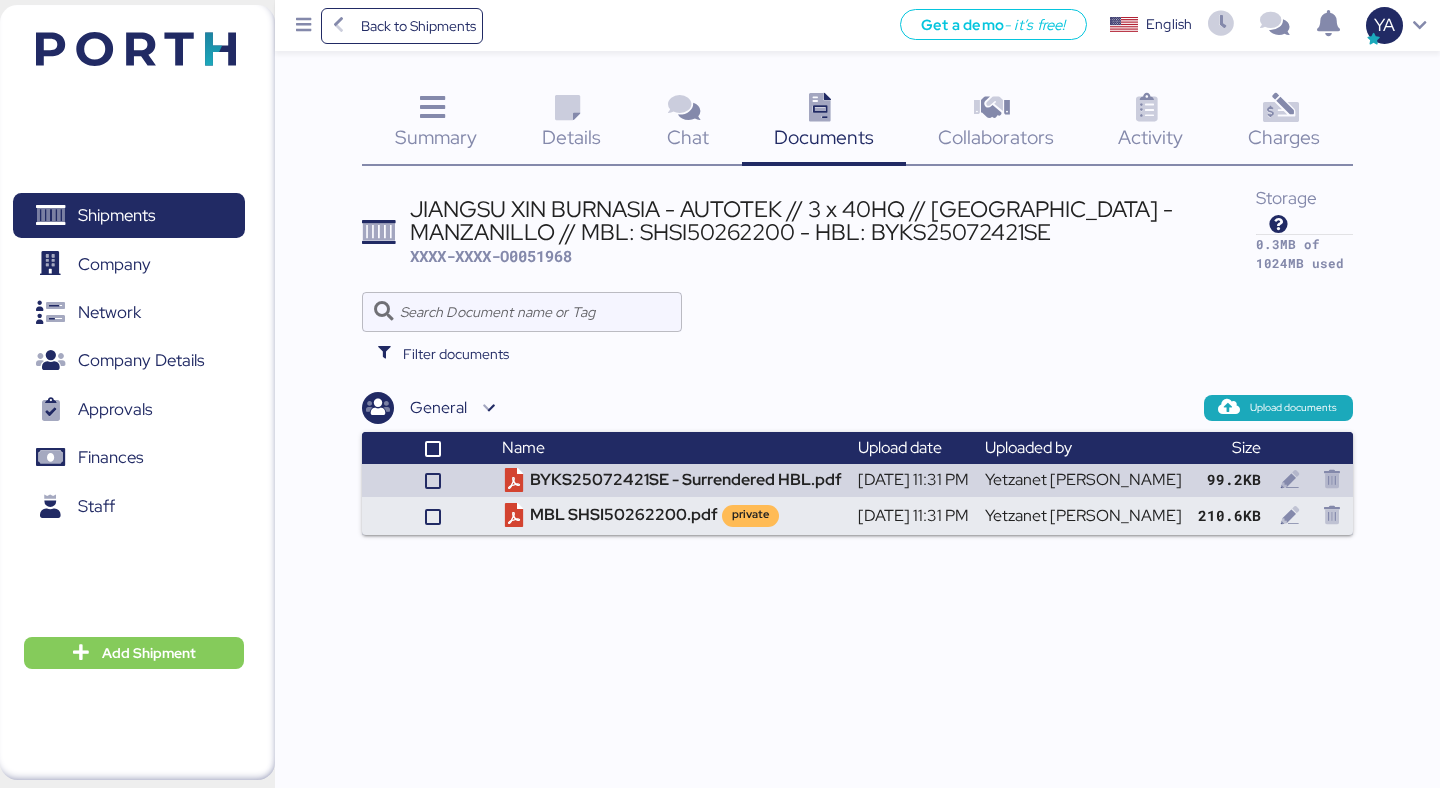 click on "JIANGSU XIN BURNASIA -  AUTOTEK // 3 x 40HQ // [GEOGRAPHIC_DATA] - MANZANILLO // MBL: SHSI50262200 - HBL: BYKS25072421SE XXXX-XXXX-O0051968 Storage
0.3MB of 1024MB used" at bounding box center [857, 231] 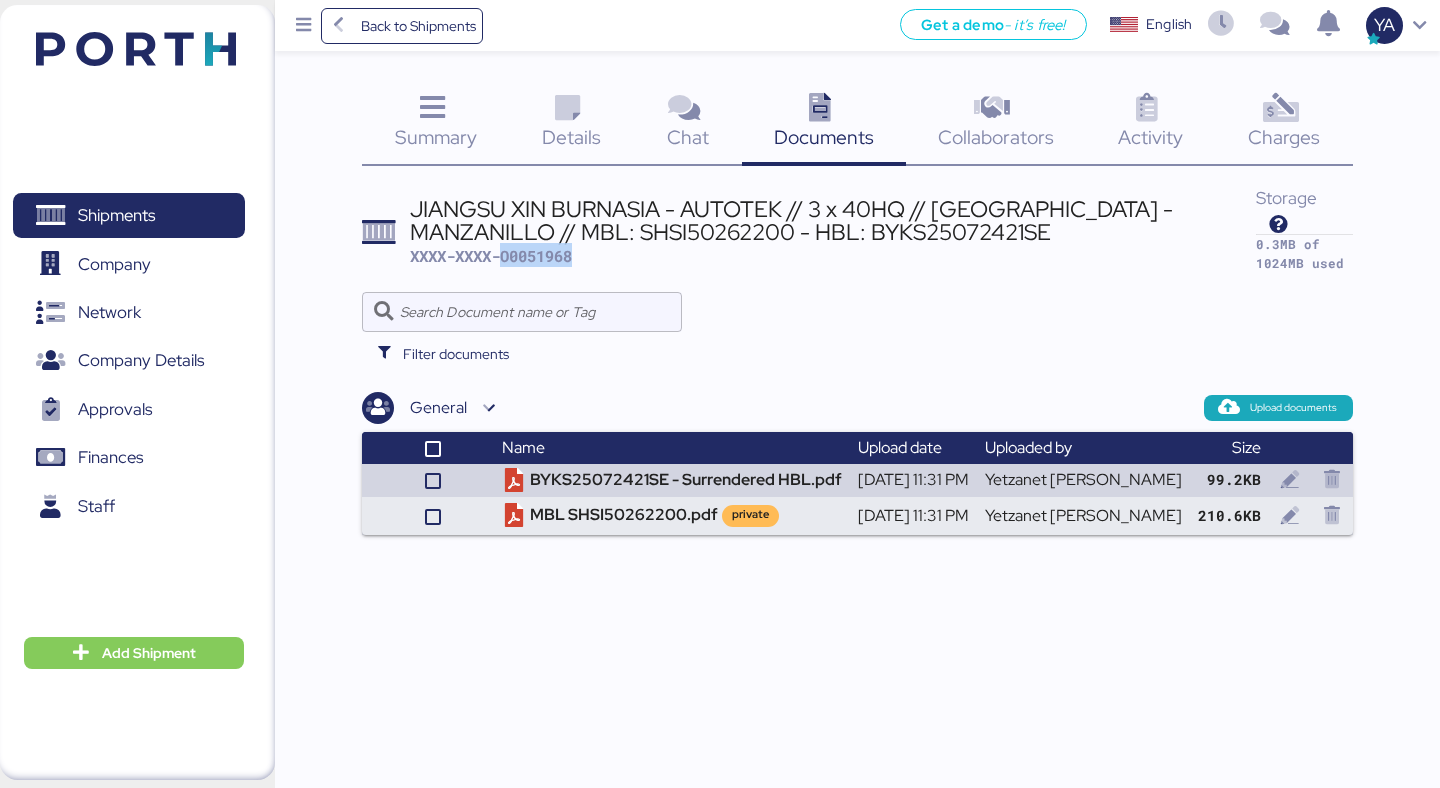 click on "XXXX-XXXX-O0051968" at bounding box center [491, 256] 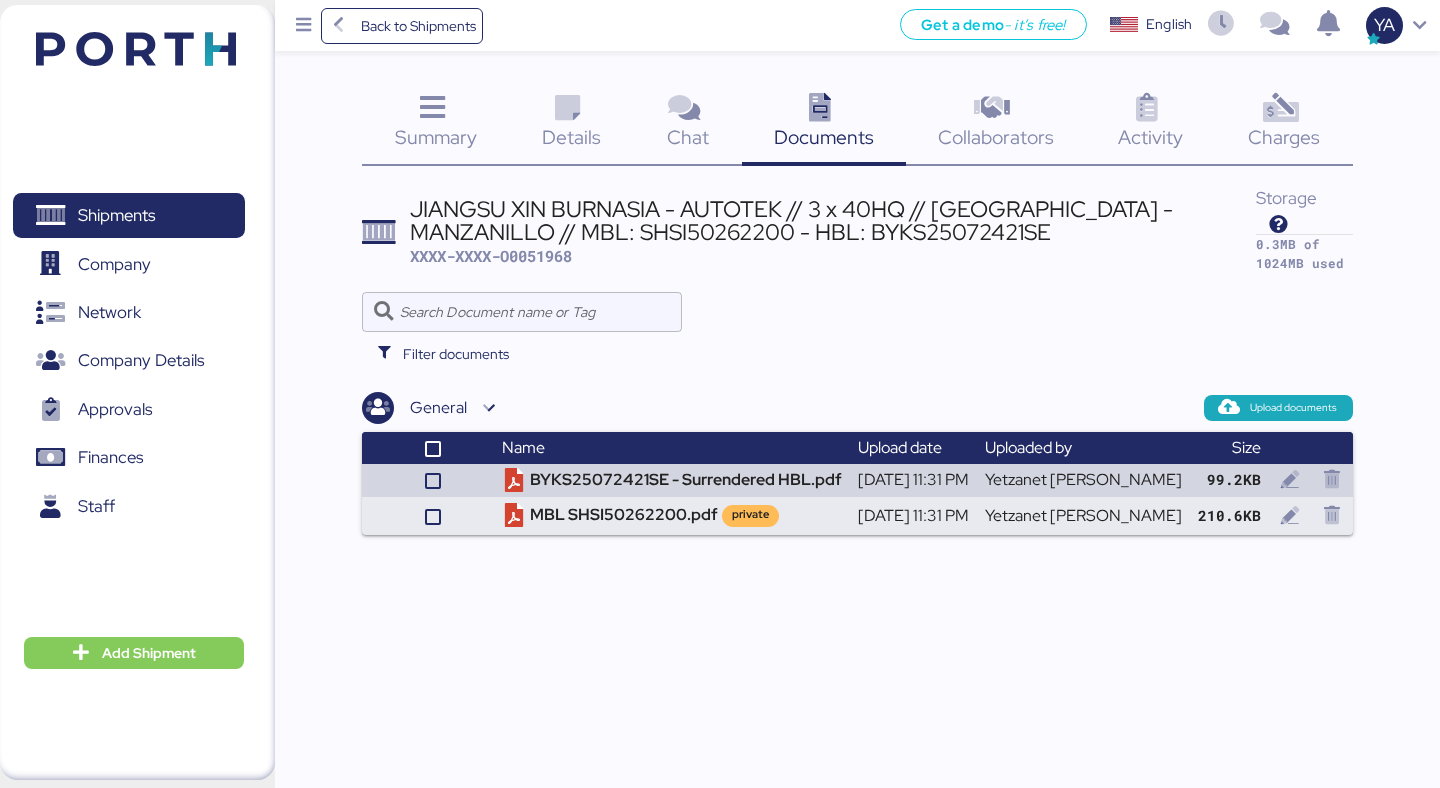 click on "Details 0" at bounding box center [571, 124] 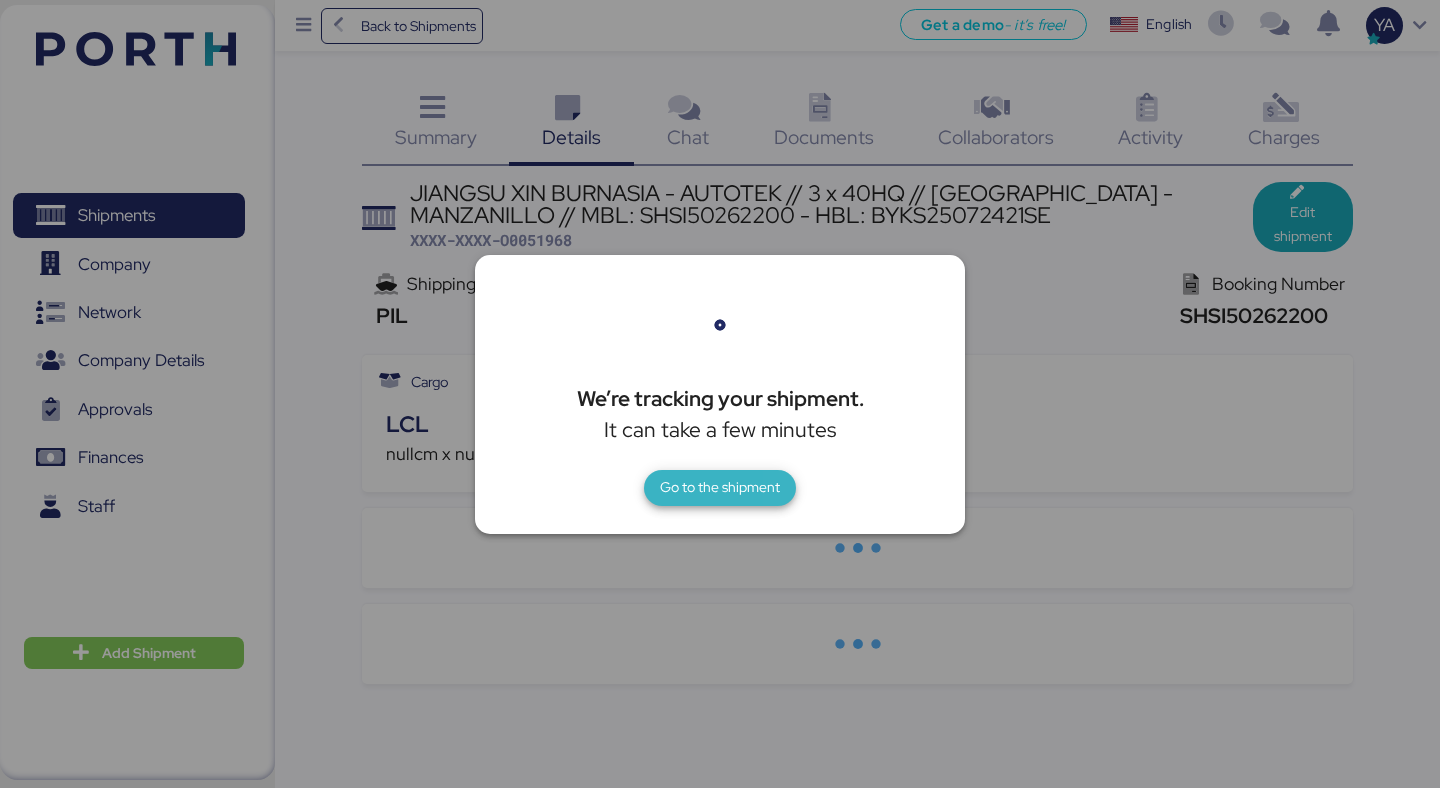 click on "Go to the shipment" at bounding box center (720, 488) 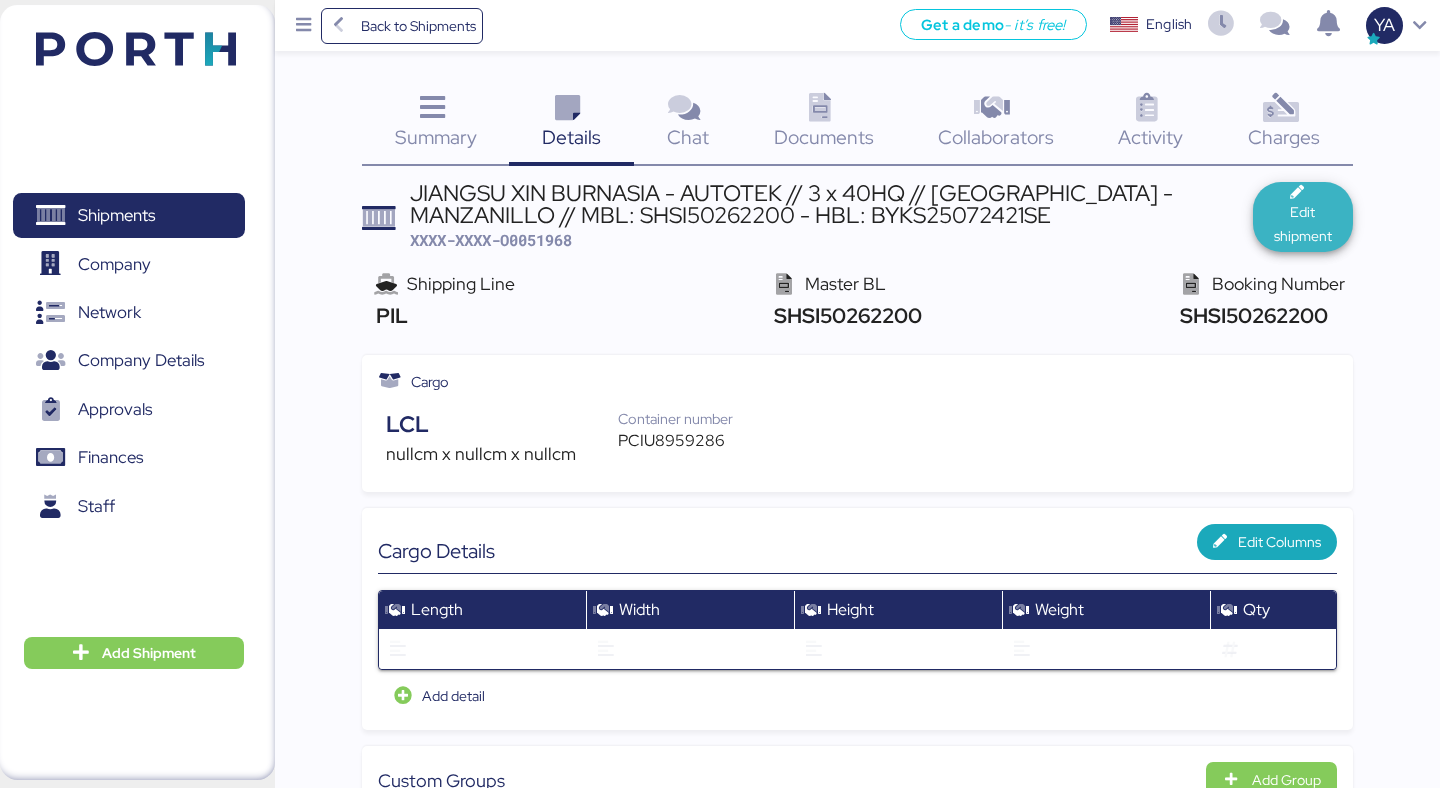 click on "Edit shipment" at bounding box center [1303, 217] 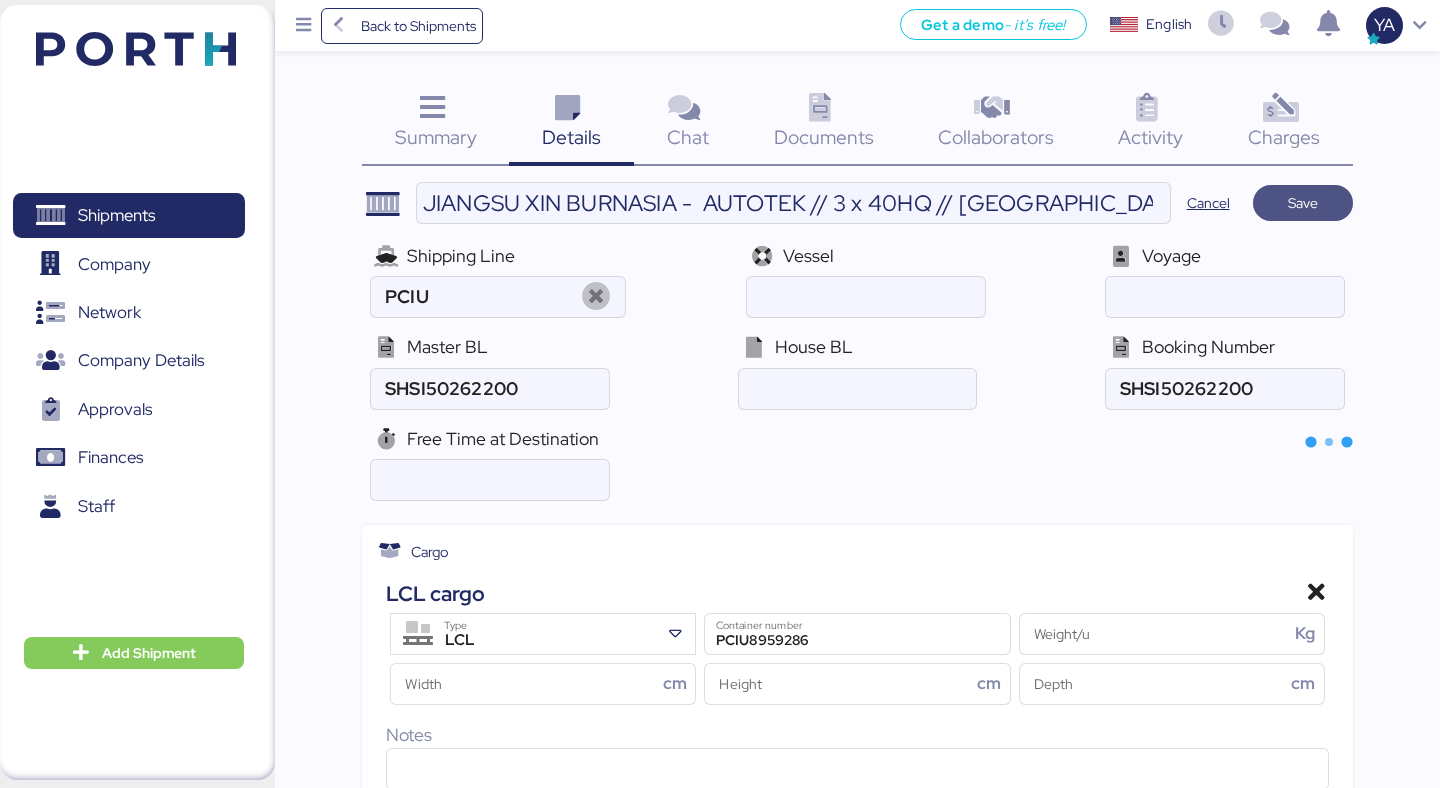 type on "PIL" 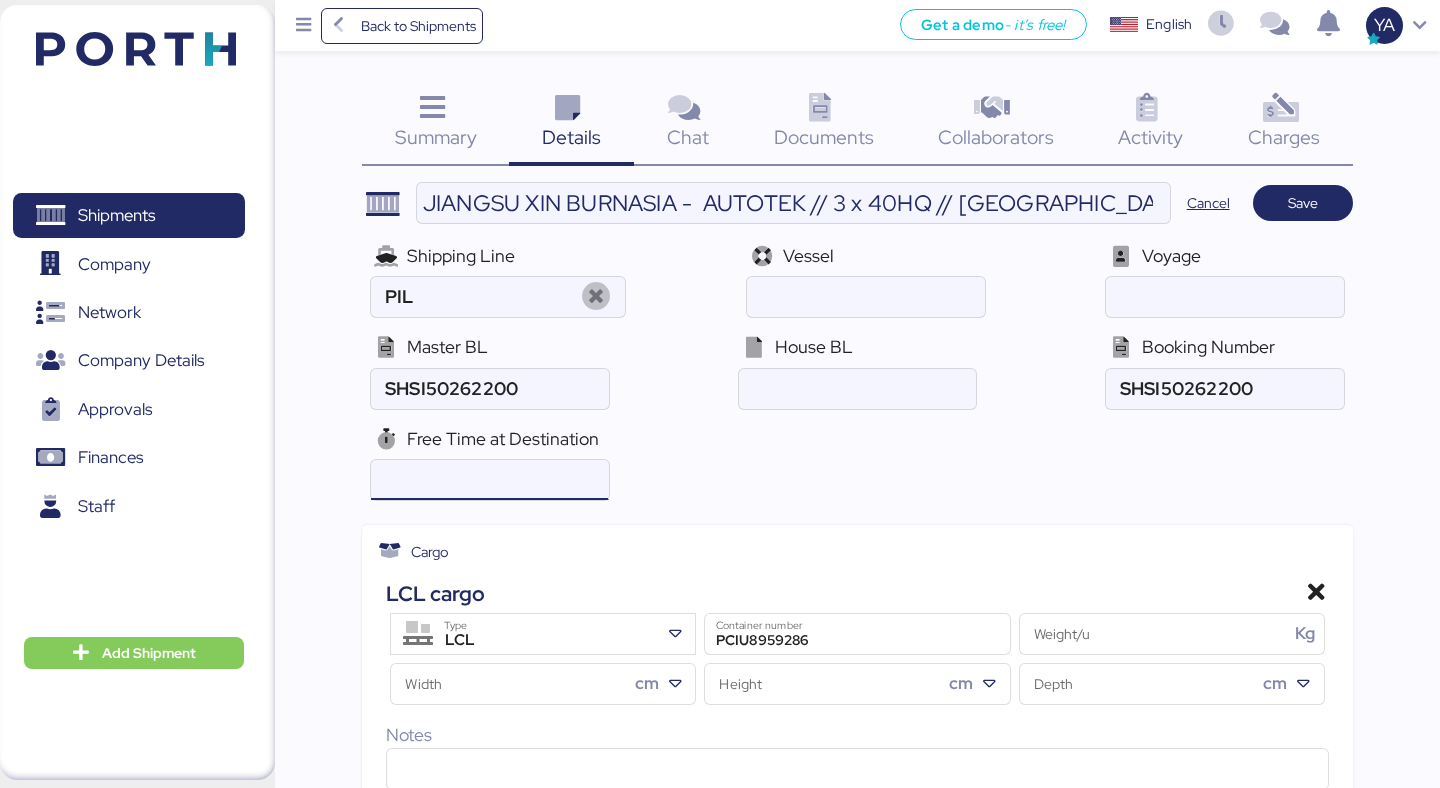 click at bounding box center [489, 480] 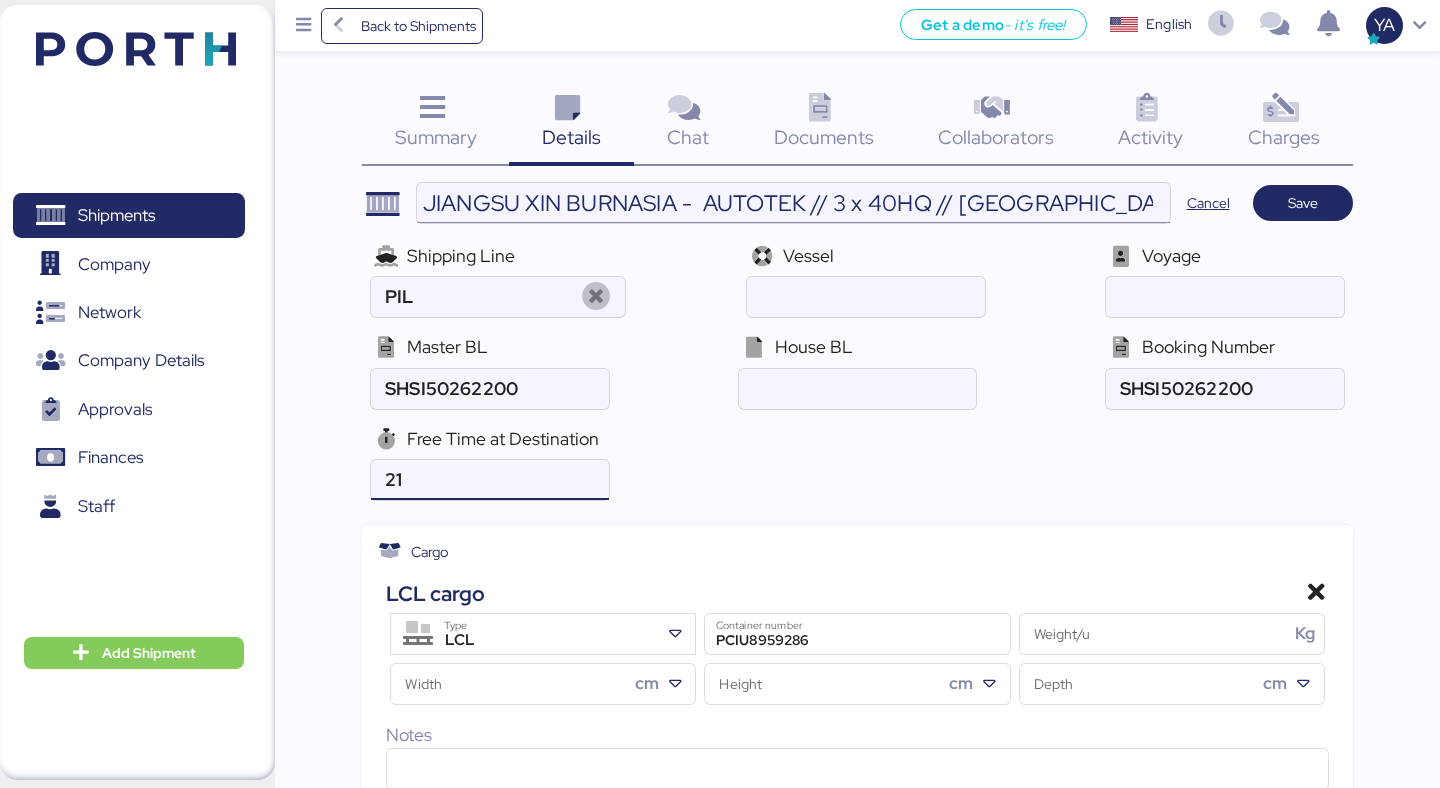 type on "21" 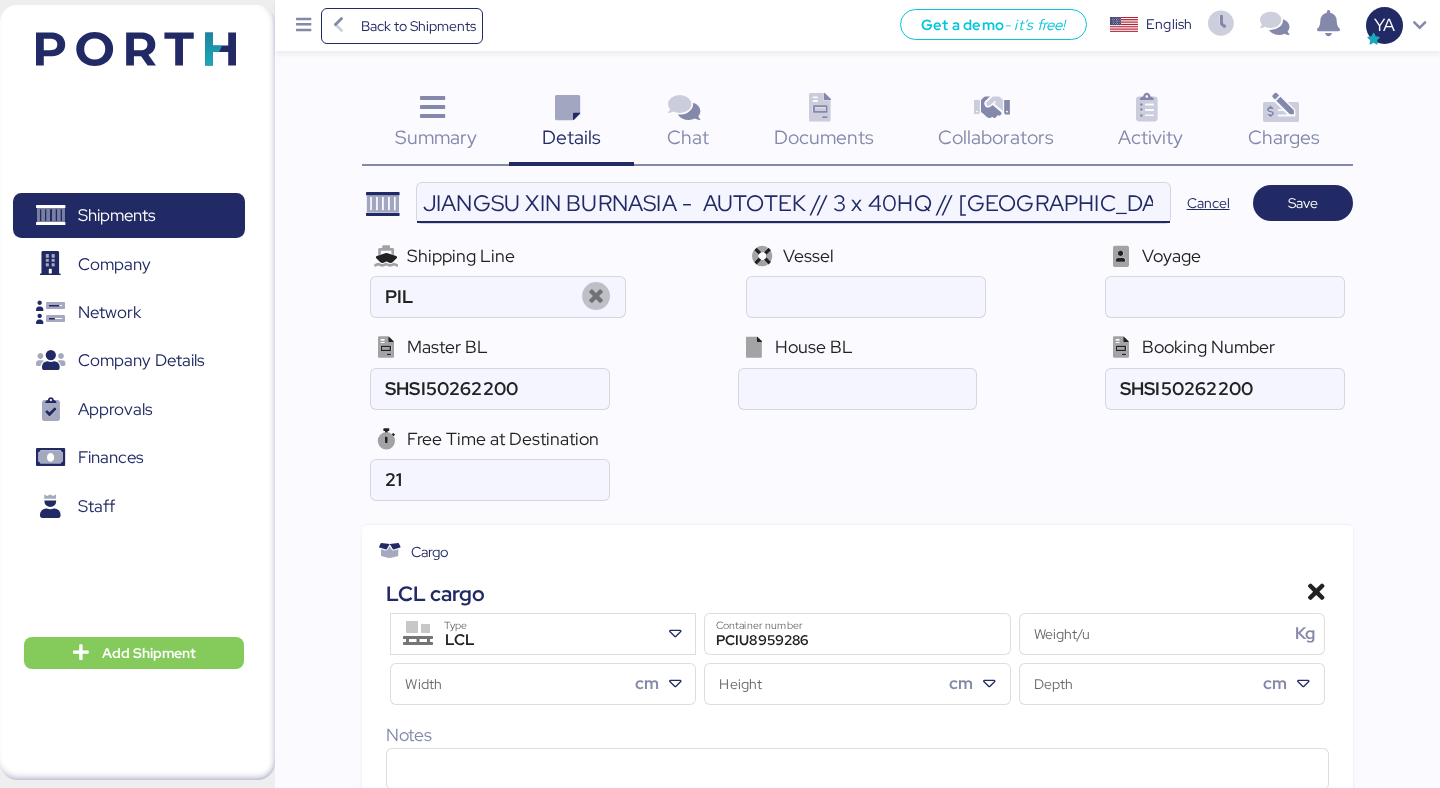 click on "JIANGSU XIN BURNASIA -  AUTOTEK // 3 x 40HQ // [GEOGRAPHIC_DATA] - MANZANILLO // MBL: SHSI50262200 - HBL: BYKS25072421SE" at bounding box center [793, 203] 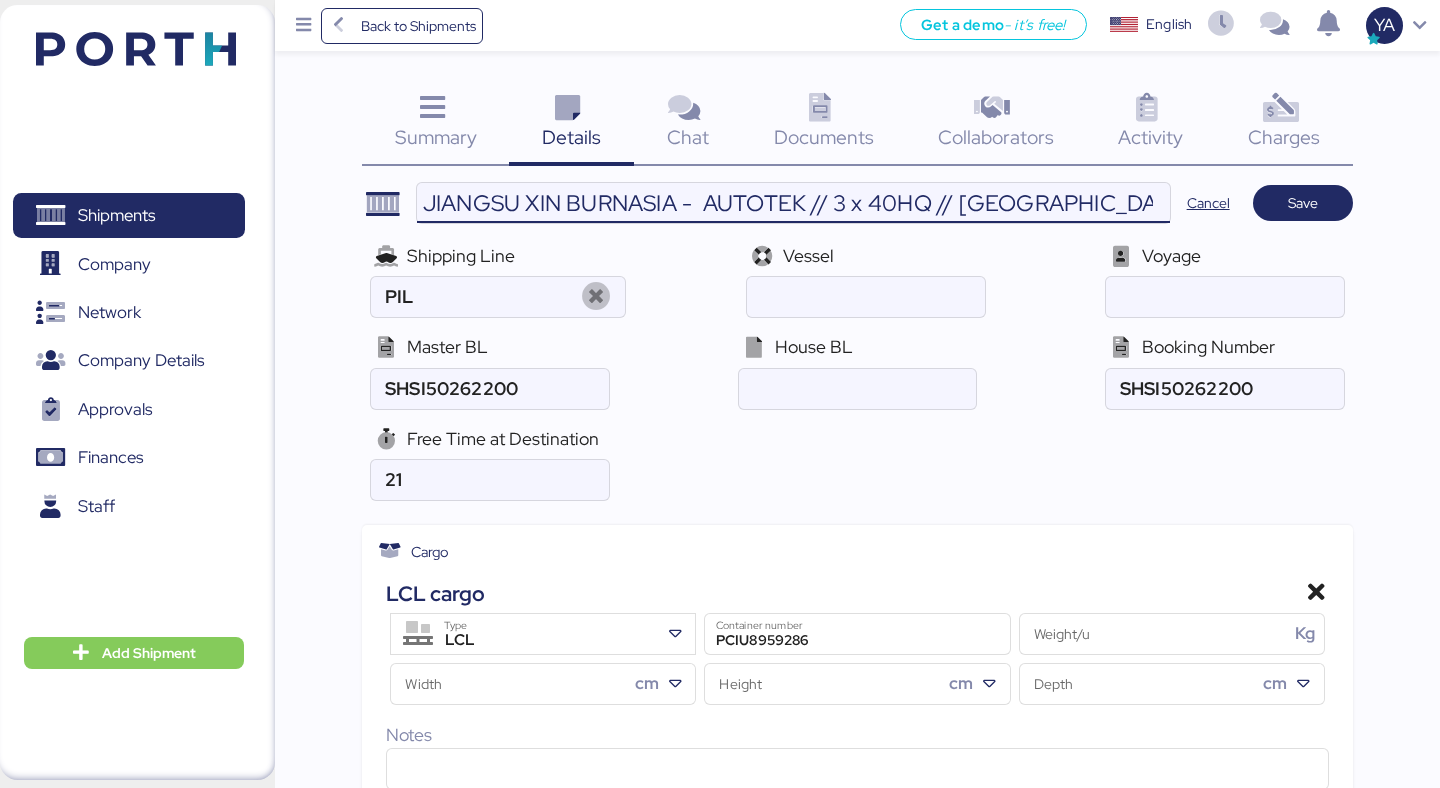 scroll, scrollTop: 0, scrollLeft: 599, axis: horizontal 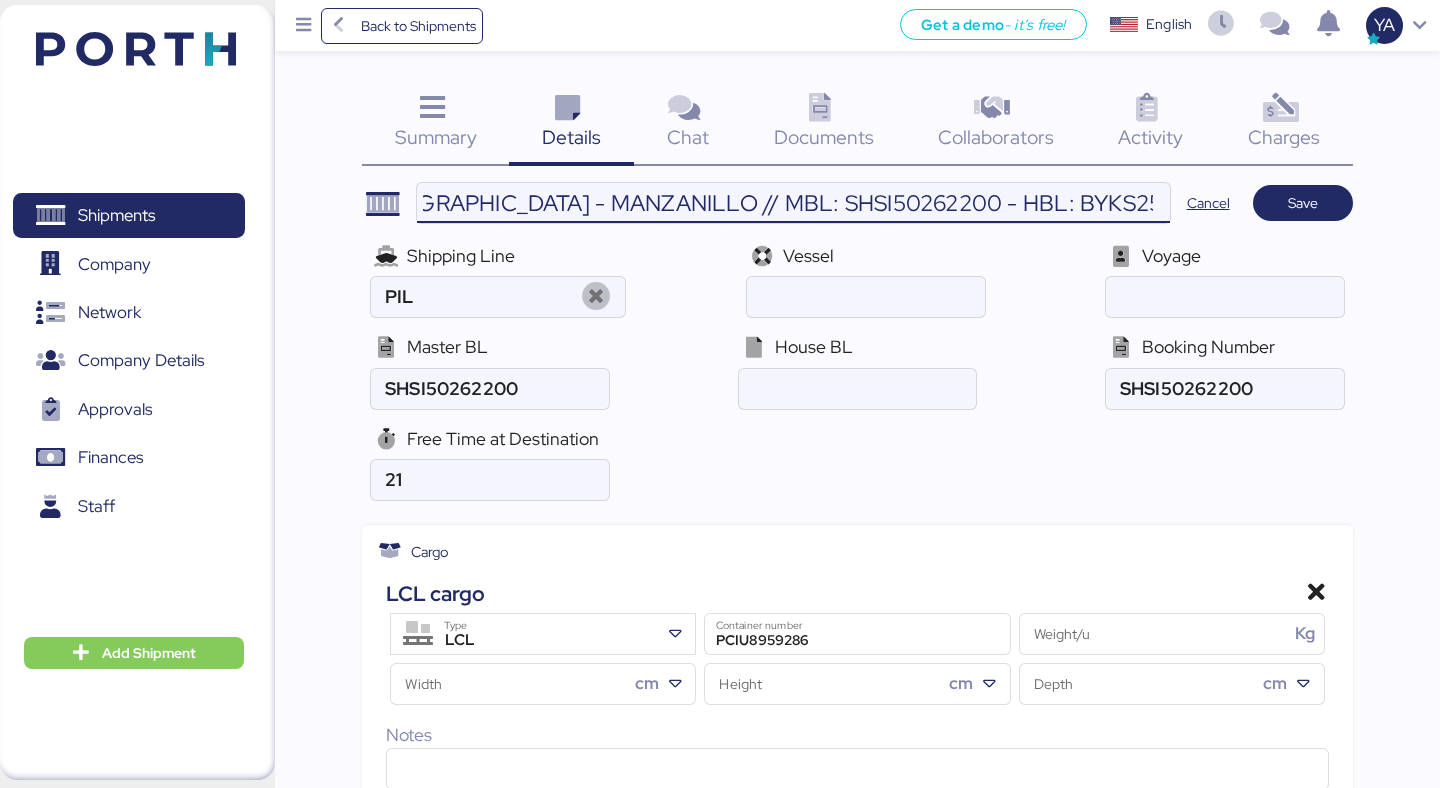 click on "JIANGSU XIN BURNASIA -  AUTOTEK // 3 x 40HQ // [GEOGRAPHIC_DATA] - MANZANILLO // MBL: SHSI50262200 - HBL: BYKS25072421SE" at bounding box center (793, 203) 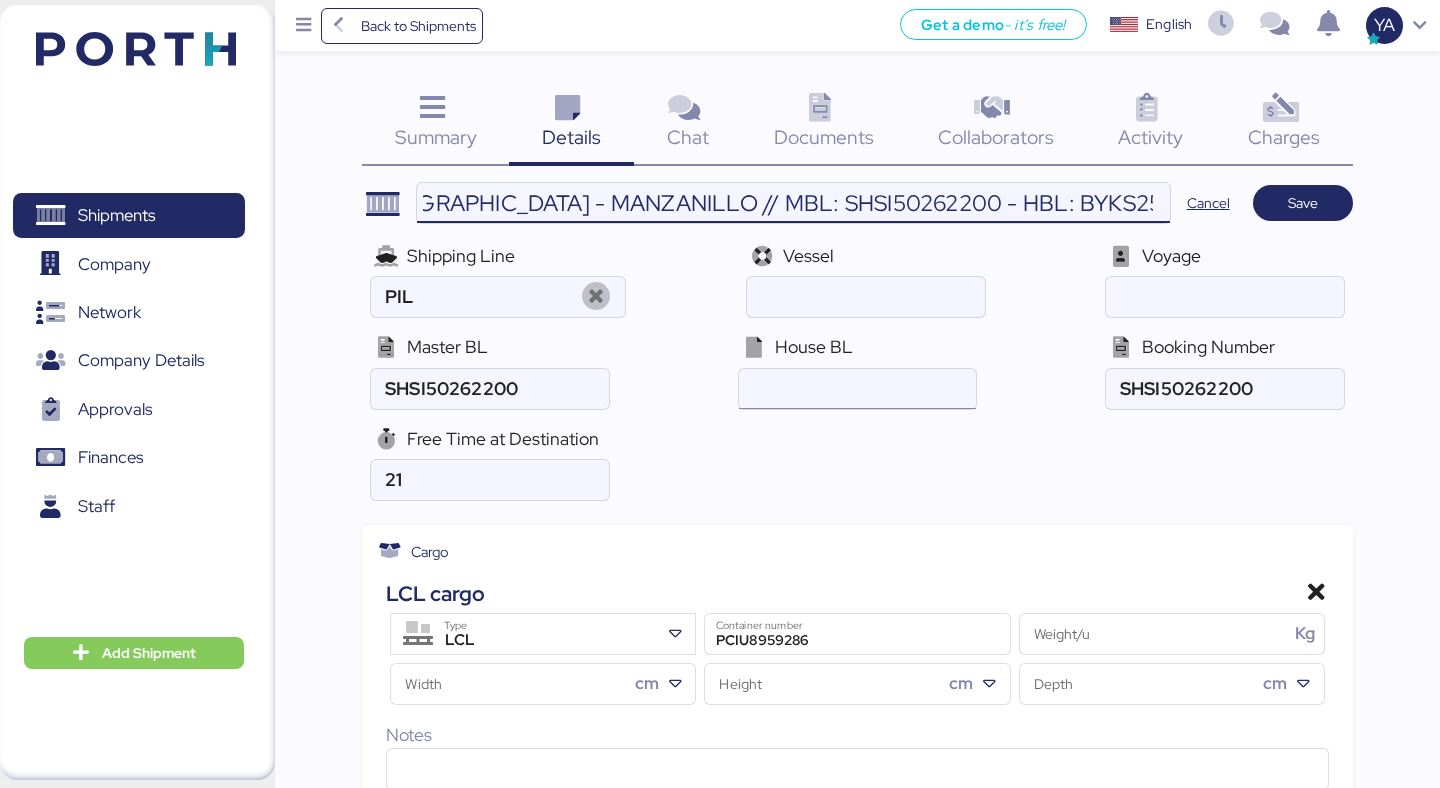 click at bounding box center (857, 389) 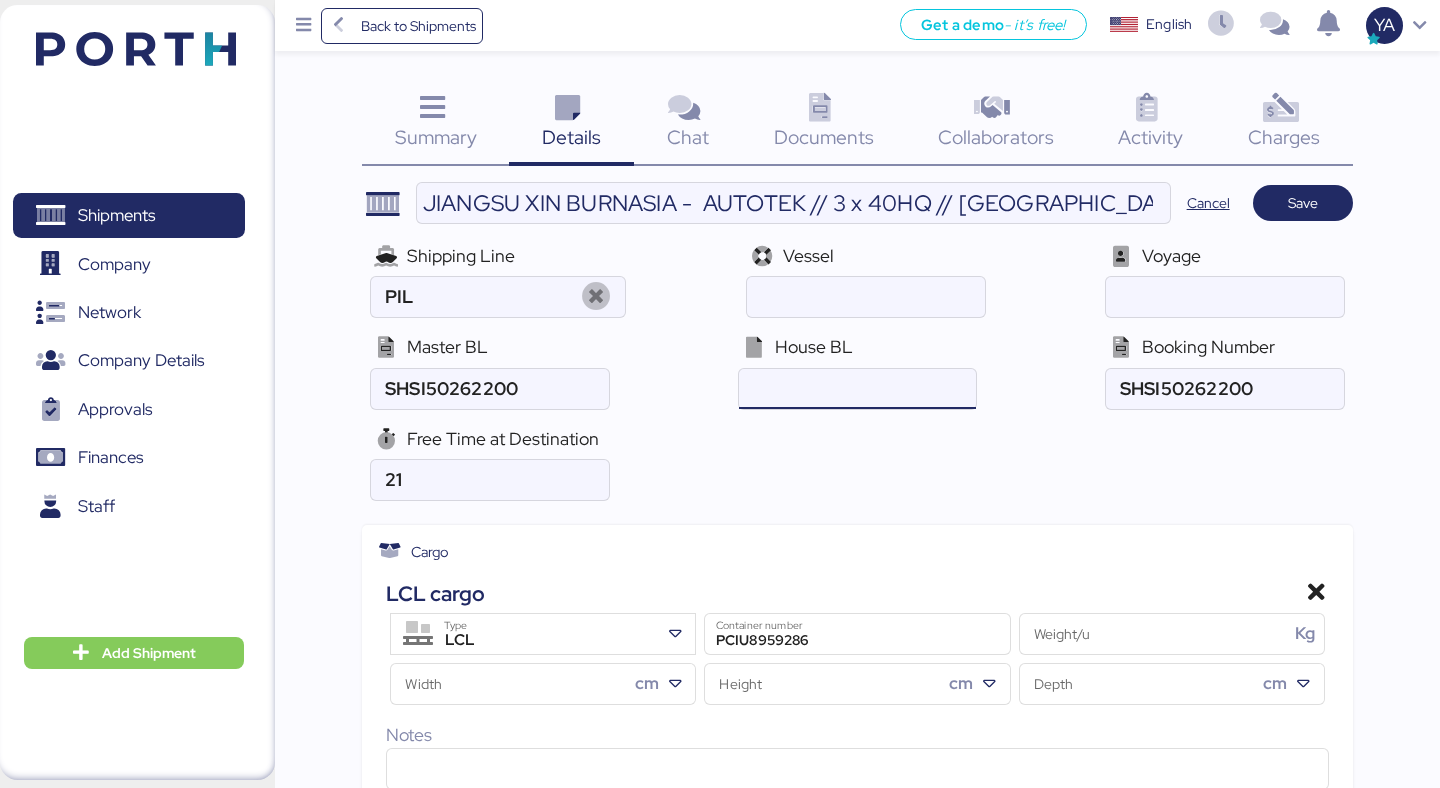 paste on "BYKS25072421SE" 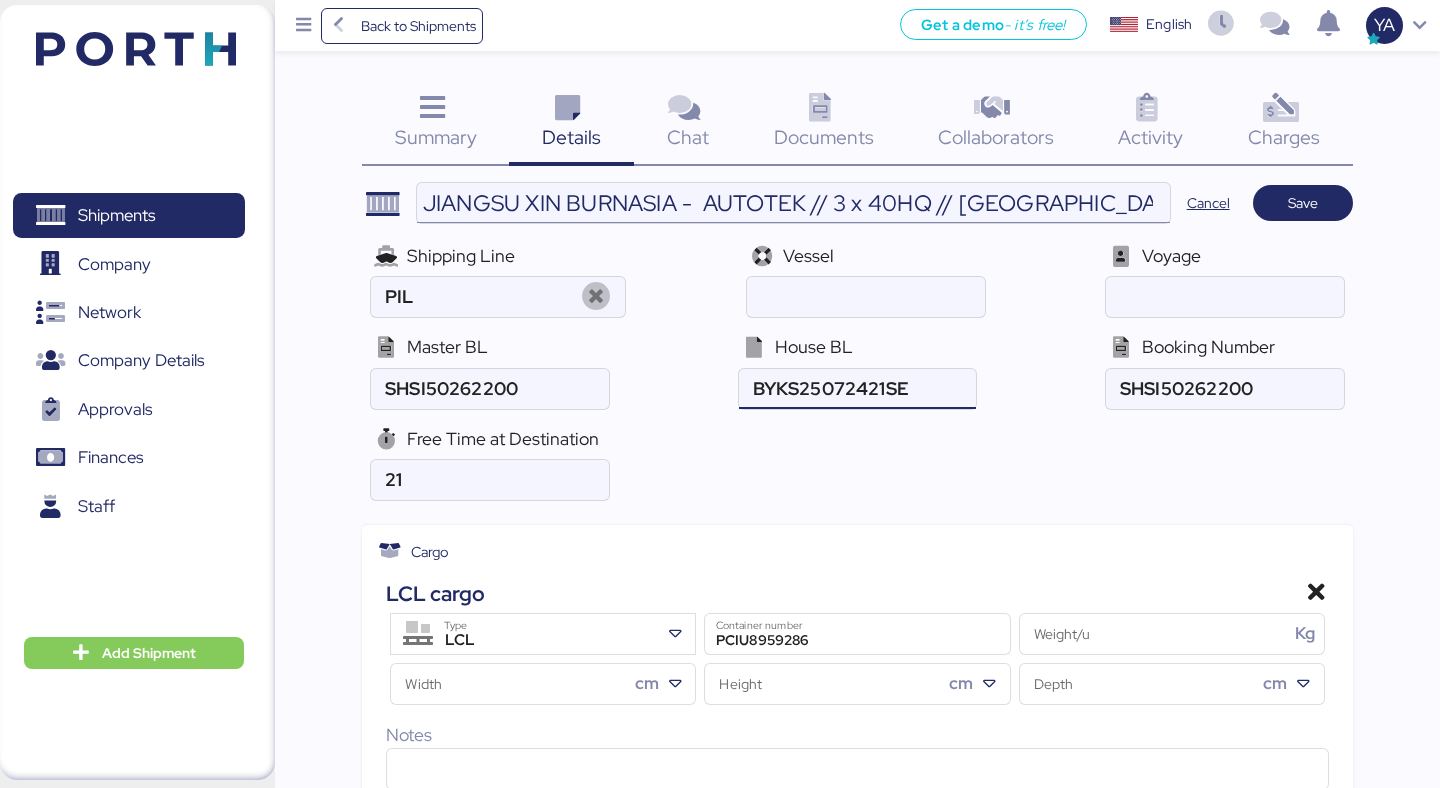type on "BYKS25072421SE" 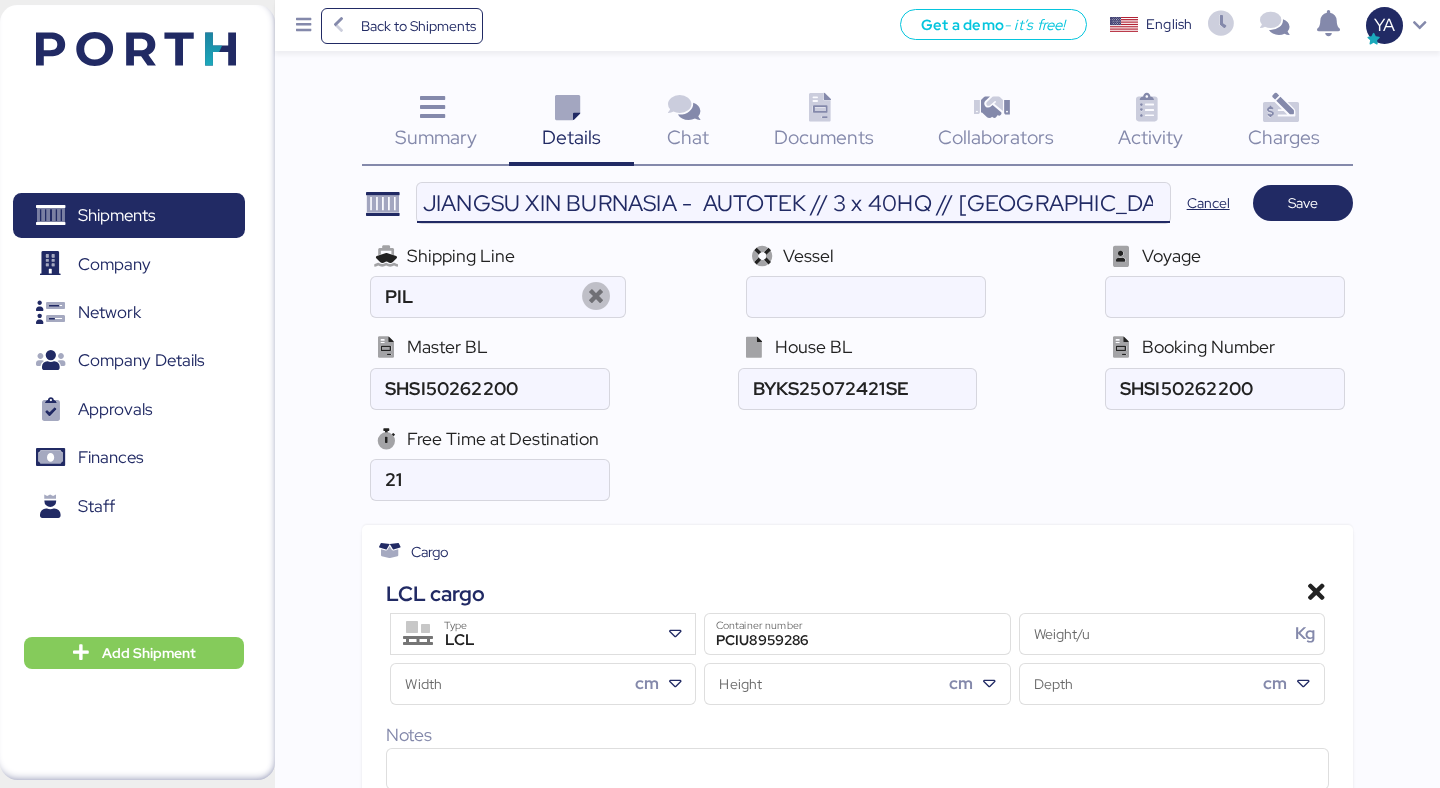 scroll, scrollTop: 0, scrollLeft: 599, axis: horizontal 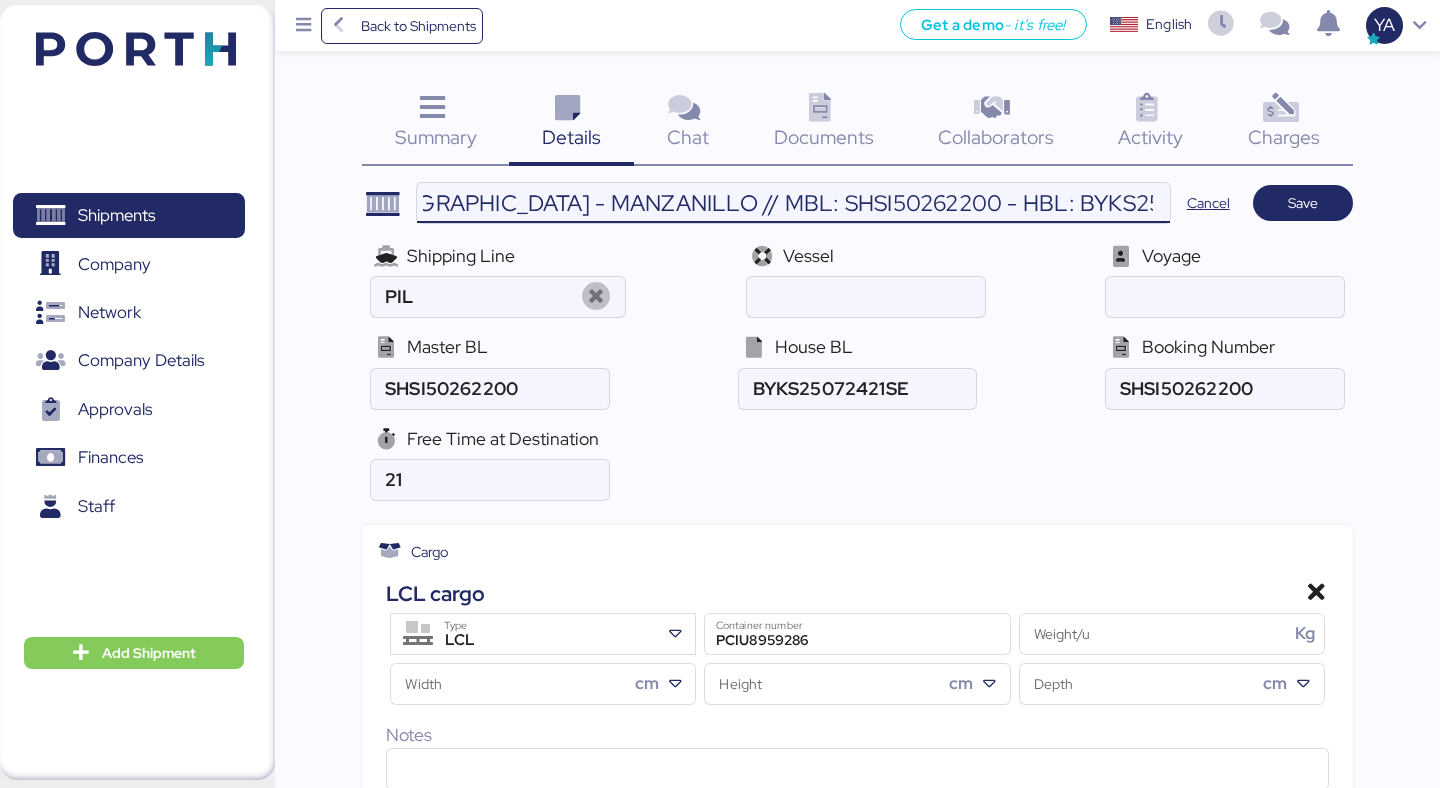 drag, startPoint x: 829, startPoint y: 429, endPoint x: 829, endPoint y: 445, distance: 16 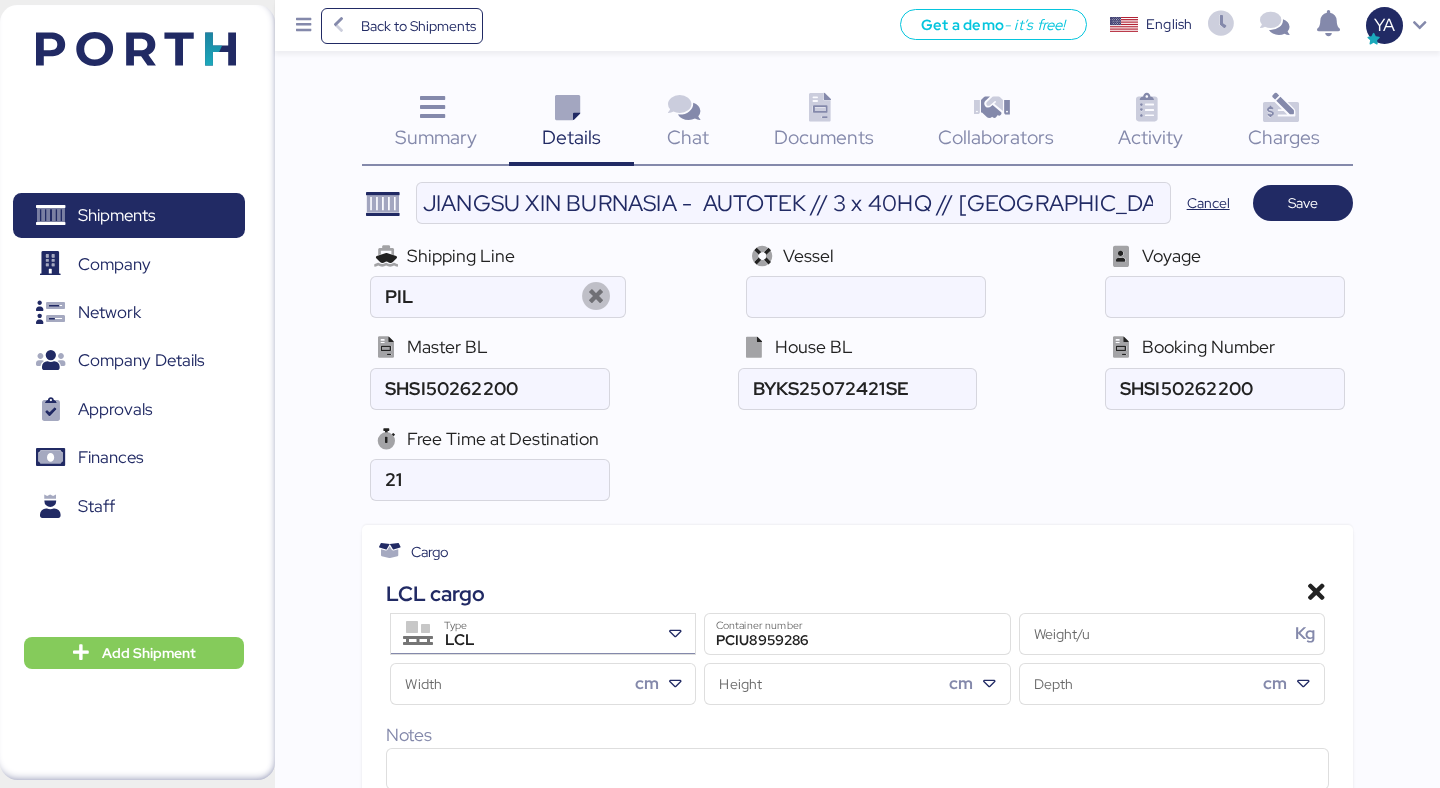 click on "LCL" at bounding box center (546, 641) 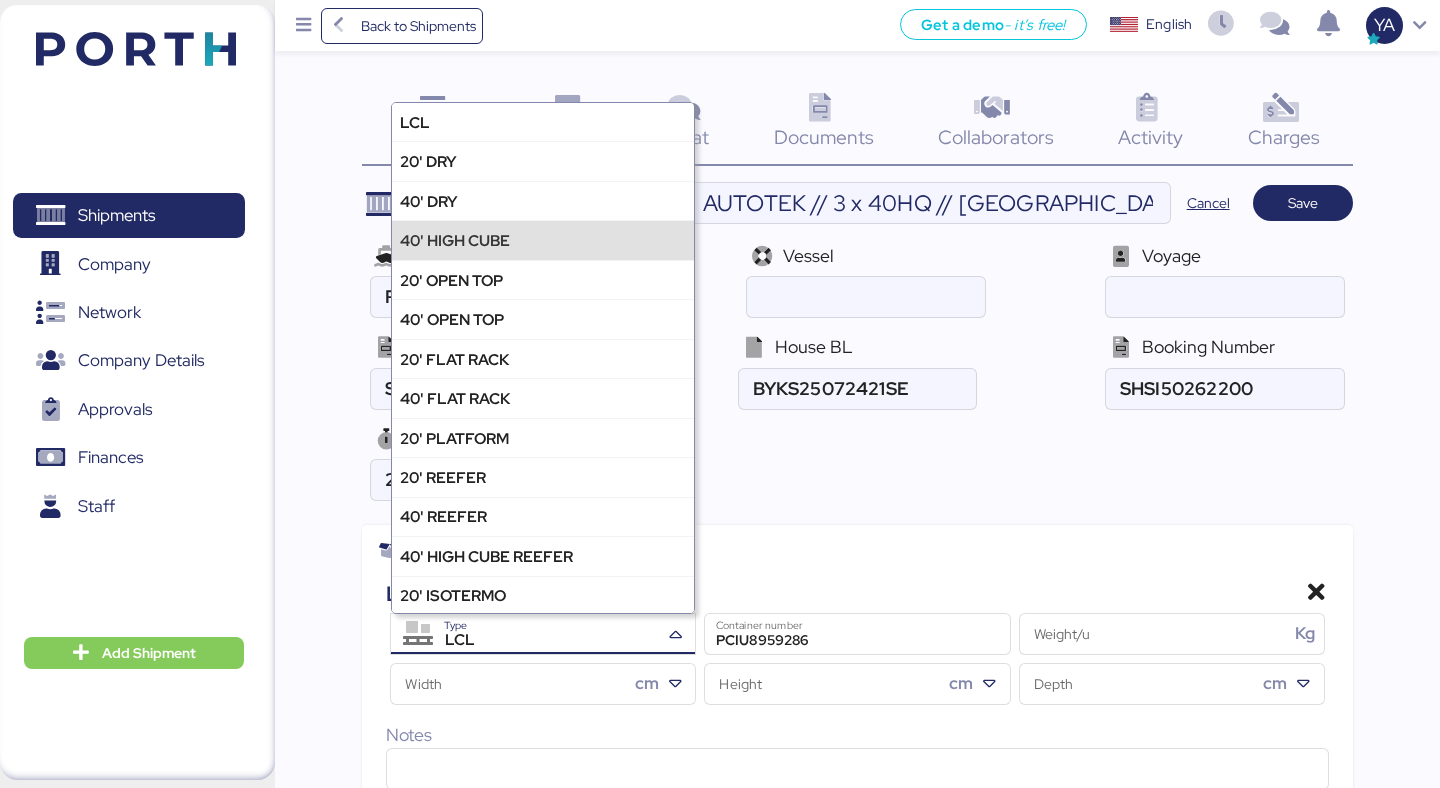 click on "40' HIGH CUBE" at bounding box center [543, 239] 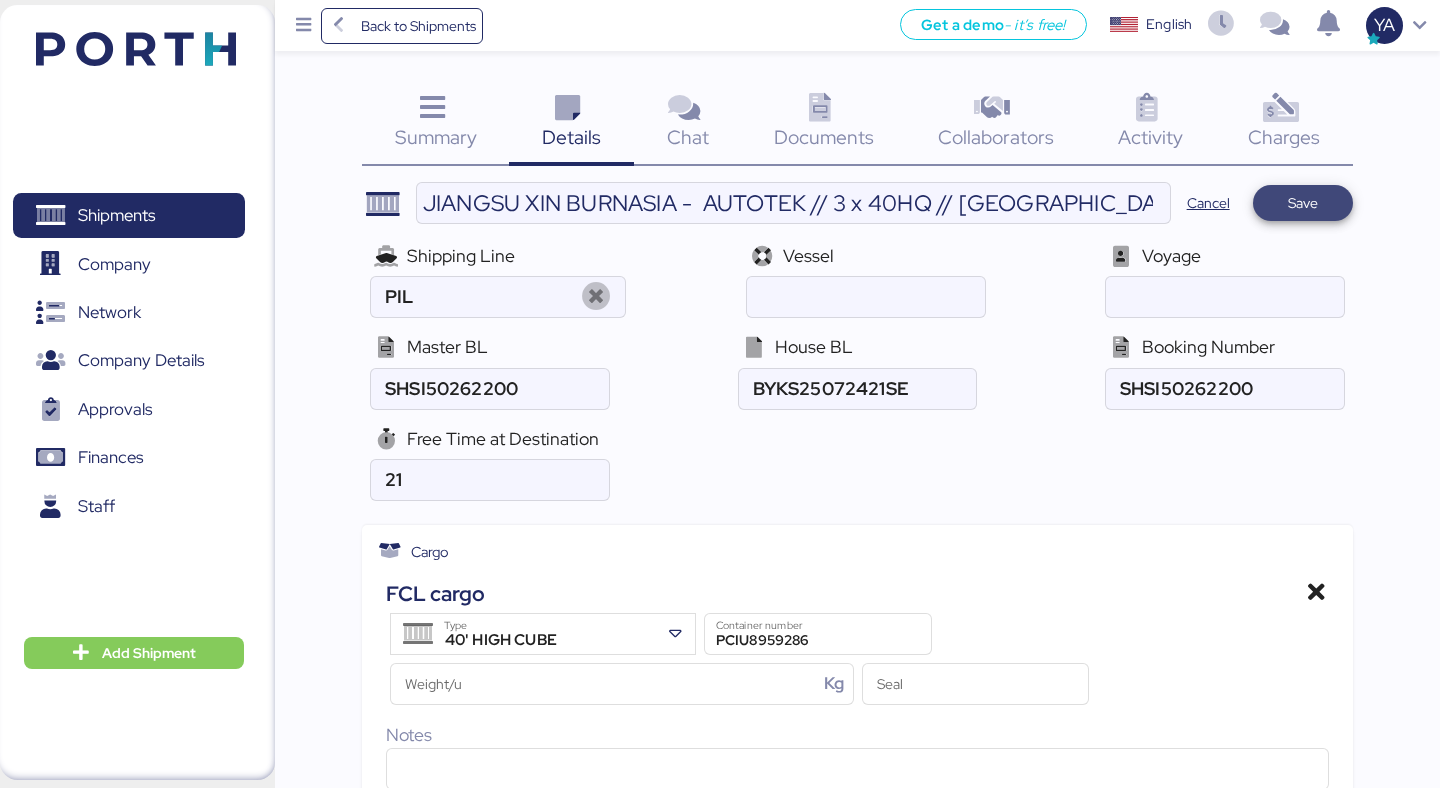 click on "Save" at bounding box center [1303, 203] 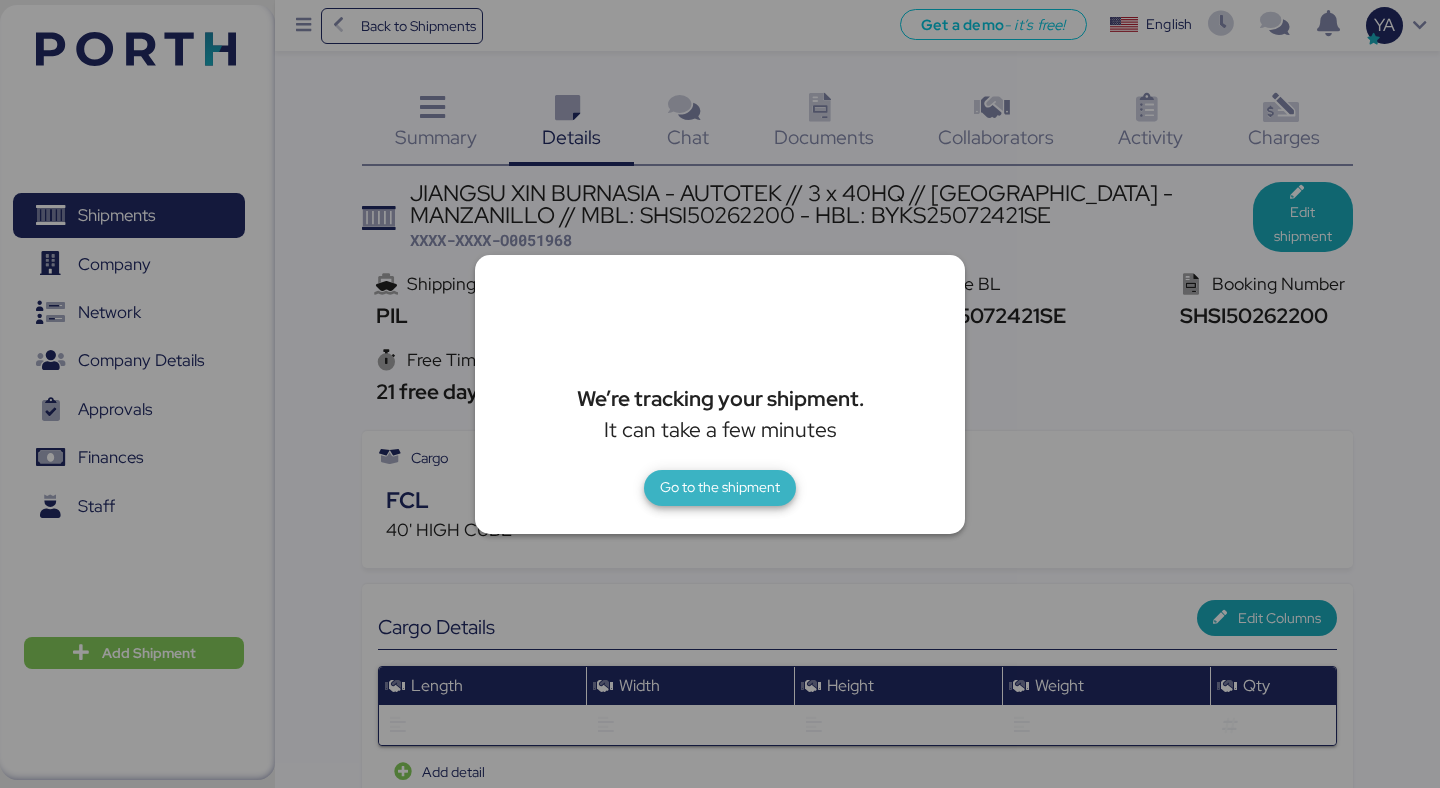 click on "Go to the shipment" at bounding box center (720, 487) 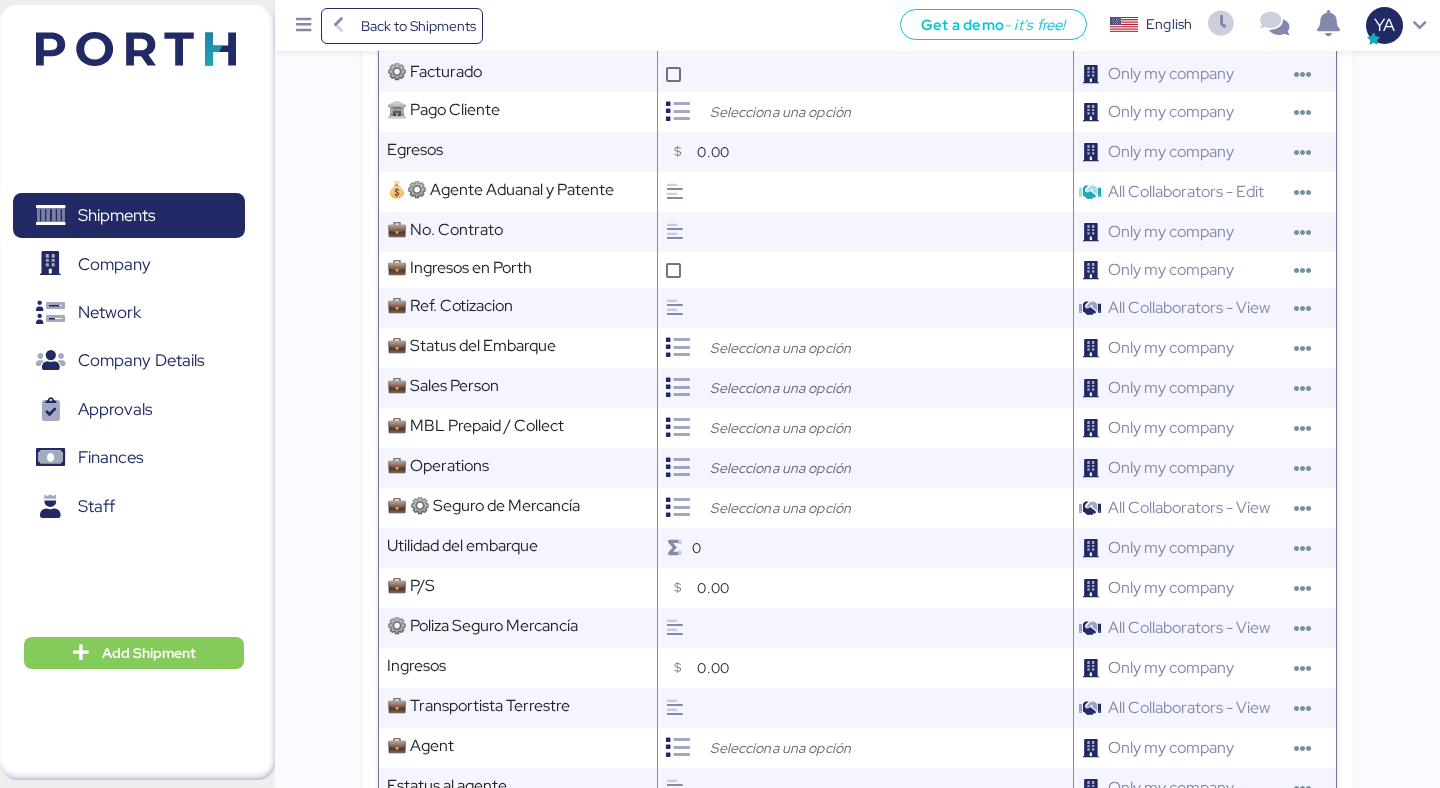 scroll, scrollTop: 1315, scrollLeft: 0, axis: vertical 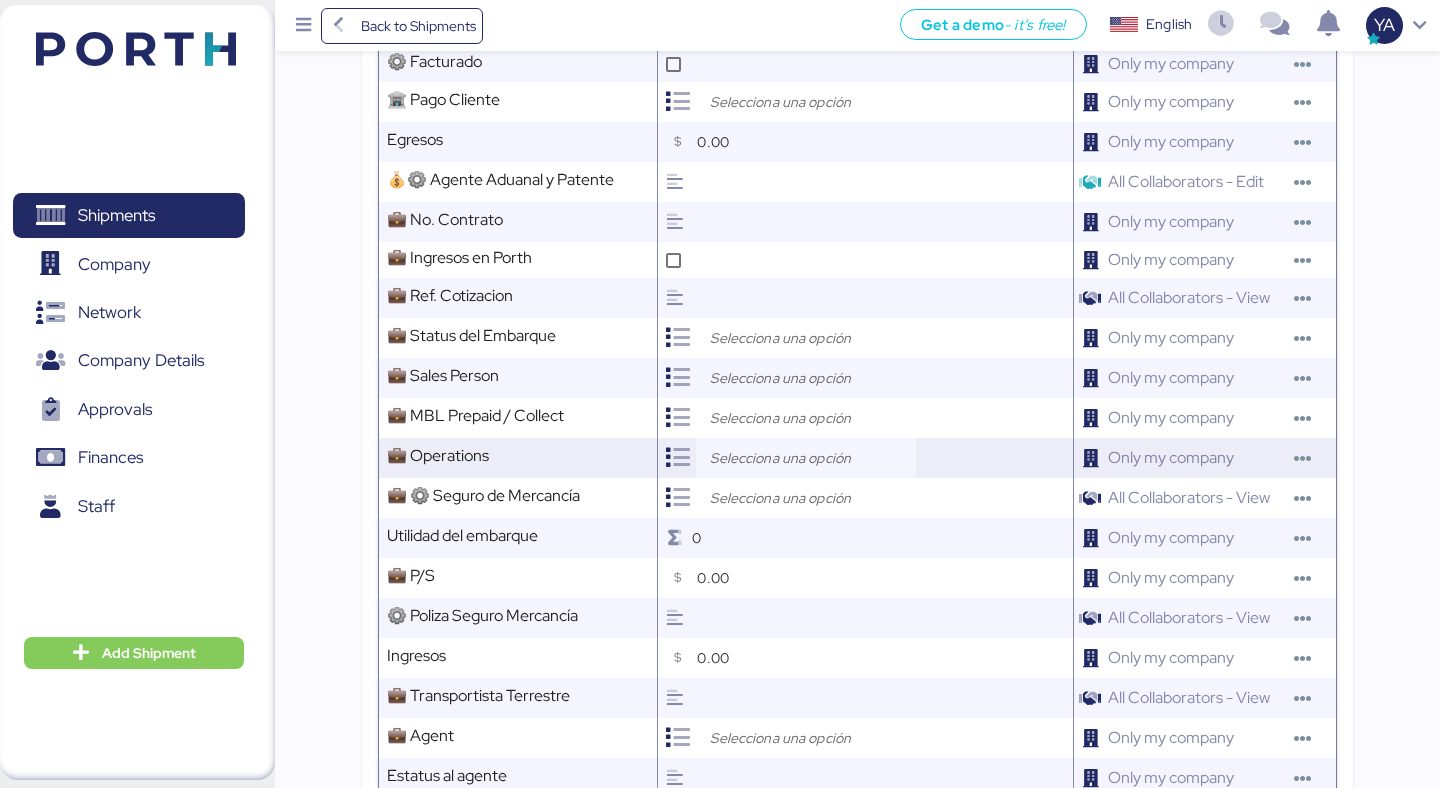 click at bounding box center (811, 458) 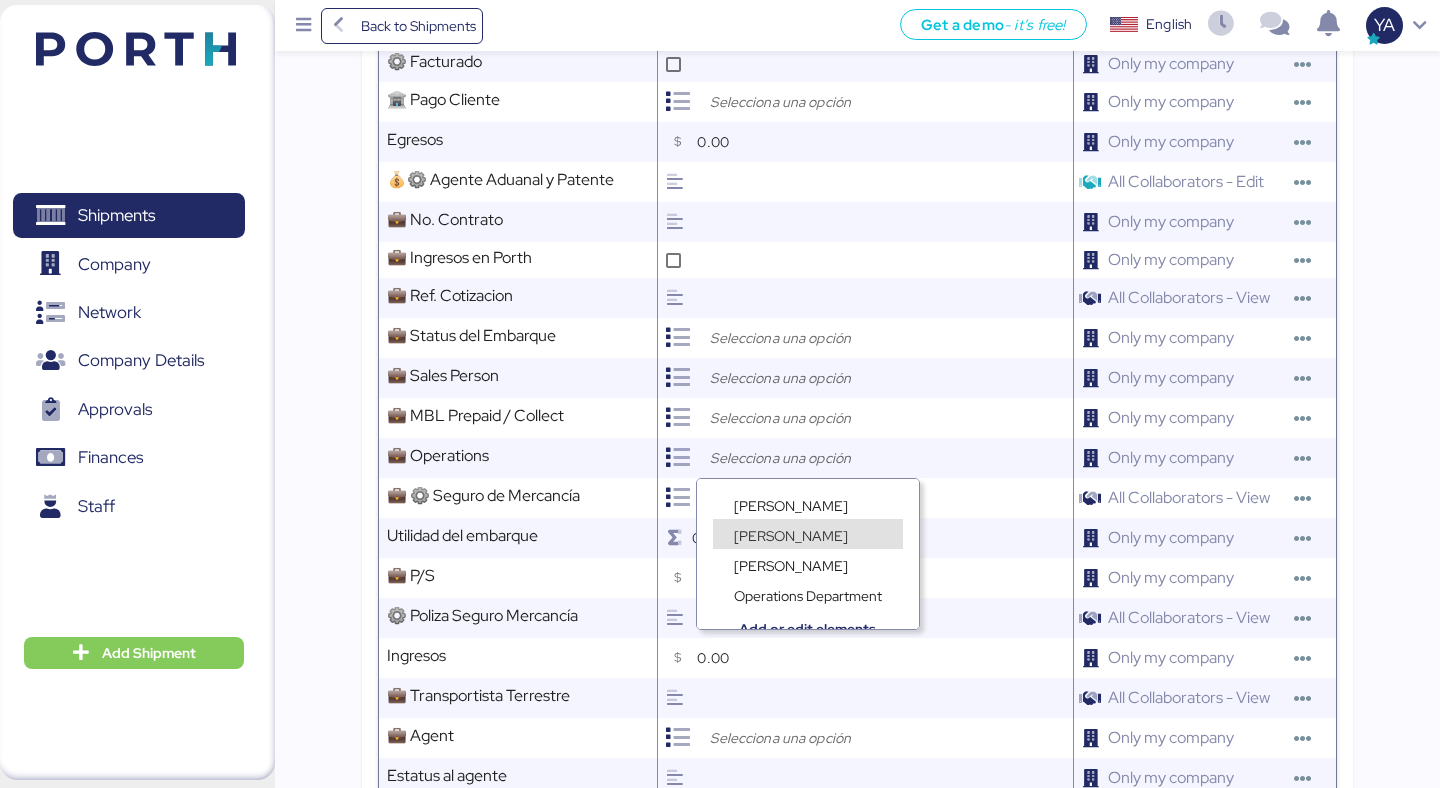 click on "[PERSON_NAME]" at bounding box center (791, 536) 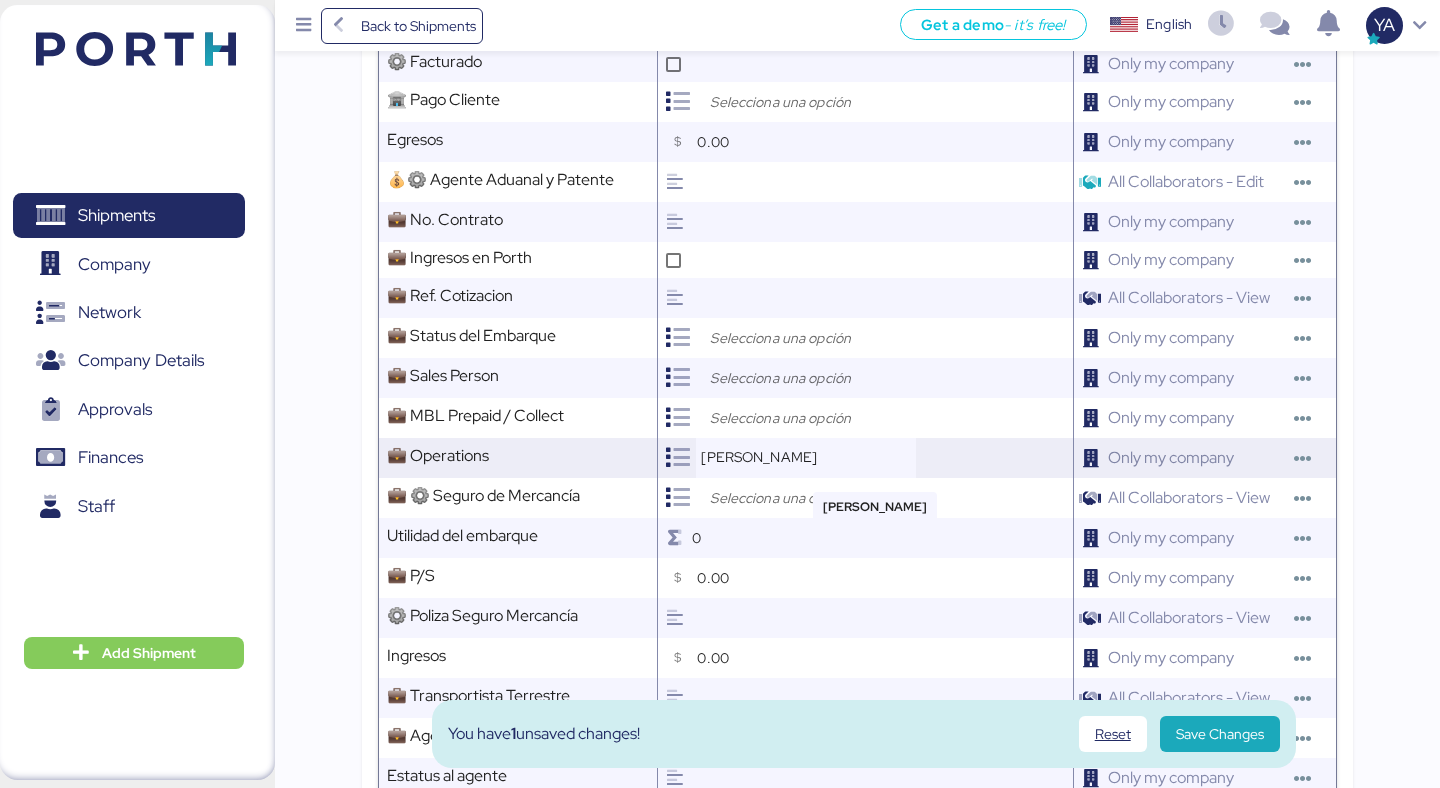 click on "[PERSON_NAME]" at bounding box center (806, 458) 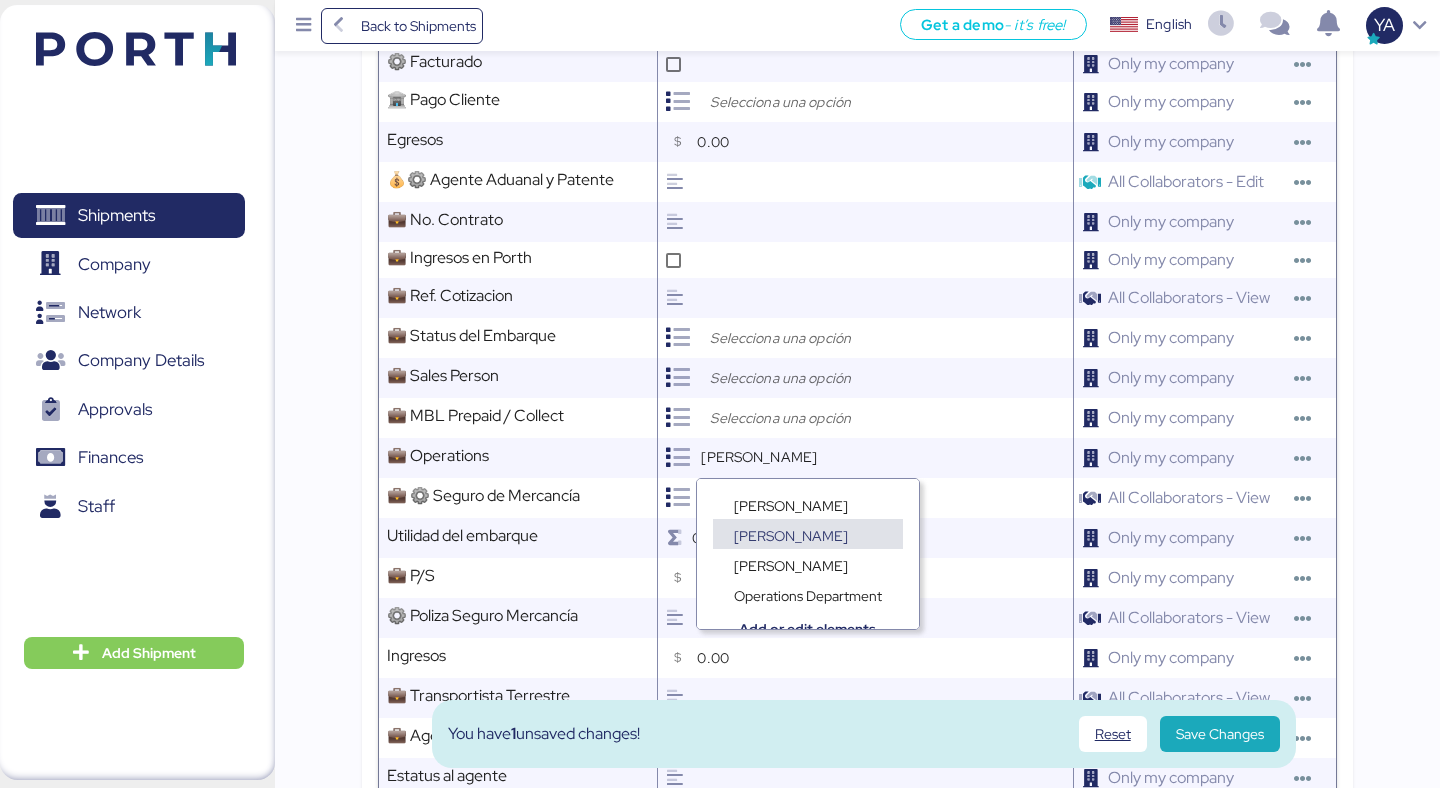 click on "[PERSON_NAME]" at bounding box center (808, 524) 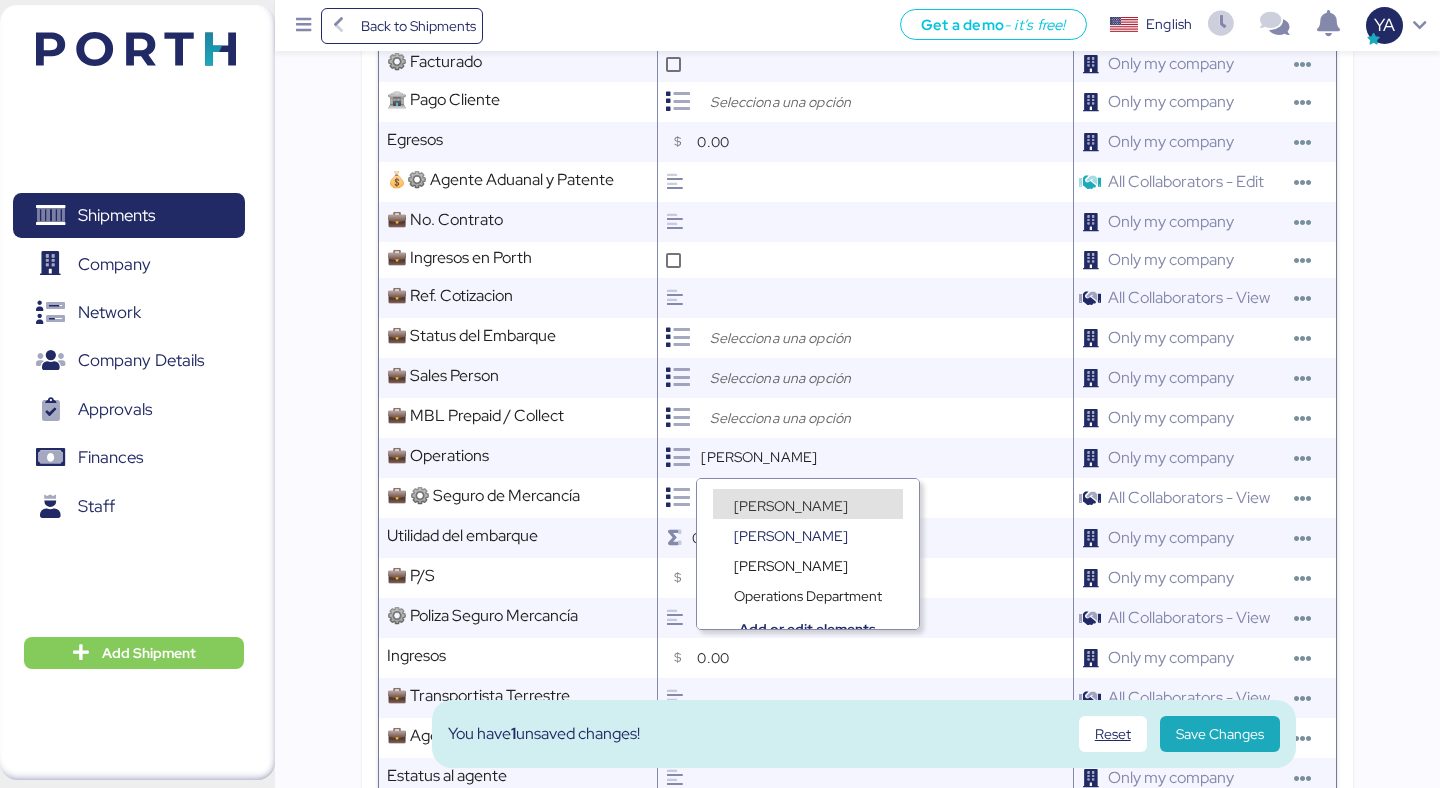 click on "[PERSON_NAME]" at bounding box center (791, 506) 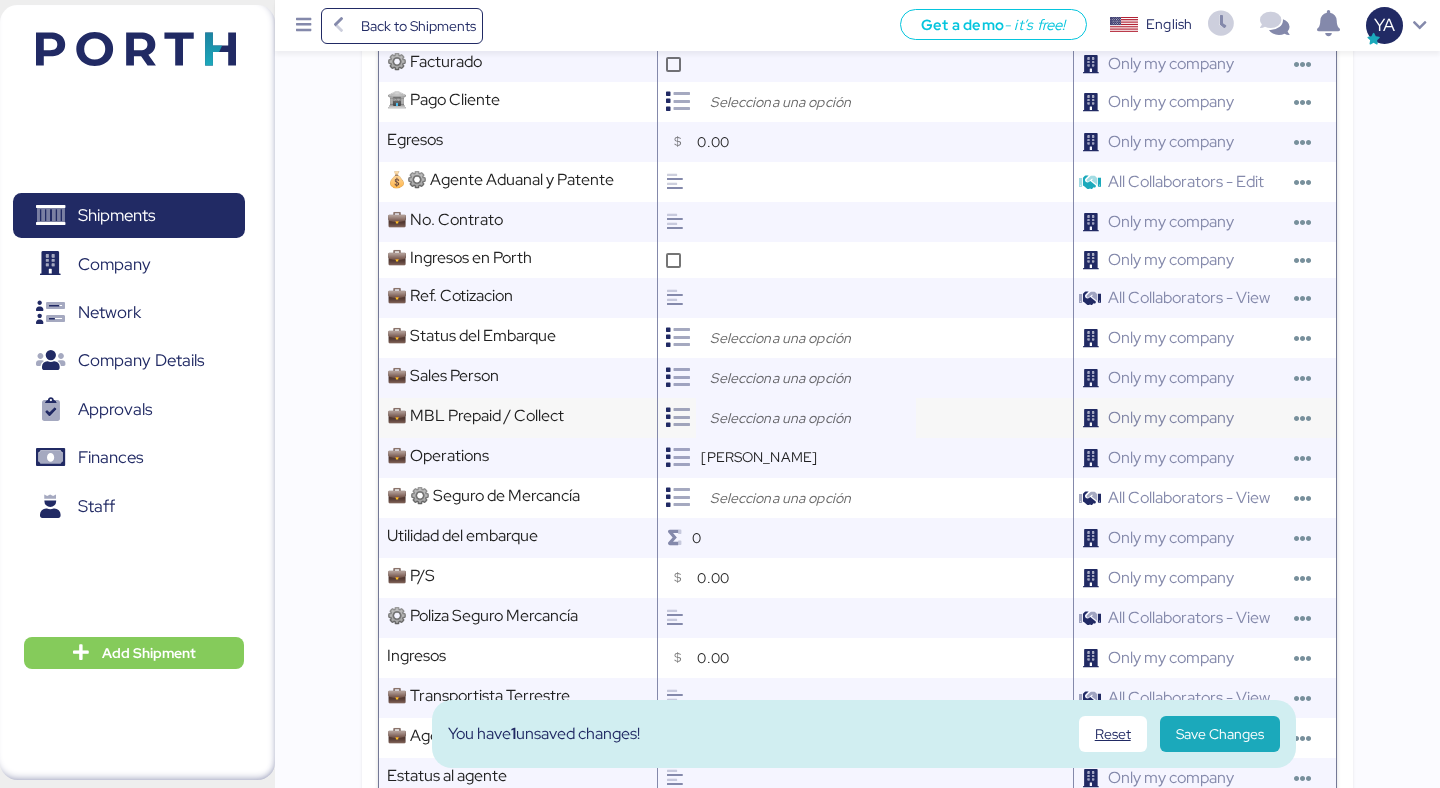 click at bounding box center [811, 418] 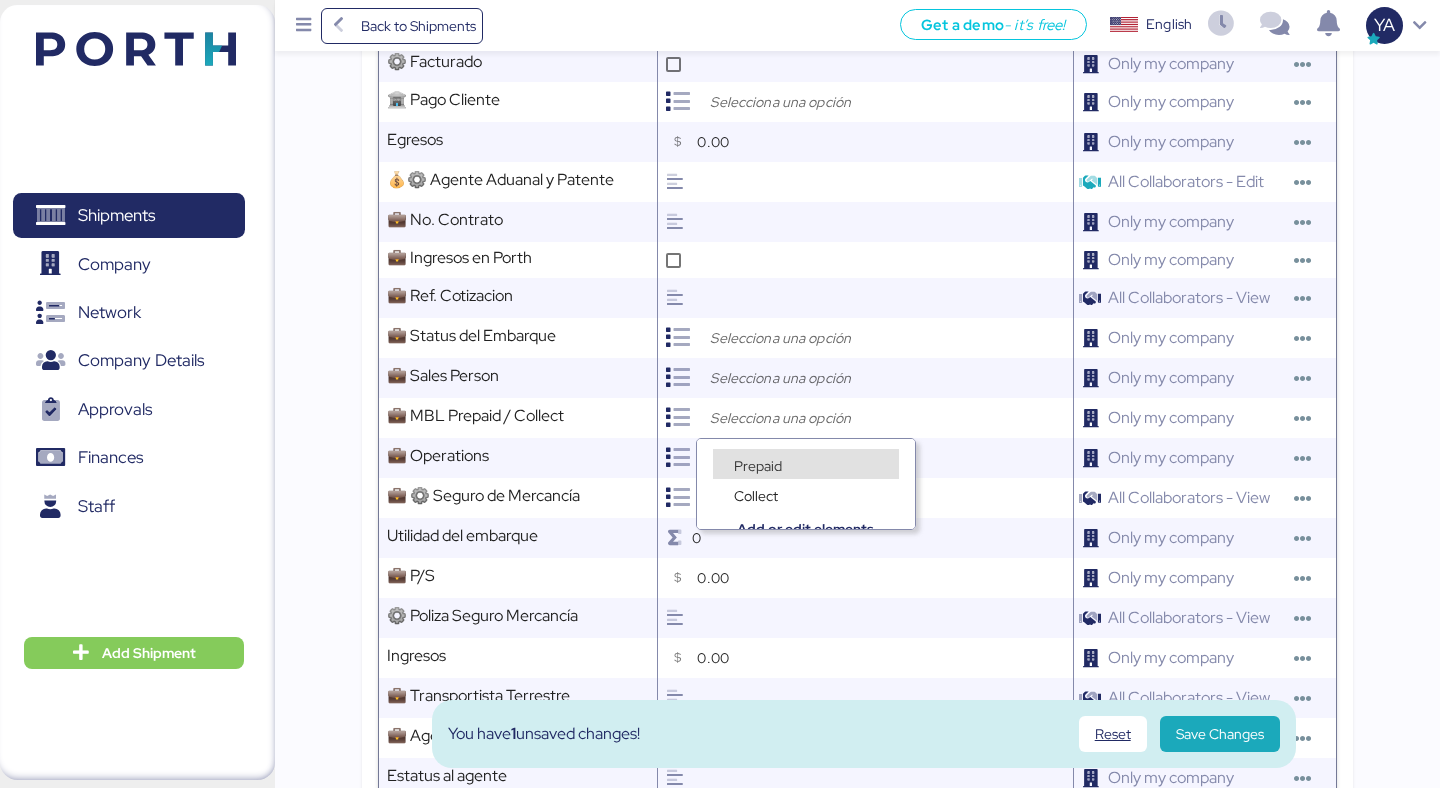 click on "Prepaid" at bounding box center (758, 466) 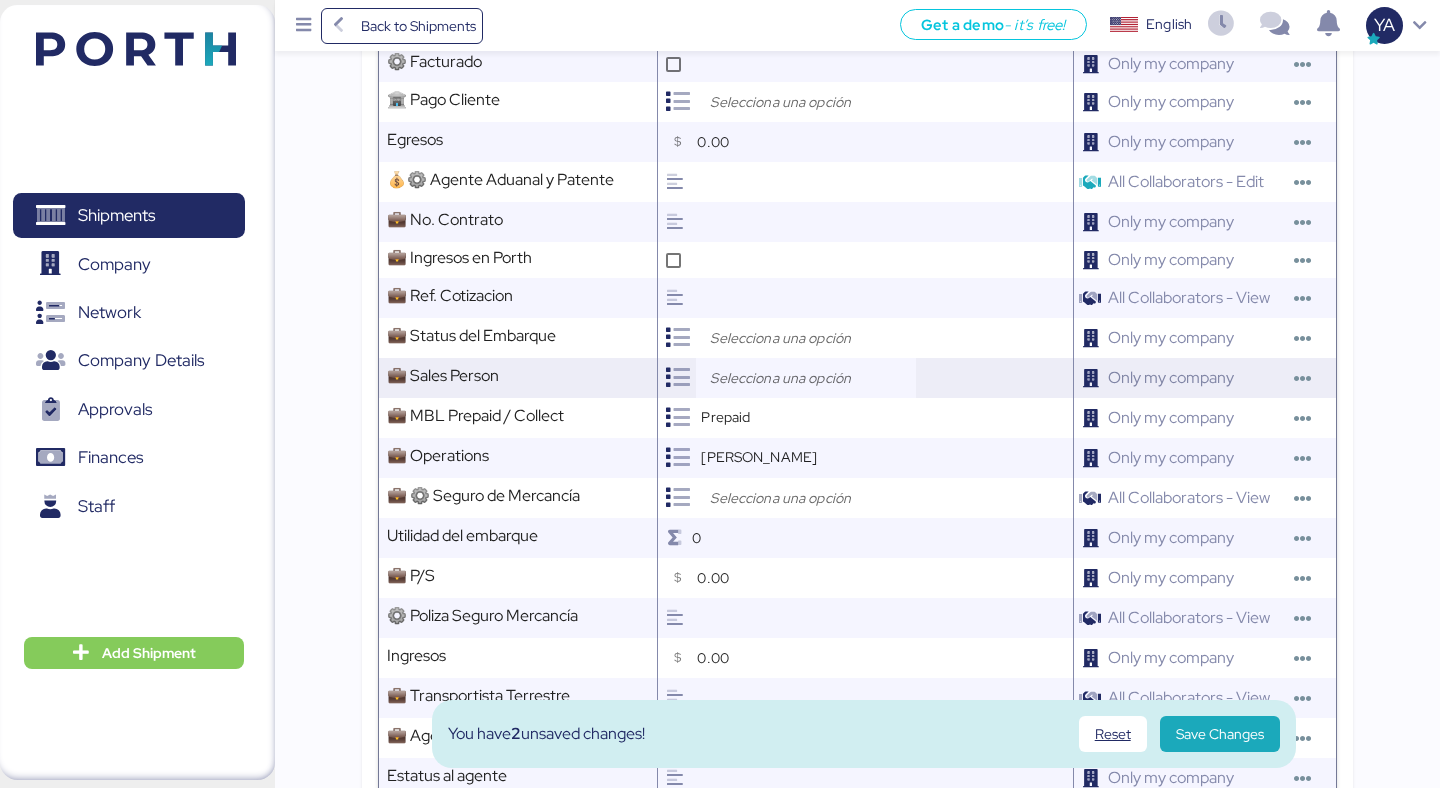 click at bounding box center [811, 378] 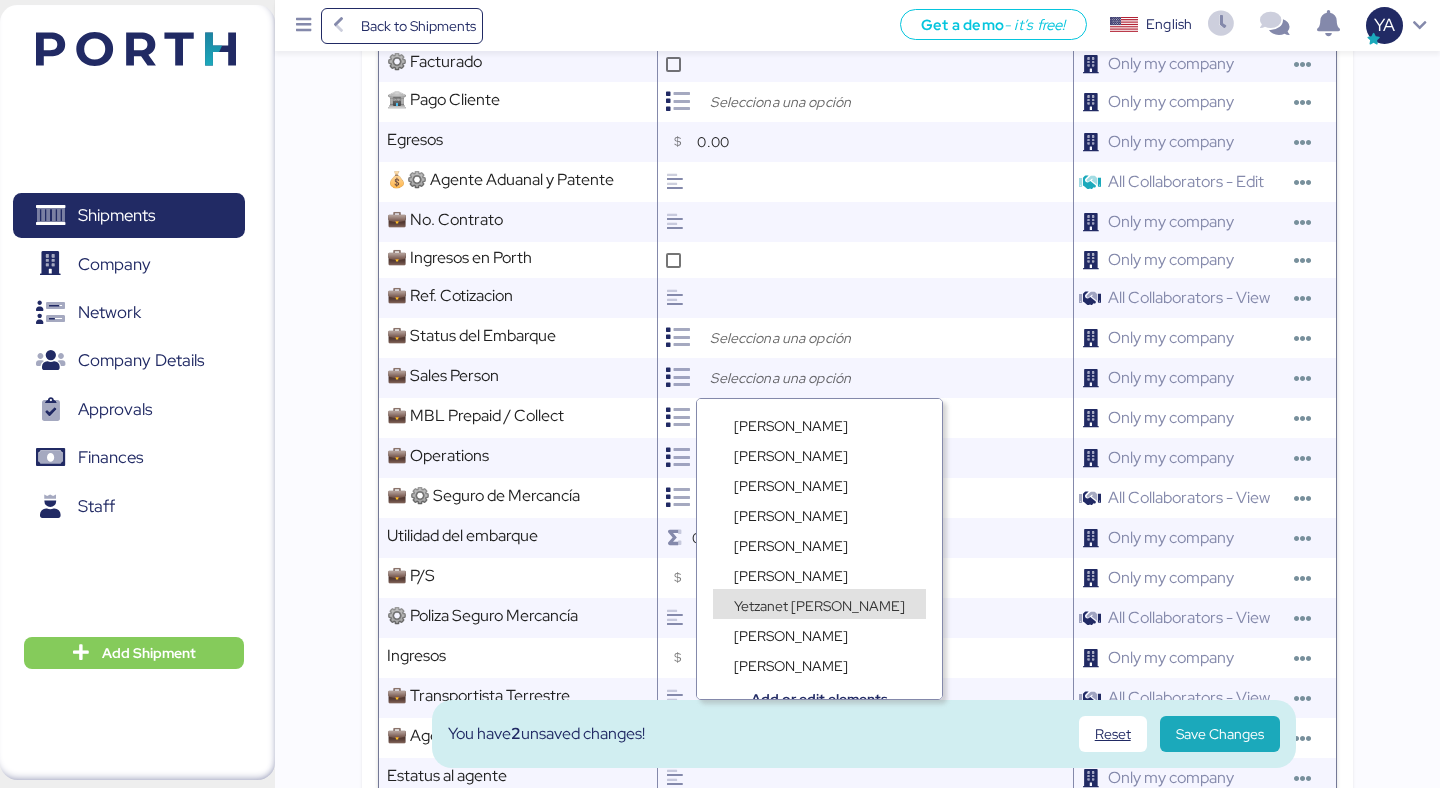 click on "[PERSON_NAME]" at bounding box center [819, 624] 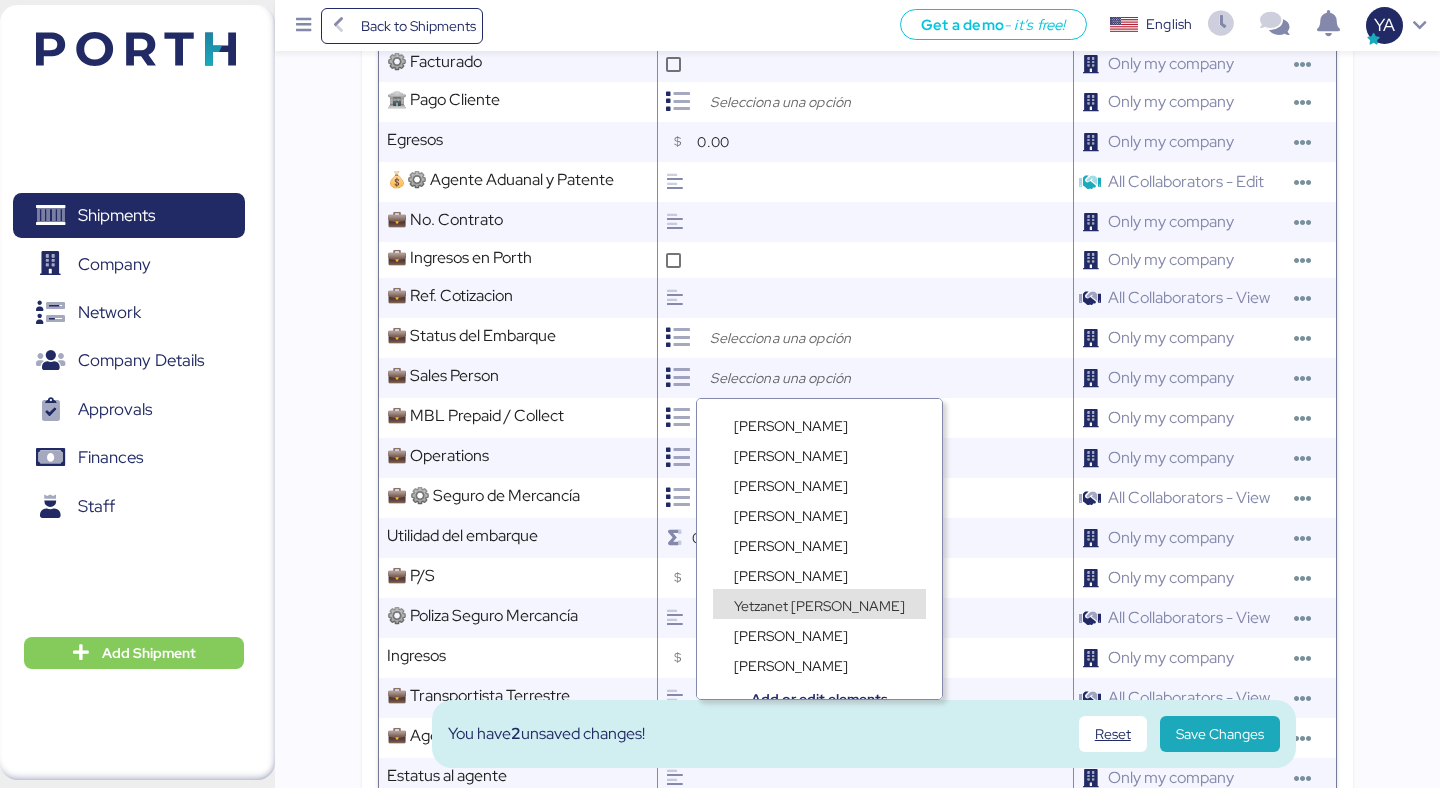 click on "Yetzanet [PERSON_NAME]" at bounding box center [819, 606] 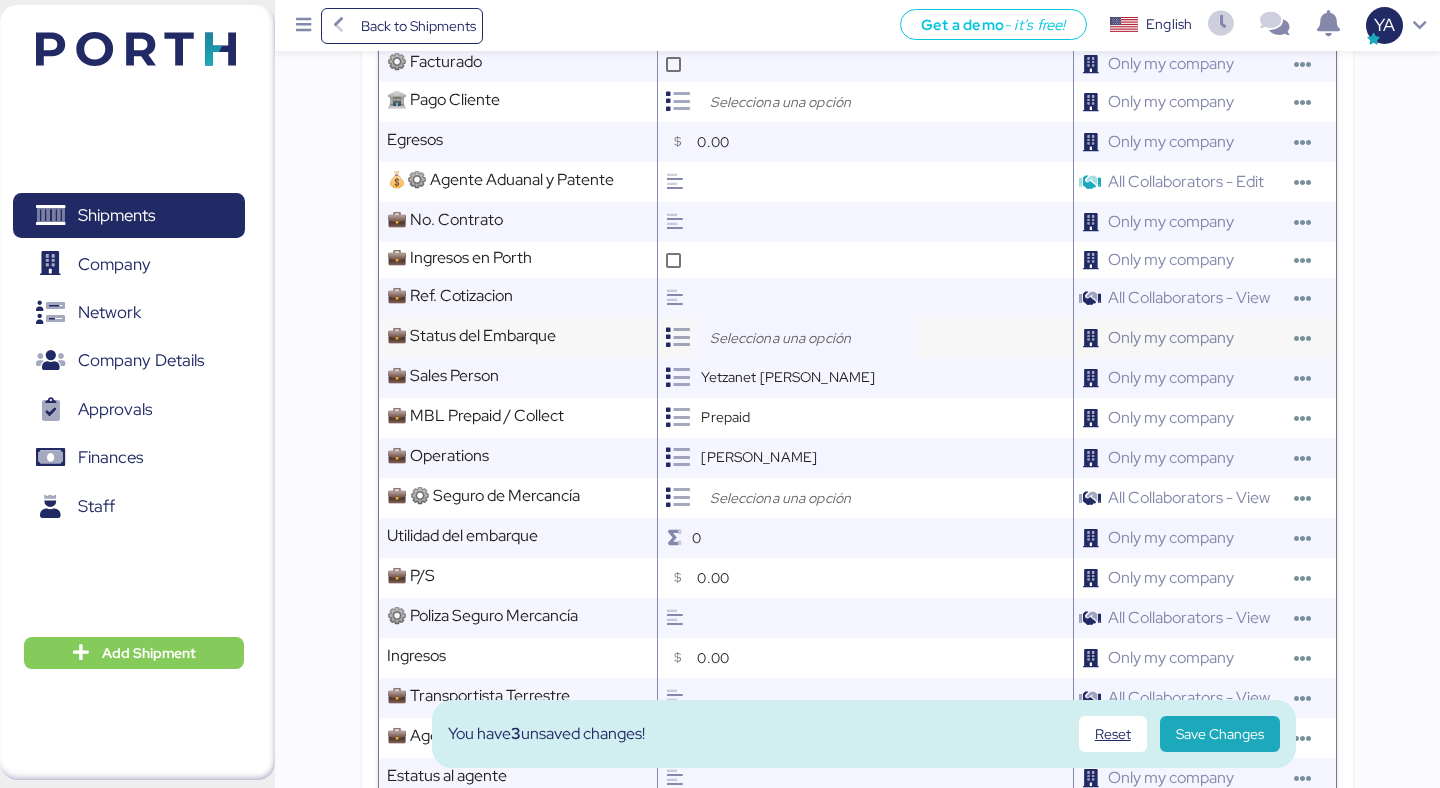 click at bounding box center [811, 338] 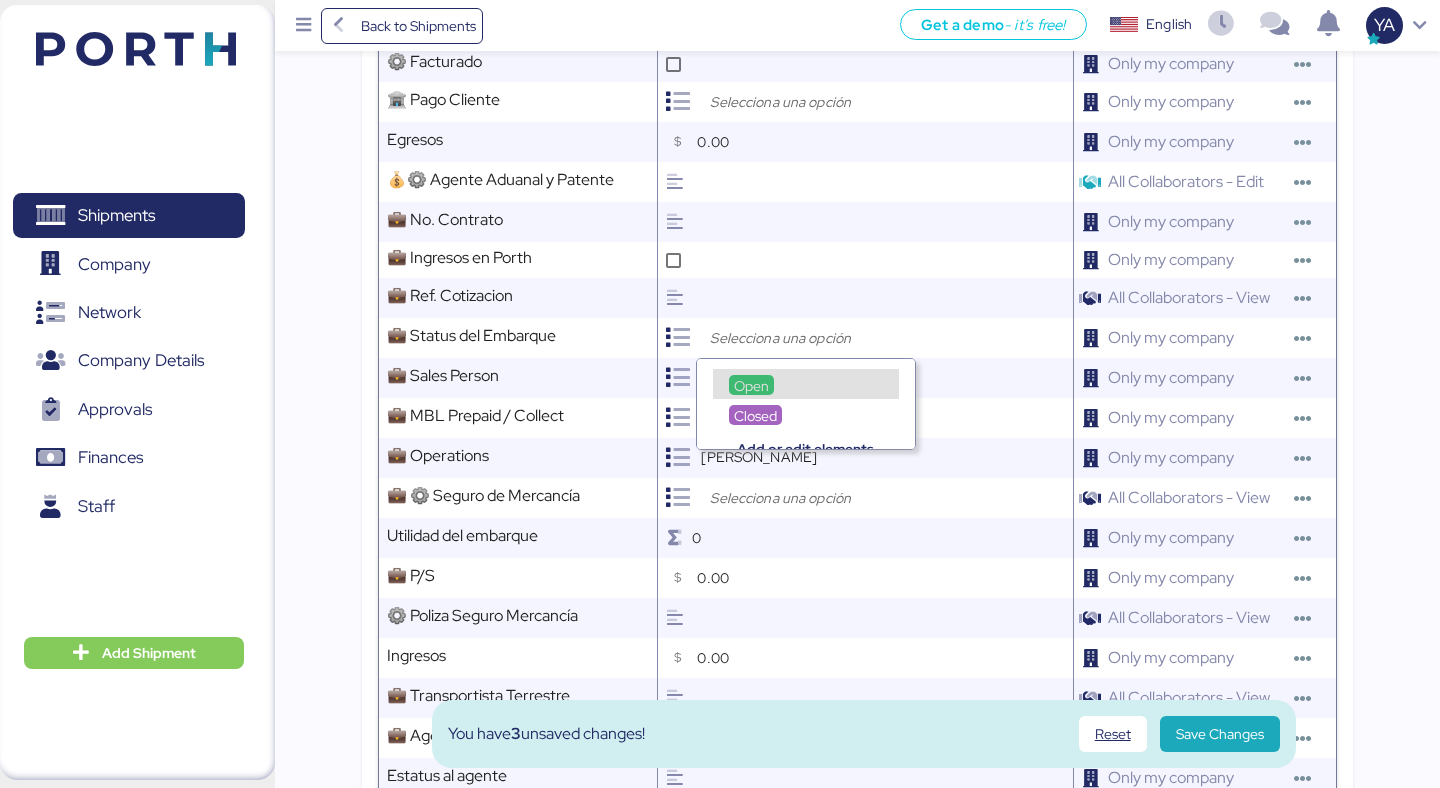 click on "Open" at bounding box center (806, 384) 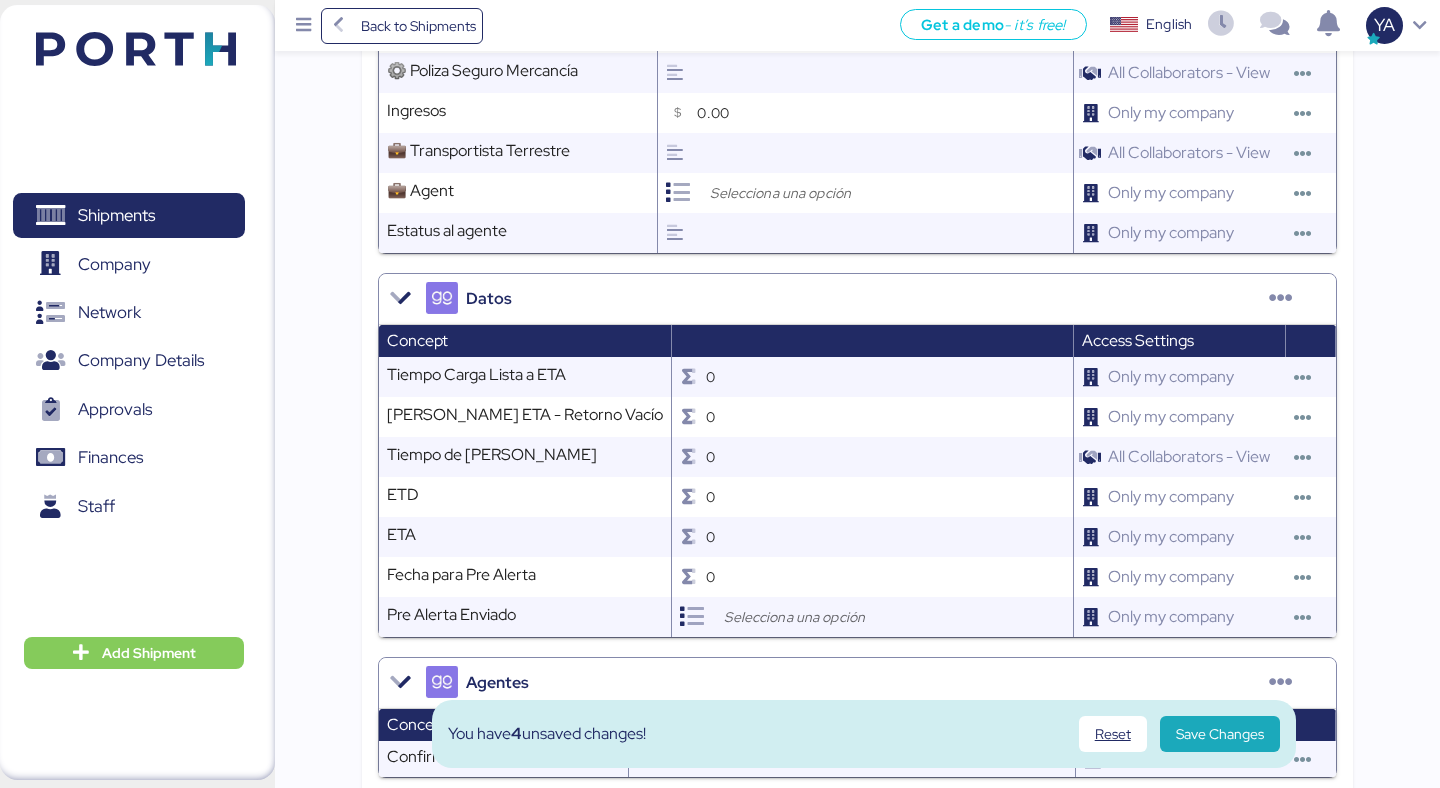 scroll, scrollTop: 1962, scrollLeft: 0, axis: vertical 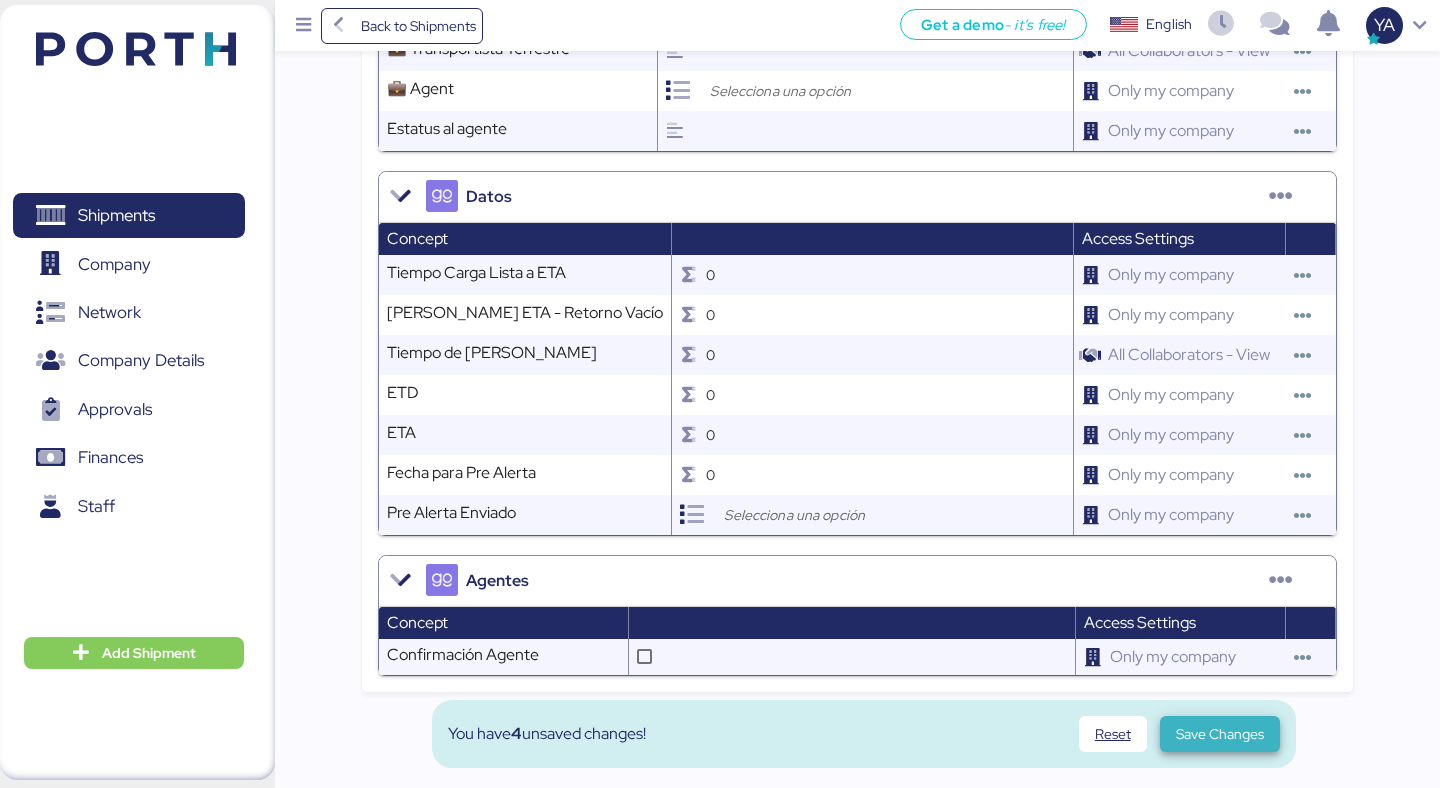 click on "Save Changes" at bounding box center [1220, 734] 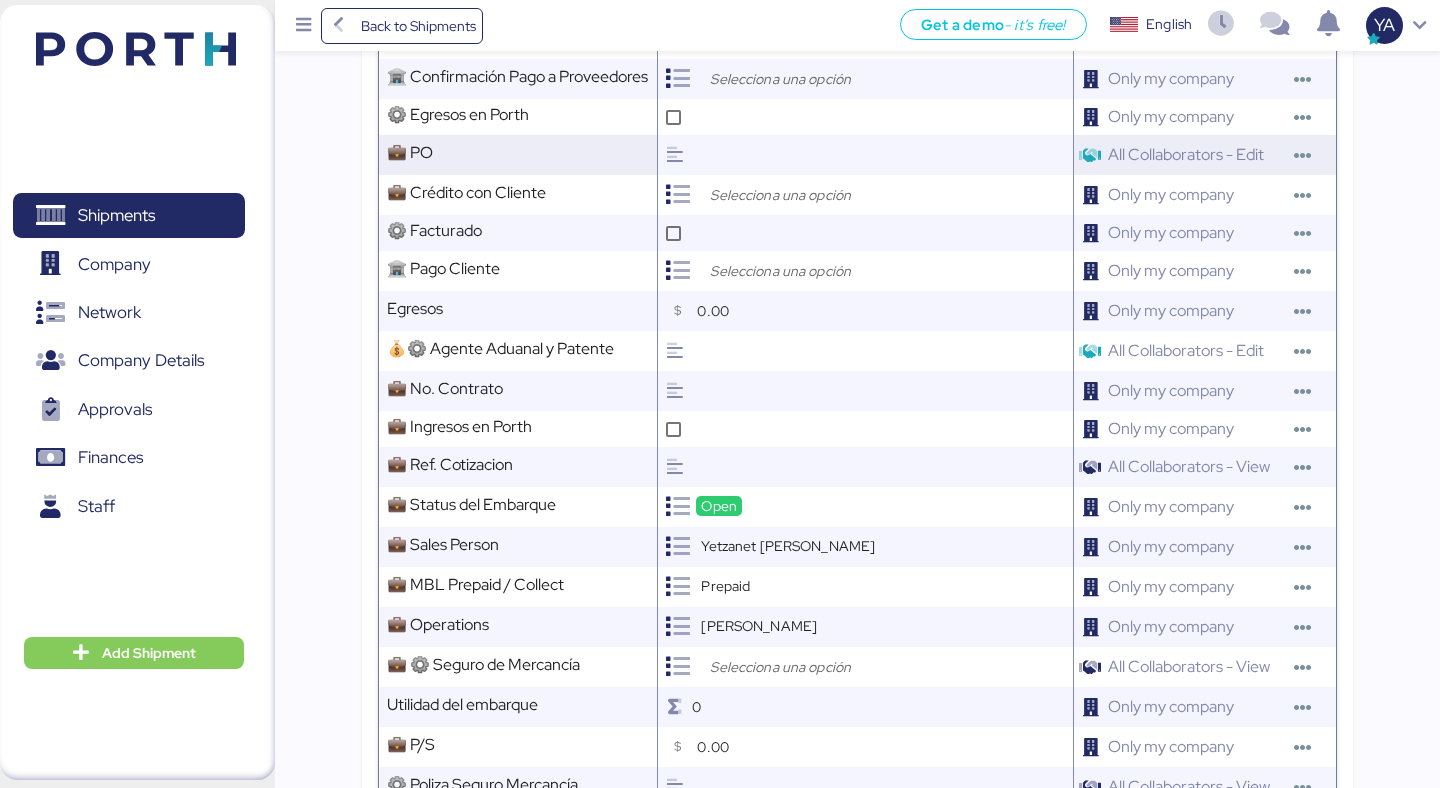 scroll, scrollTop: 0, scrollLeft: 0, axis: both 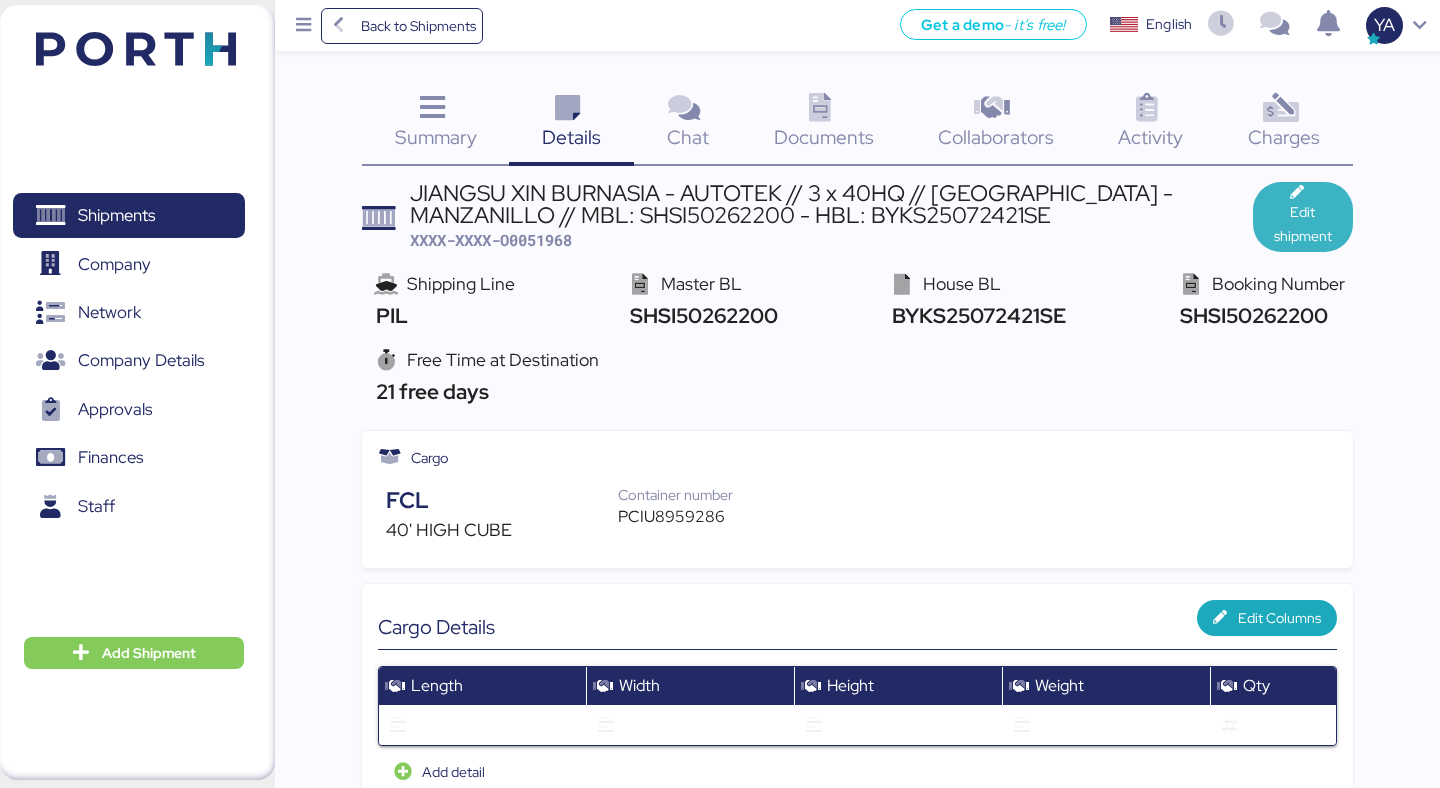 click on "Edit shipment" at bounding box center [1303, 224] 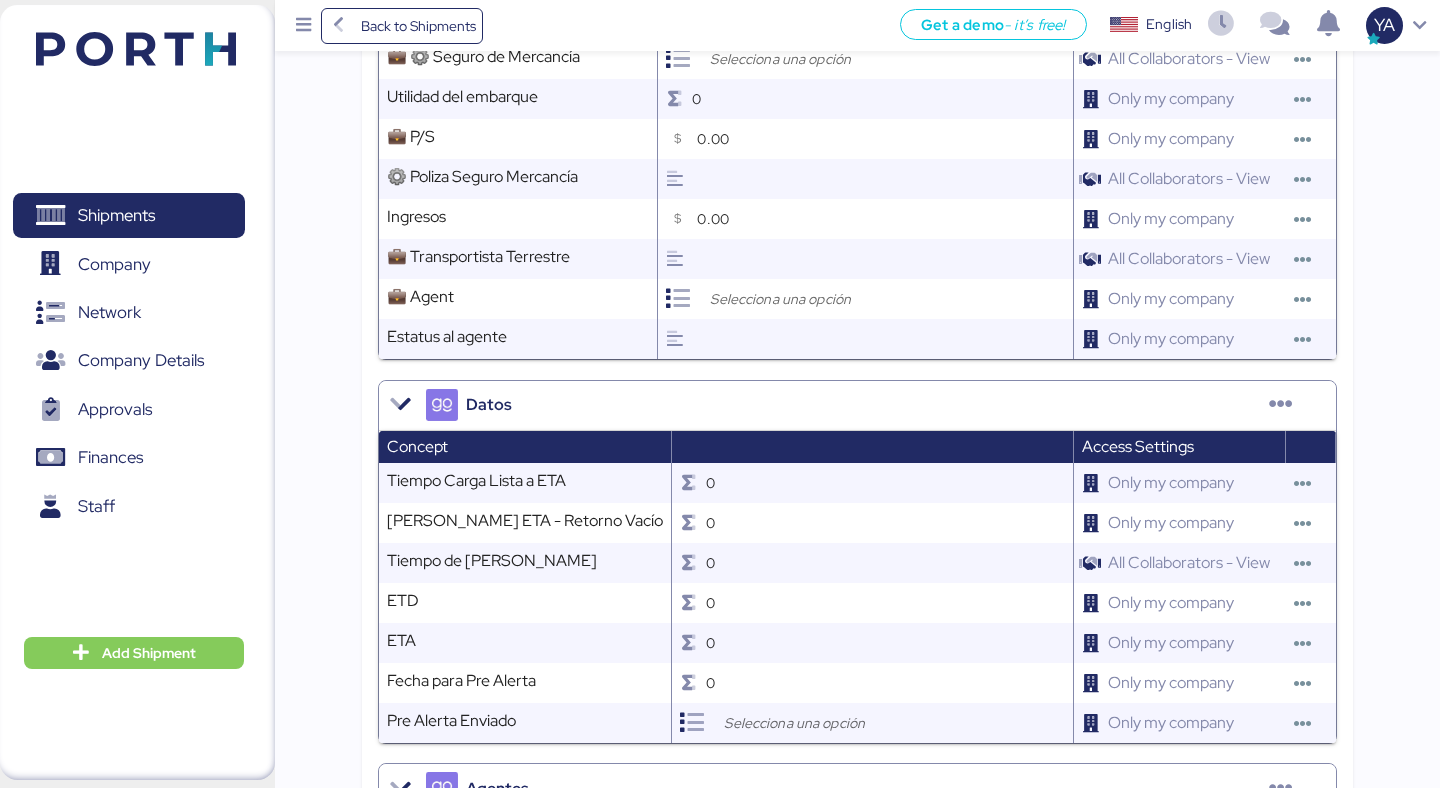 scroll, scrollTop: 2380, scrollLeft: 0, axis: vertical 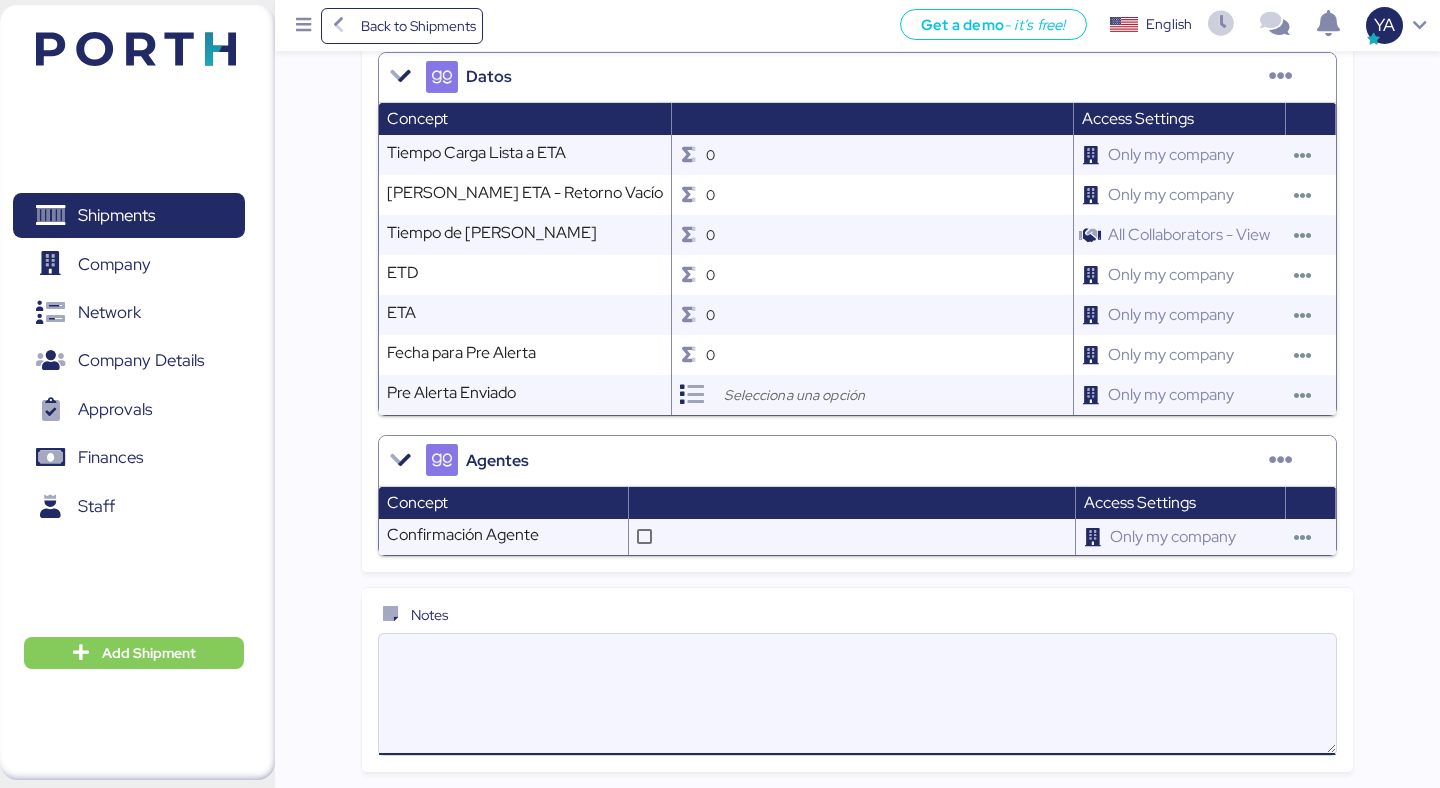 click at bounding box center (857, 694) 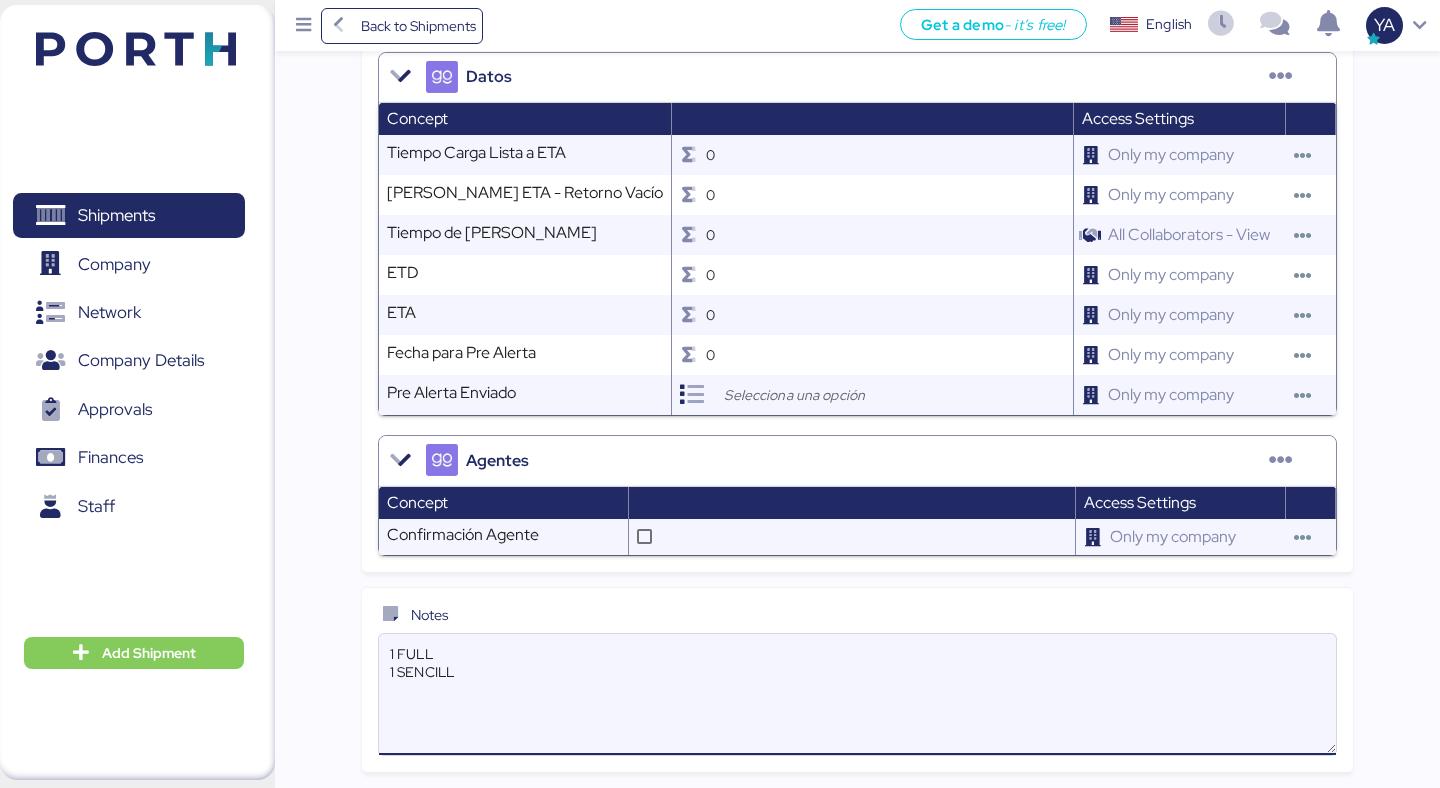 type on "1 FULL
1 SENCILLO" 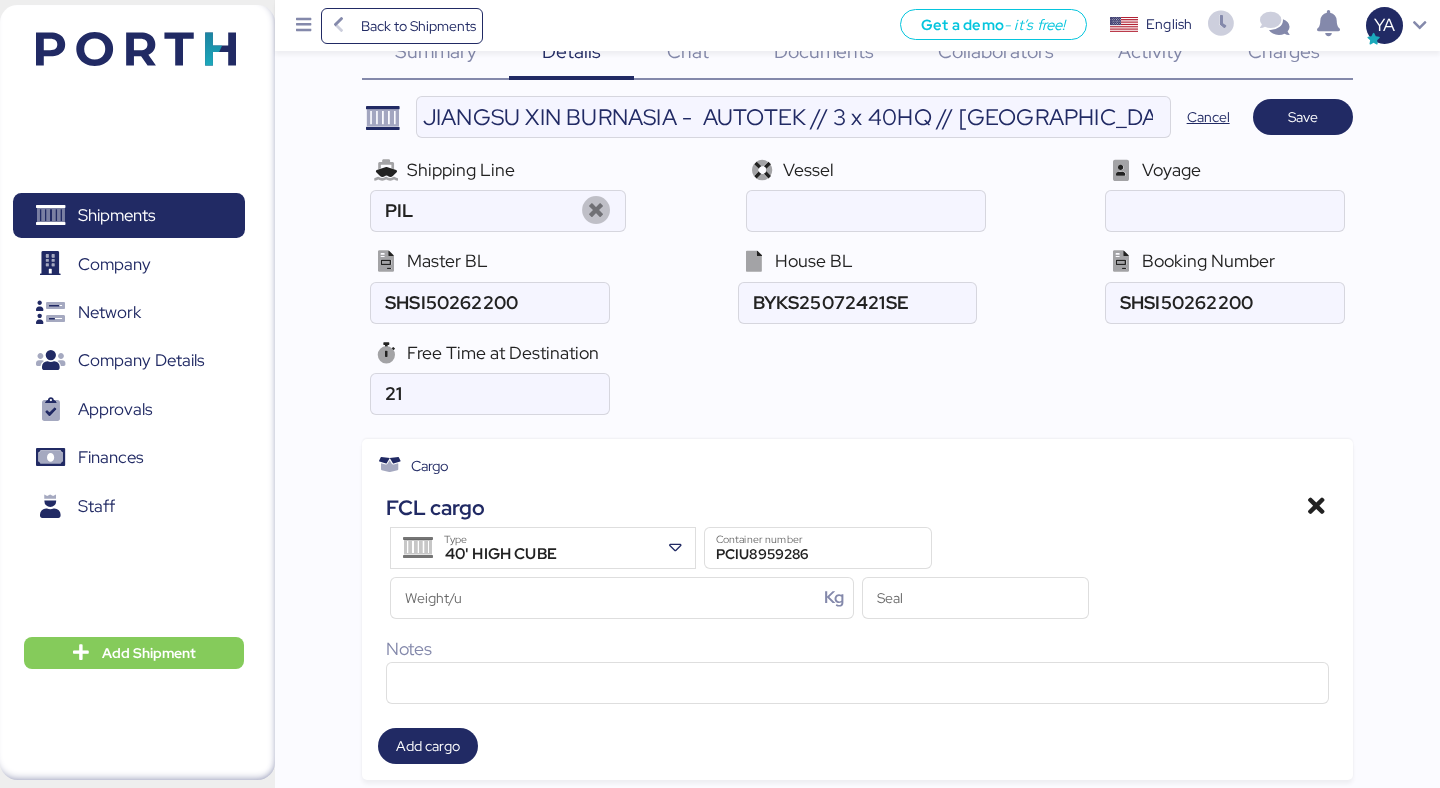 scroll, scrollTop: 0, scrollLeft: 0, axis: both 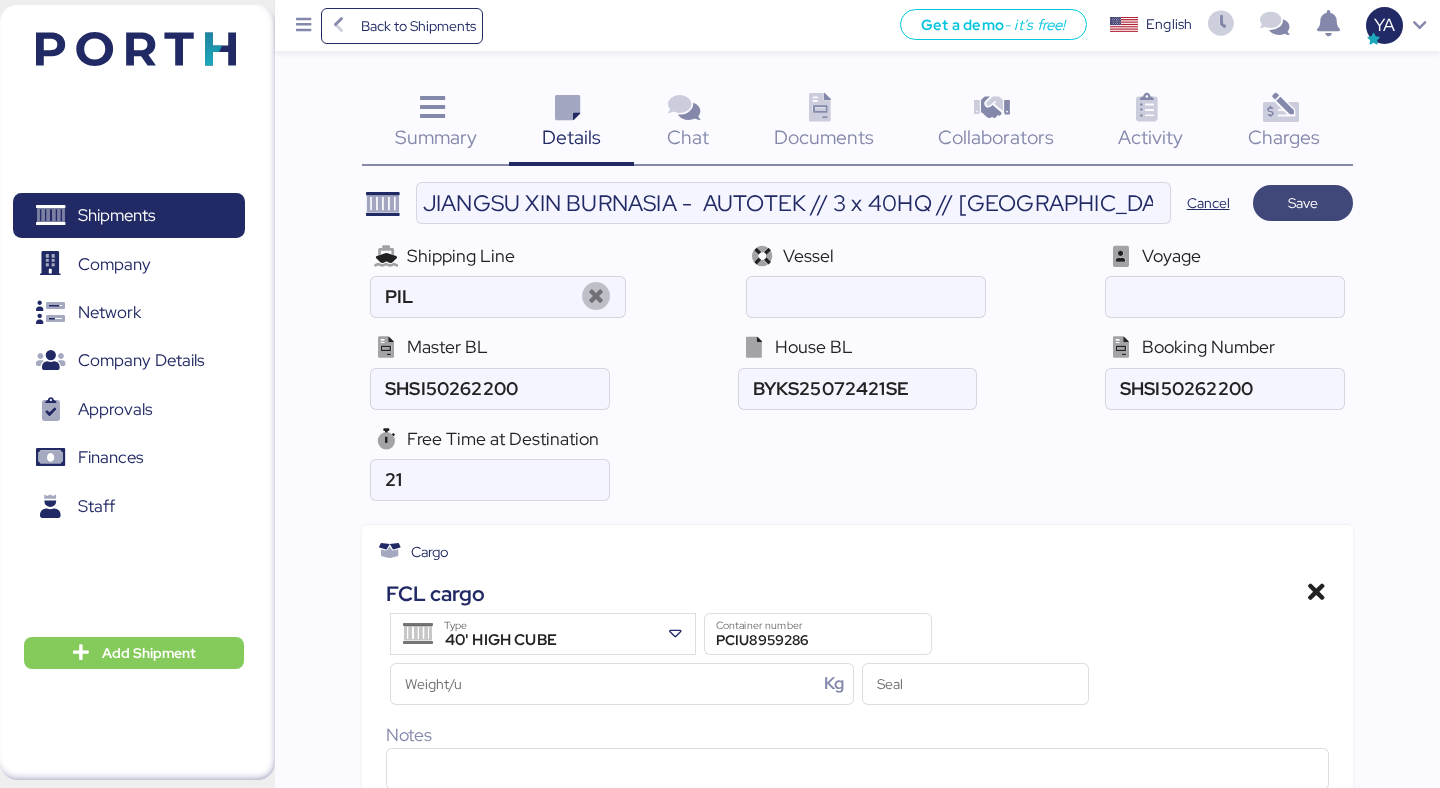 click on "Save" at bounding box center [1303, 203] 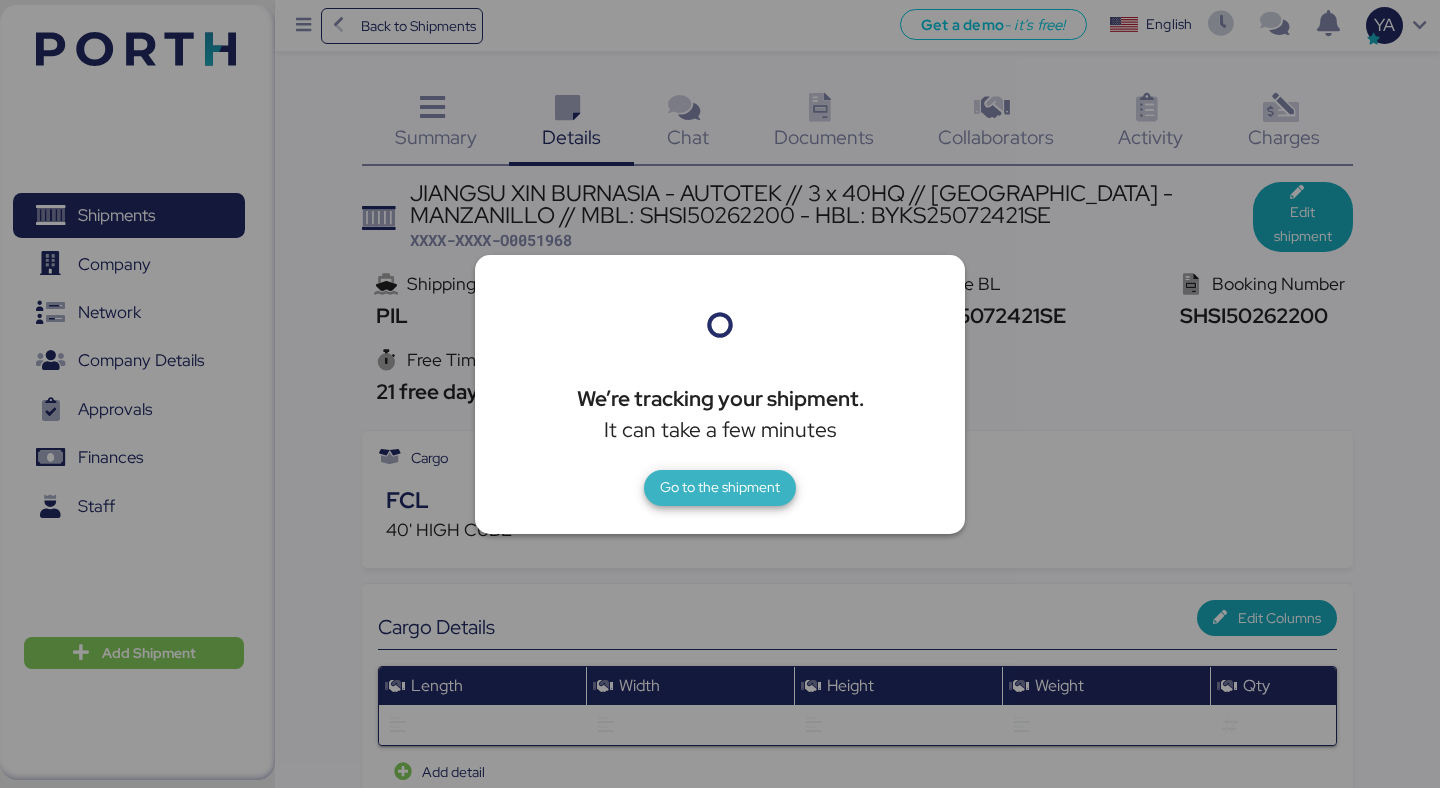 click on "Go to the shipment" at bounding box center (720, 488) 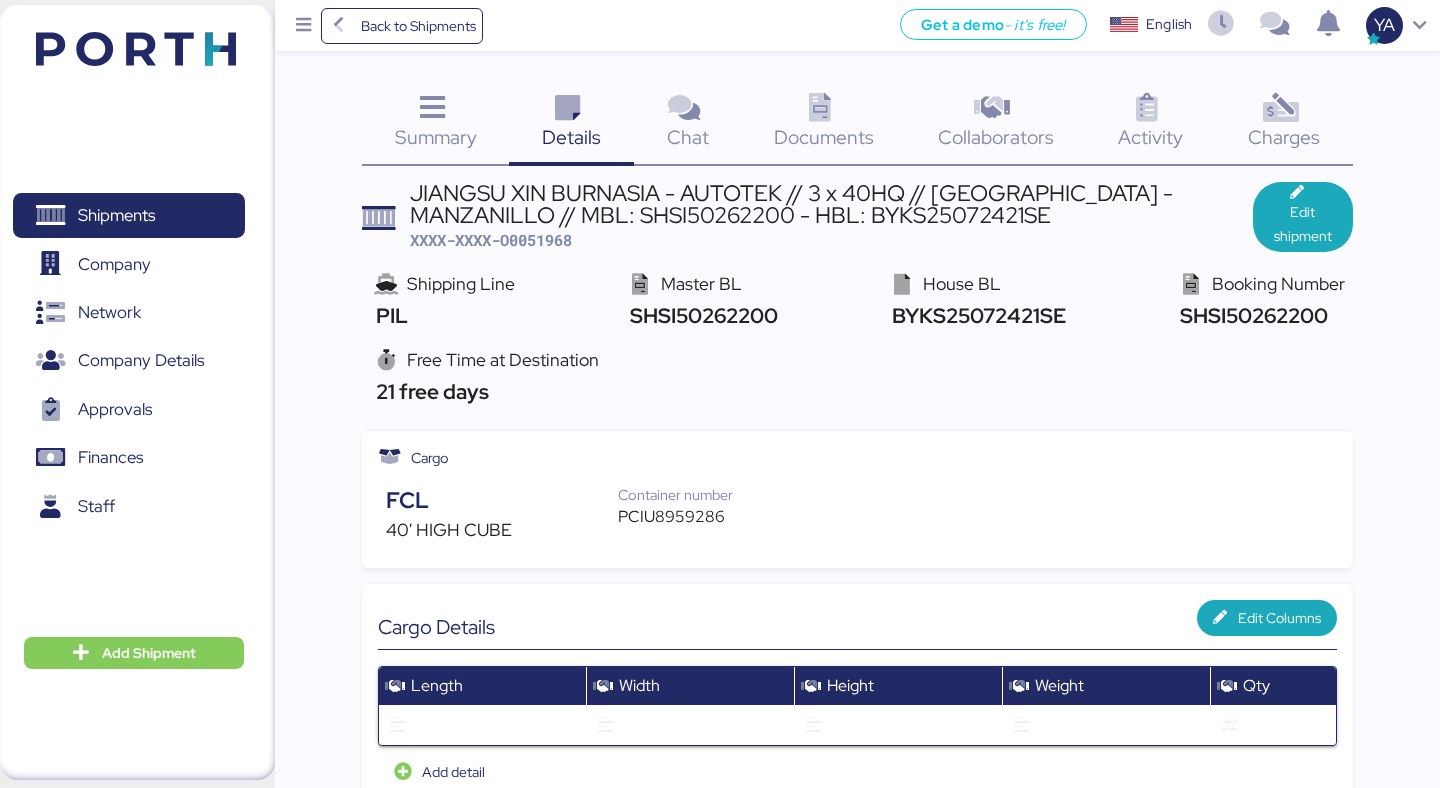 click on "XXXX-XXXX-O0051968" at bounding box center (491, 240) 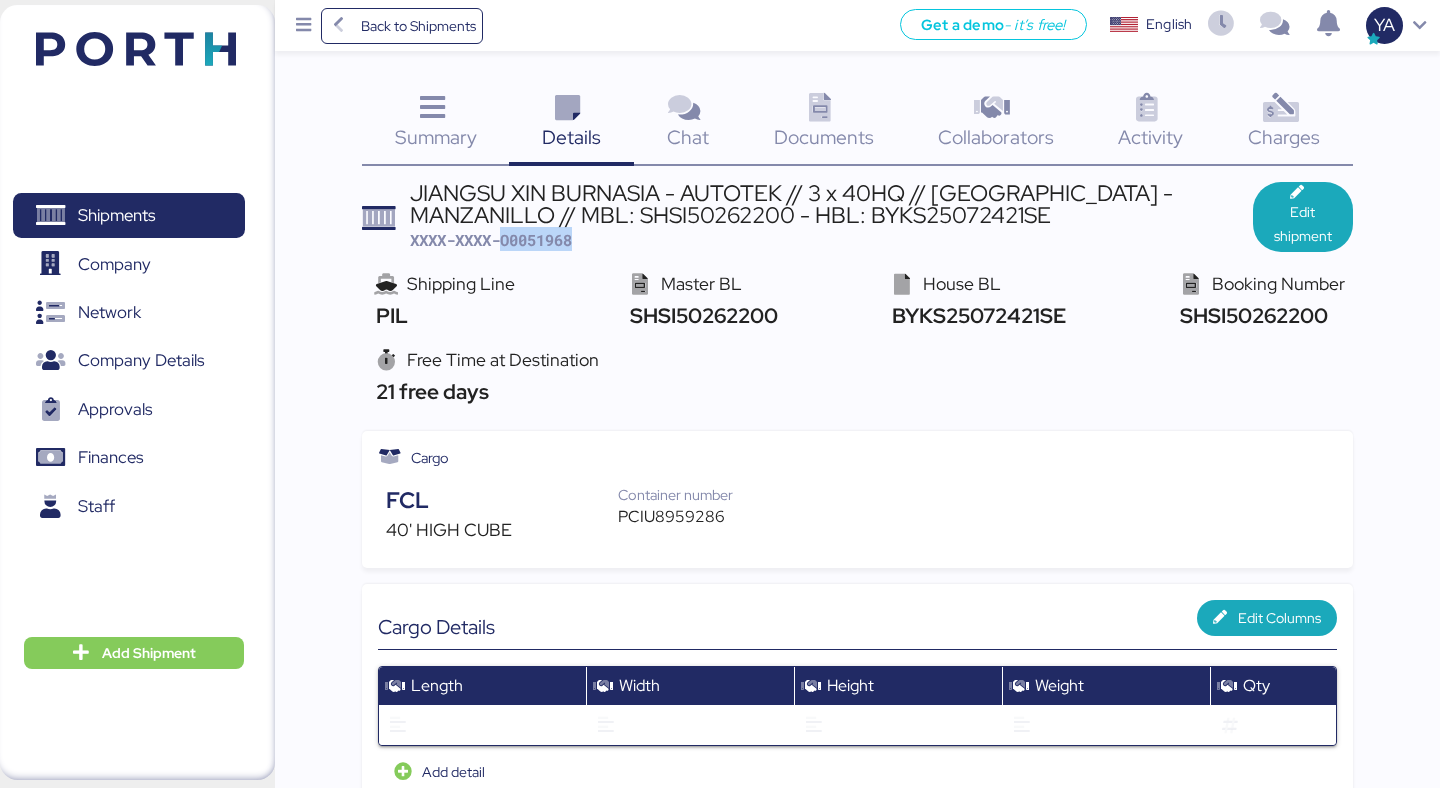 click on "XXXX-XXXX-O0051968" at bounding box center (491, 240) 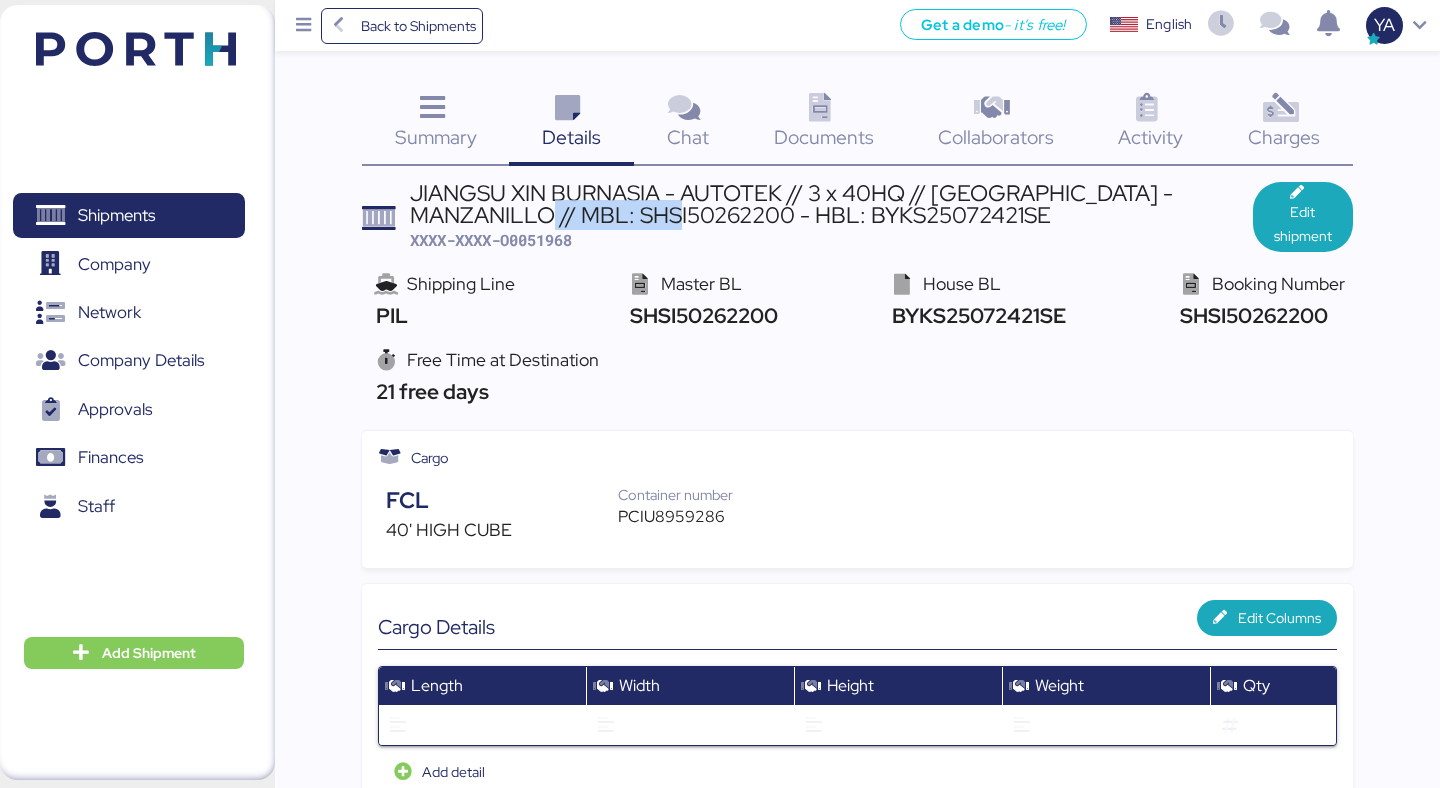 click on "JIANGSU XIN BURNASIA -  AUTOTEK // 3 x 40HQ // [GEOGRAPHIC_DATA] - MANZANILLO // MBL: SHSI50262200 - HBL: BYKS25072421SE" at bounding box center (831, 204) 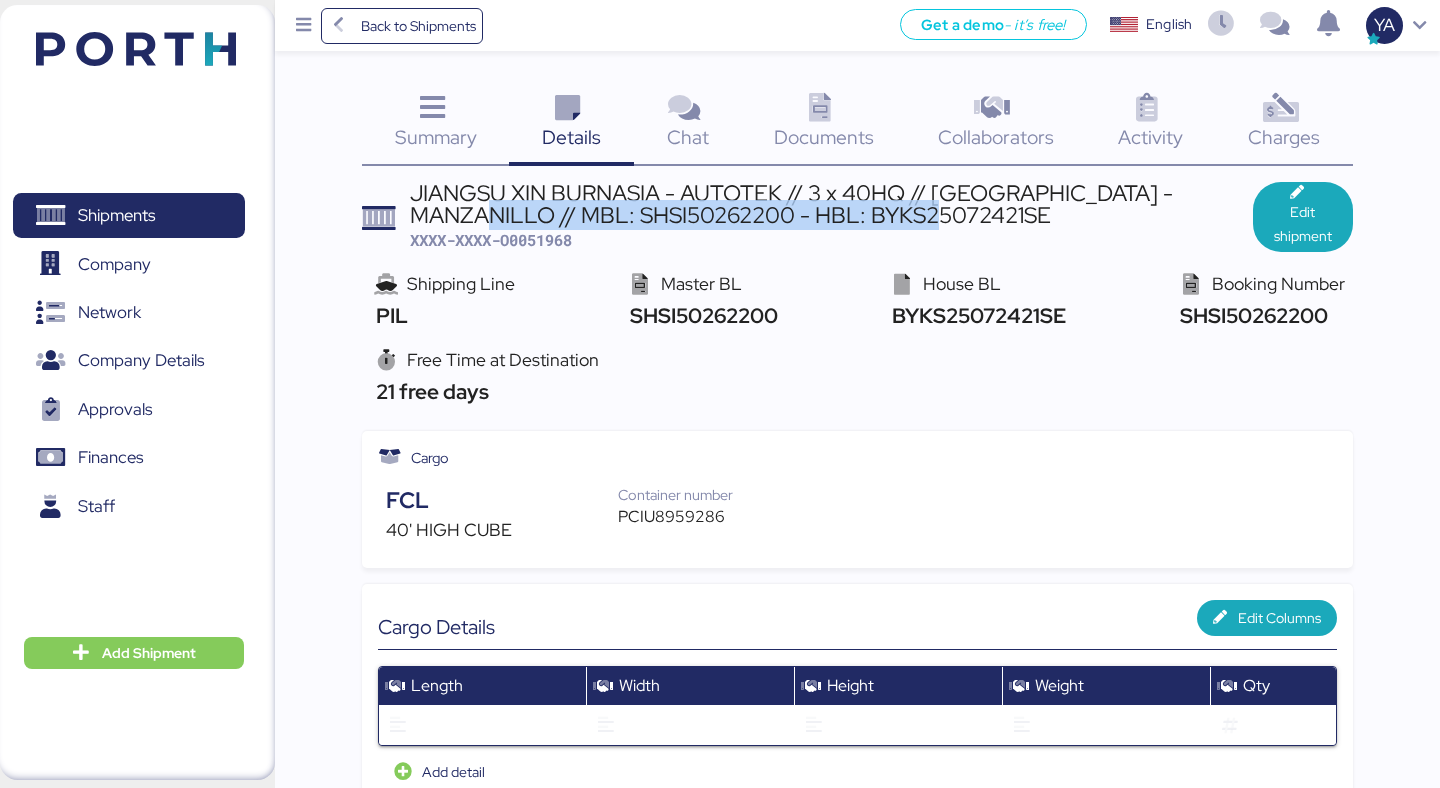 drag, startPoint x: 413, startPoint y: 221, endPoint x: 931, endPoint y: 217, distance: 518.01544 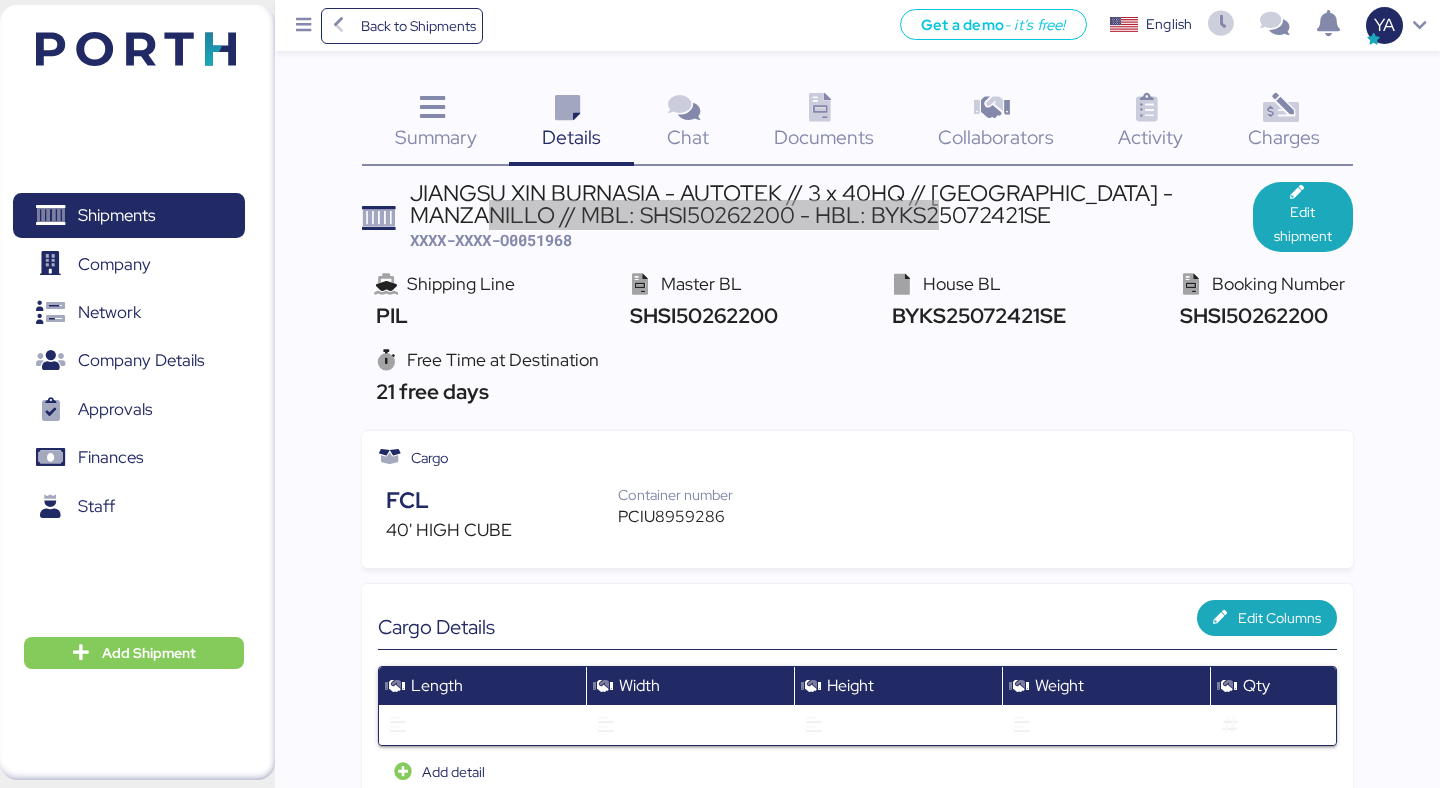 copy on "MBL: SHSI50262200 - HBL: BYKS25072421SE" 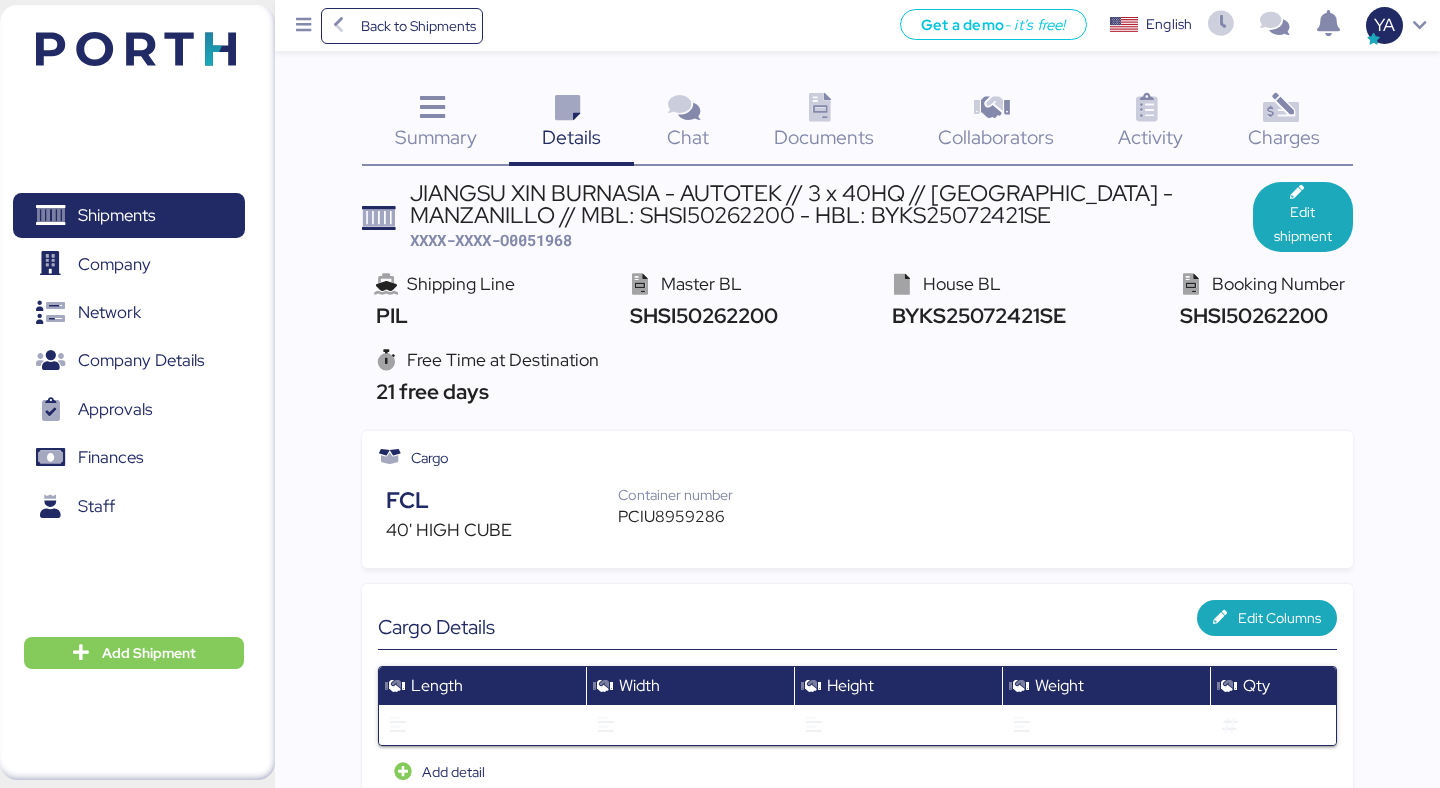 click on "XXXX-XXXX-O0051968" at bounding box center [491, 240] 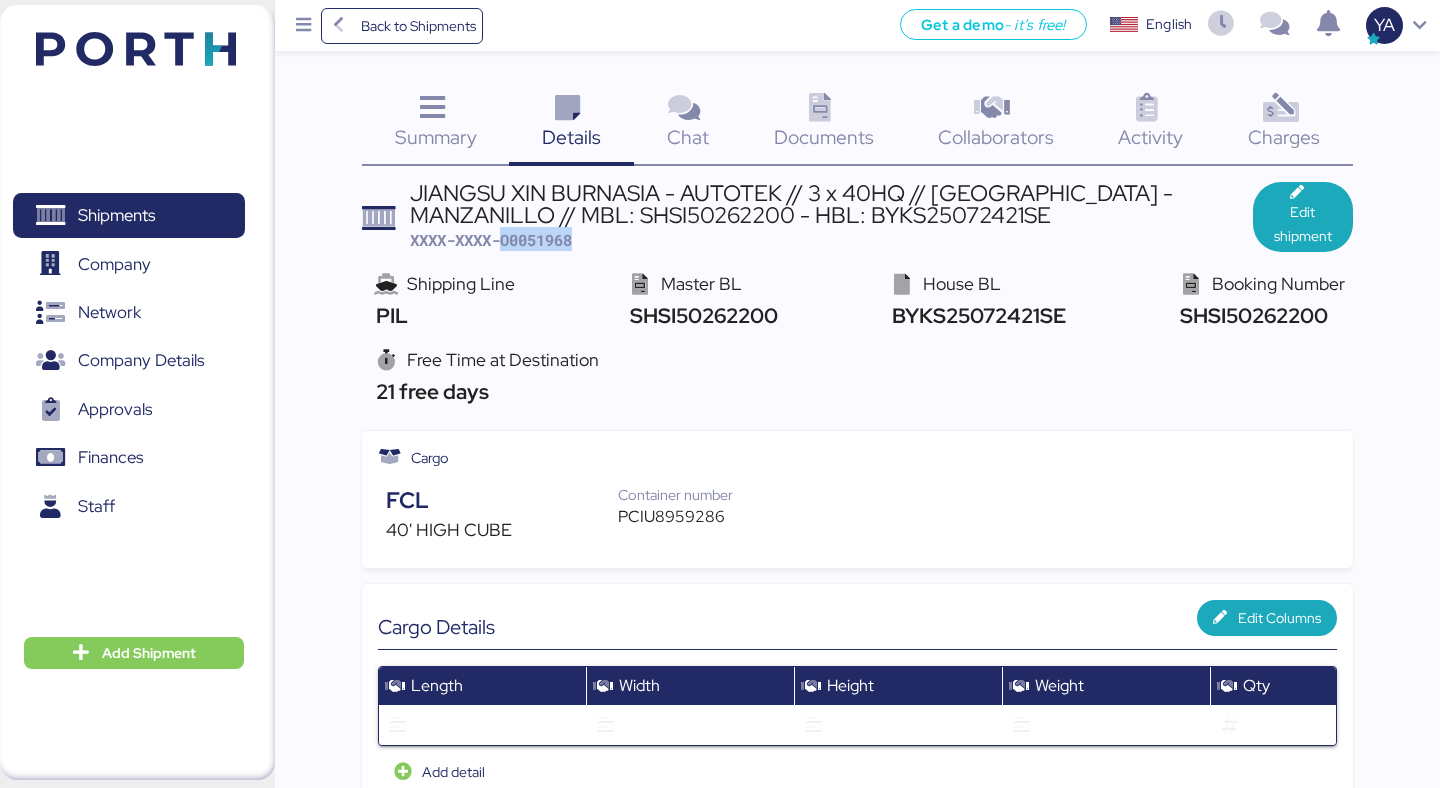 click on "XXXX-XXXX-O0051968" at bounding box center [491, 240] 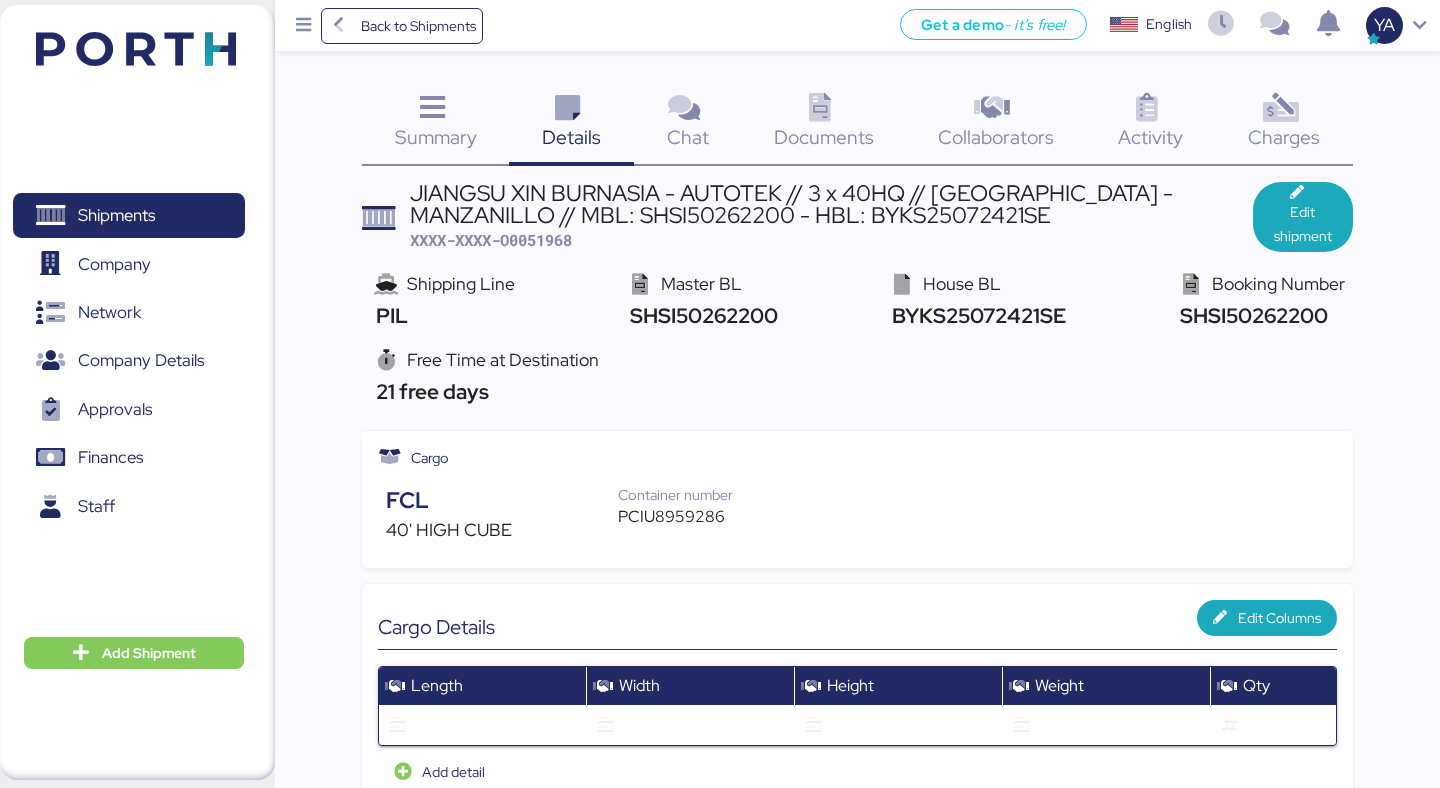 click on "JIANGSU XIN BURNASIA -  AUTOTEK // 3 x 40HQ // [GEOGRAPHIC_DATA] - MANZANILLO // MBL: SHSI50262200 - HBL: BYKS25072421SE" at bounding box center [831, 204] 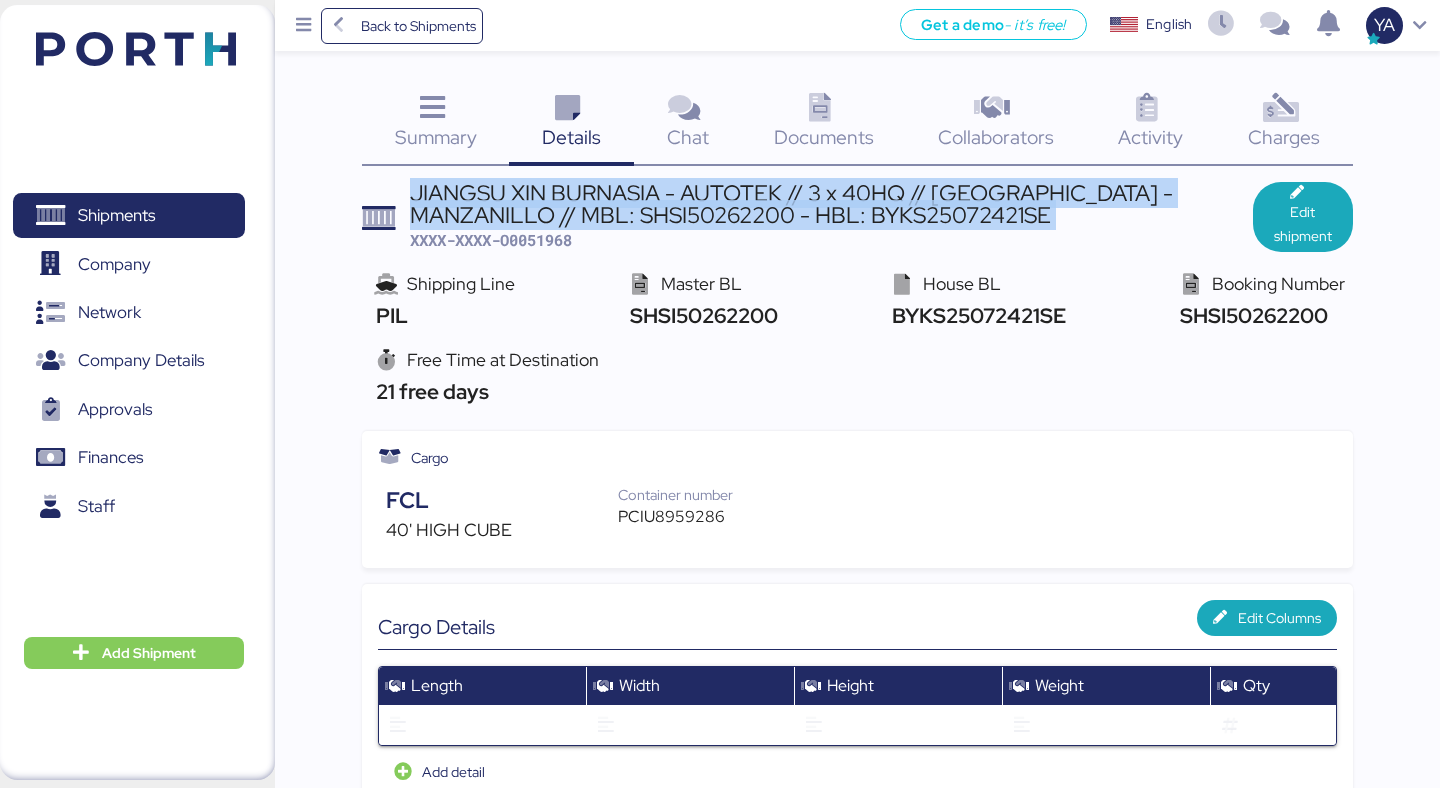 click on "JIANGSU XIN BURNASIA -  AUTOTEK // 3 x 40HQ // [GEOGRAPHIC_DATA] - MANZANILLO // MBL: SHSI50262200 - HBL: BYKS25072421SE" at bounding box center (831, 204) 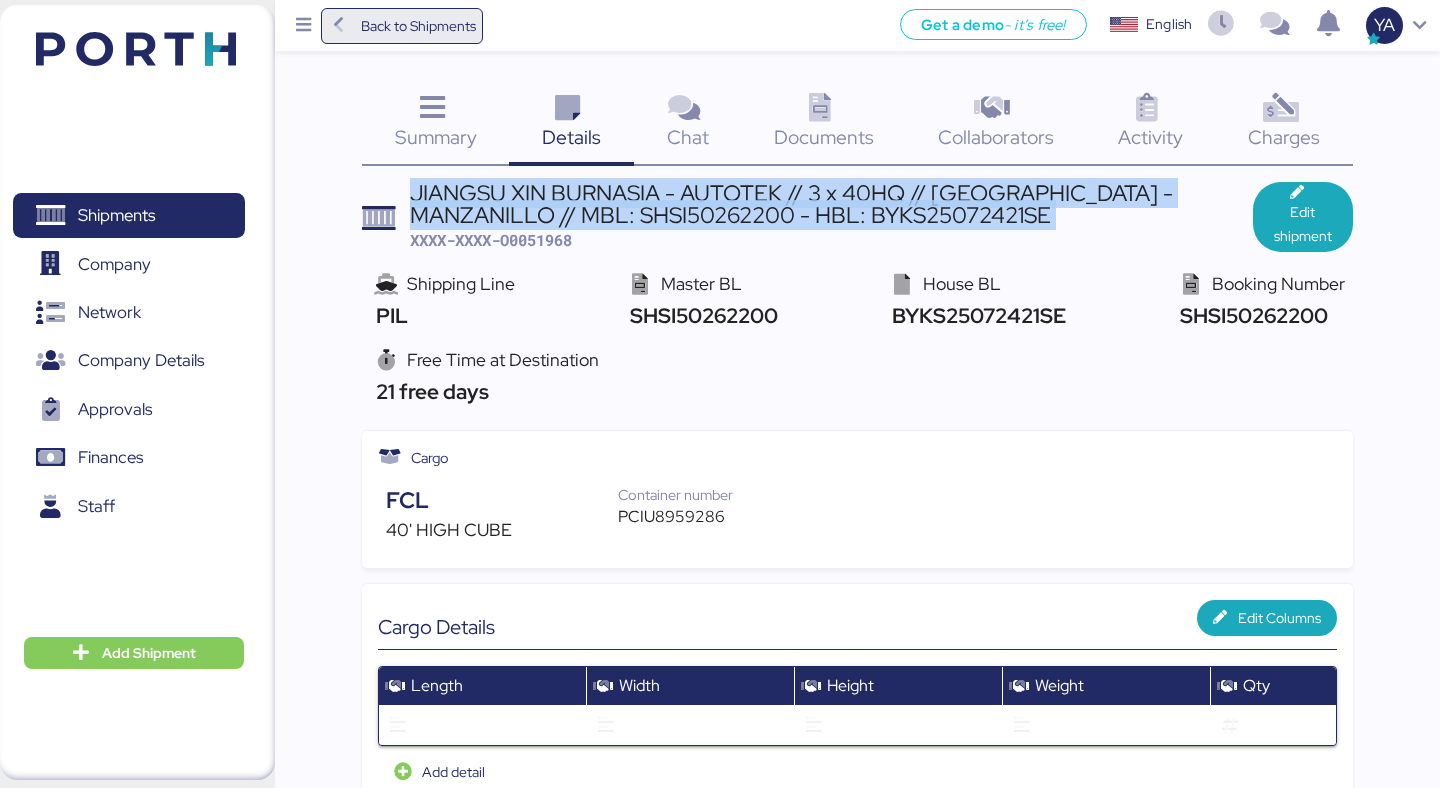 click on "Back to Shipments" at bounding box center [418, 26] 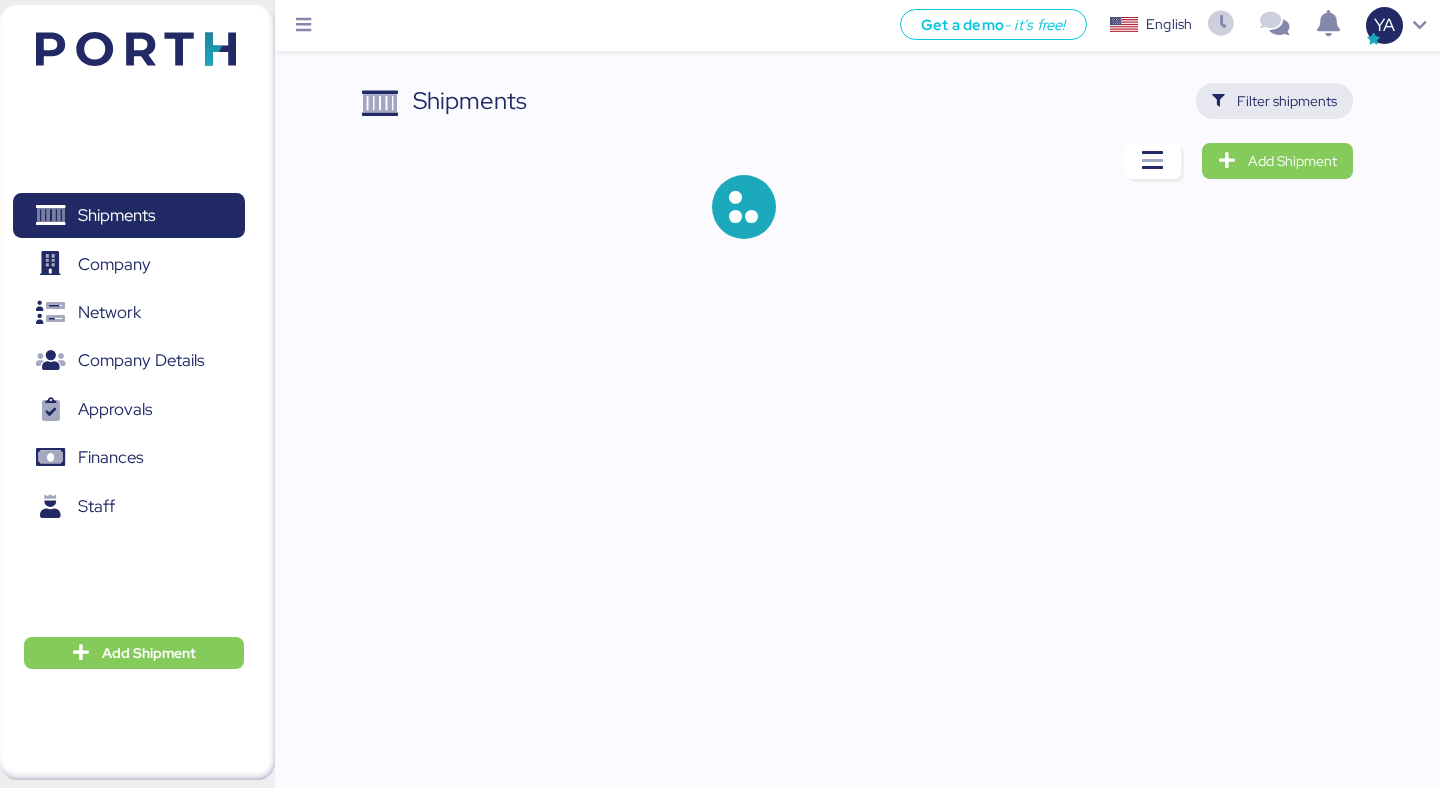 click on "Filter shipments" at bounding box center (1287, 101) 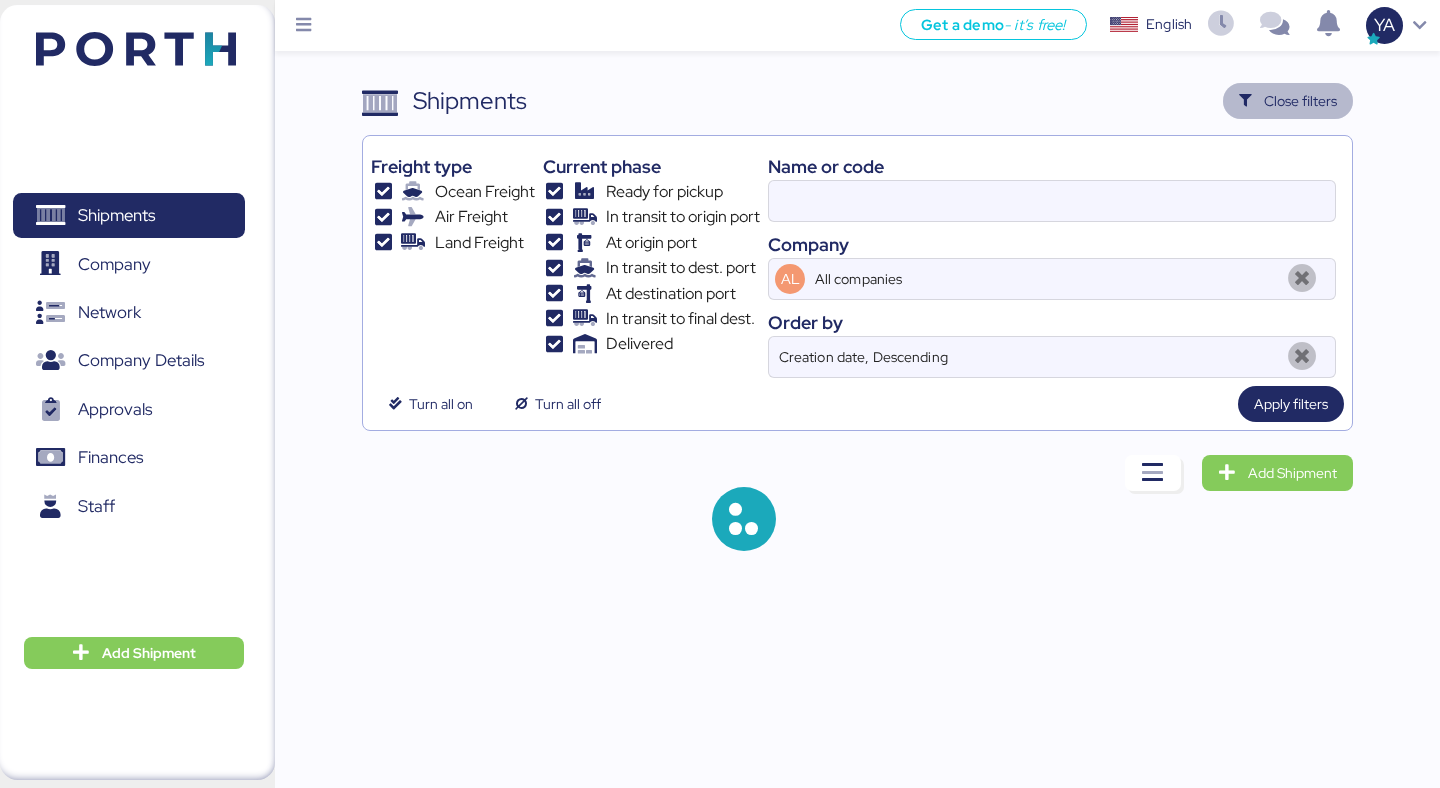 click on "Close filters" at bounding box center (1300, 101) 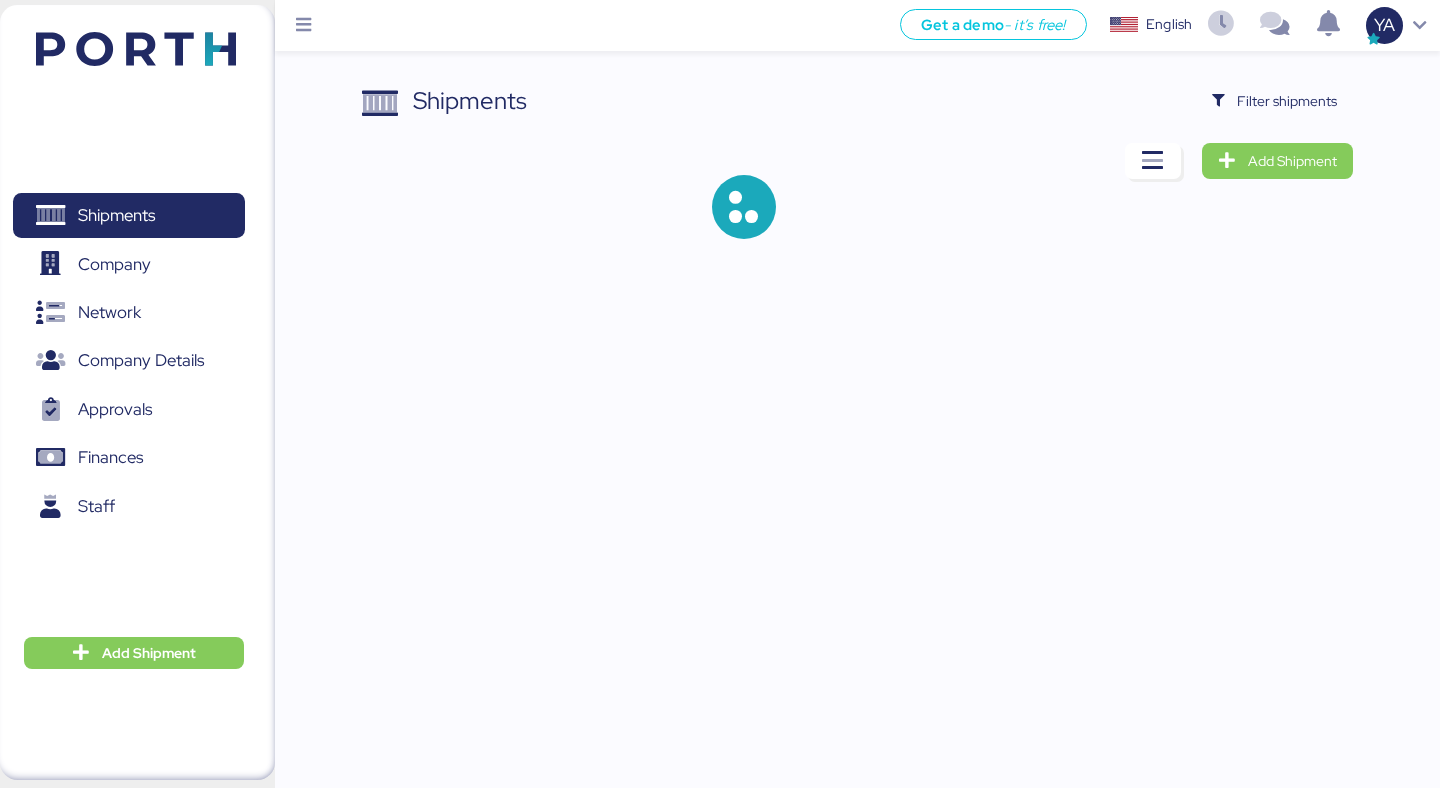 click on "Shipments 0   Company 0   Network 0   Company Details 0   Approvals 0   Finances 0   Staff 0   Add Shipment" at bounding box center [137, 392] 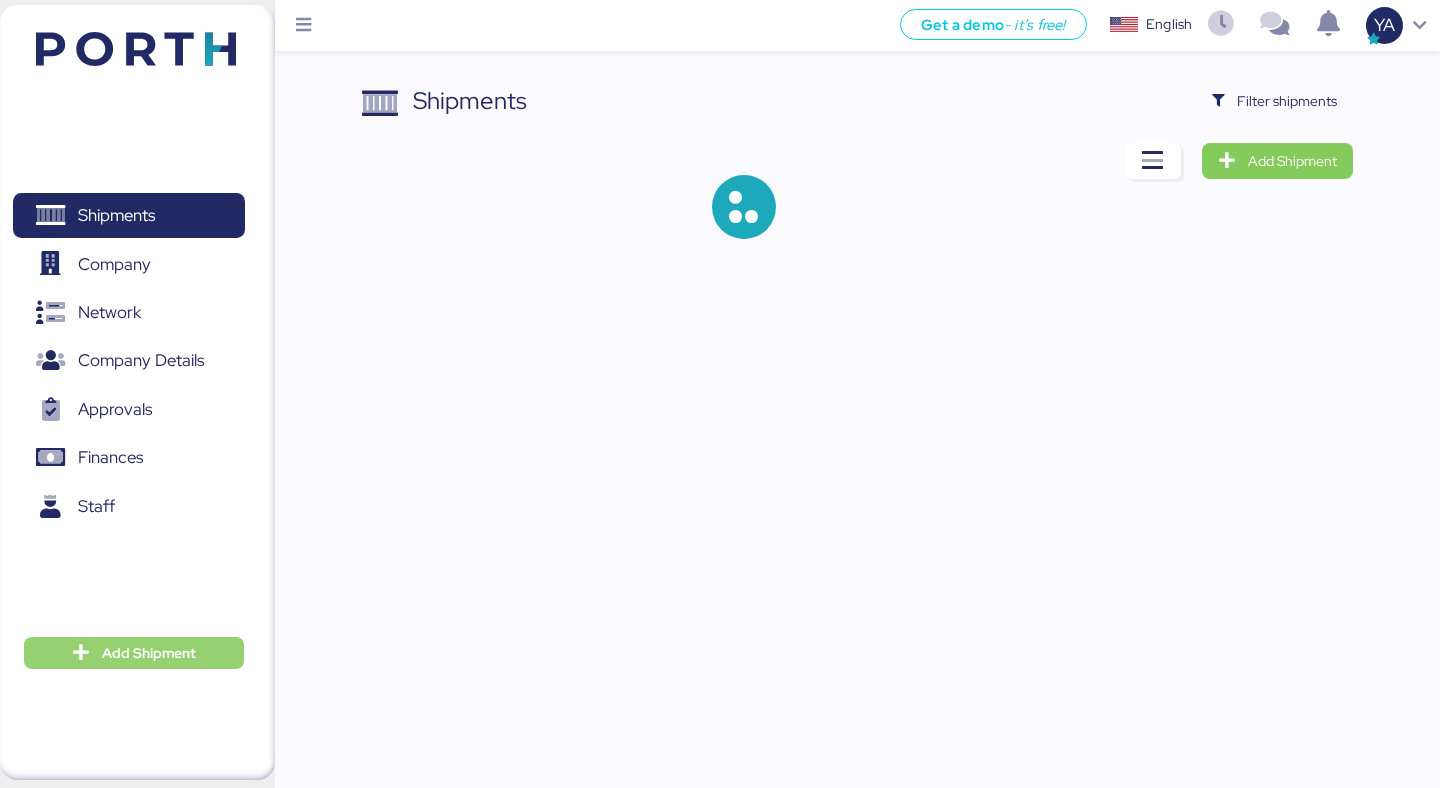 click on "Add Shipment" at bounding box center [149, 653] 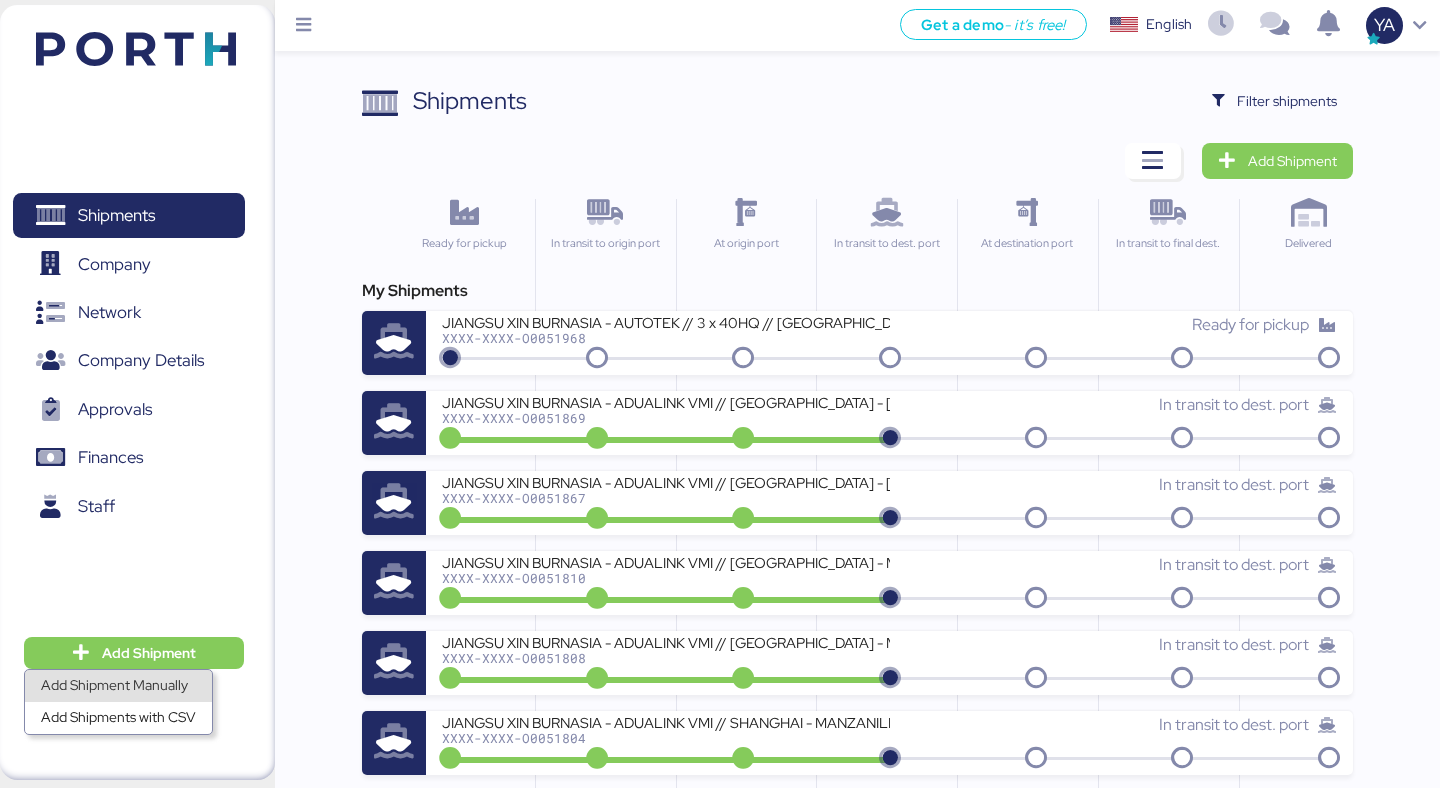 click on "Add Shipment Manually" at bounding box center [118, 686] 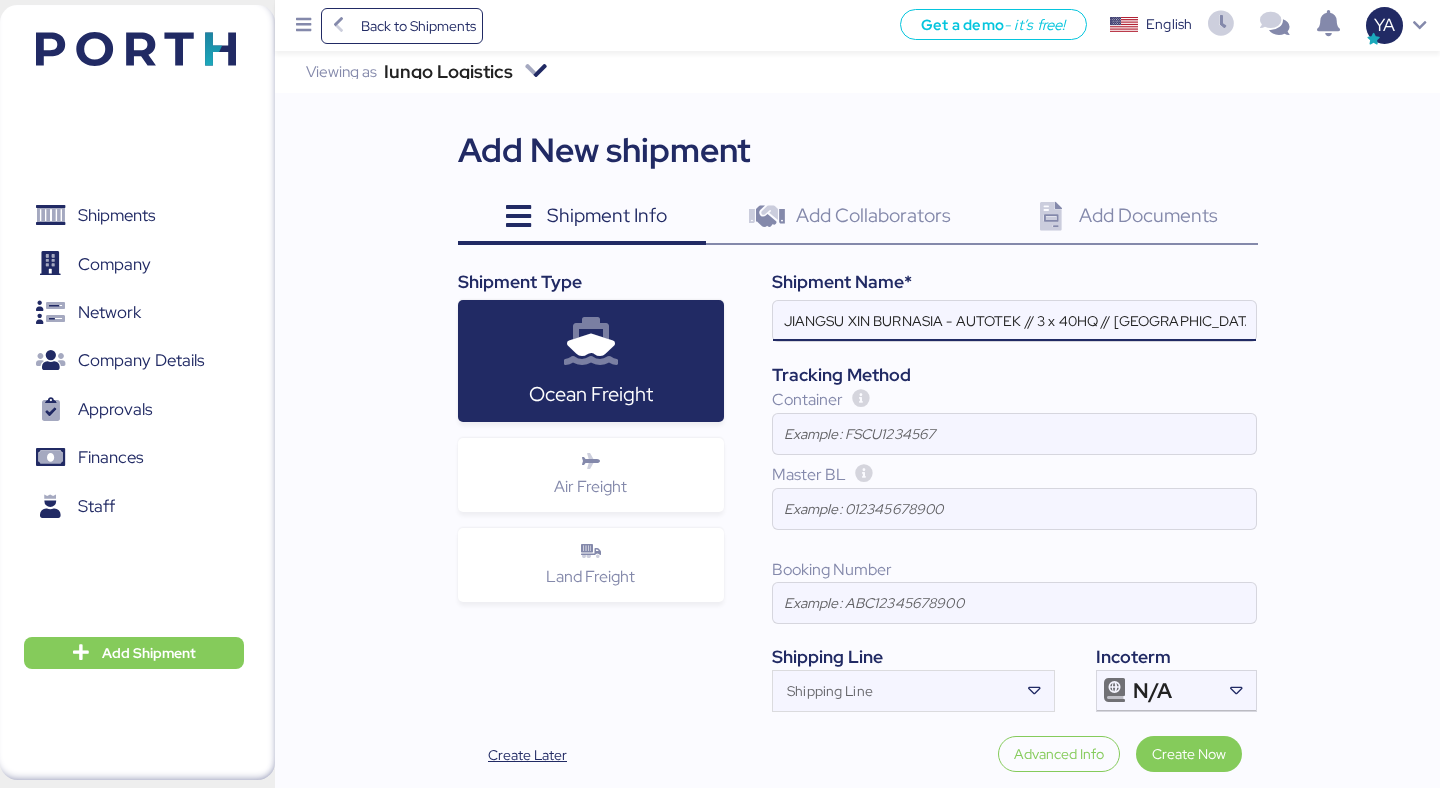 scroll, scrollTop: 0, scrollLeft: 365, axis: horizontal 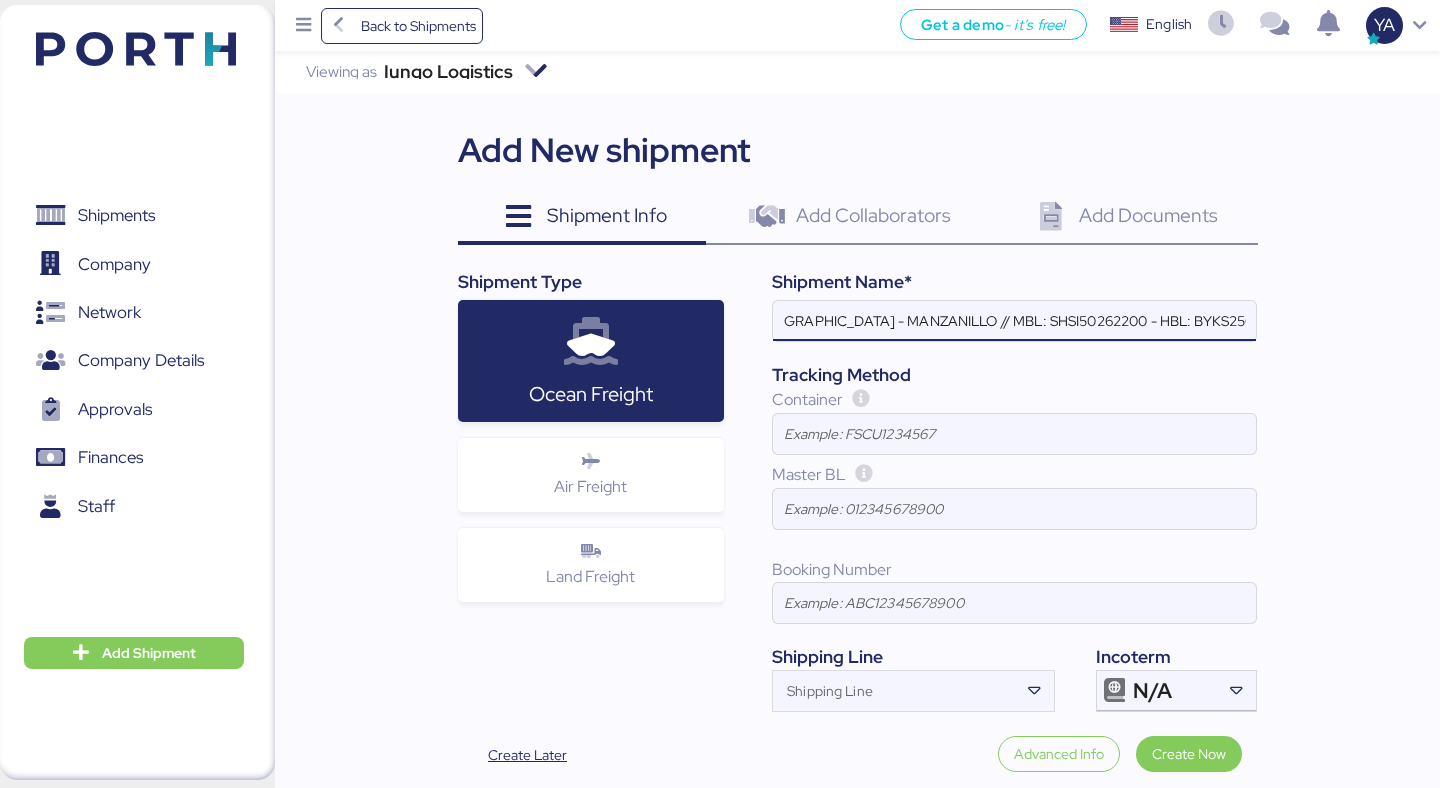 click on "JIANGSU XIN BURNASIA - AUTOTEK // 3 x 40HQ // [GEOGRAPHIC_DATA] - MANZANILLO // MBL: SHSI50262200 - HBL: BYKS25072421SE" at bounding box center (1014, 321) 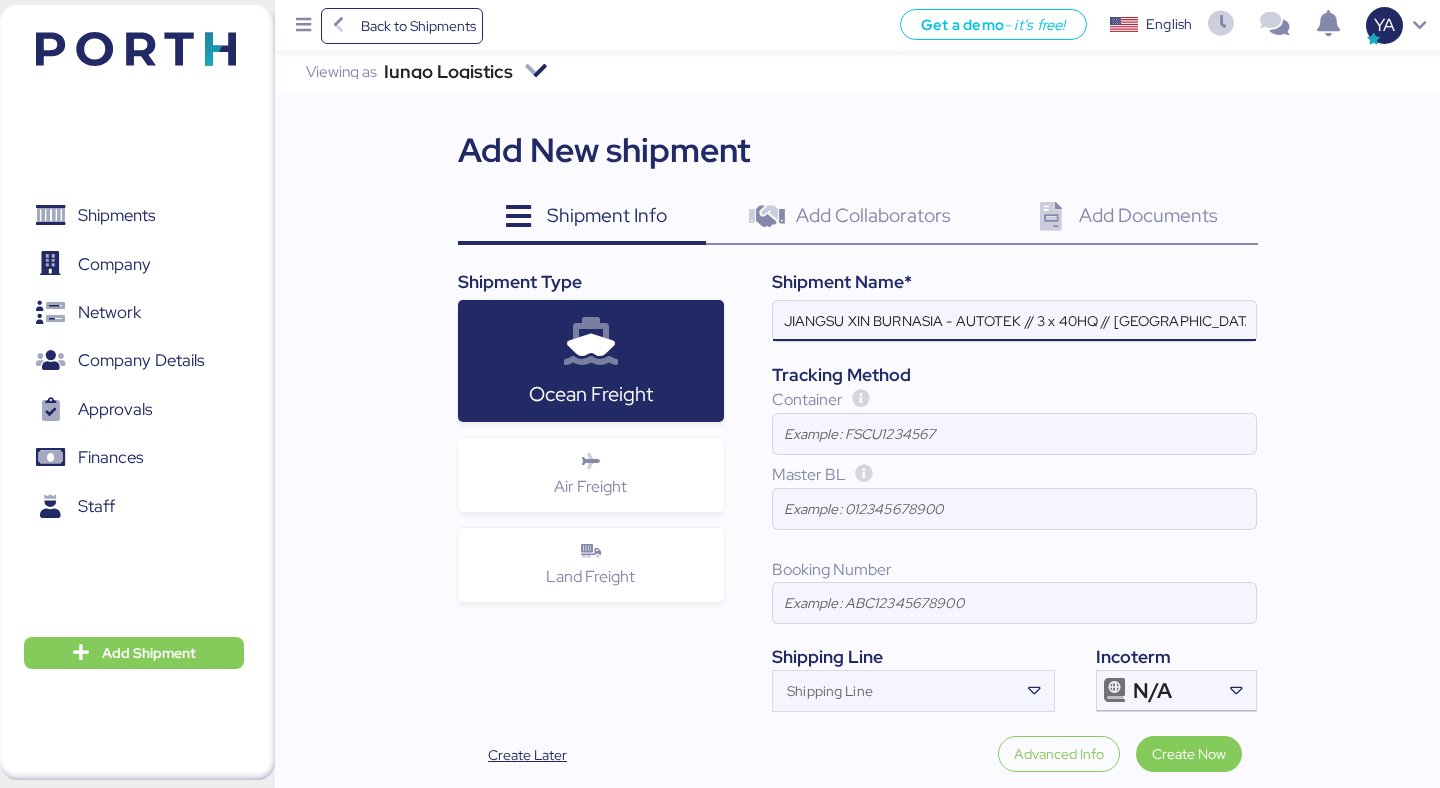 click on "JIANGSU XIN BURNASIA - AUTOTEK // 3 x 40HQ // [GEOGRAPHIC_DATA] - MANZANILLO // MBL: SHSI50262200 - HBL: BYKS25072421SE" at bounding box center (1014, 321) 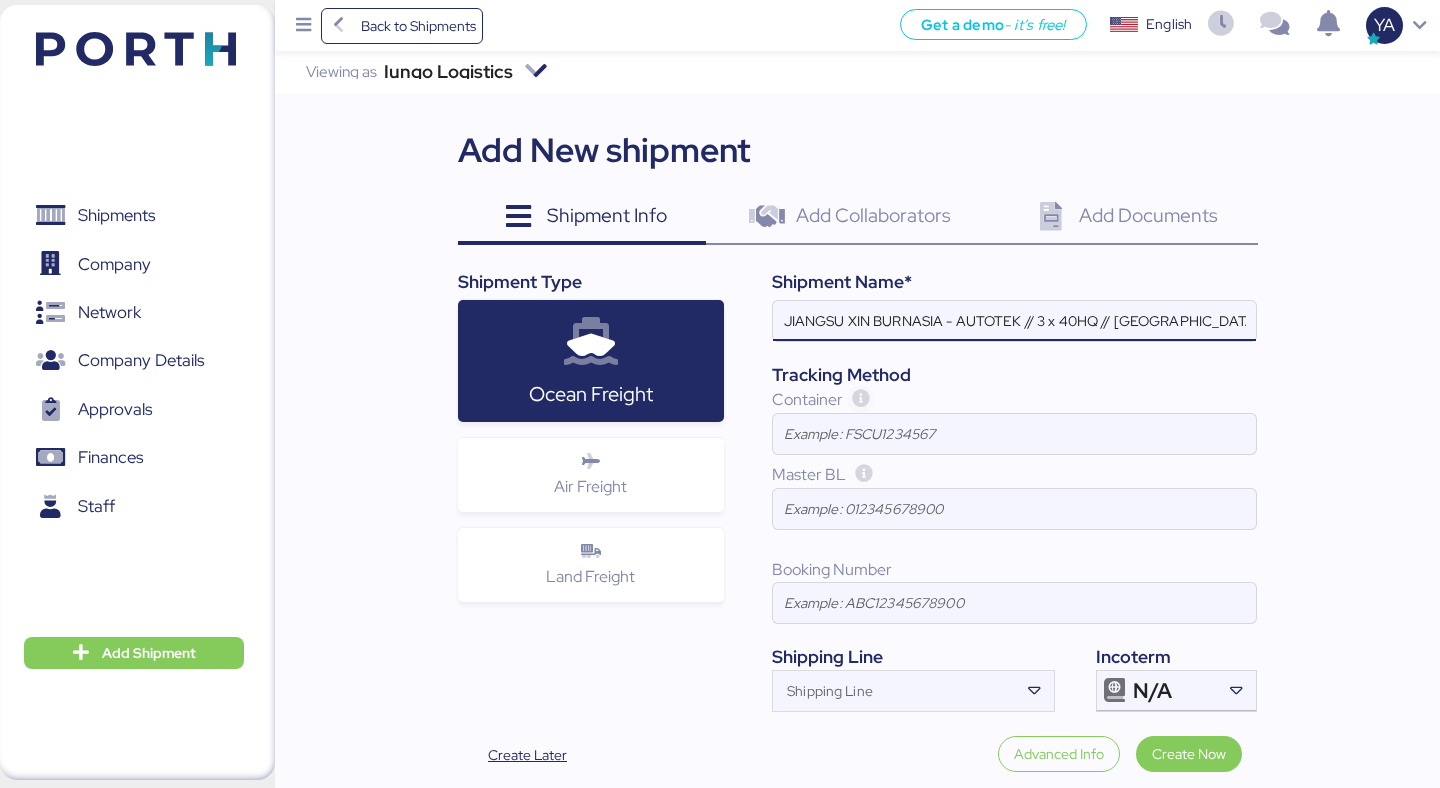 type 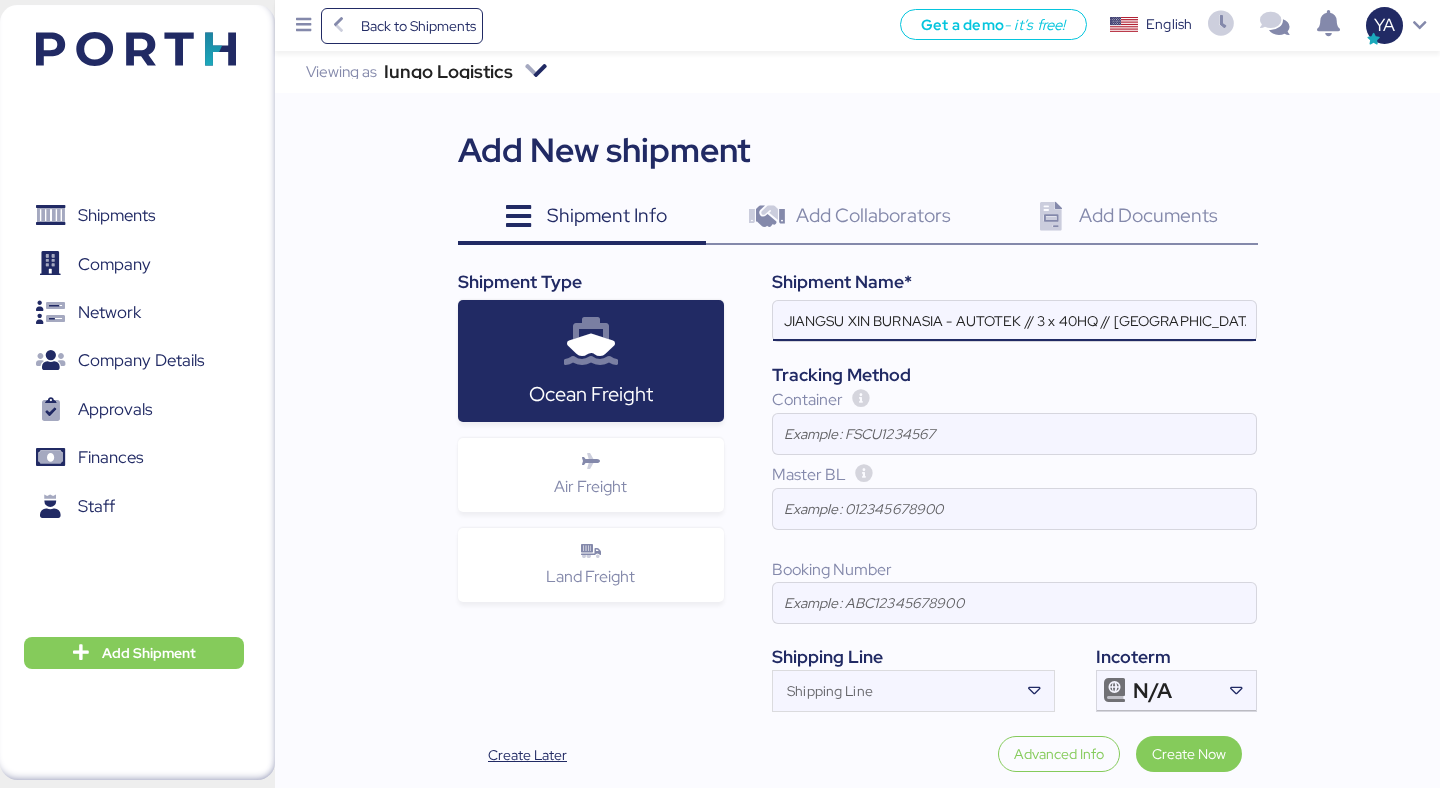 click on "JIANGSU XIN BURNASIA - AUTOTEK // 3 x 40HQ // [GEOGRAPHIC_DATA] - MANZANILLO // MBL: SHSI50262200 - HBL: BYKS25072421SE" at bounding box center (1014, 321) 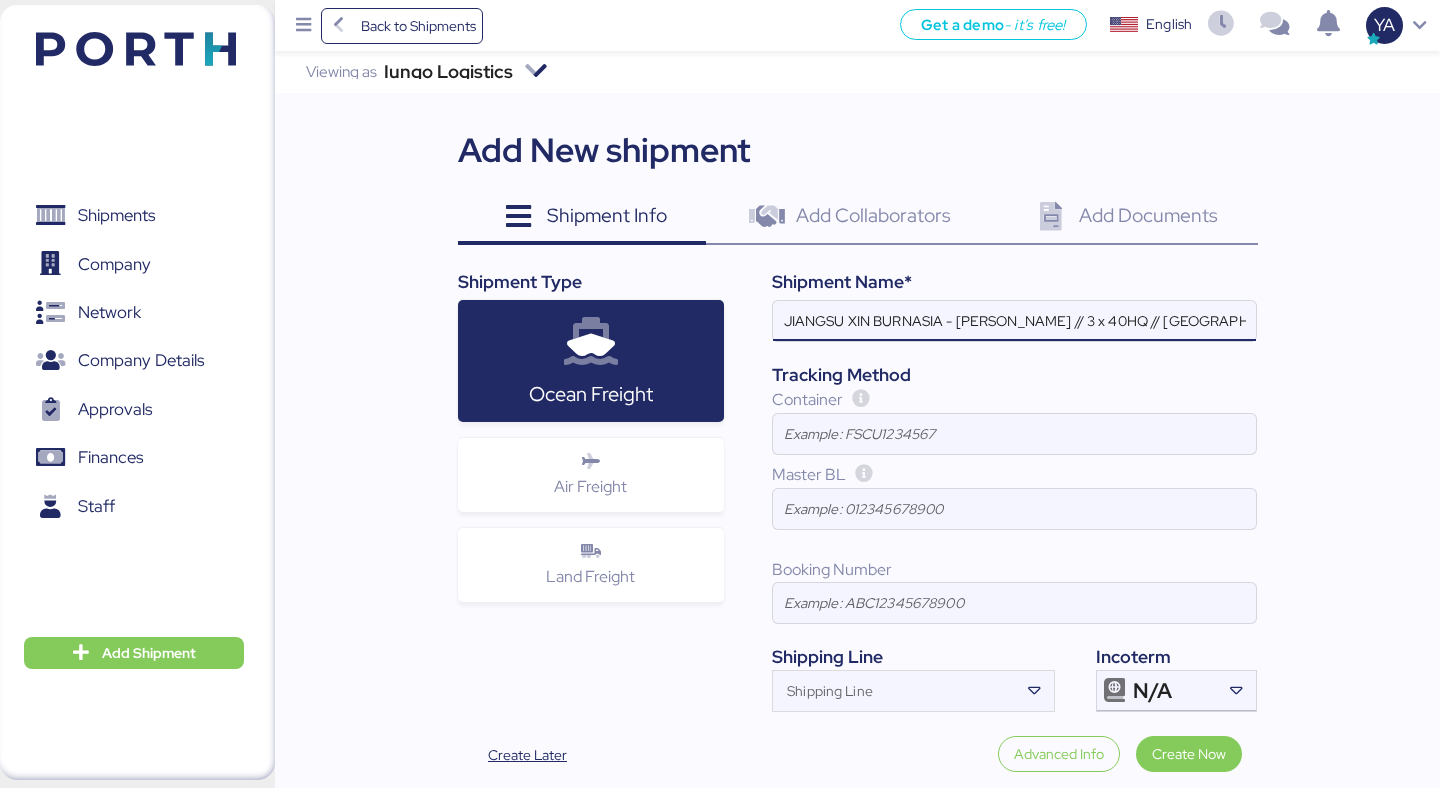 click on "JIANGSU XIN BURNASIA - [PERSON_NAME] // 3 x 40HQ // [GEOGRAPHIC_DATA] - [GEOGRAPHIC_DATA] // MBL: SHSI50262200 - HBL: BYKS25072421SE" at bounding box center [1014, 321] 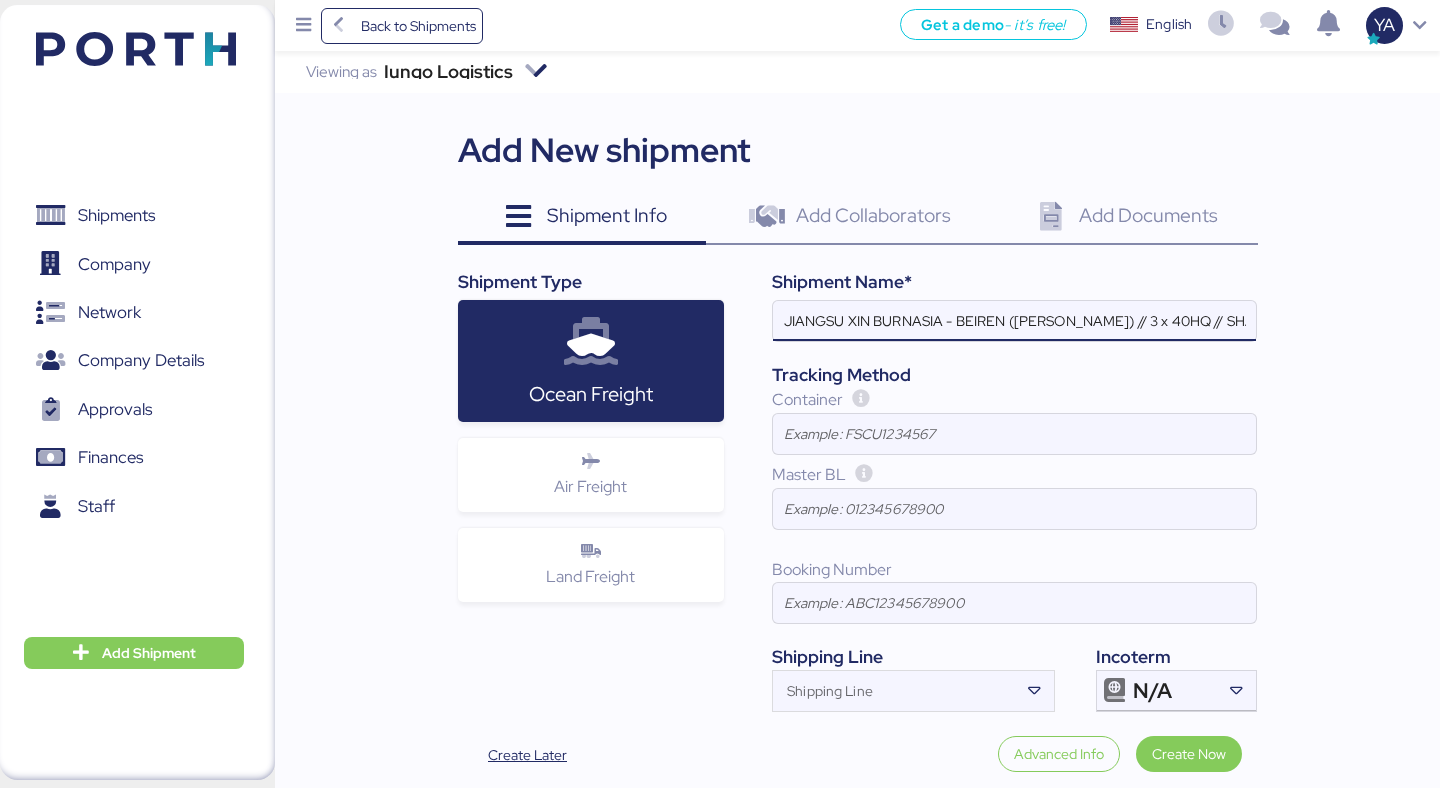 click on "JIANGSU XIN BURNASIA - BEIREN ([PERSON_NAME]) // 3 x 40HQ // SHANGHAI - MANZANILLO // MBL: SHSI50262200 - HBL: BYKS25072421SE" at bounding box center [1014, 321] 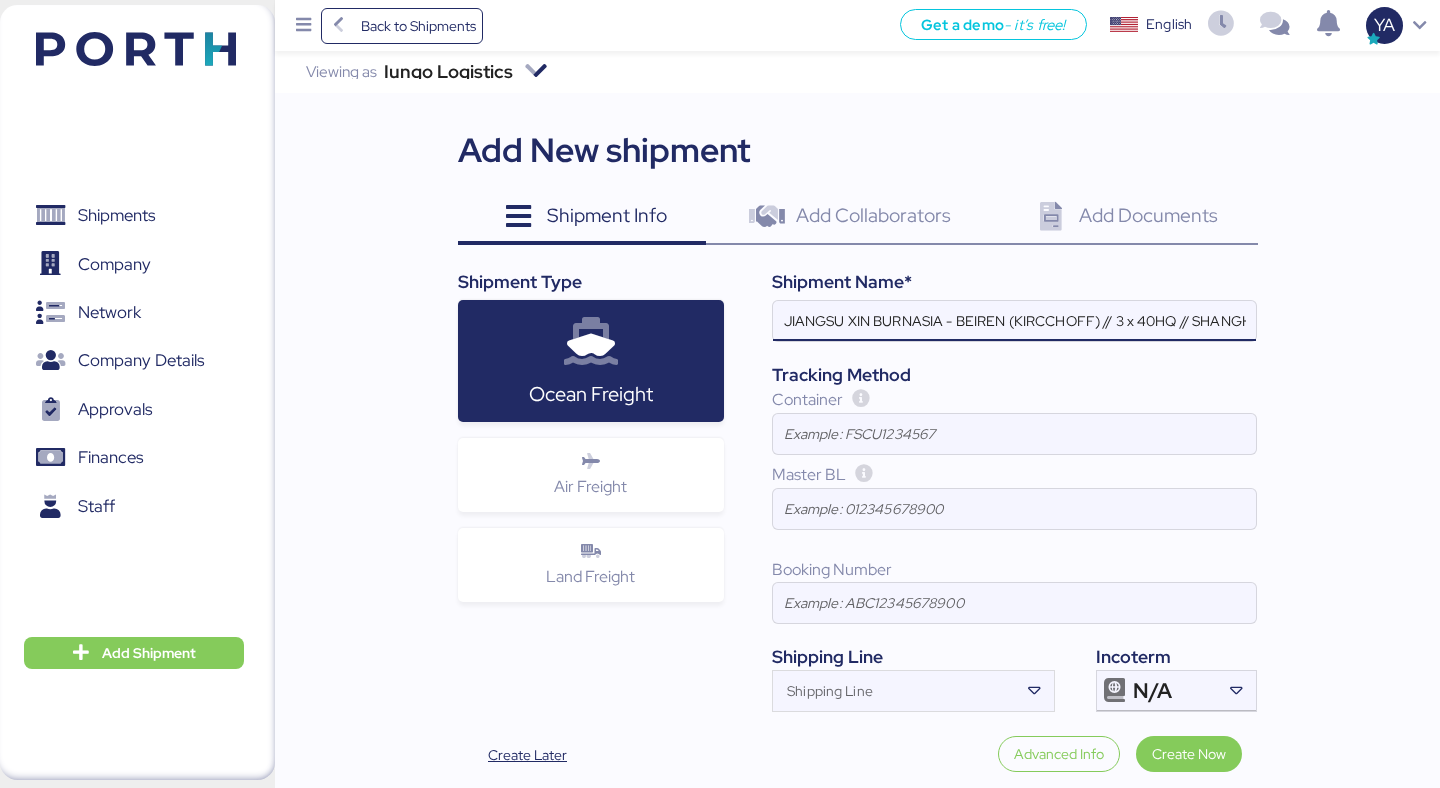 click on "JIANGSU XIN BURNASIA - BEIREN (KIRCCHOFF) // 3 x 40HQ // SHANGHAI - MANZANILLO // MBL: SHSI50262200 - HBL: BYKS25072421SE" at bounding box center (1014, 321) 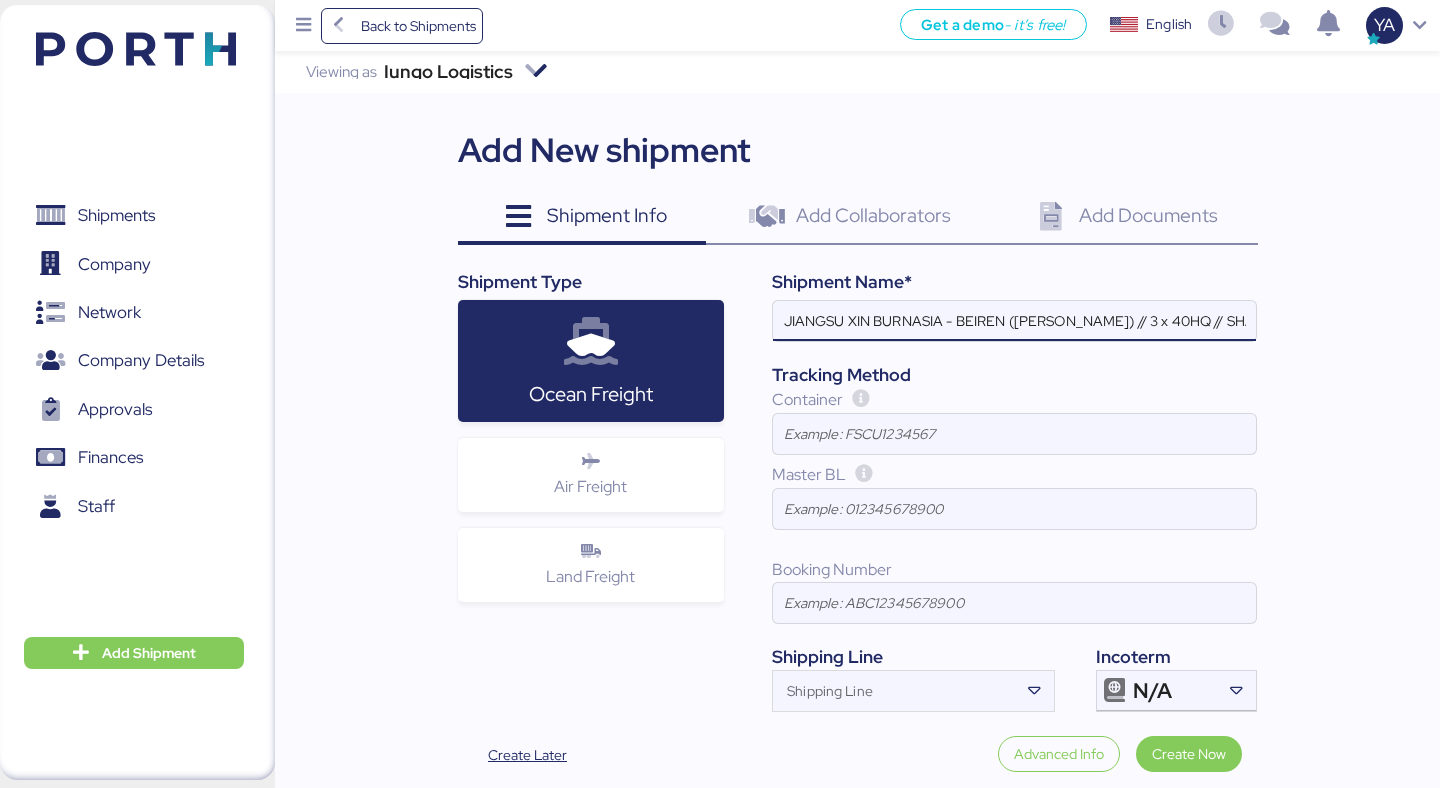 drag, startPoint x: 1121, startPoint y: 322, endPoint x: 1175, endPoint y: 322, distance: 54 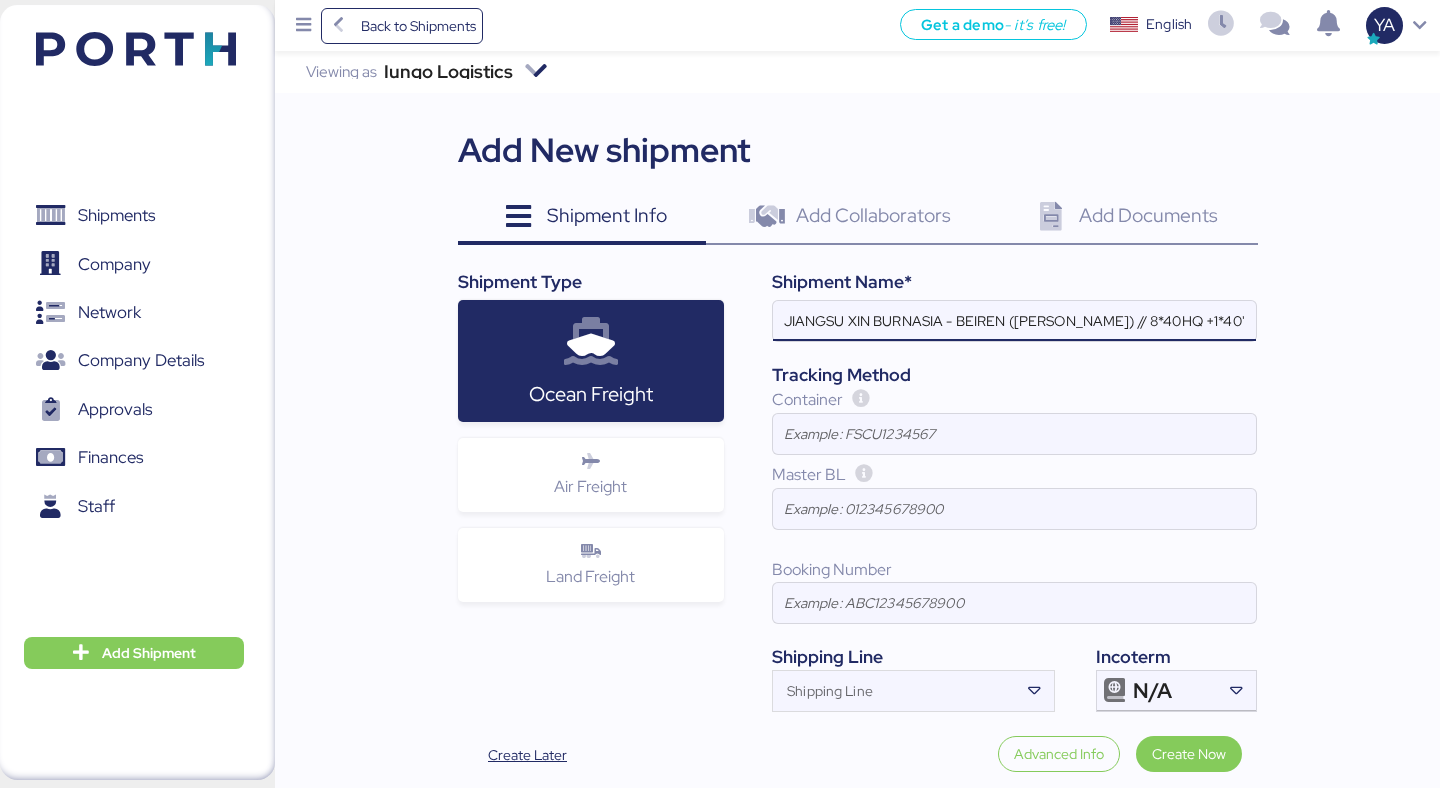click on "JIANGSU XIN BURNASIA - BEIREN ([PERSON_NAME]) // 8*40HQ +1*40'FR // [GEOGRAPHIC_DATA] - MANZANILLO // MBL: SHSI50262200 - HBL: BYKS25072421SE" at bounding box center [1014, 321] 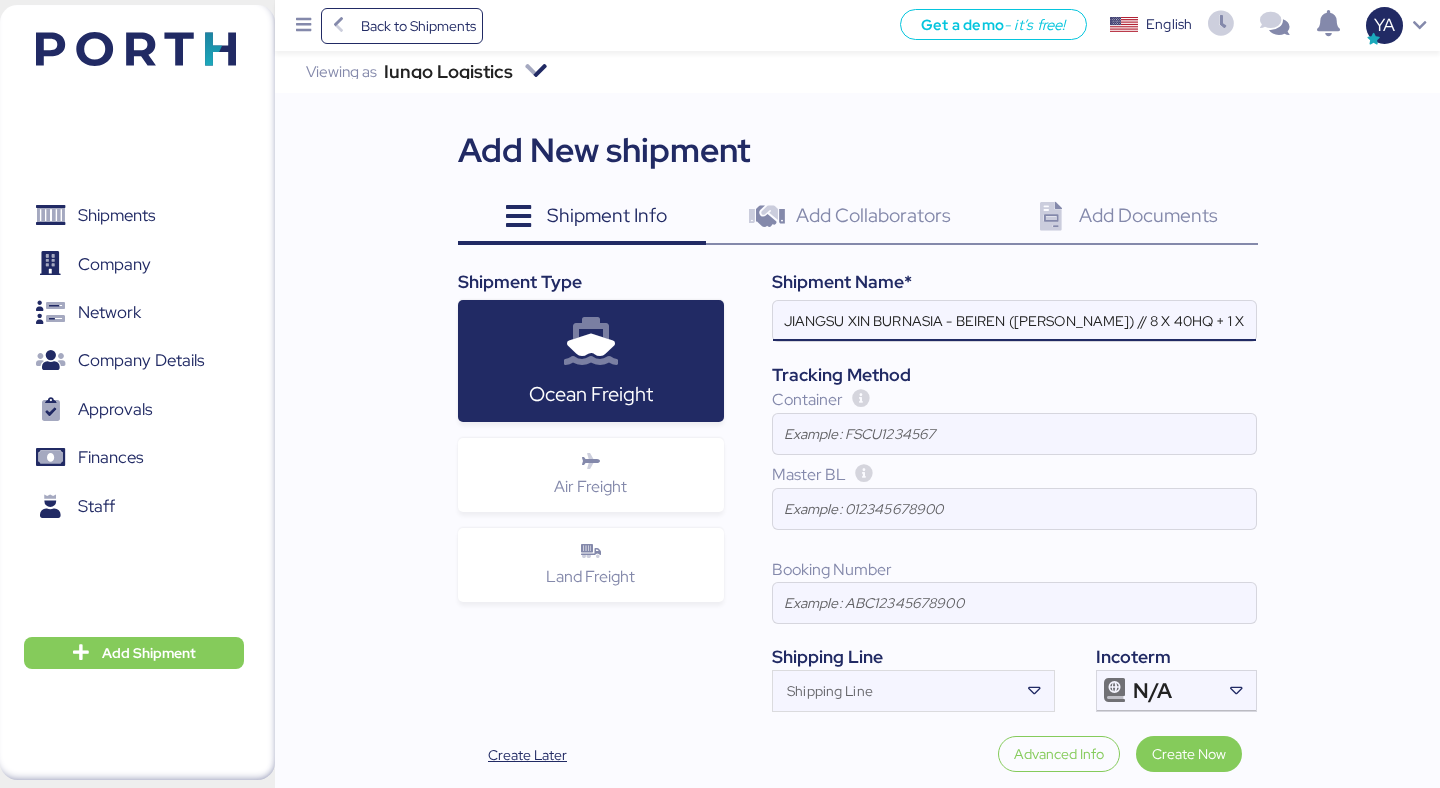 scroll, scrollTop: 0, scrollLeft: 517, axis: horizontal 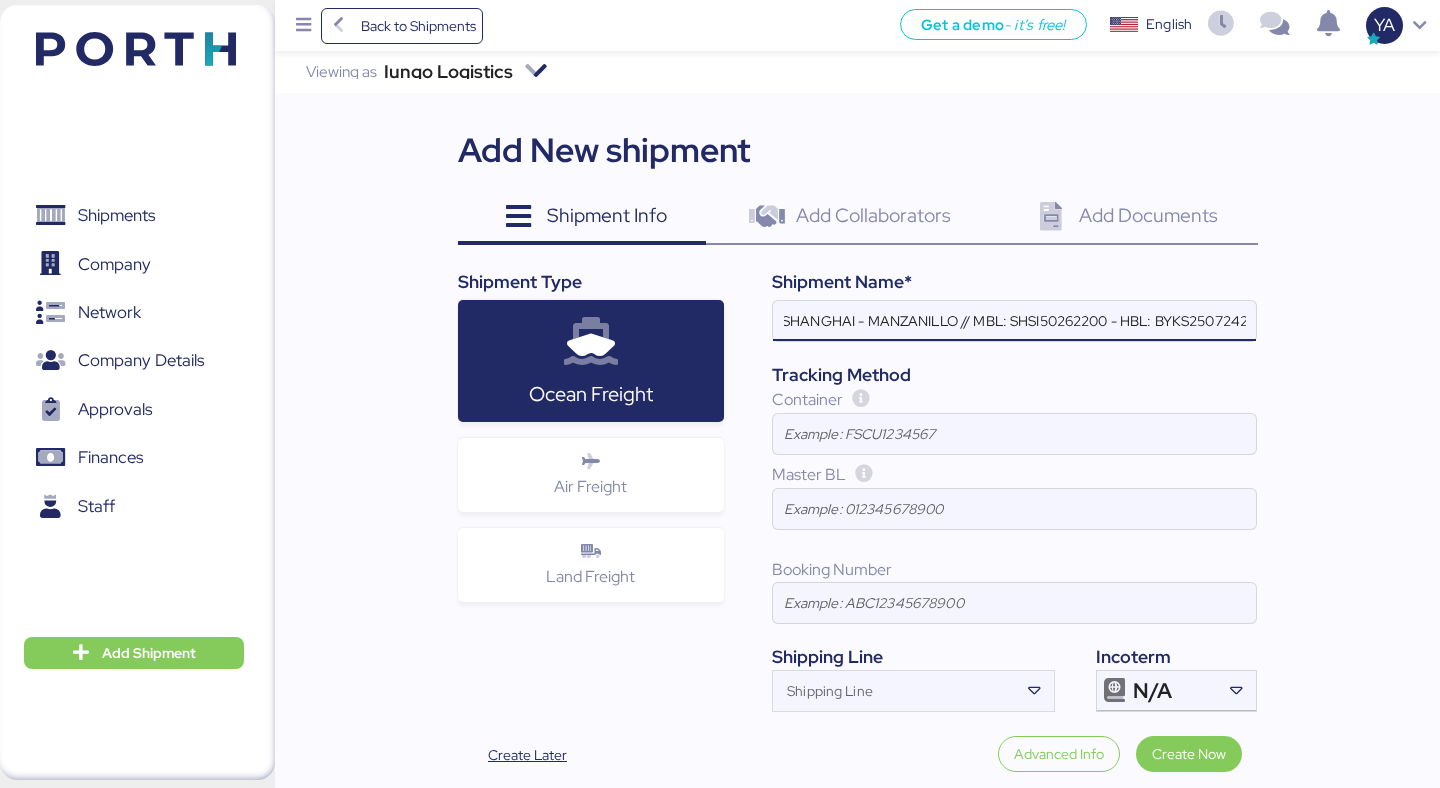 click on "JIANGSU XIN BURNASIA - BEIREN ([PERSON_NAME]) // 8 X 40HQ + 1 X 40FR // SHANGHAI - MANZANILLO // MBL: SHSI50262200 - HBL: BYKS25072421SE" at bounding box center [1014, 321] 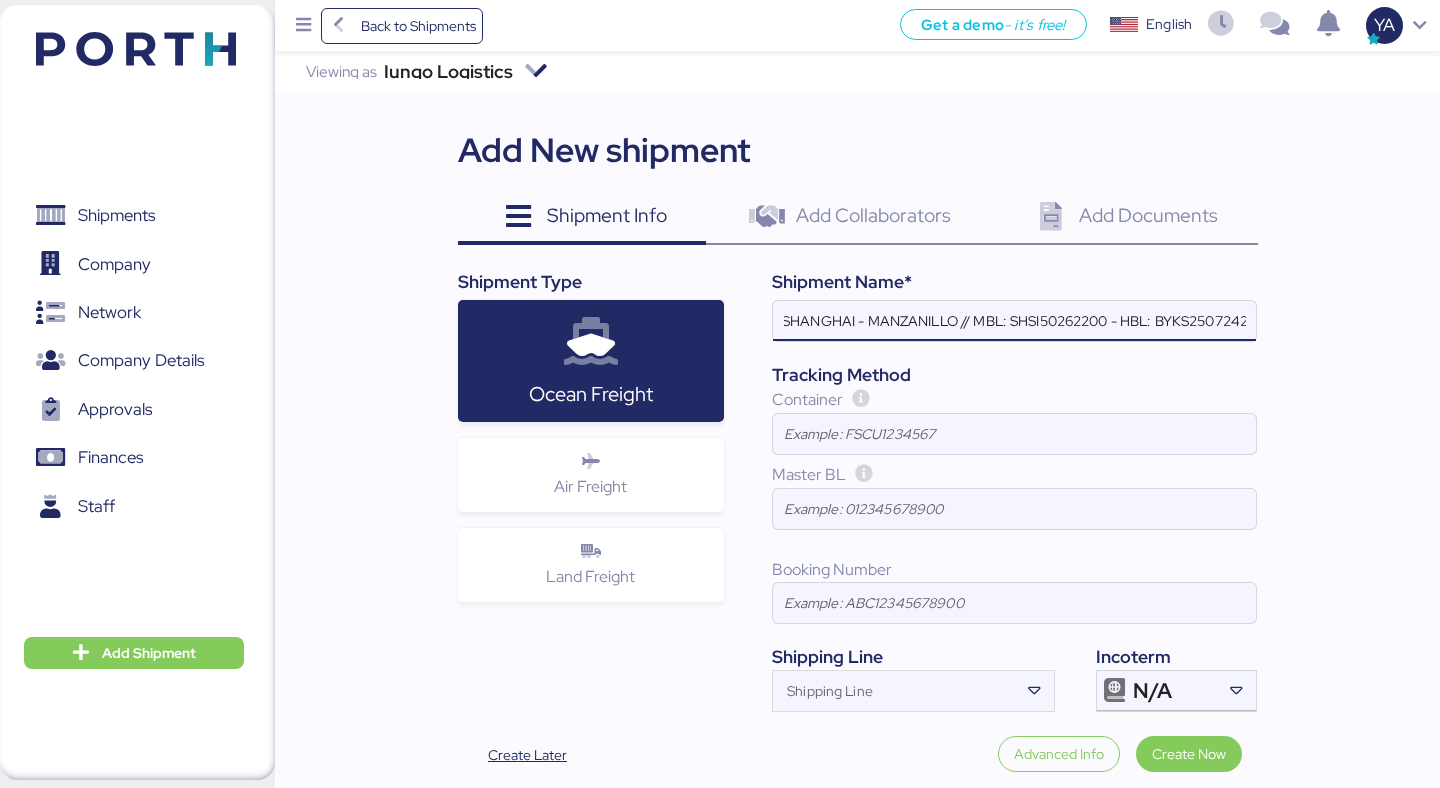 scroll, scrollTop: 0, scrollLeft: 0, axis: both 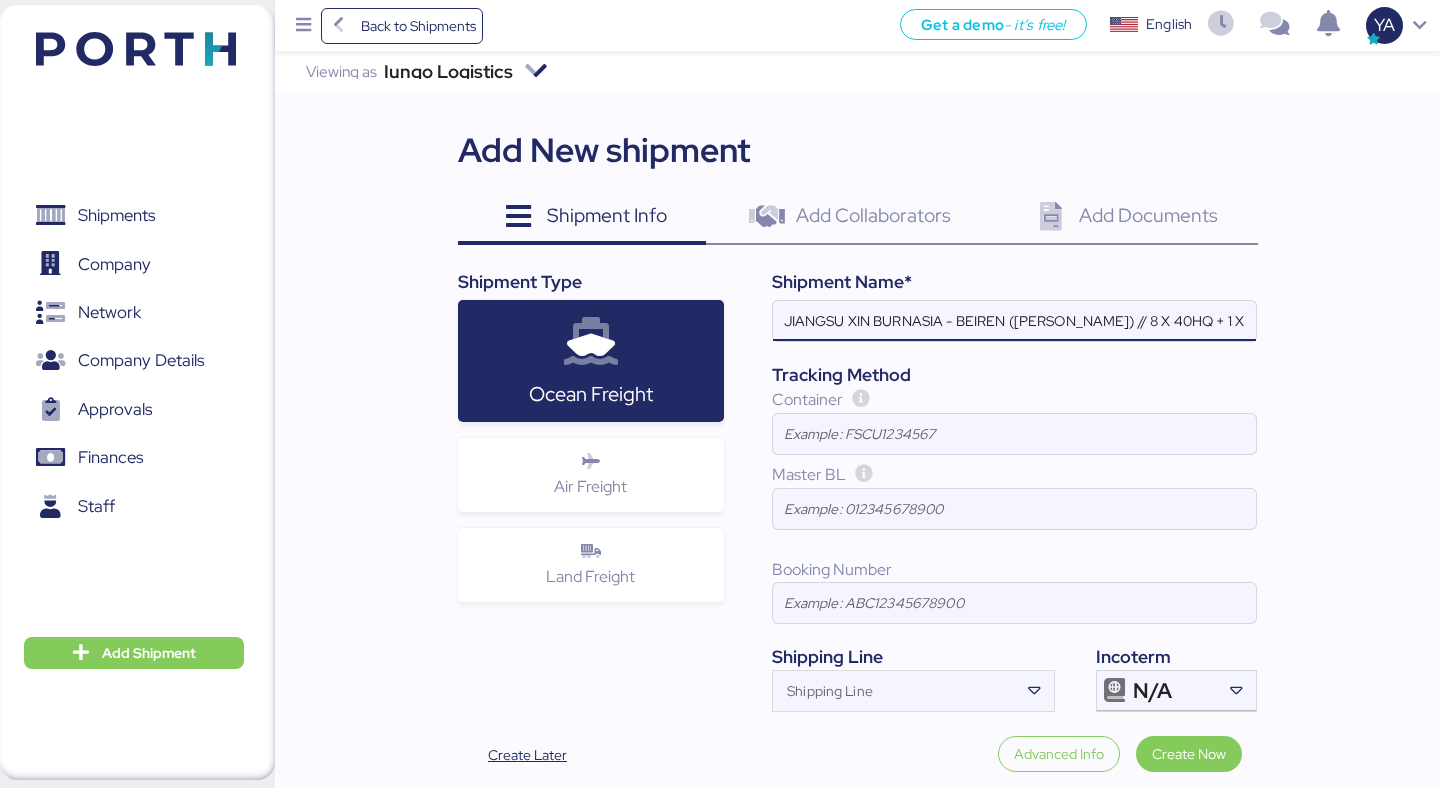 click on "JIANGSU XIN BURNASIA - BEIREN ([PERSON_NAME]) // 8 X 40HQ + 1 X 40FR // SHANGHAI - MANZANILLO // MBL: SHSI50262200 - HBL: BYKS25072421SE" at bounding box center [1014, 321] 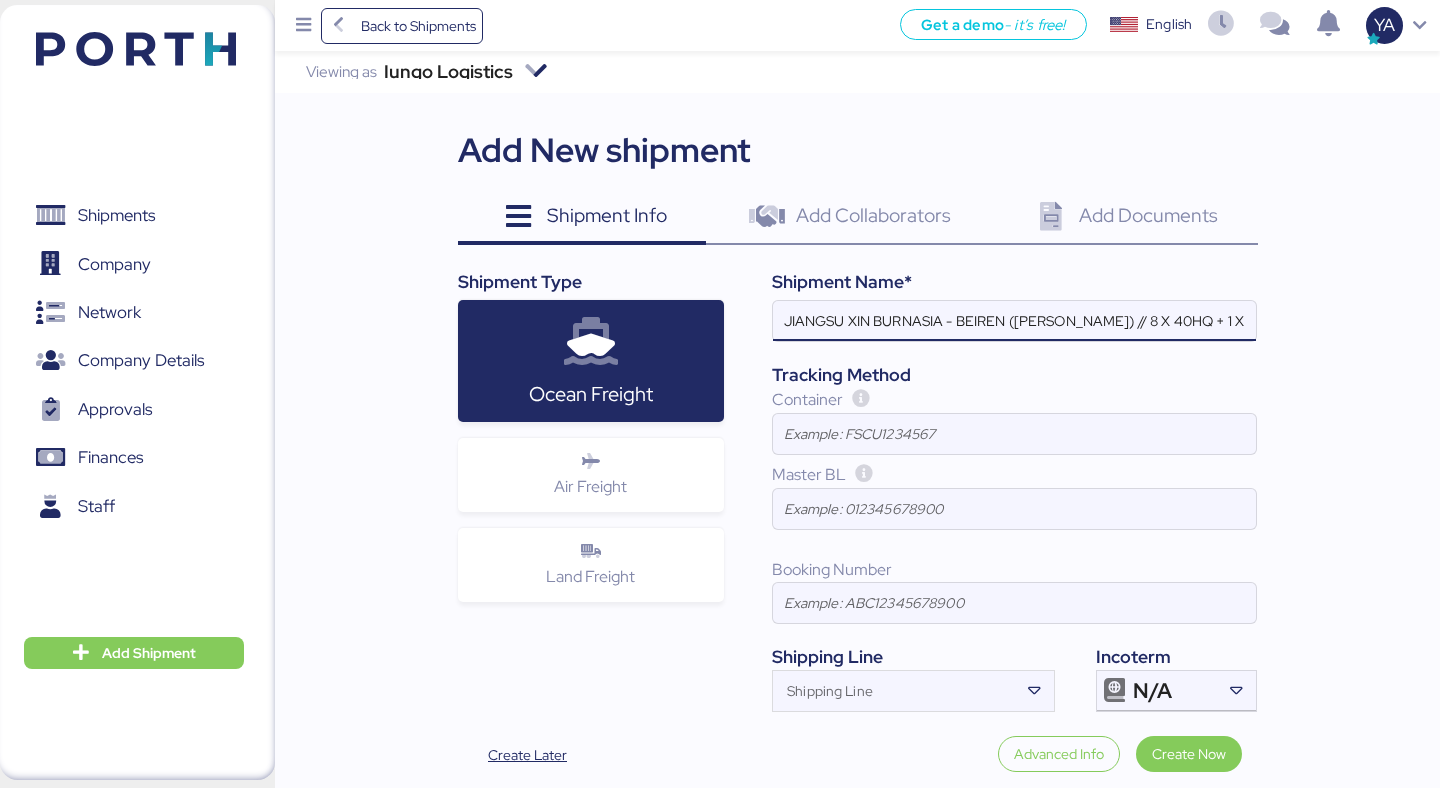 scroll, scrollTop: 0, scrollLeft: 237, axis: horizontal 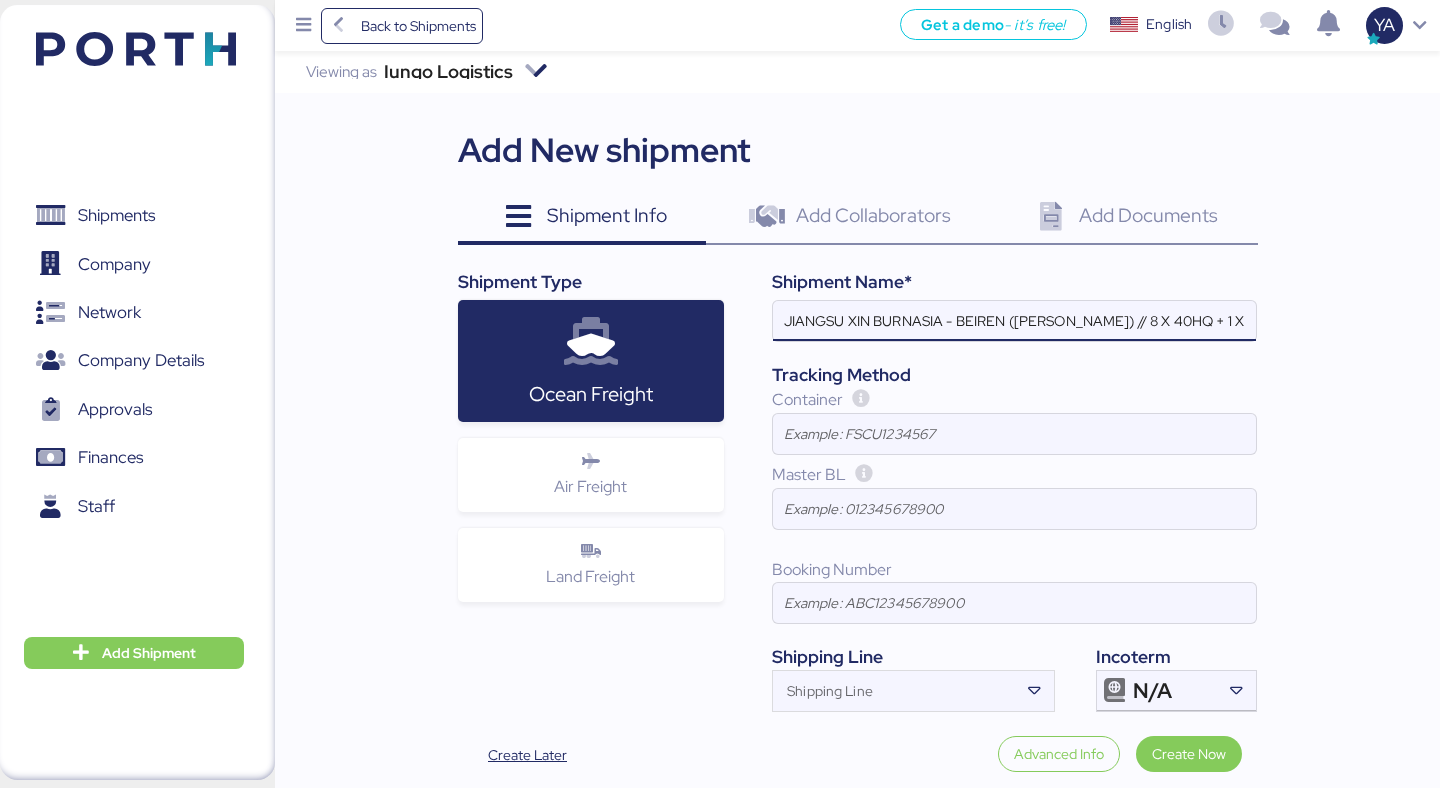 click on "JIANGSU XIN BURNASIA - BEIREN ([PERSON_NAME]) // 8 X 40HQ + 1 X 40FR // SHANGHAI - MANZANILLO // MBL: SHSI50262200 - HBL: BYKS25072421SE" at bounding box center (1014, 321) 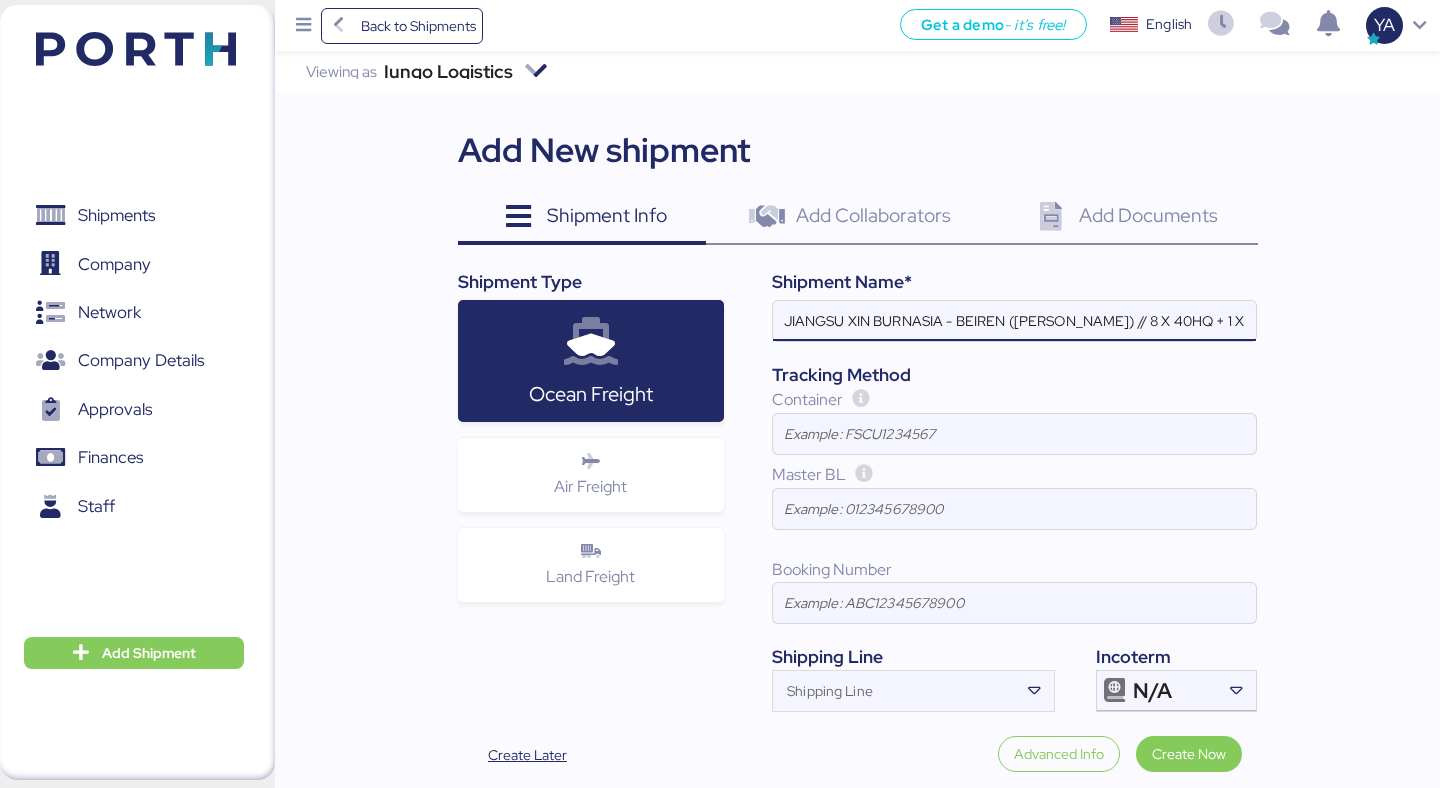 scroll, scrollTop: 0, scrollLeft: 517, axis: horizontal 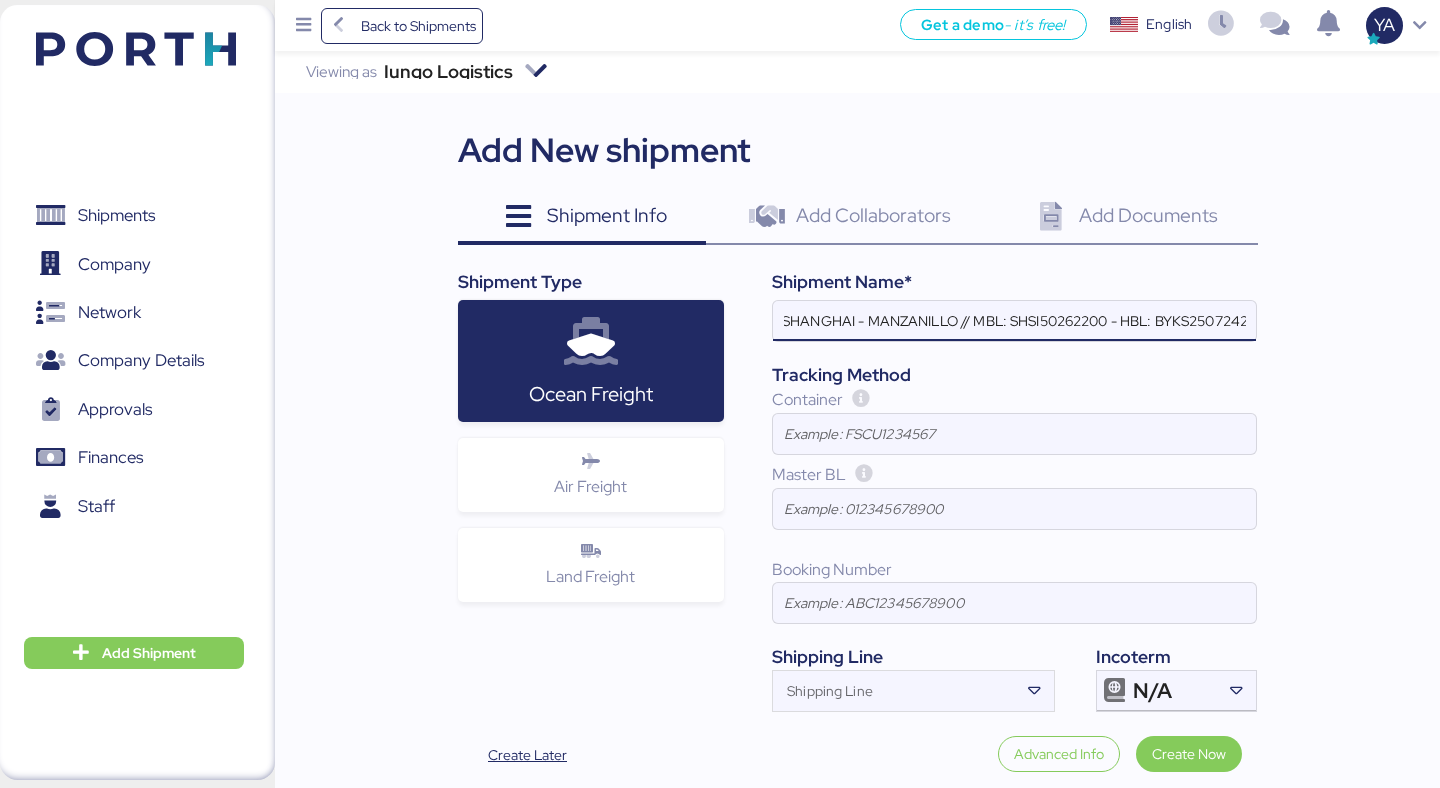 click on "JIANGSU XIN BURNASIA - BEIREN ([PERSON_NAME]) // 8 X 40HQ + 1 X 40FR // SHANGHAI - MANZANILLO // MBL: SHSI50262200 - HBL: BYKS25072421SE" at bounding box center (1014, 321) 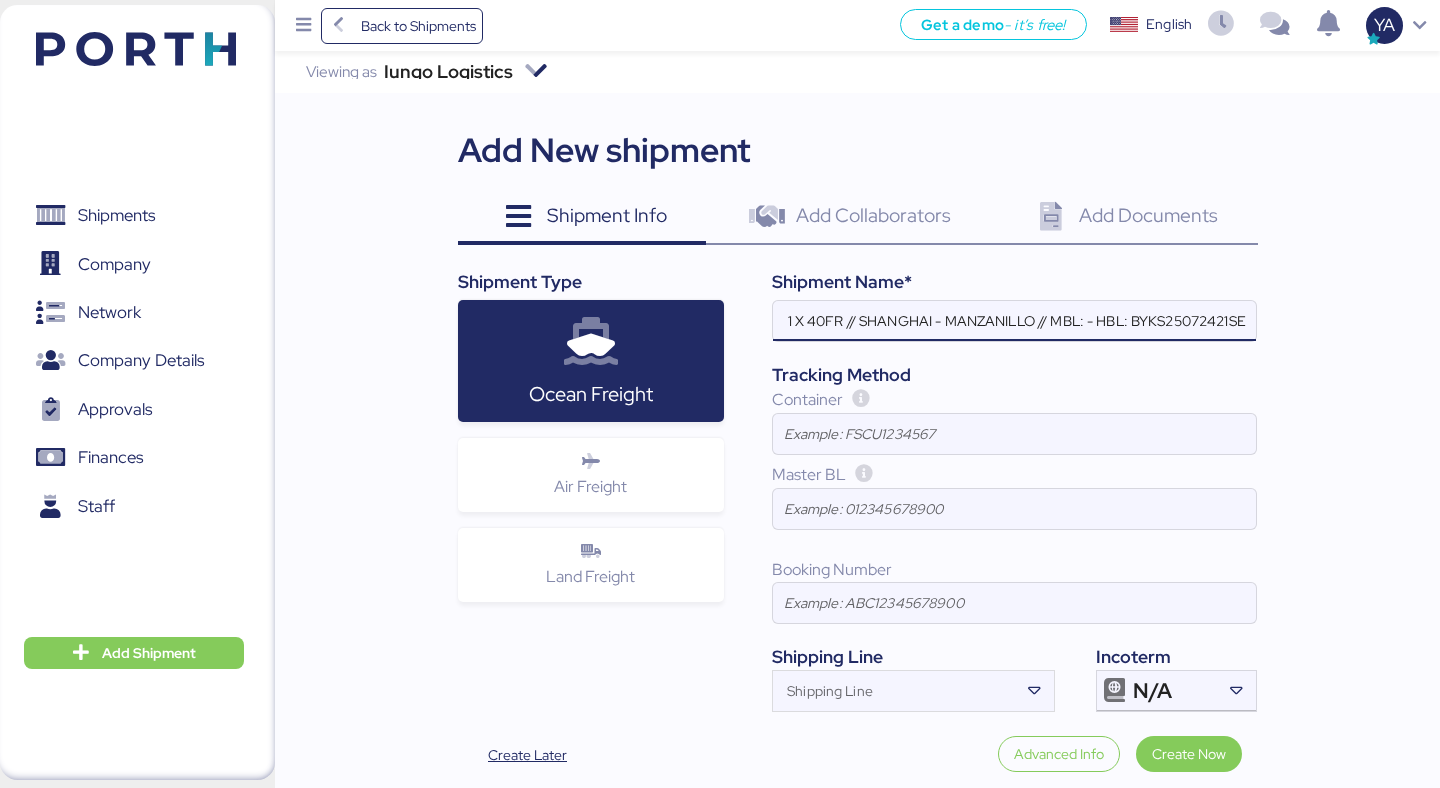 scroll, scrollTop: 0, scrollLeft: 414, axis: horizontal 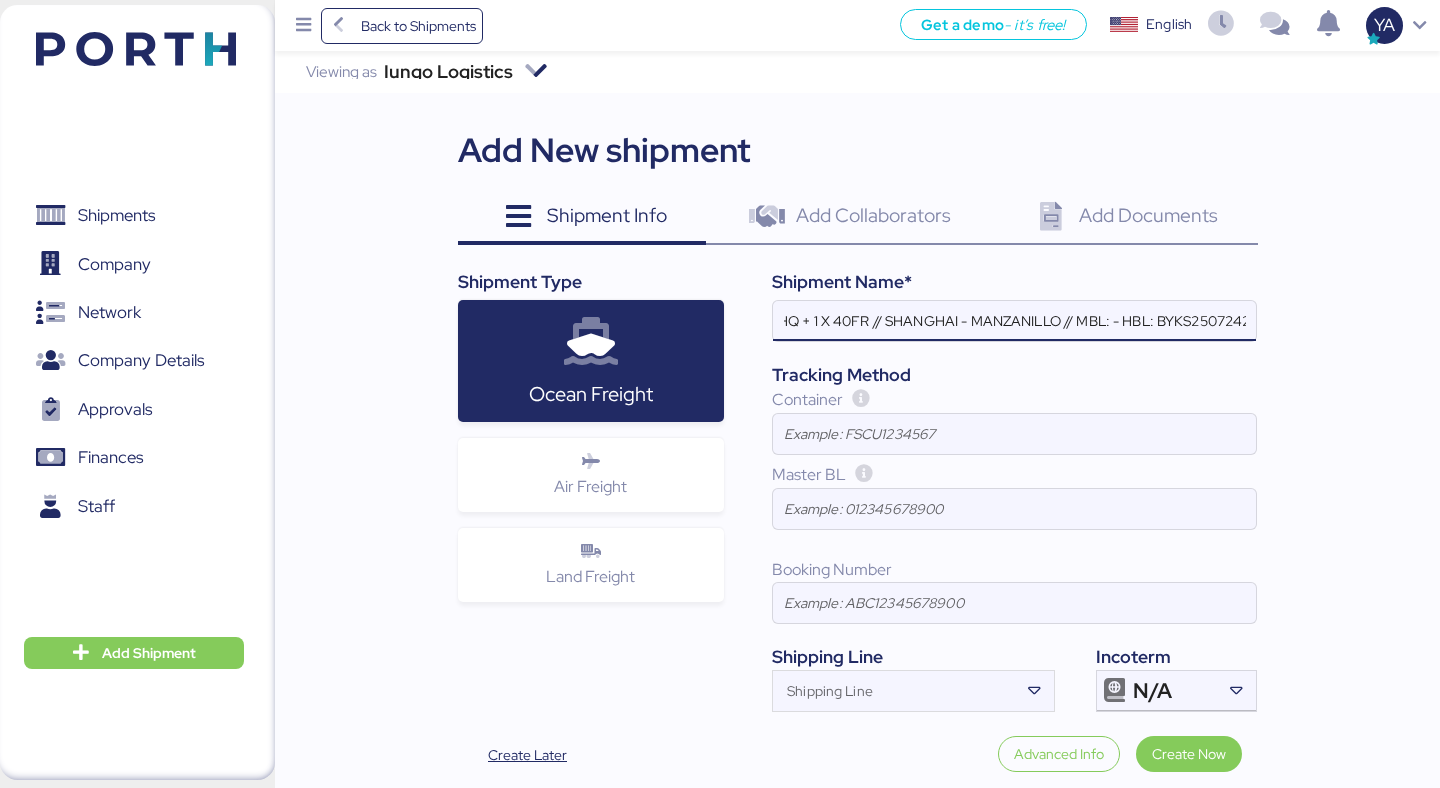 click on "JIANGSU XIN BURNASIA - BEIREN ([PERSON_NAME]) // 8 X 40HQ + 1 X 40FR // SHANGHAI - MANZANILLO // MBL: - HBL: BYKS25072421SE" at bounding box center (1014, 321) 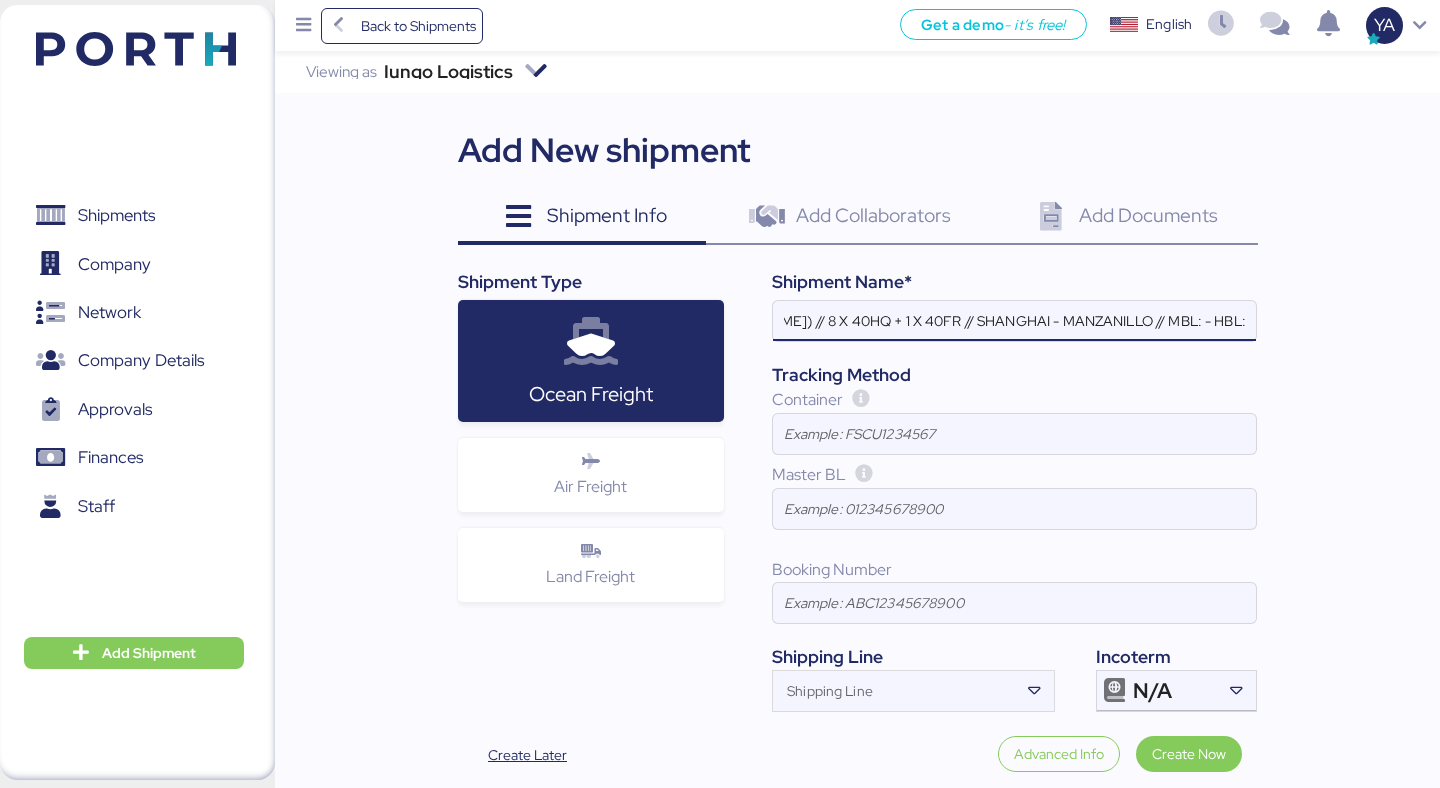 scroll, scrollTop: 0, scrollLeft: 294, axis: horizontal 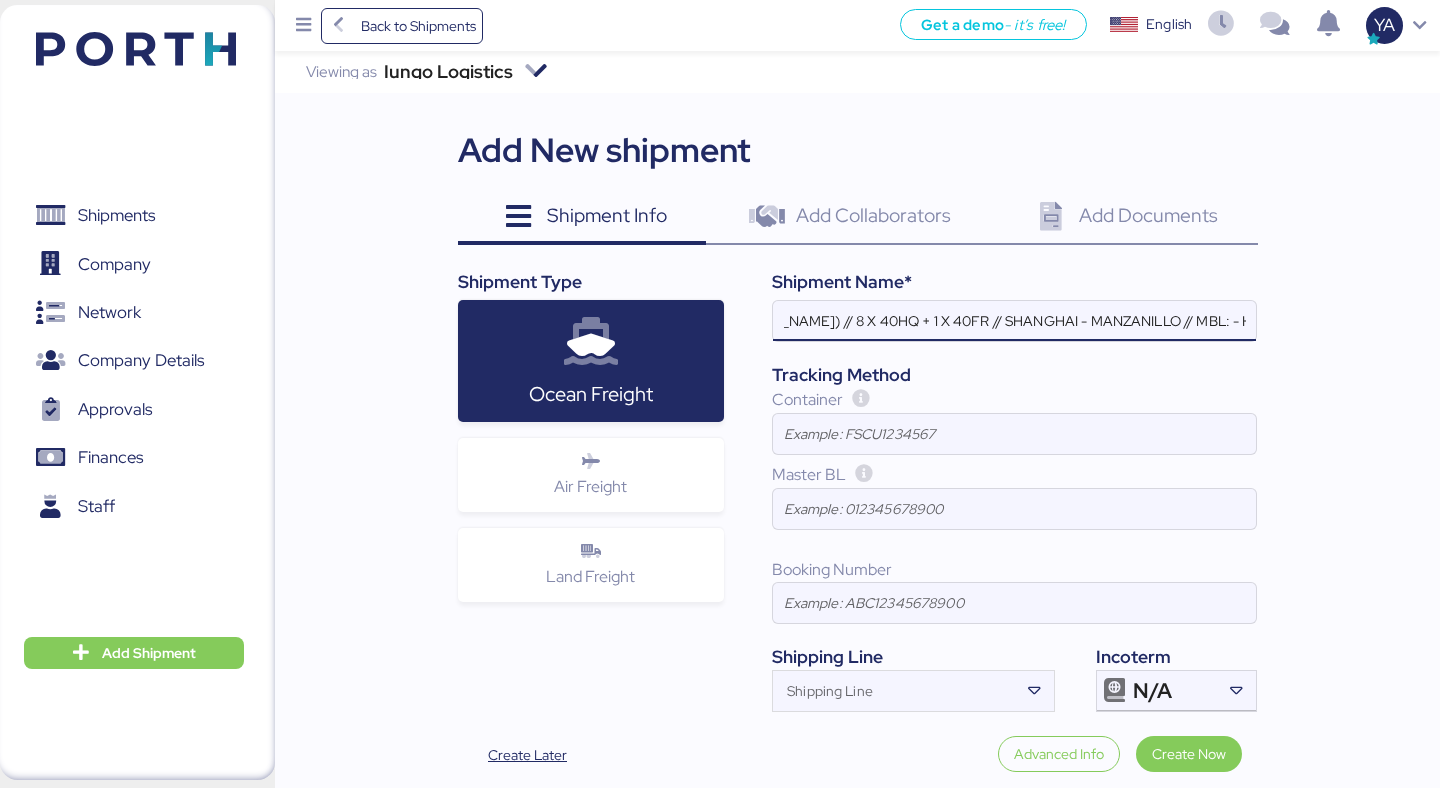 type on "JIANGSU XIN BURNASIA - BEIREN ([PERSON_NAME]) // 8 X 40HQ + 1 X 40FR // SHANGHAI - MANZANILLO // MBL: - HBL:" 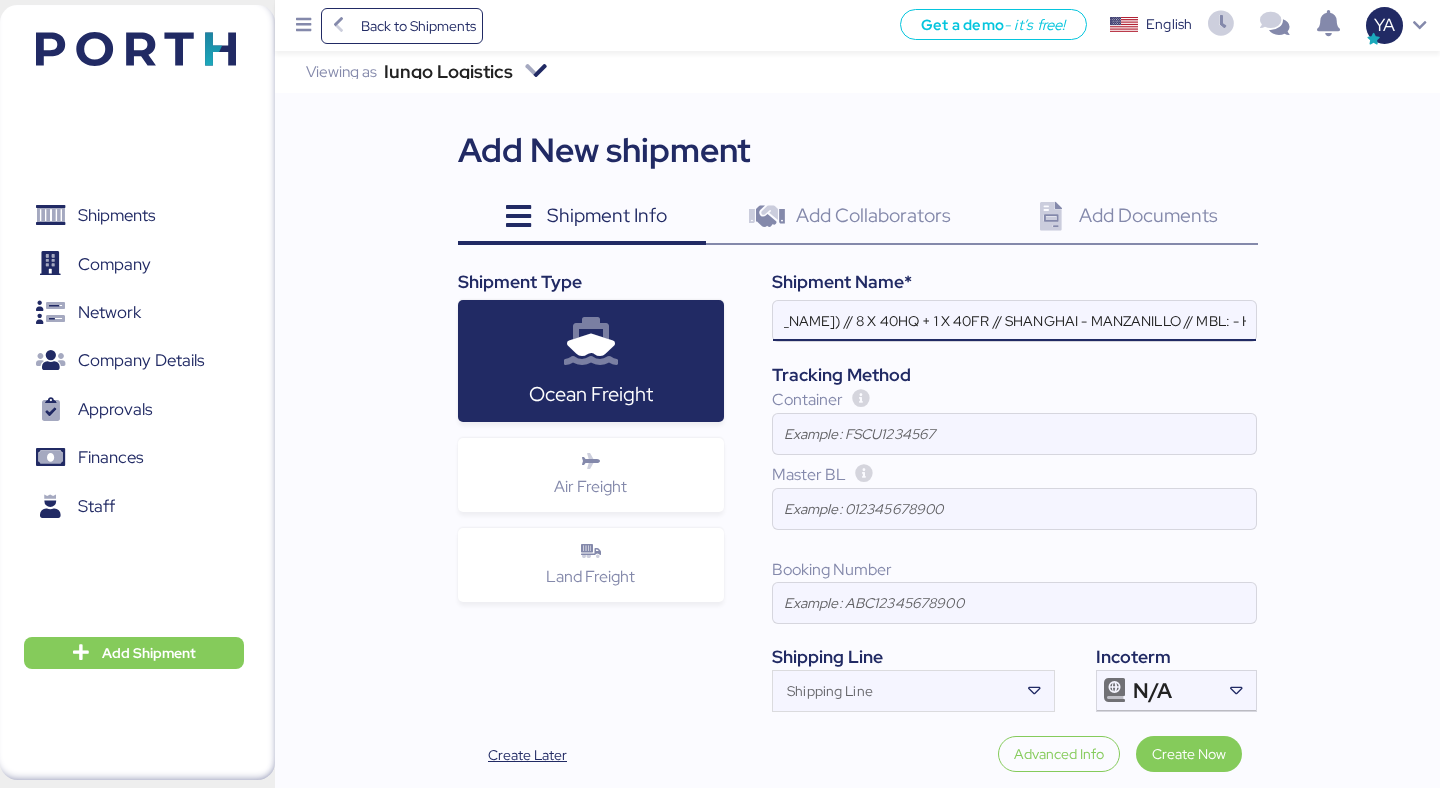 scroll, scrollTop: 0, scrollLeft: 0, axis: both 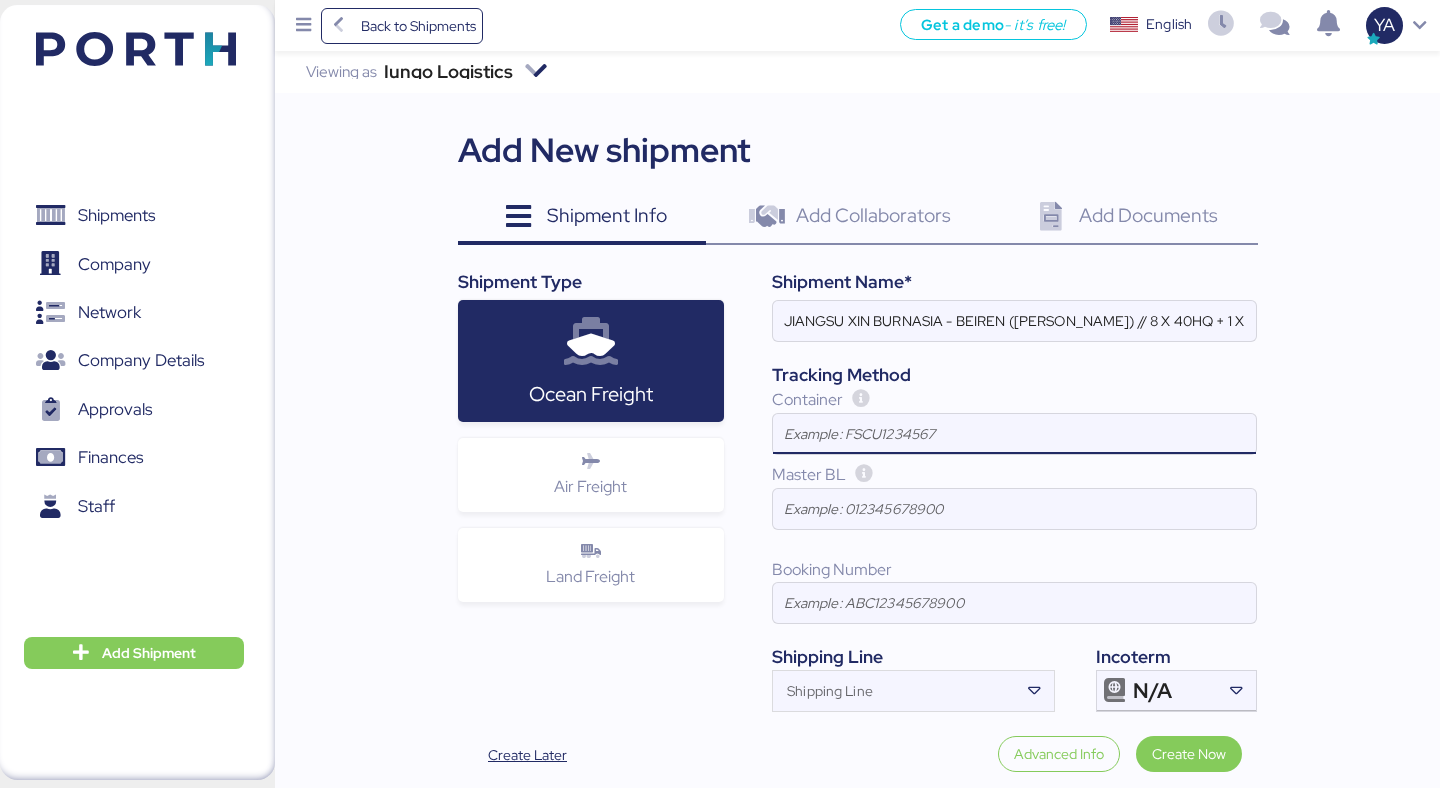 click at bounding box center (1014, 434) 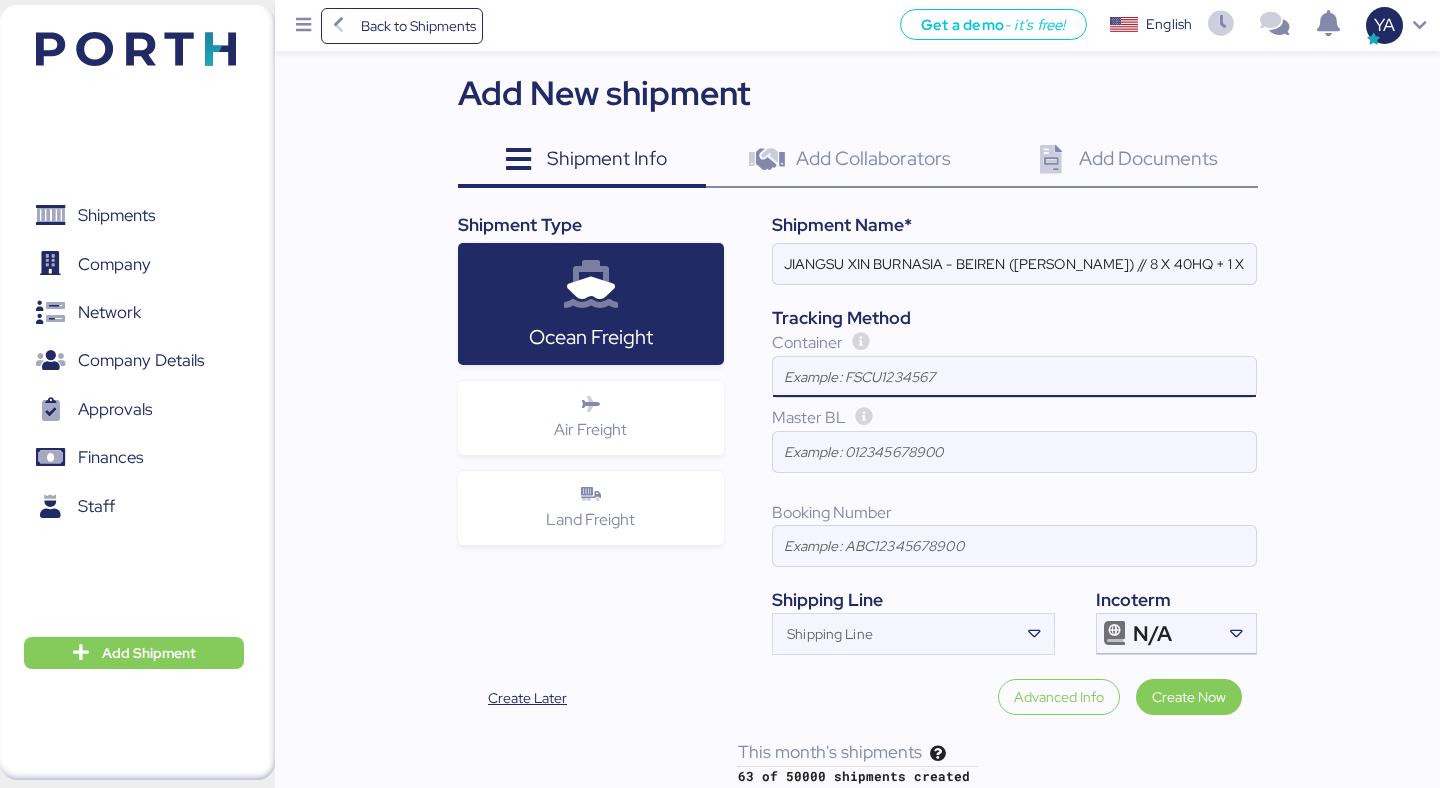 scroll, scrollTop: 72, scrollLeft: 0, axis: vertical 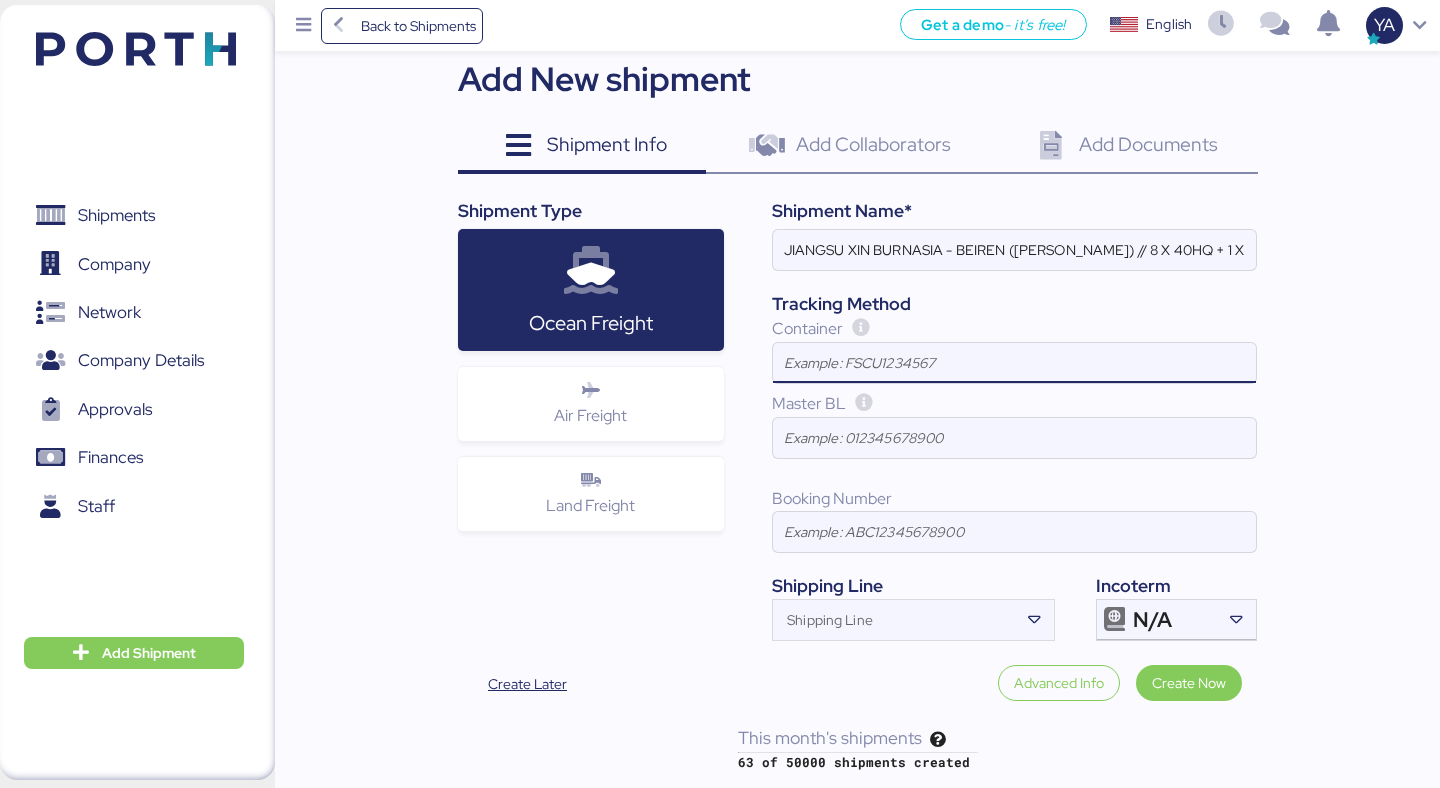 click on "Incoterm" at bounding box center (1177, 586) 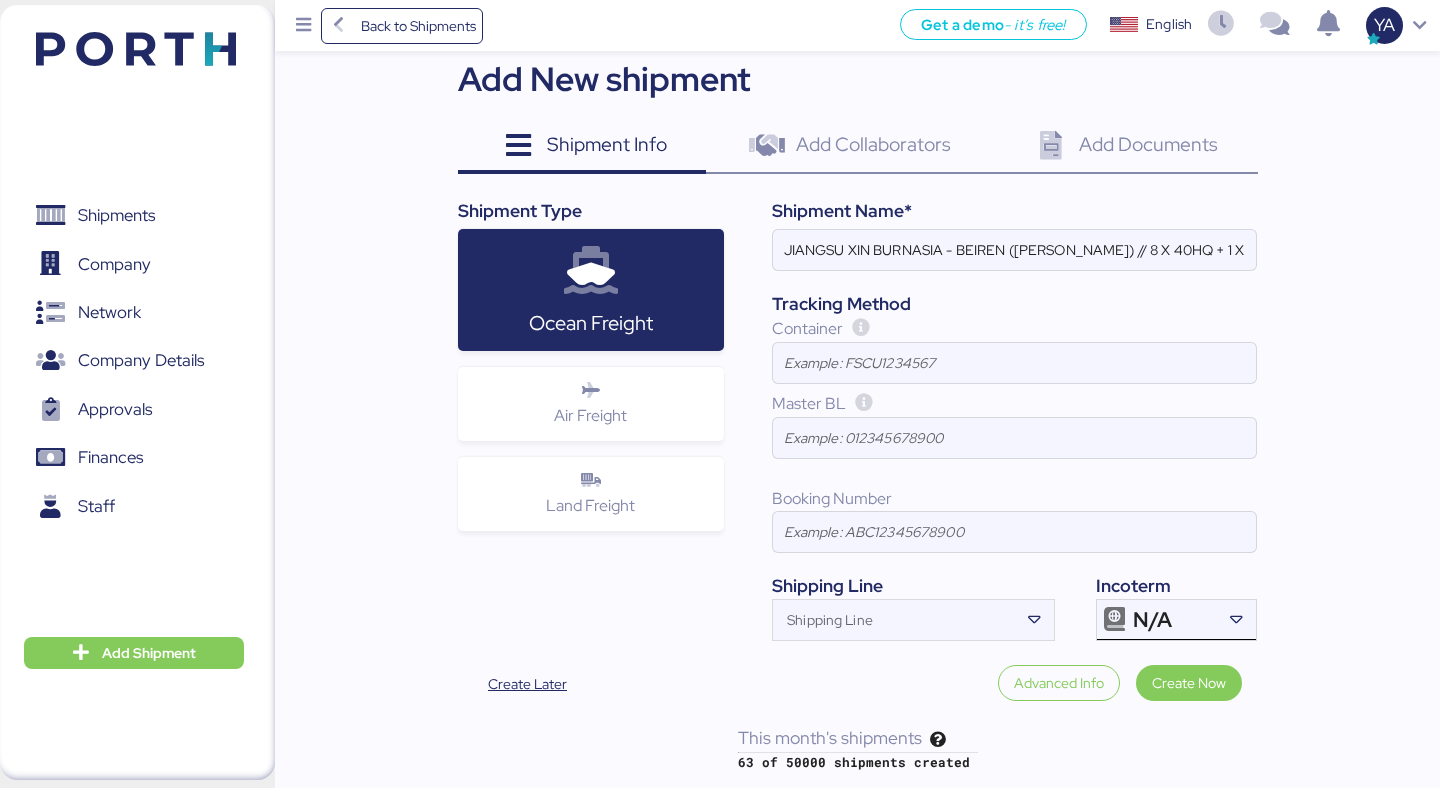 click on "N/A" at bounding box center (1152, 620) 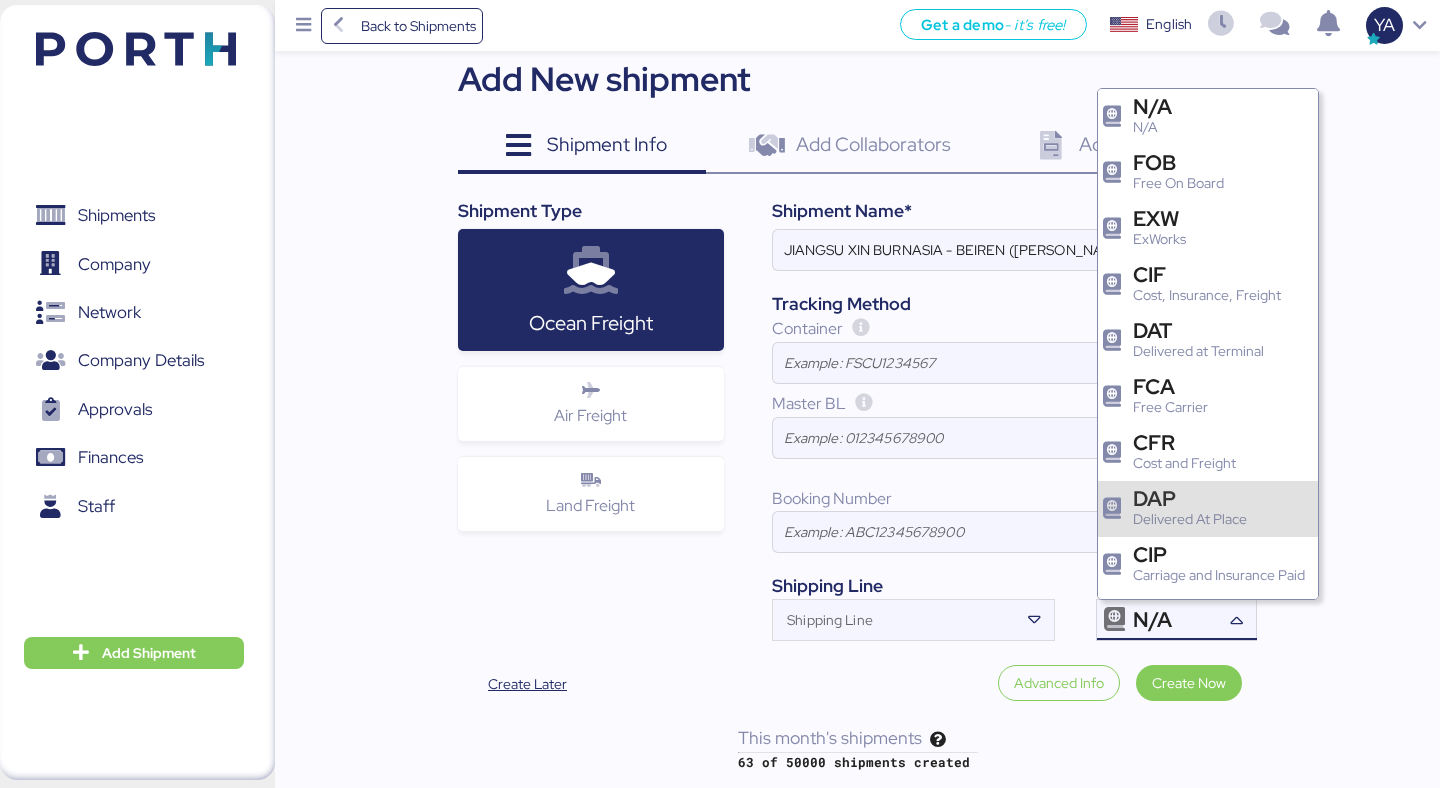 click on "DAP" at bounding box center [1190, 498] 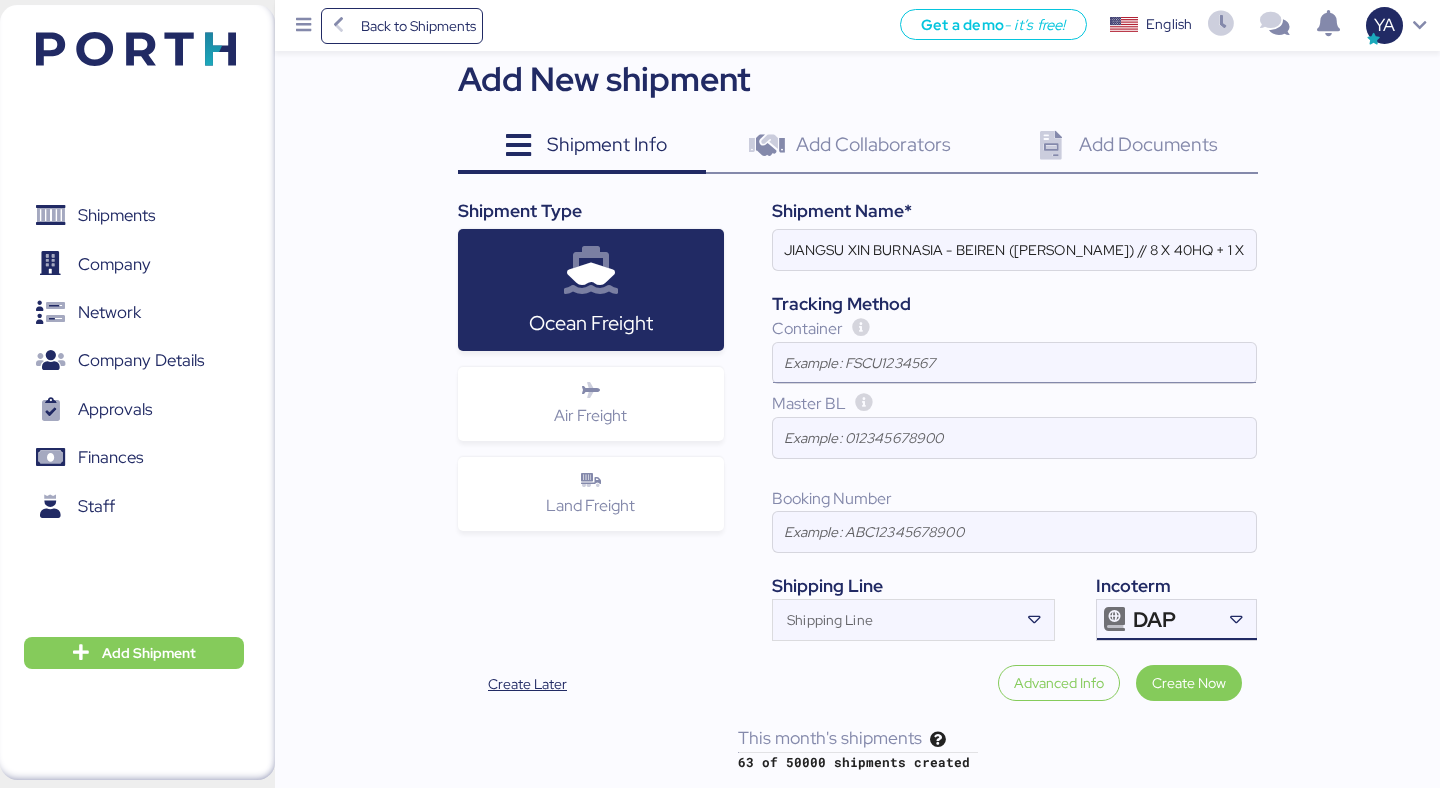 click at bounding box center (1014, 363) 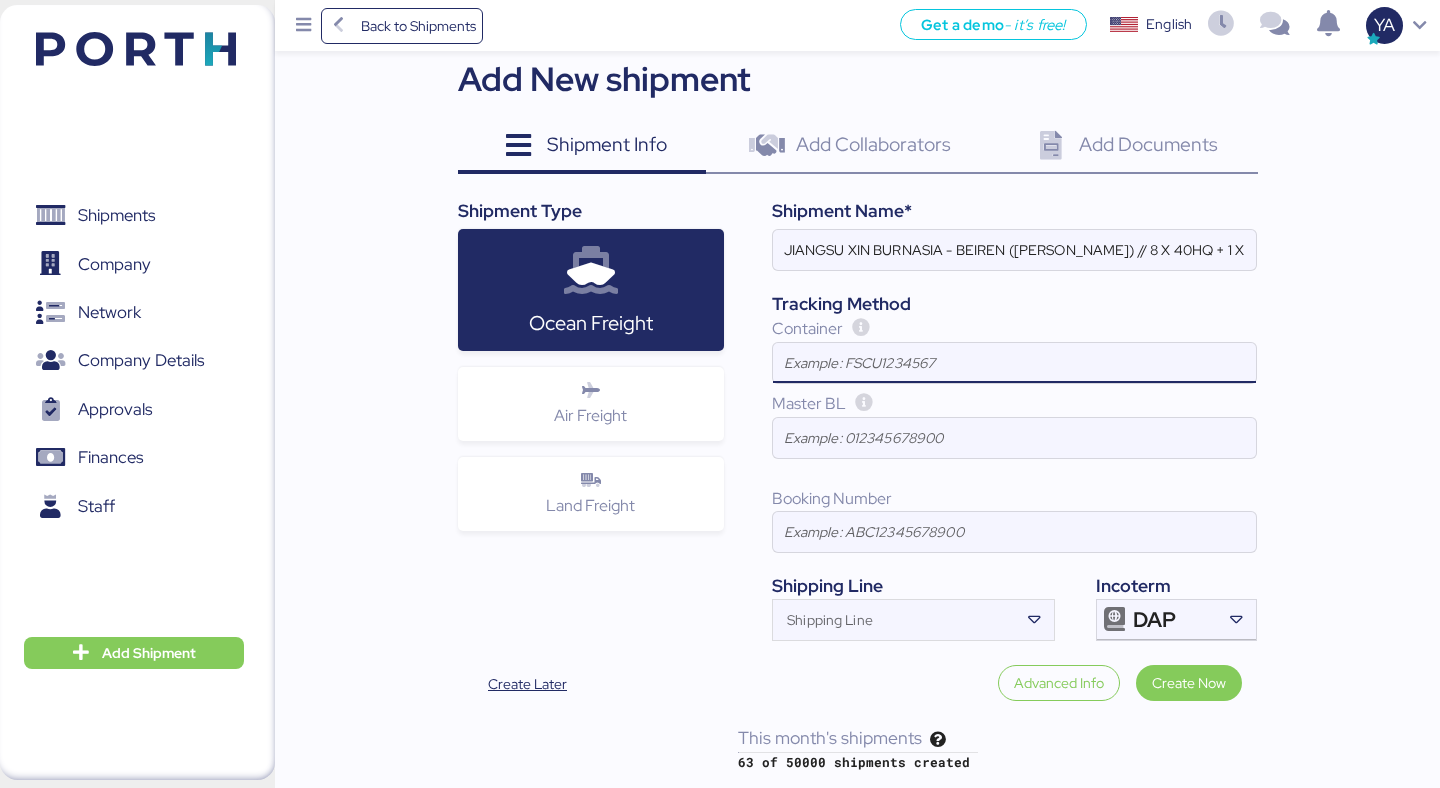 paste on "BSIU8127175" 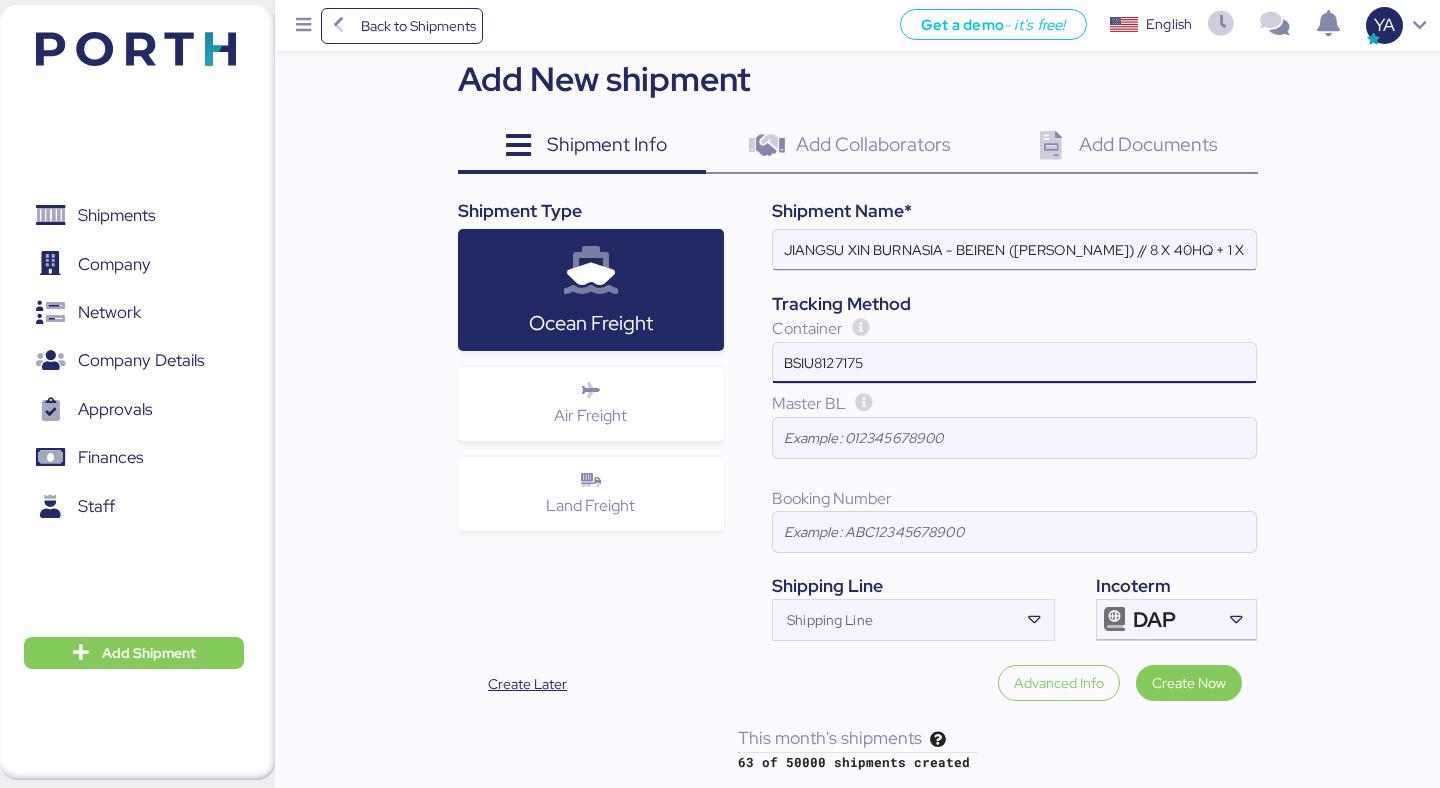 type on "BSIU8127175" 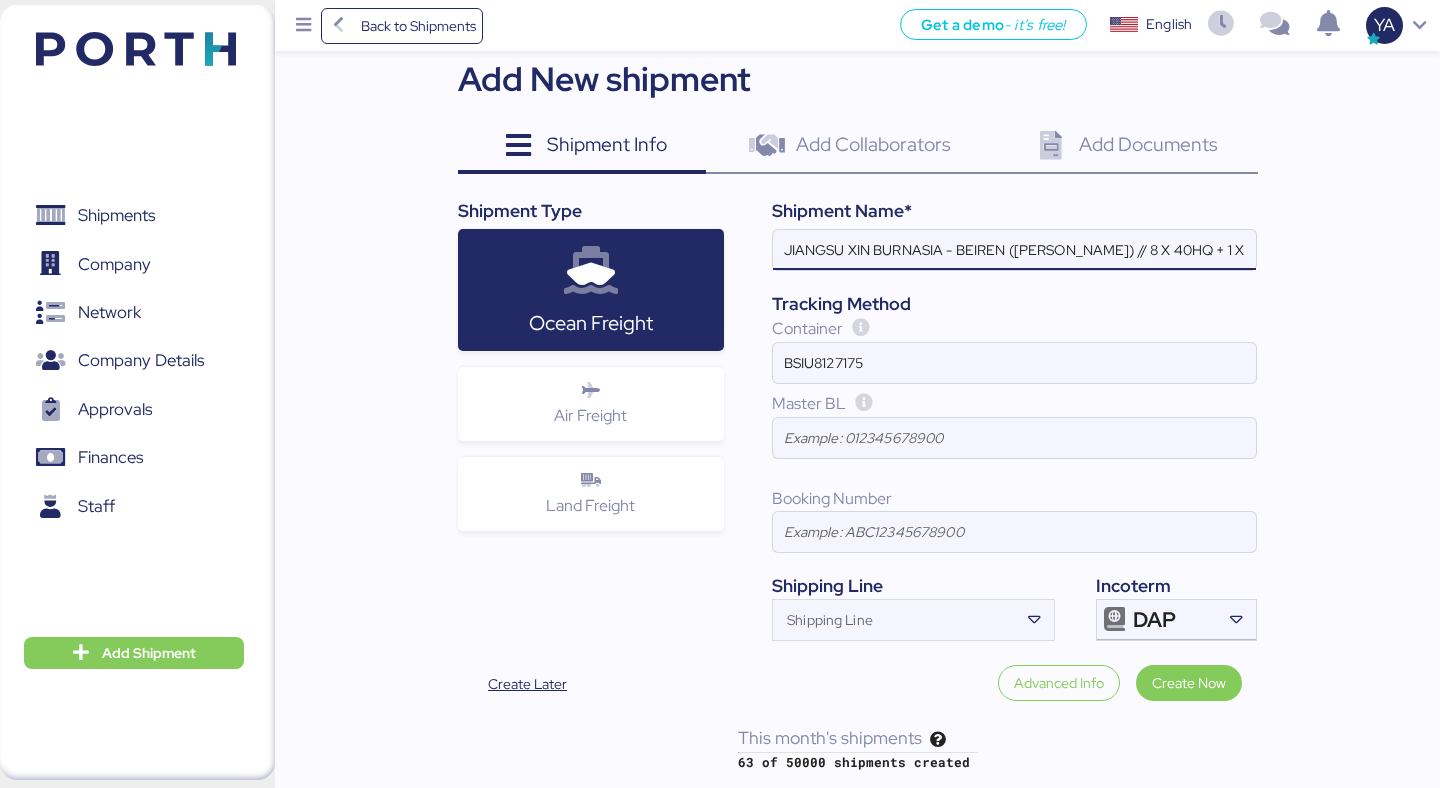scroll, scrollTop: 0, scrollLeft: 294, axis: horizontal 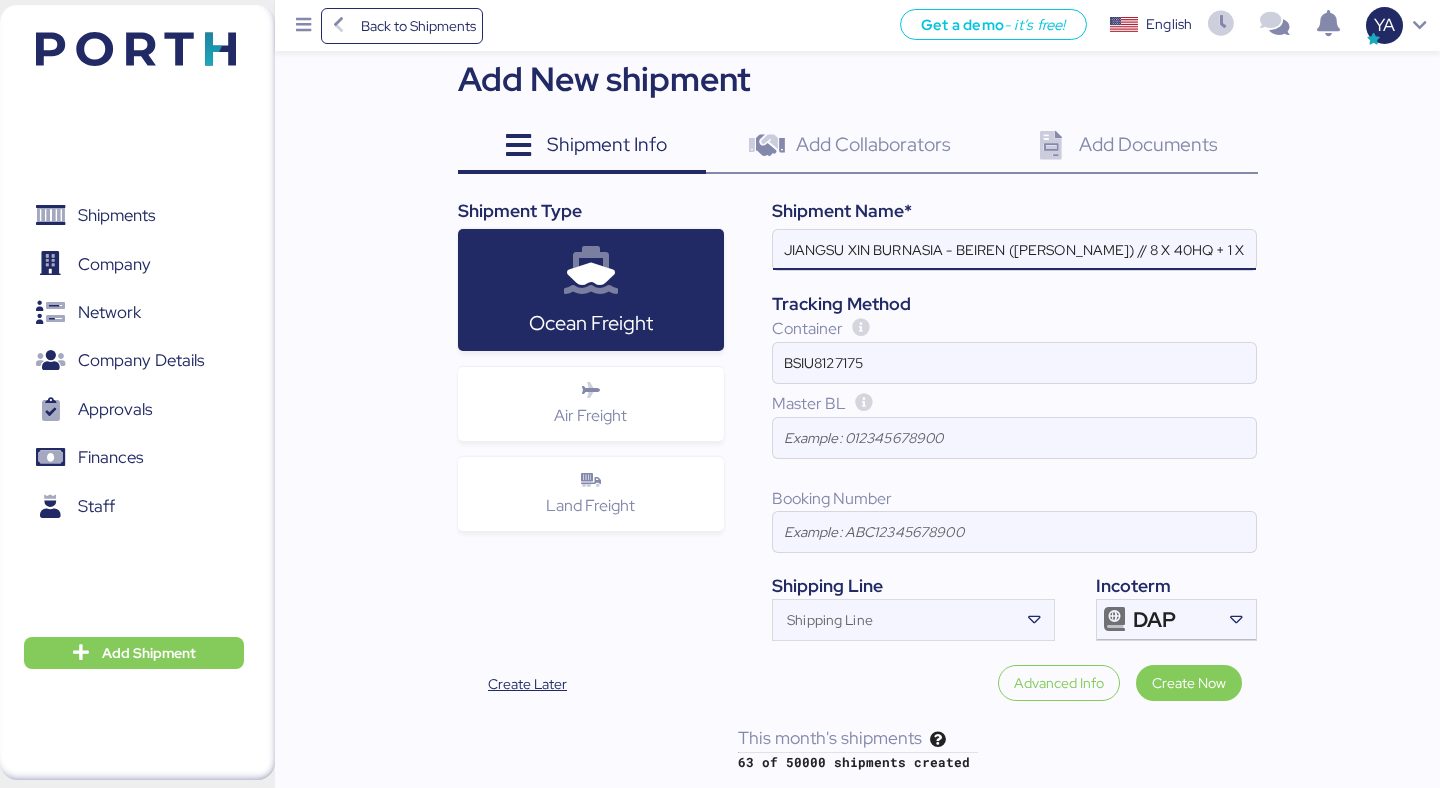 click on "JIANGSU XIN BURNASIA - BEIREN ([PERSON_NAME]) // 8 X 40HQ + 1 X 40FR // SHANGHAI - MANZANILLO // MBL: - HBL:" at bounding box center [1014, 250] 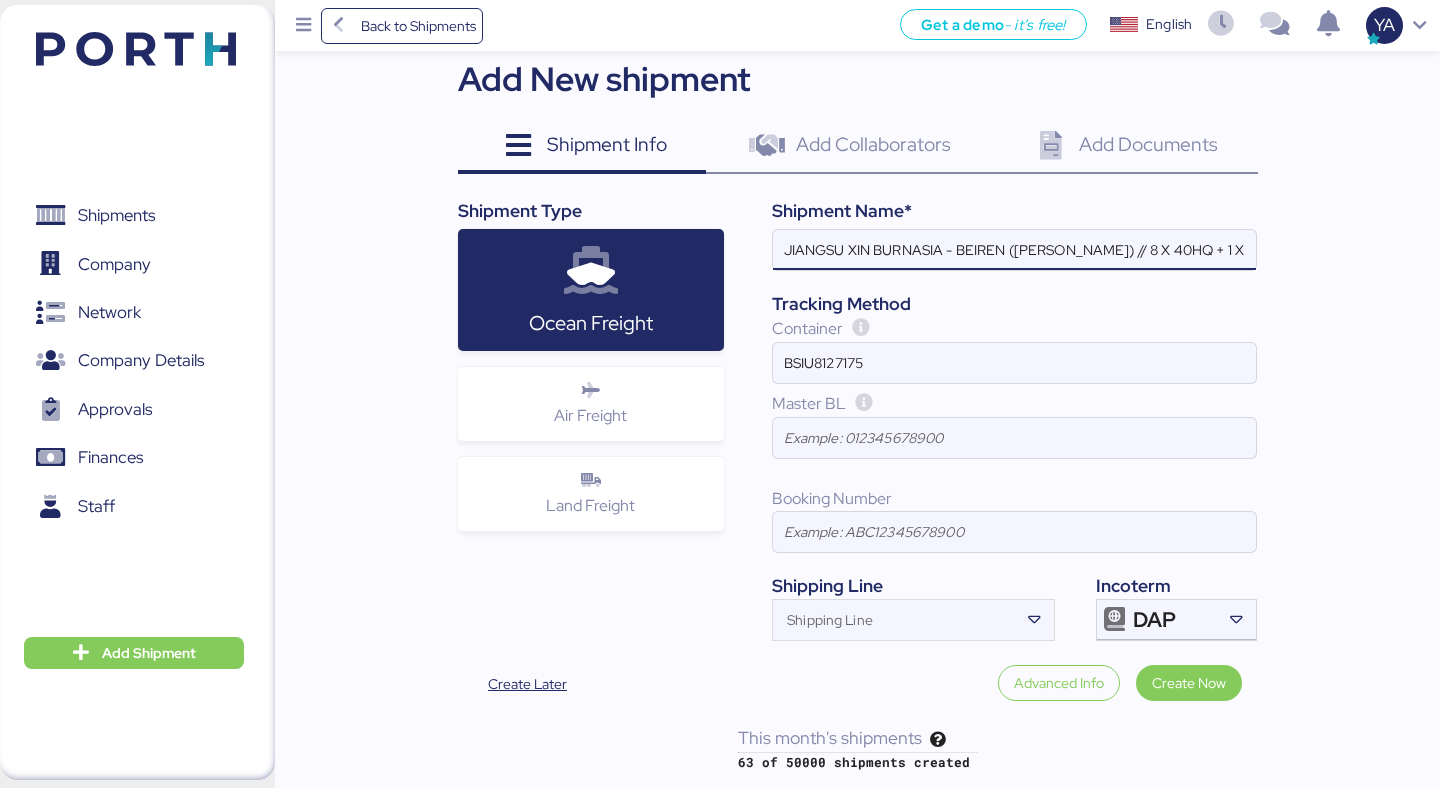 scroll, scrollTop: 0, scrollLeft: 294, axis: horizontal 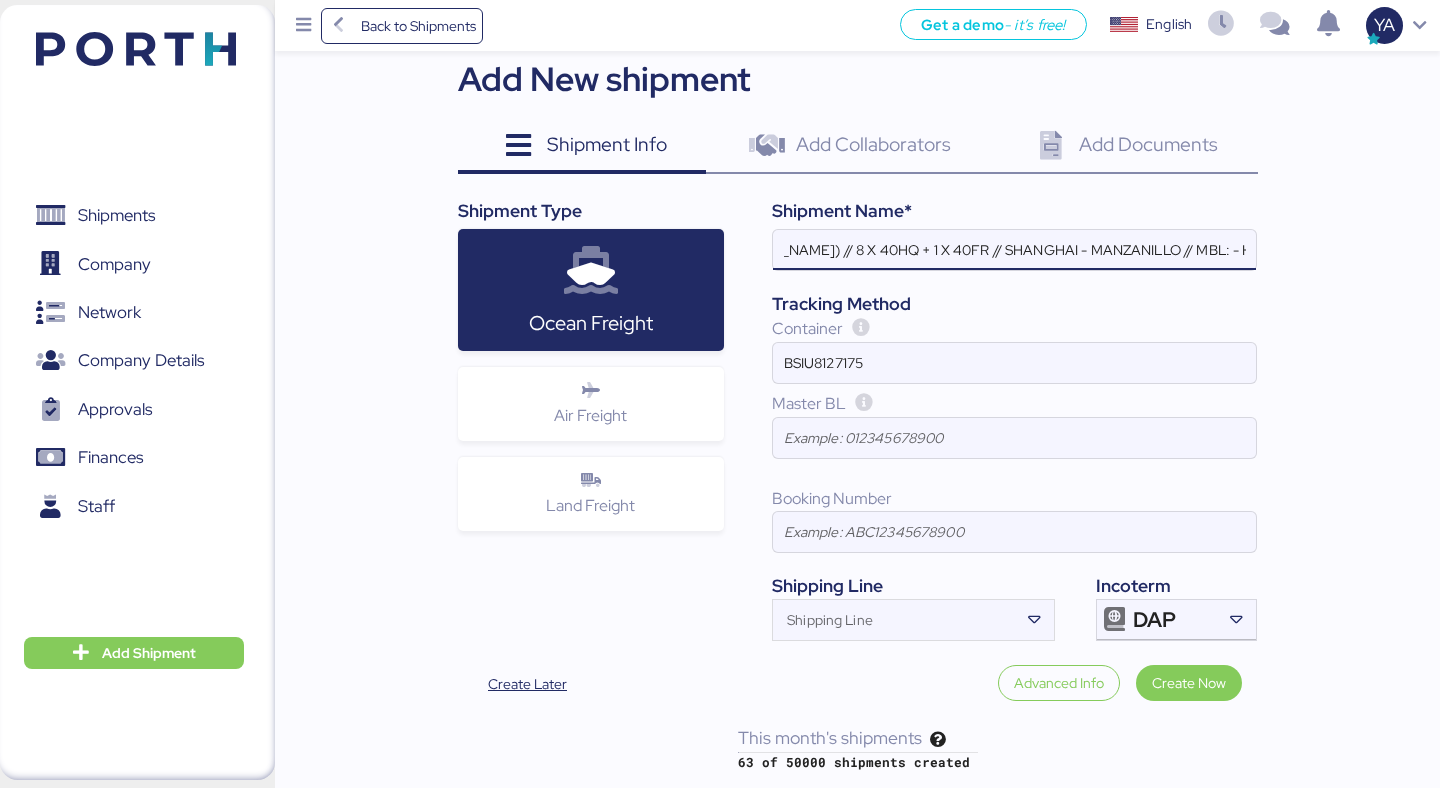 paste on "SHSI50256100" 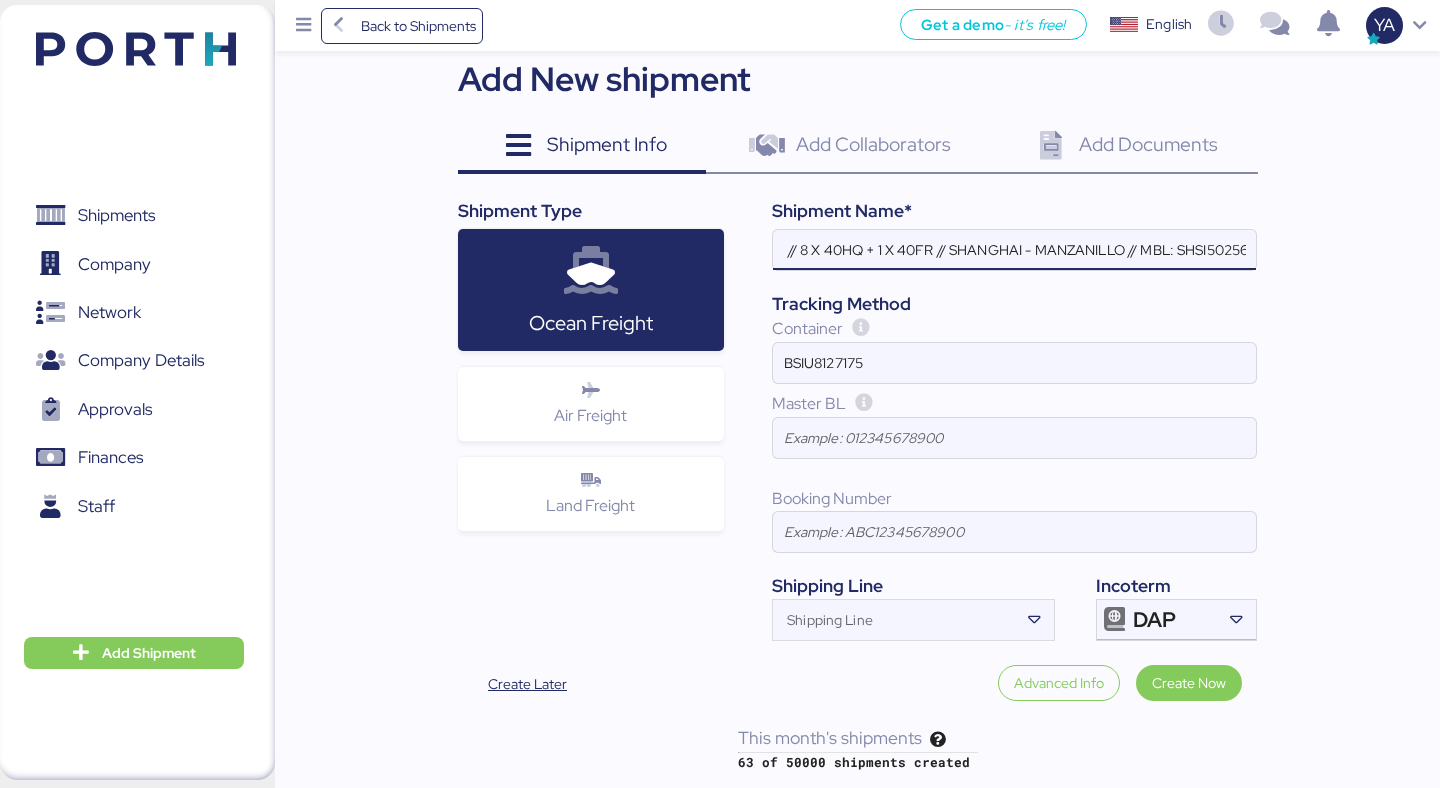 scroll, scrollTop: 0, scrollLeft: 353, axis: horizontal 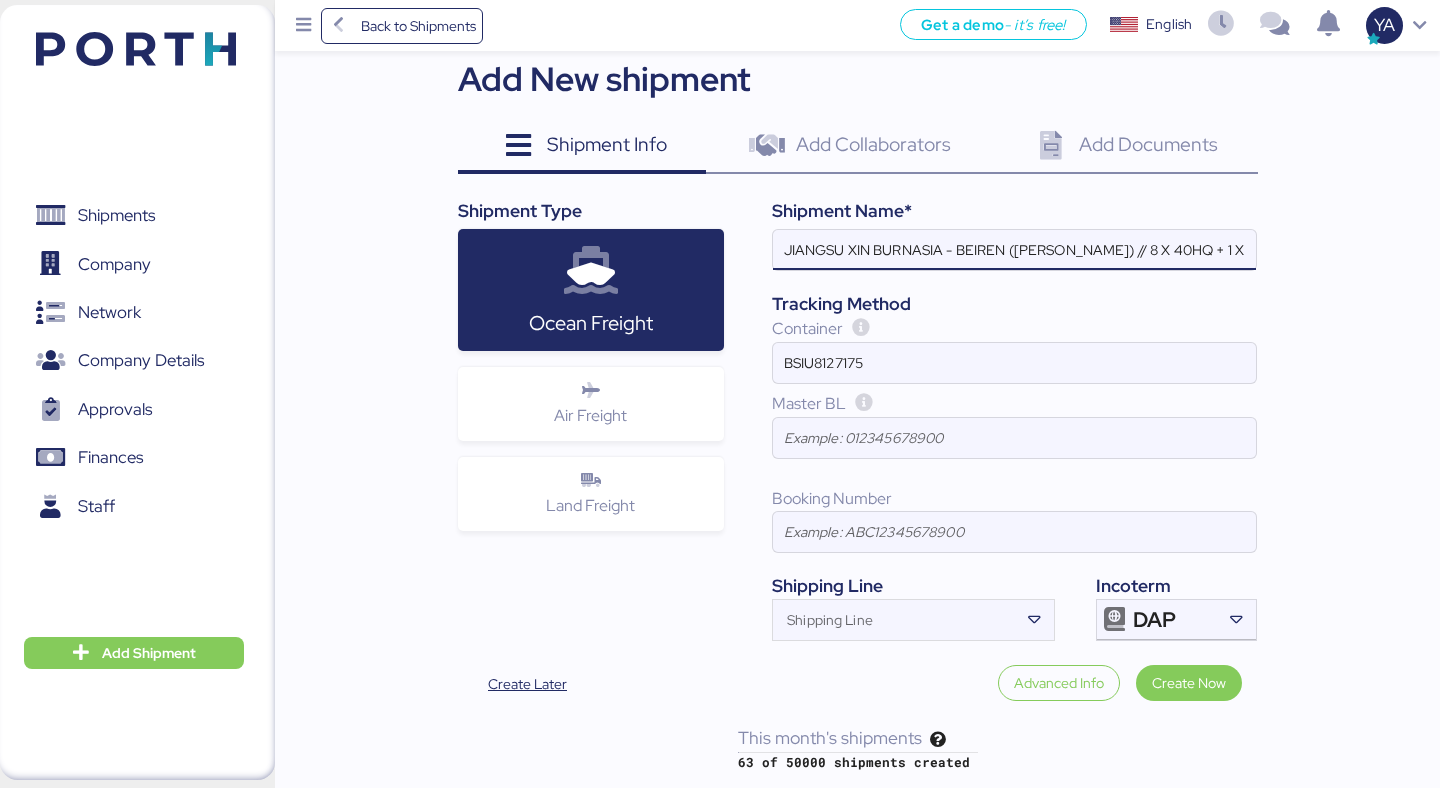 click on "JIANGSU XIN BURNASIA - BEIREN ([PERSON_NAME]) // 8 X 40HQ + 1 X 40FR // SHANGHAI - MANZANILLO // MBL: SHSI50256100 - HBL:" at bounding box center [1014, 250] 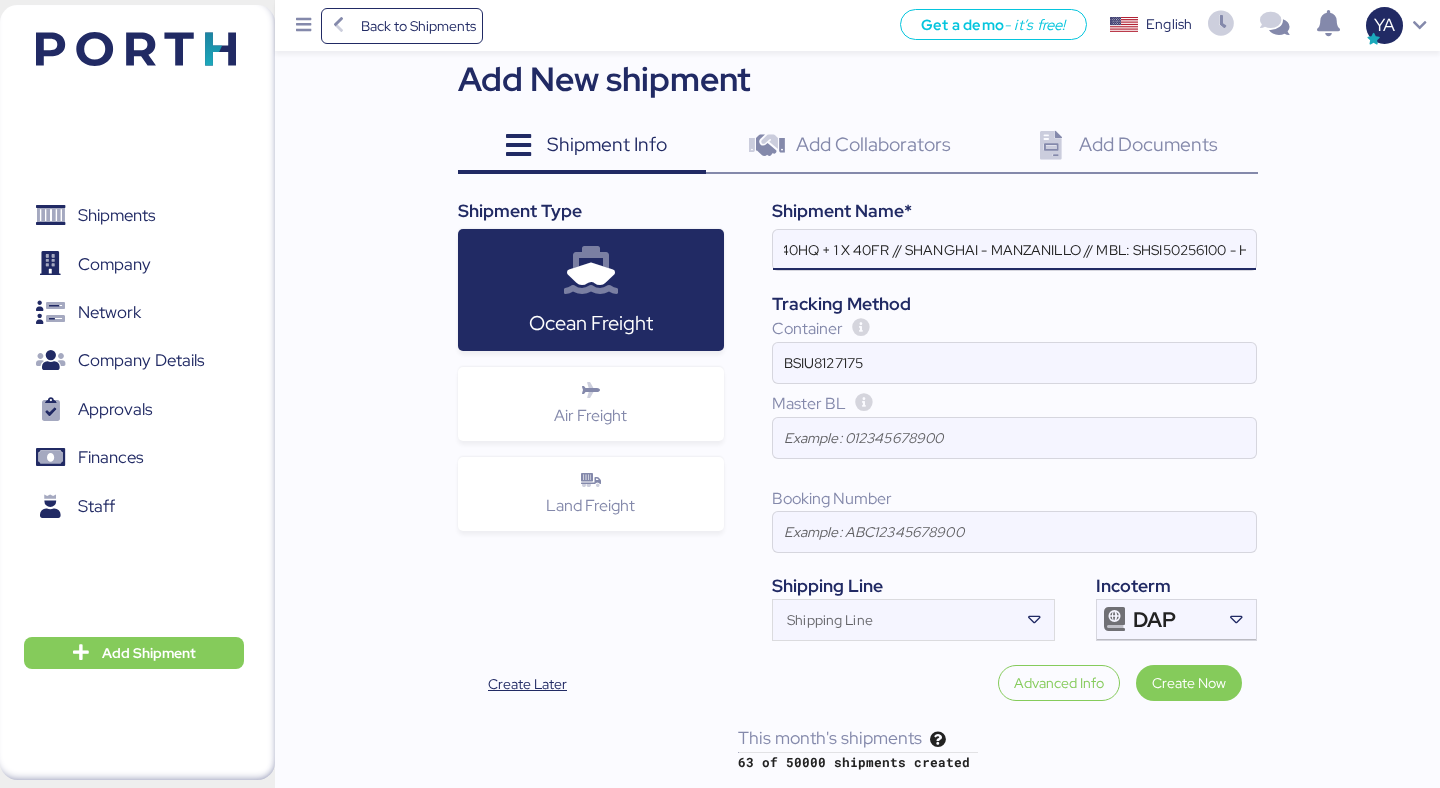 paste on "NO.BYKS25072420SE" 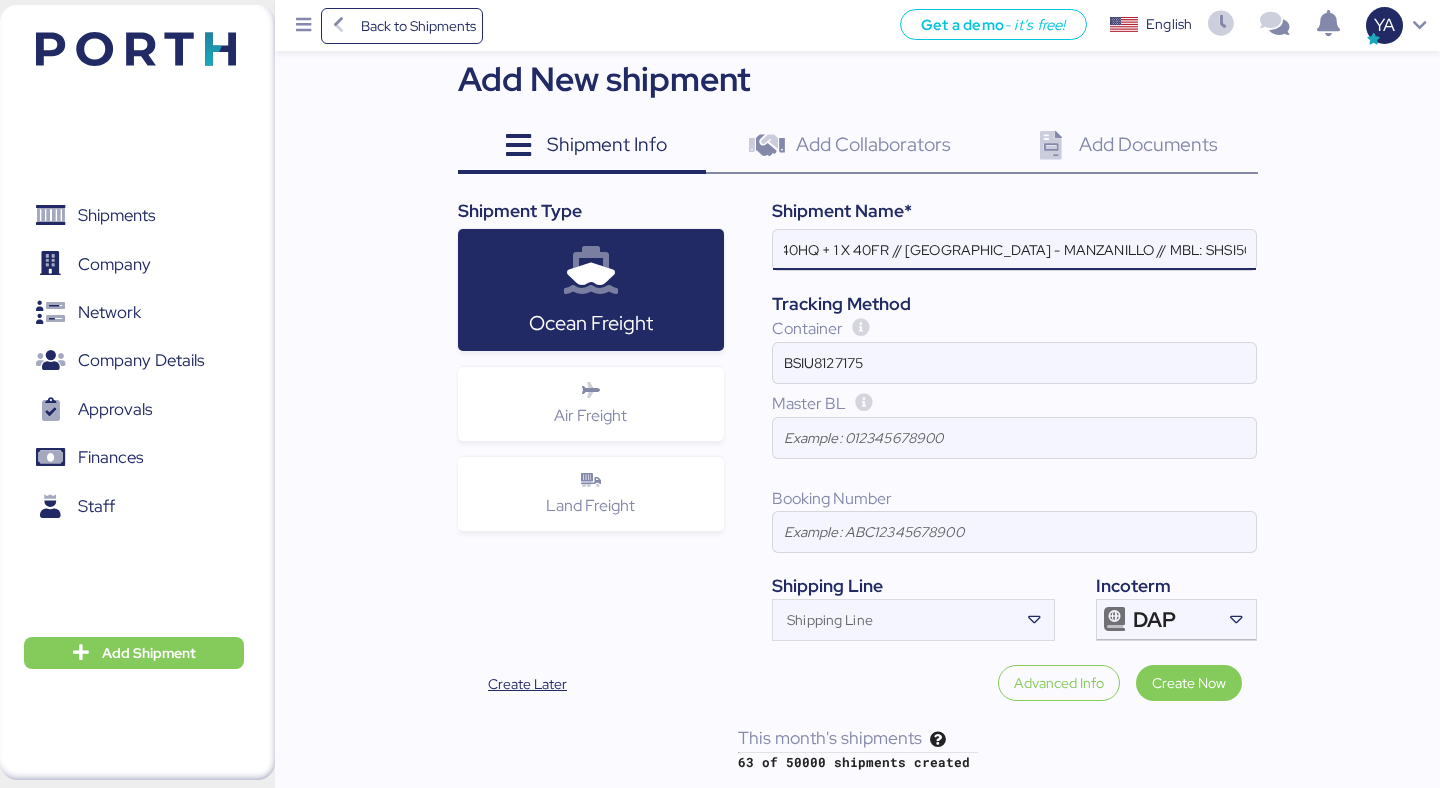 scroll, scrollTop: 0, scrollLeft: 543, axis: horizontal 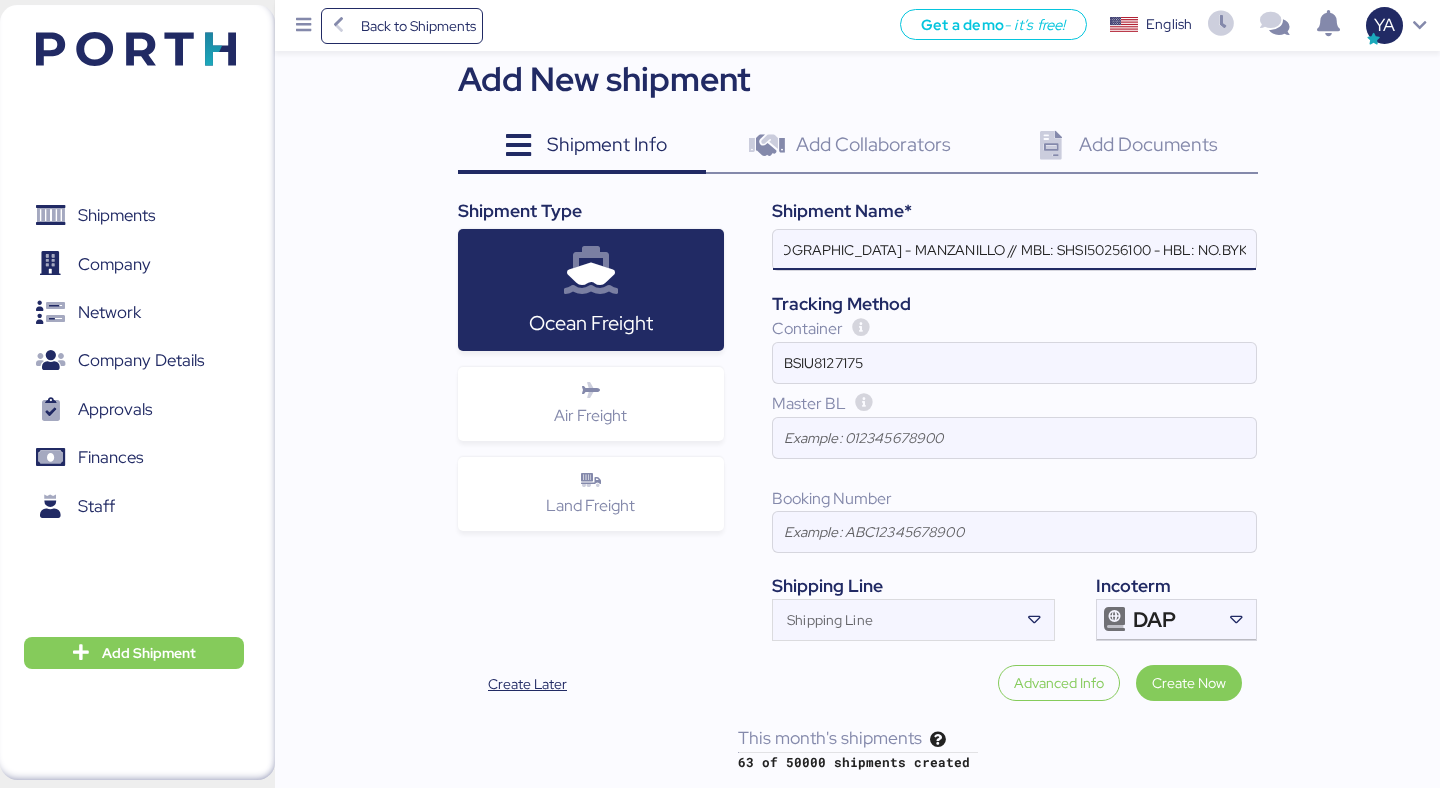 click on "JIANGSU XIN BURNASIA - BEIREN ([PERSON_NAME]) // 8 X 40HQ + 1 X 40FR // [GEOGRAPHIC_DATA] - MANZANILLO // MBL: SHSI50256100 - HBL: NO.BYKS25072420SE" at bounding box center [1014, 250] 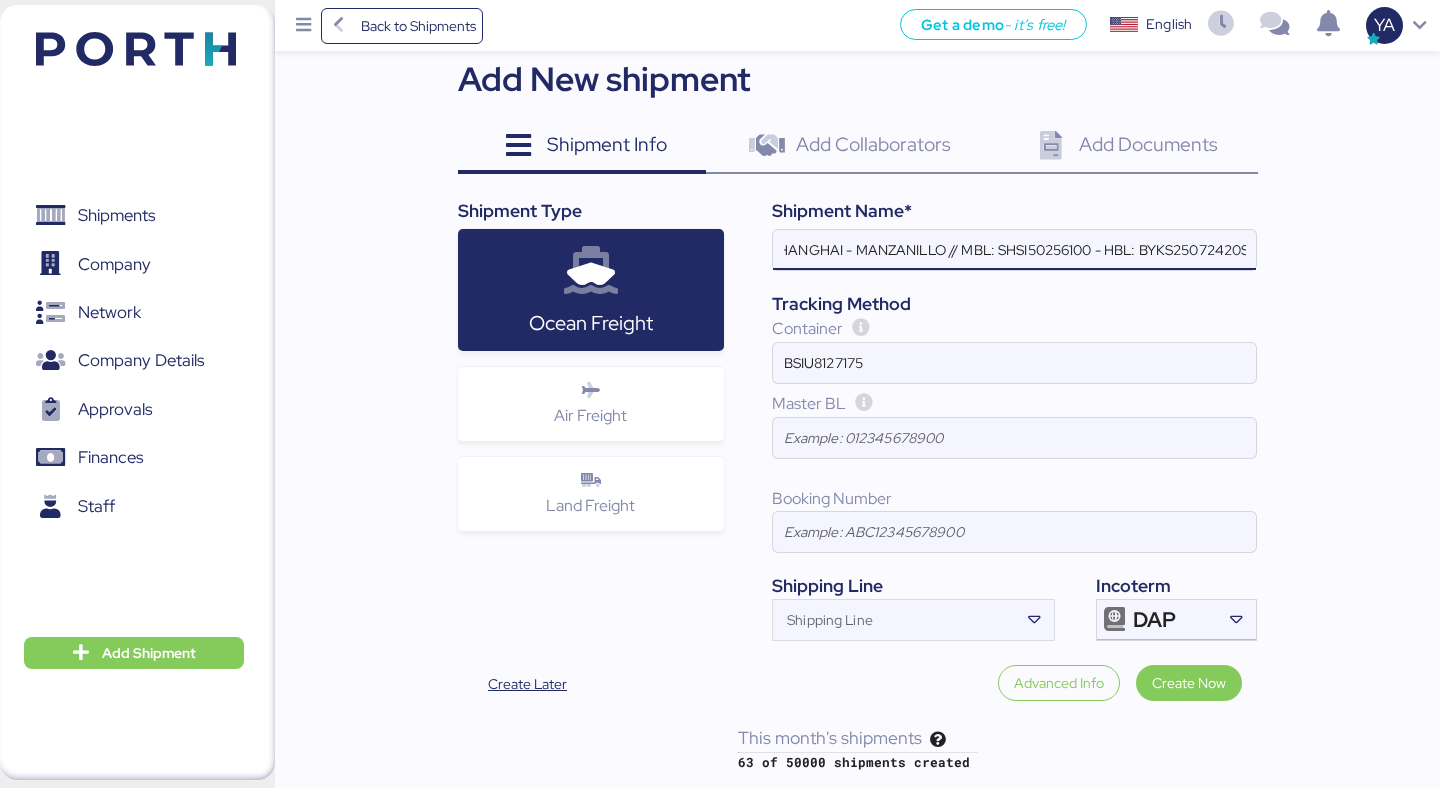 scroll, scrollTop: 0, scrollLeft: 518, axis: horizontal 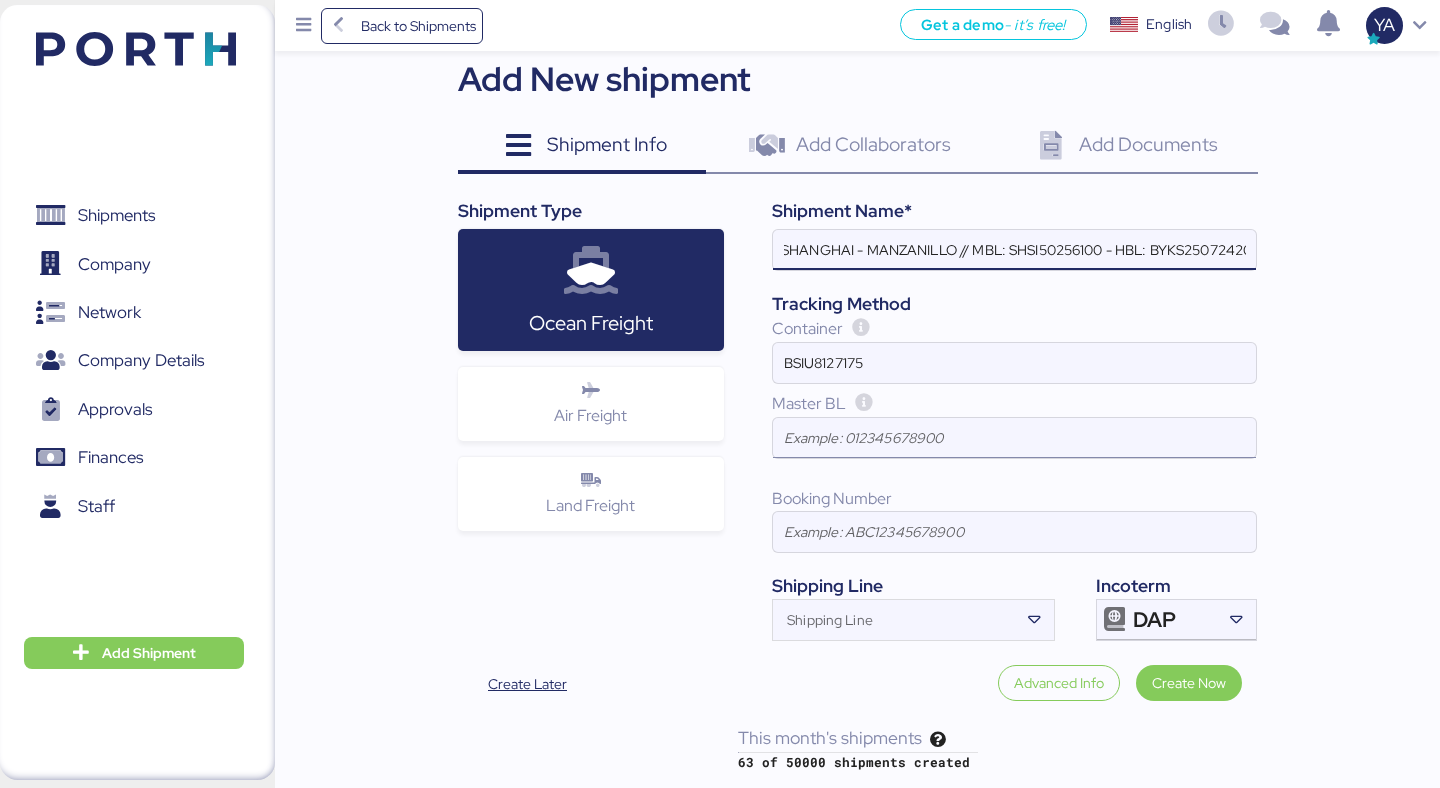 type on "JIANGSU XIN BURNASIA - BEIREN ([PERSON_NAME]) // 8 X 40HQ + 1 X 40FR // SHANGHAI - MANZANILLO // MBL: SHSI50256100 - HBL: BYKS25072420SE" 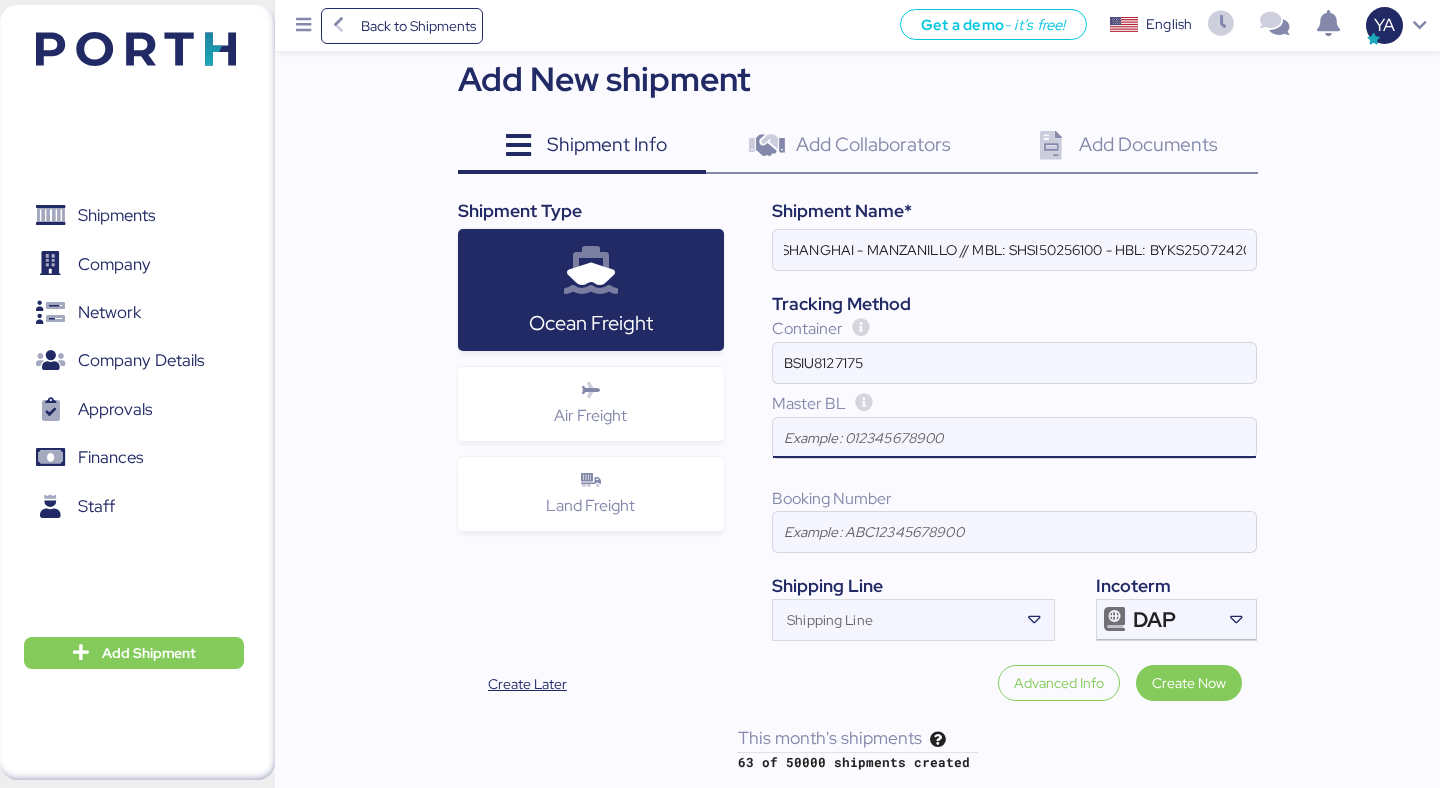 click at bounding box center (1014, 438) 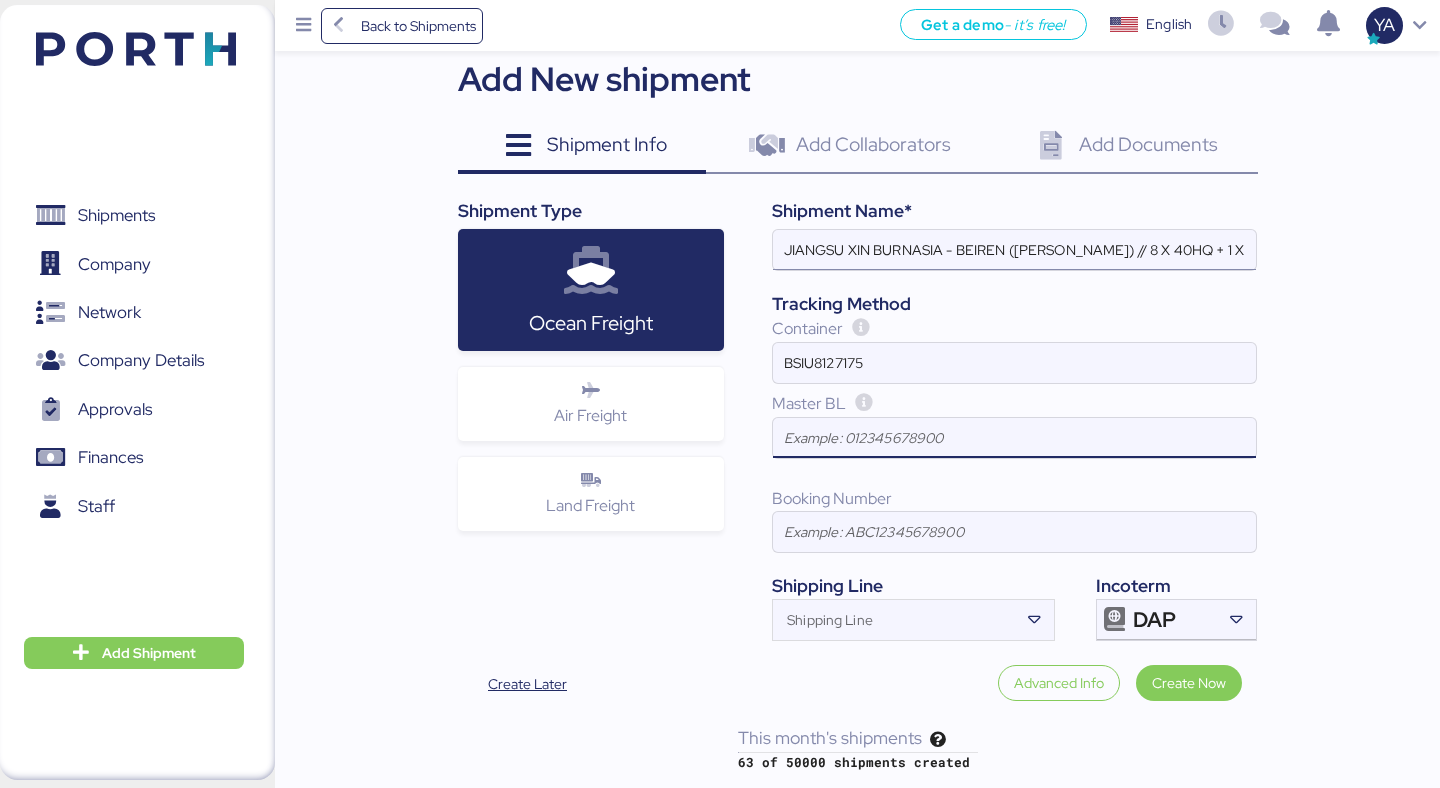 click on "JIANGSU XIN BURNASIA - BEIREN ([PERSON_NAME]) // 8 X 40HQ + 1 X 40FR // SHANGHAI - MANZANILLO // MBL: SHSI50256100 - HBL: BYKS25072420SE" at bounding box center [1014, 250] 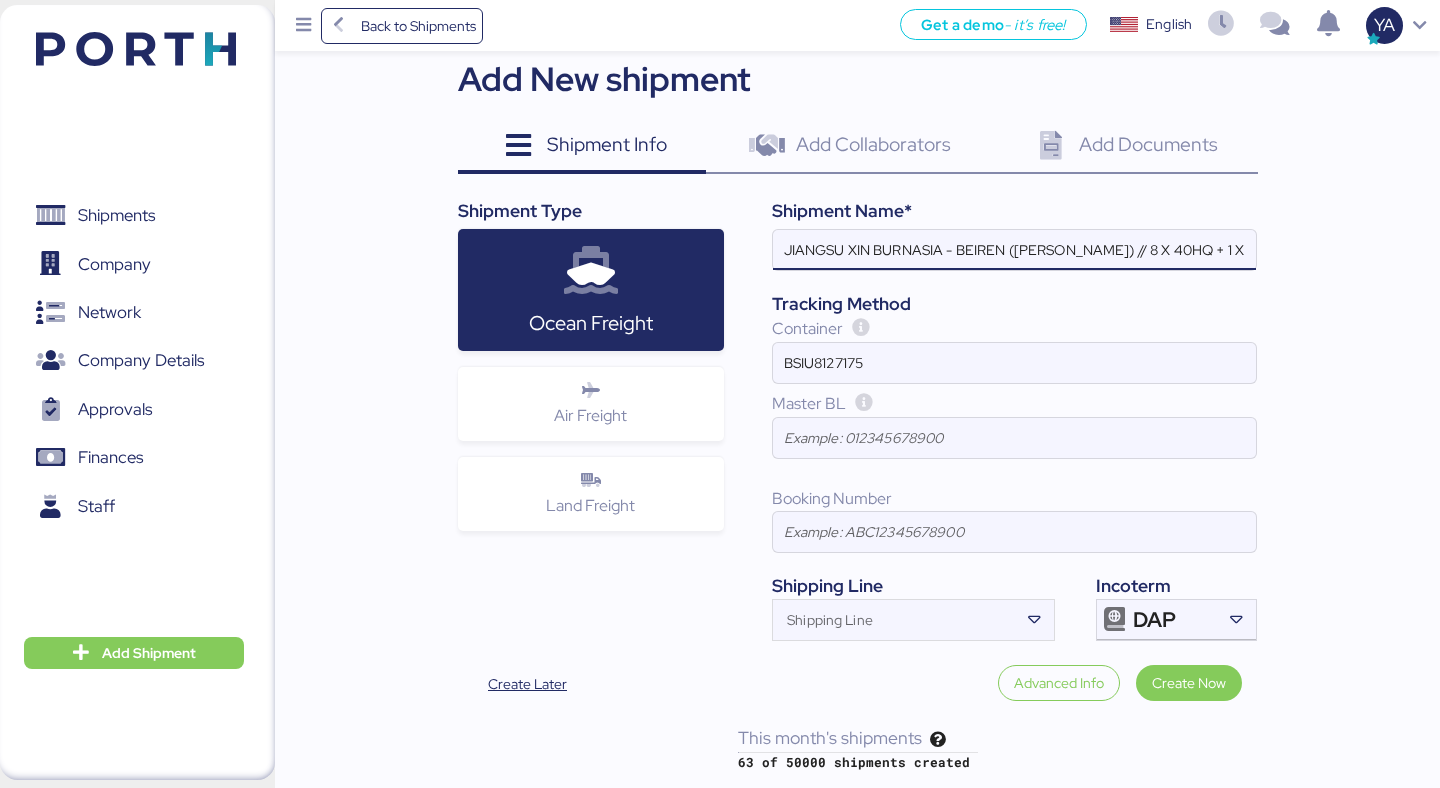 scroll, scrollTop: 0, scrollLeft: 518, axis: horizontal 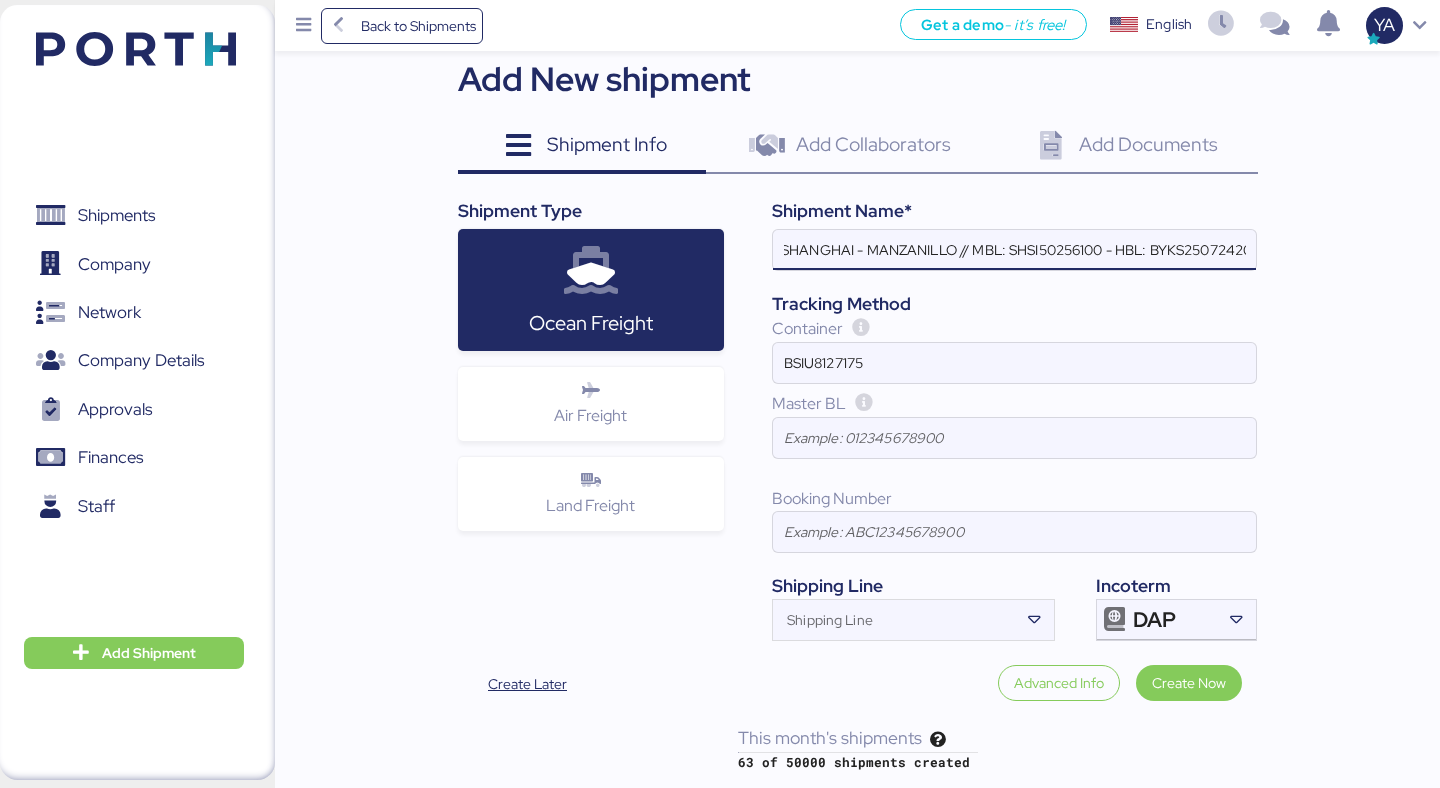 click on "JIANGSU XIN BURNASIA - BEIREN ([PERSON_NAME]) // 8 X 40HQ + 1 X 40FR // SHANGHAI - MANZANILLO // MBL: SHSI50256100 - HBL: BYKS25072420SE" at bounding box center [1014, 250] 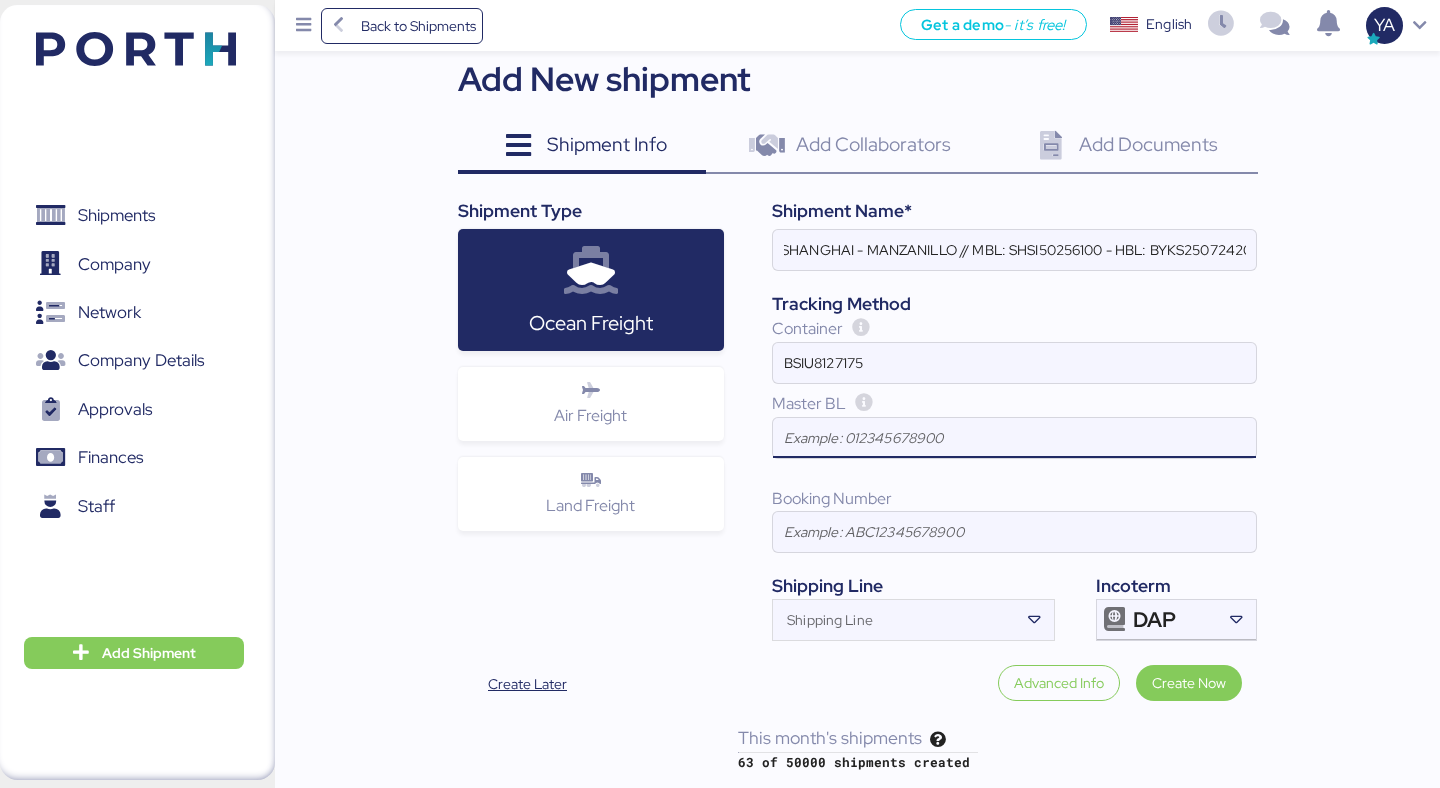 click at bounding box center [1014, 438] 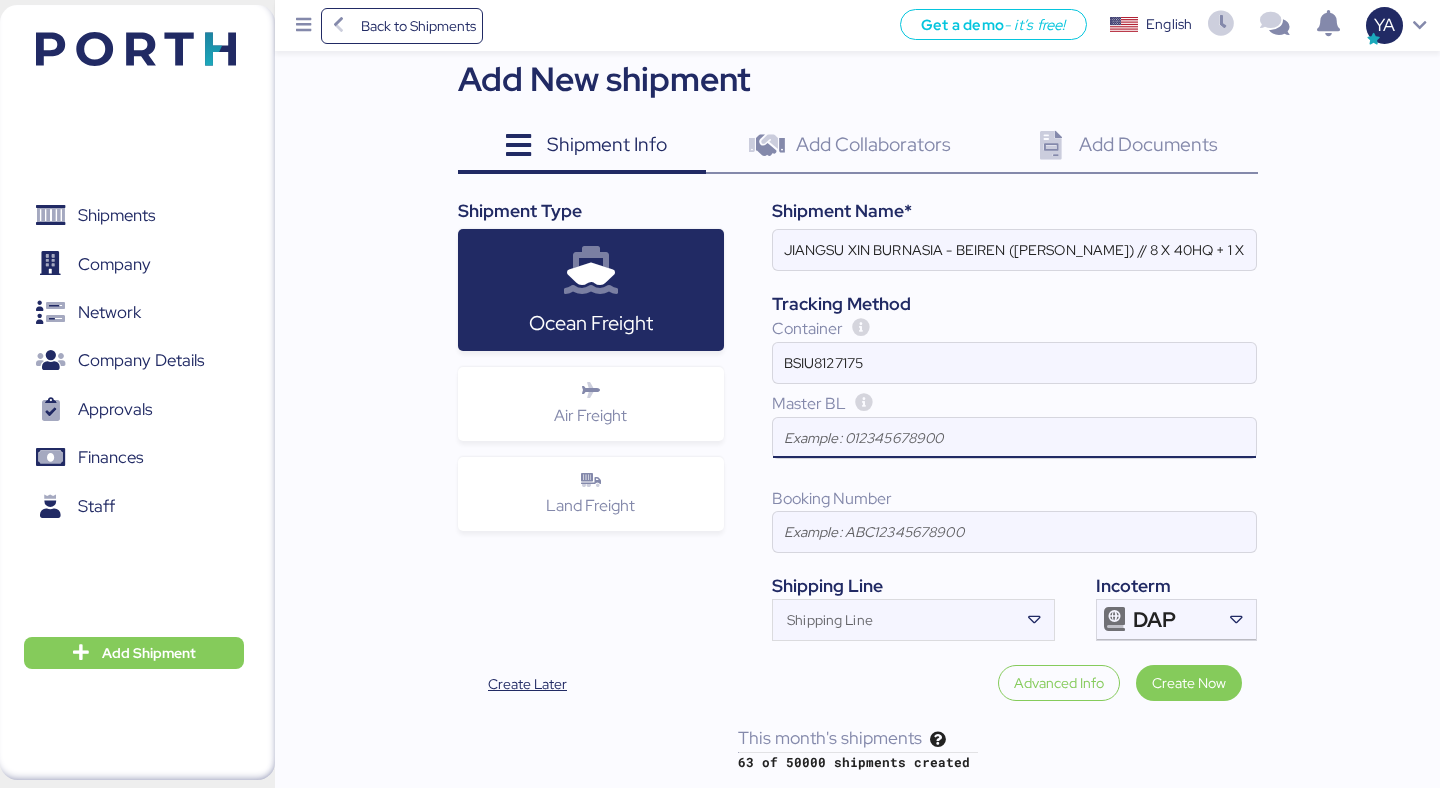 paste on "SHSI50256100" 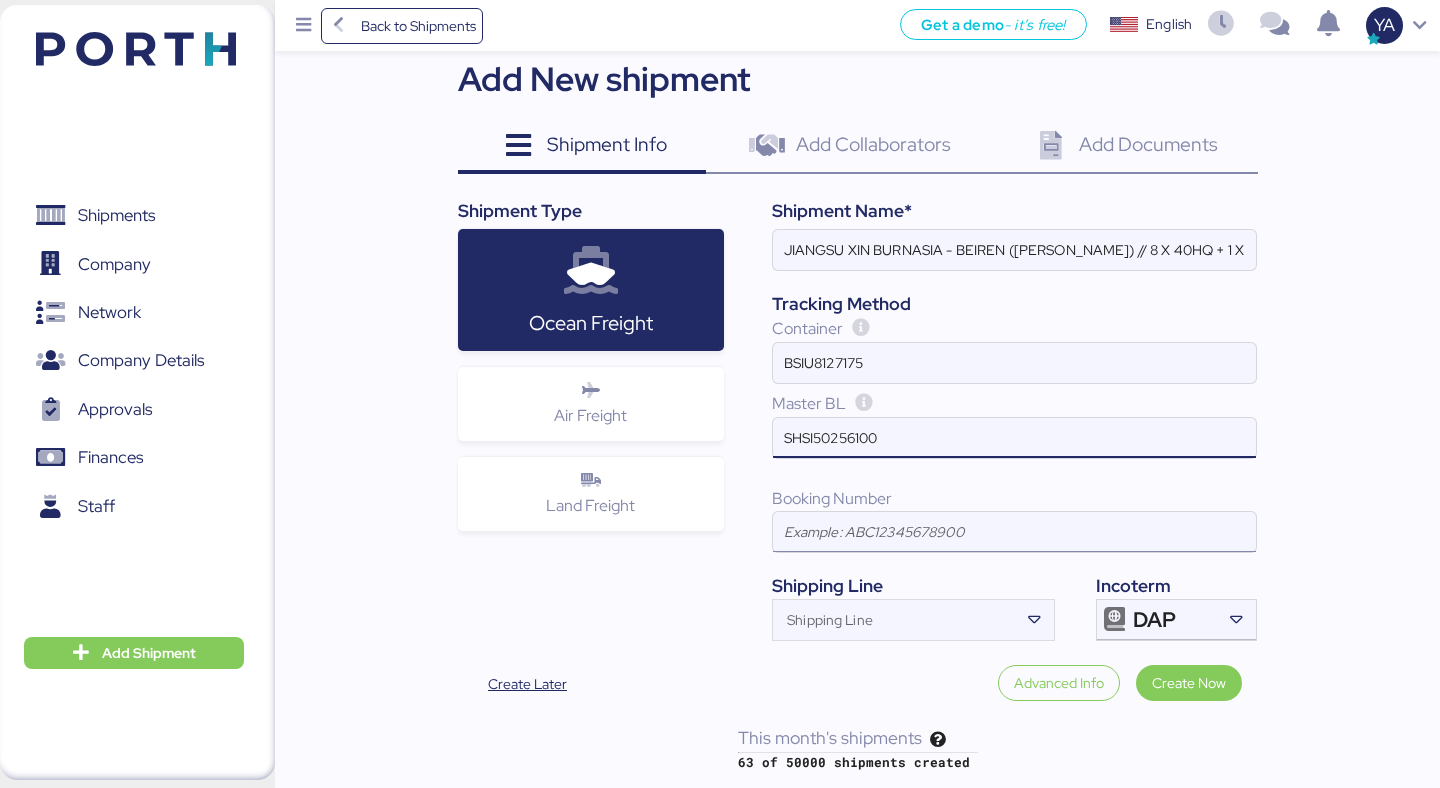 type on "SHSI50256100" 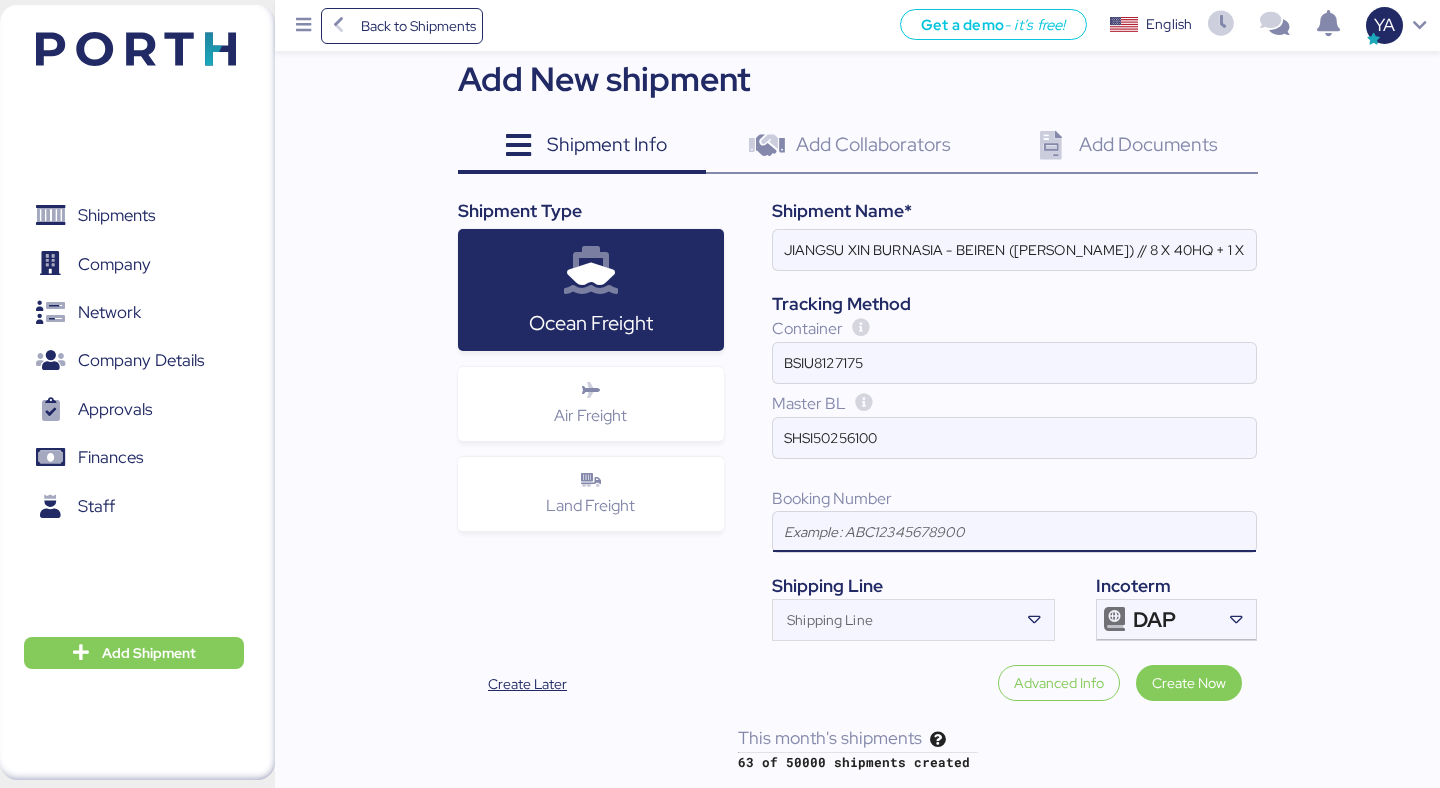 paste on "SHSI50256100" 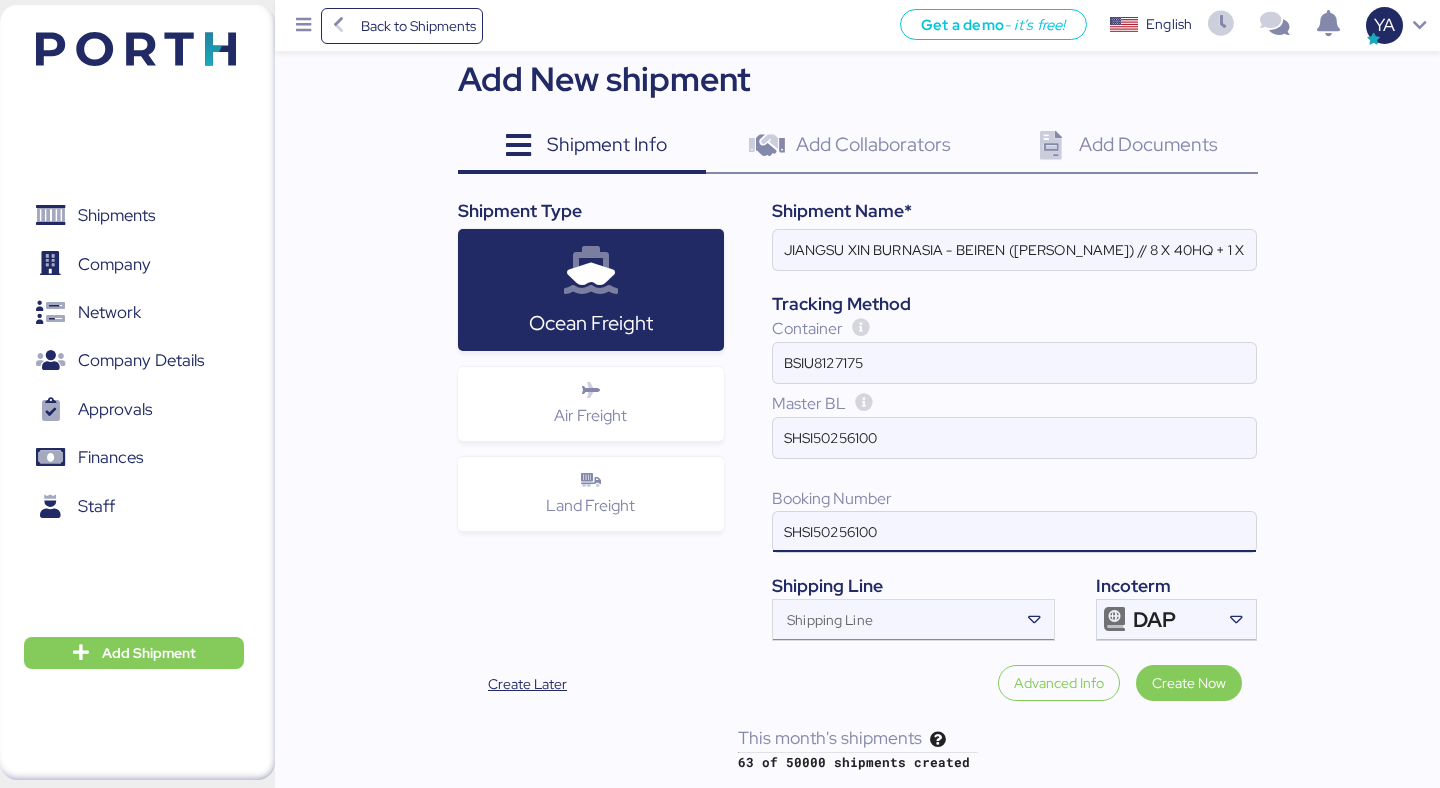 type on "SHSI50256100" 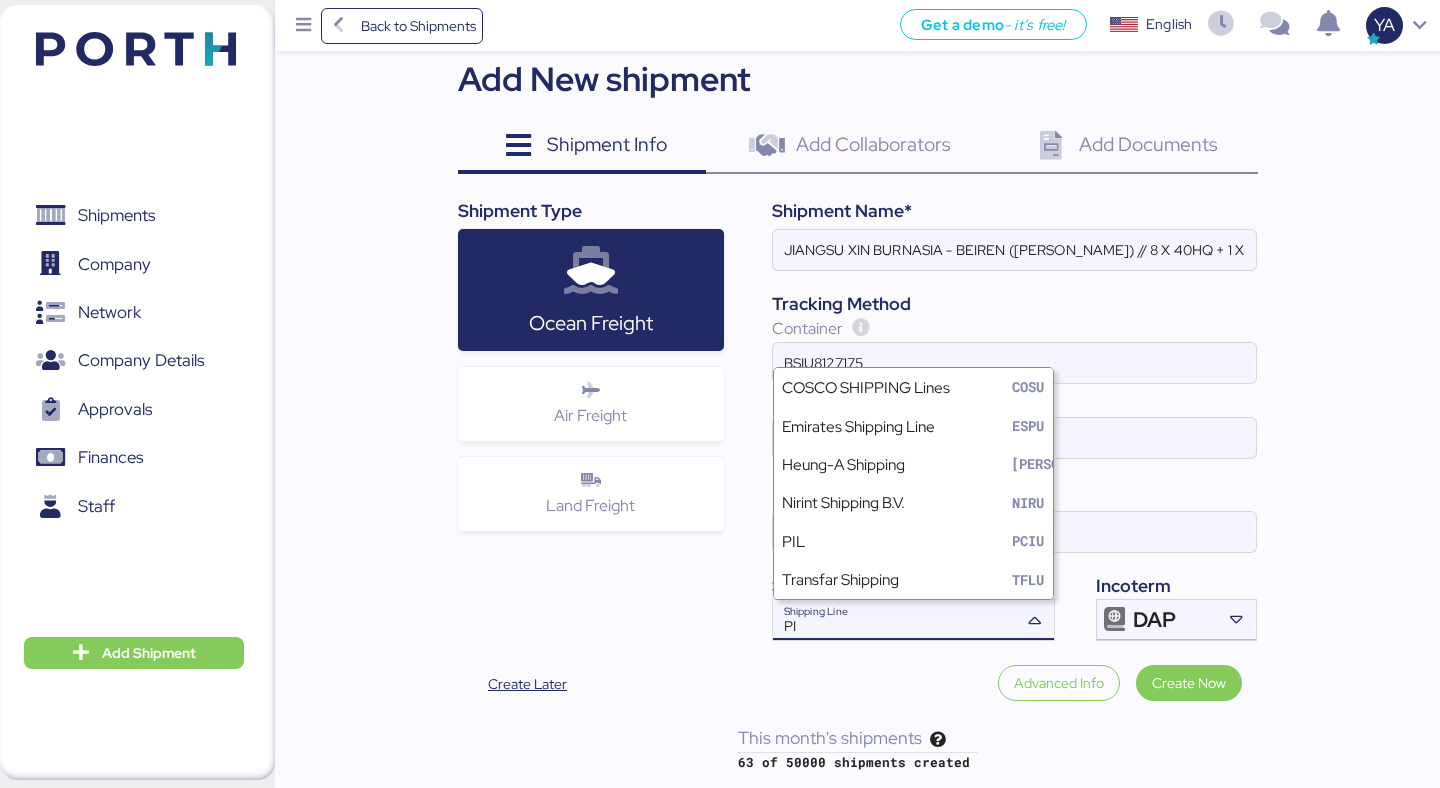 type on "PIL" 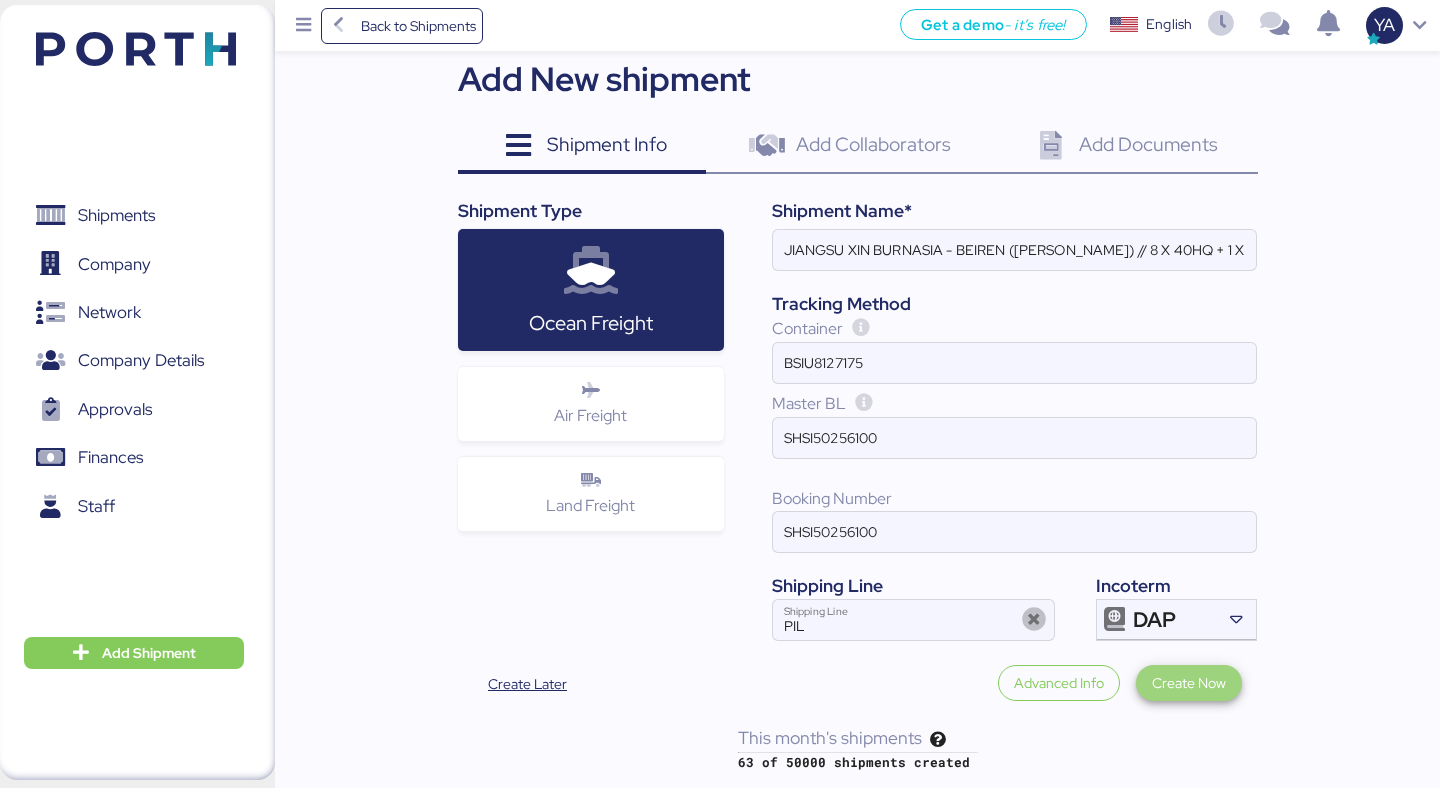 click on "Create Now" at bounding box center [1189, 683] 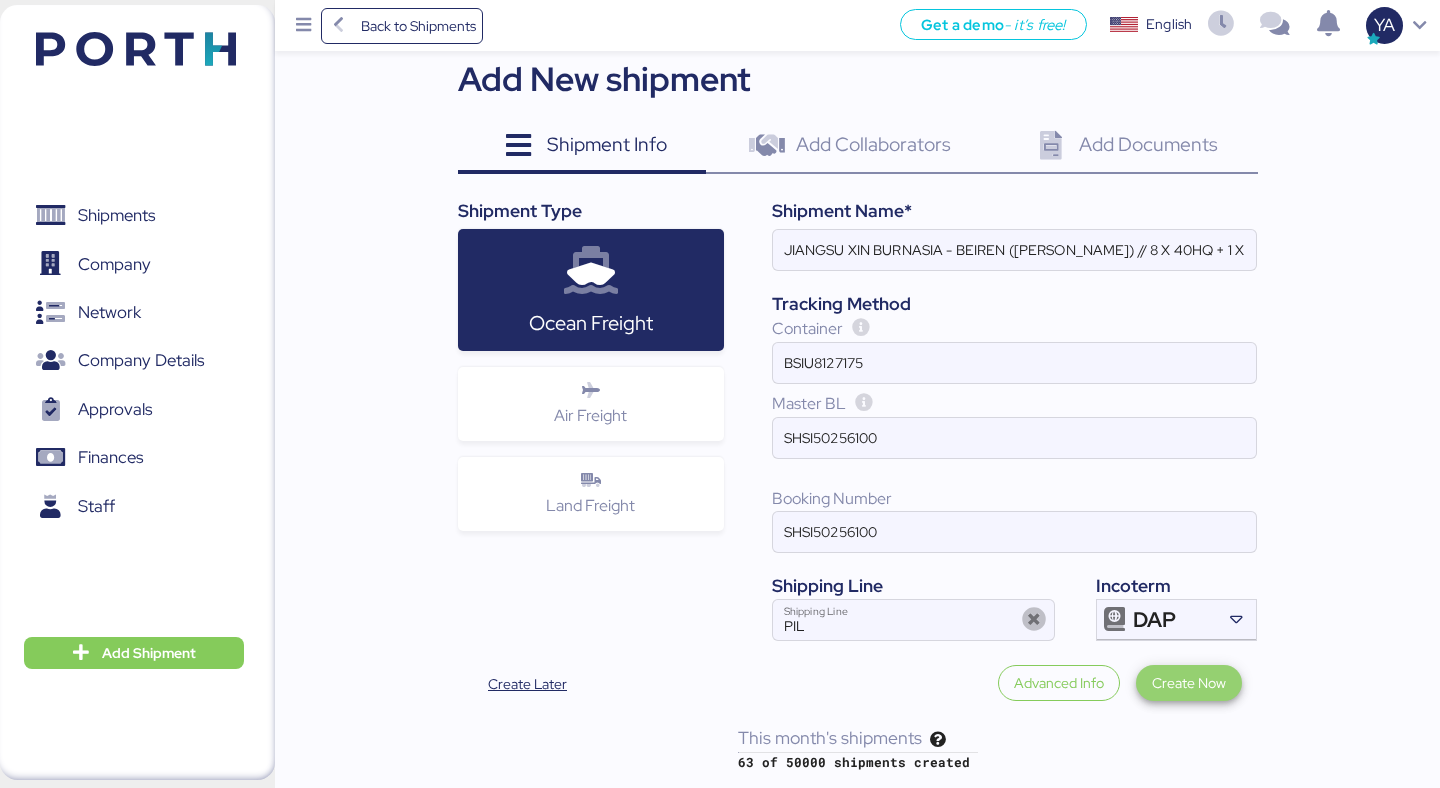 scroll, scrollTop: 0, scrollLeft: 0, axis: both 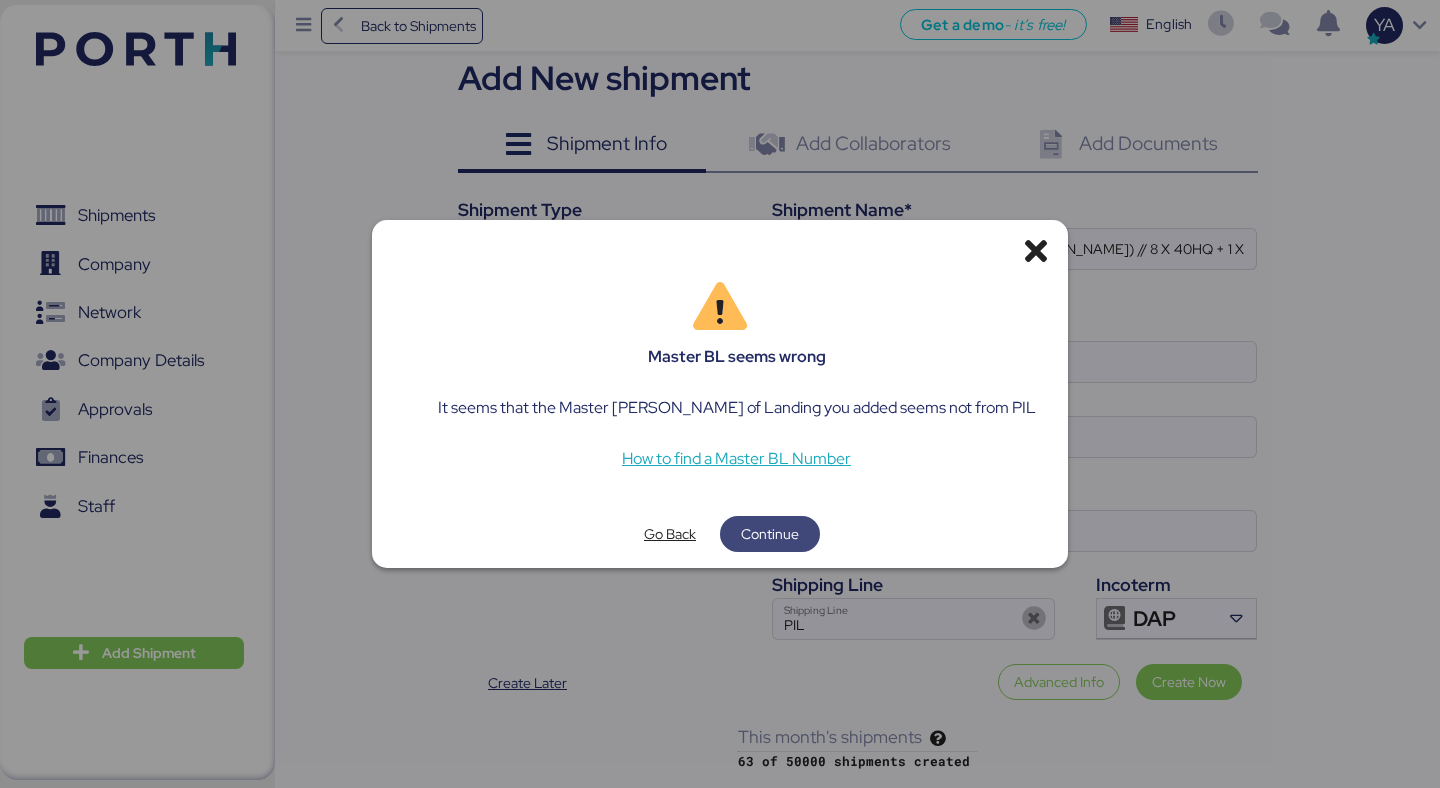 click on "Continue" at bounding box center [770, 534] 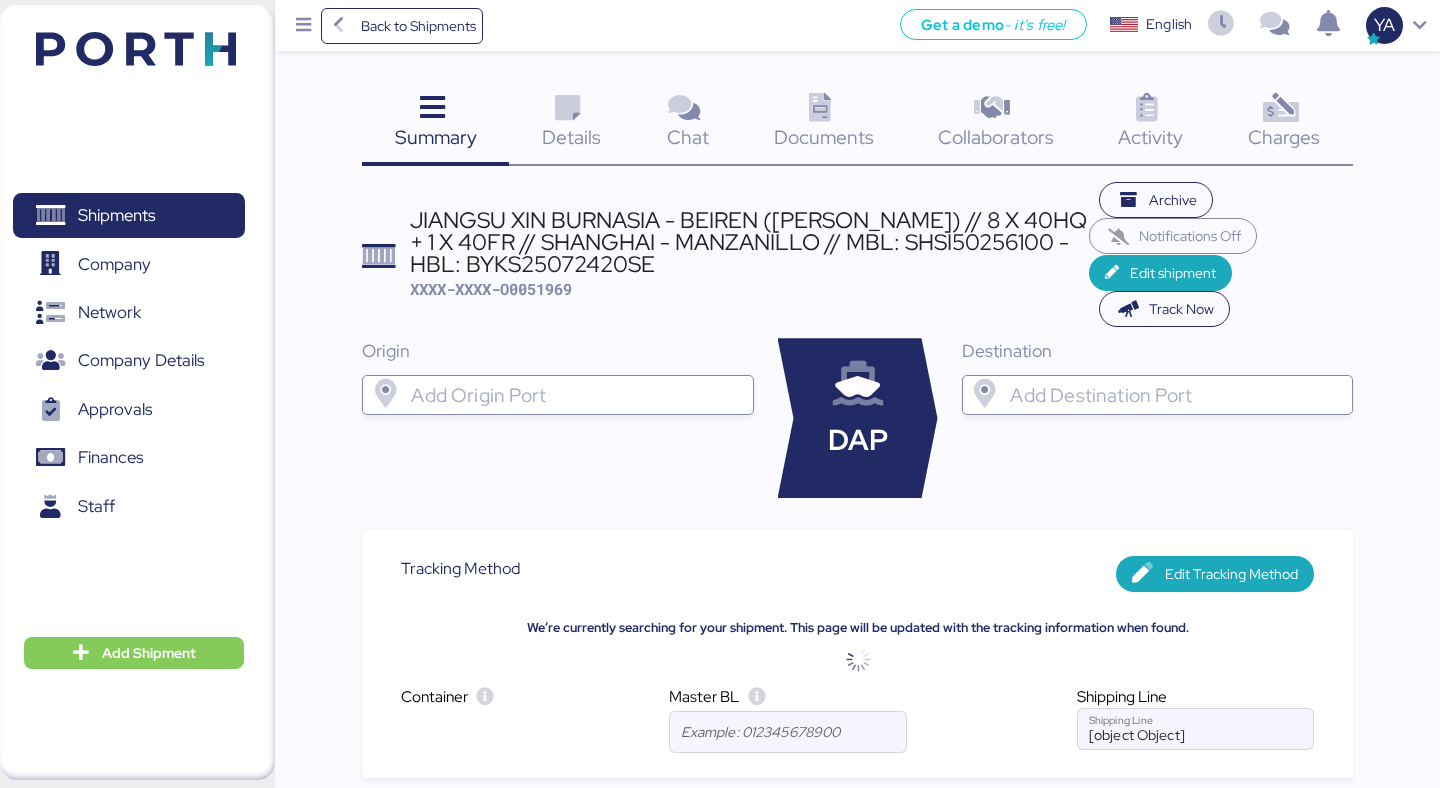 click at bounding box center [567, 108] 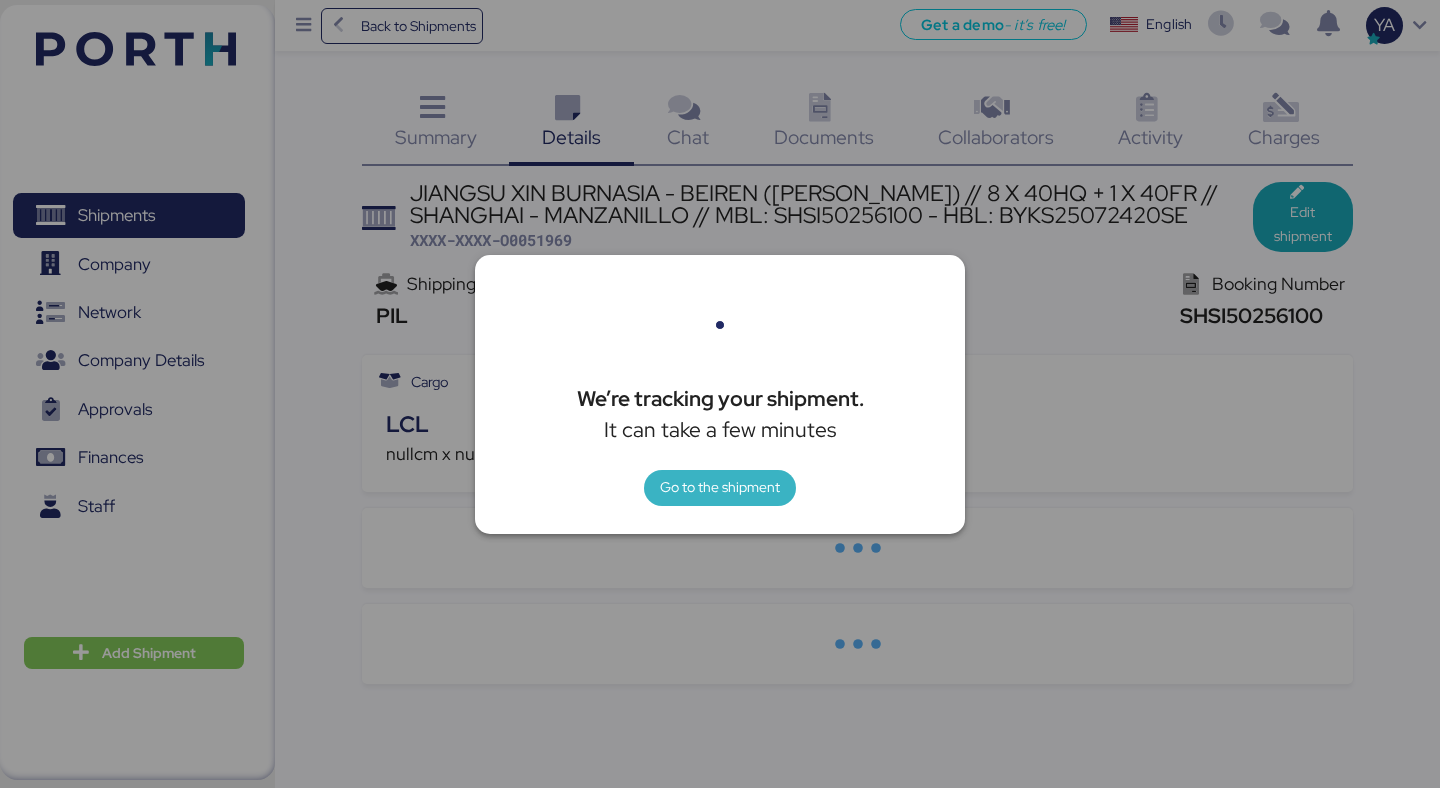 click on "Go to the shipment" at bounding box center [720, 487] 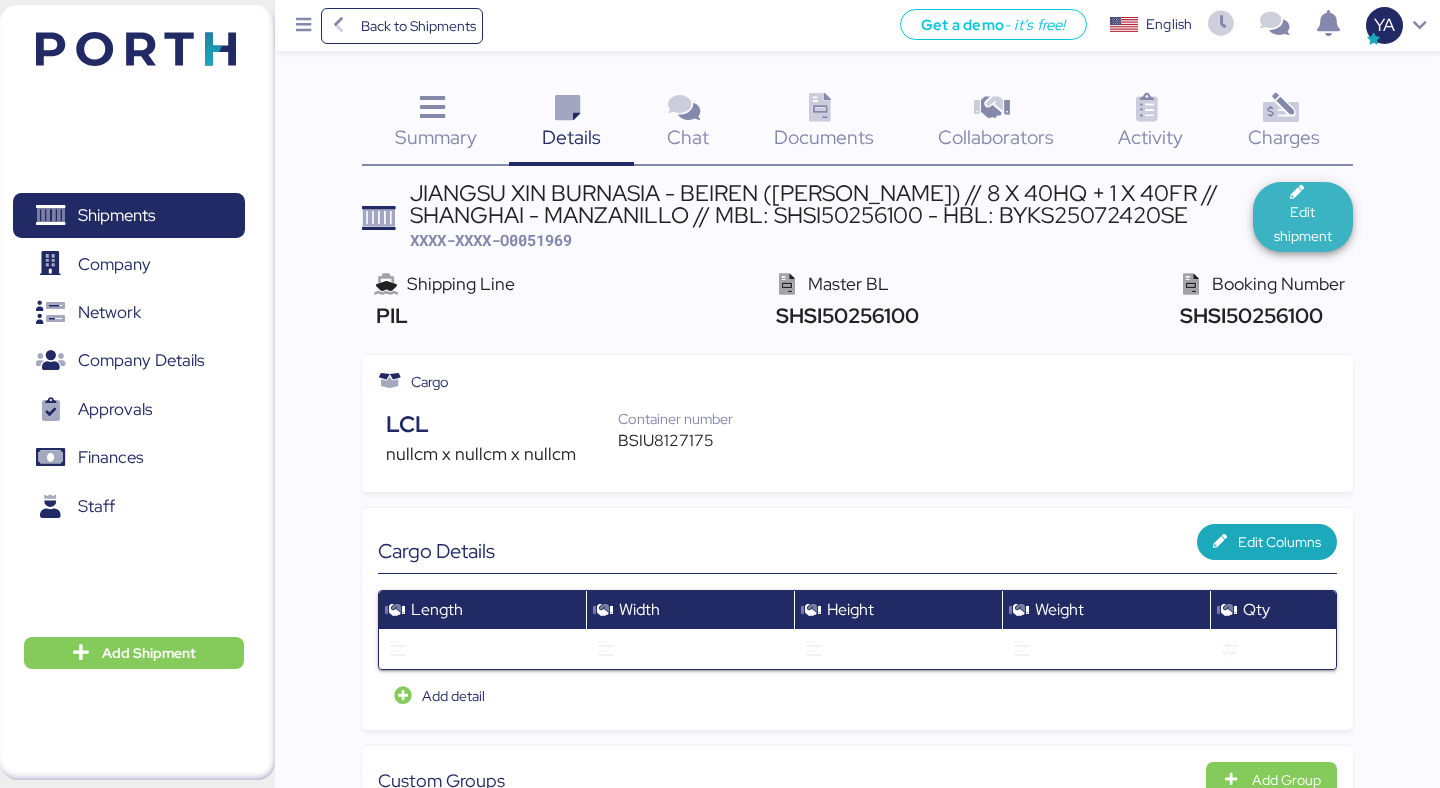 click on "Edit shipment" at bounding box center [1303, 217] 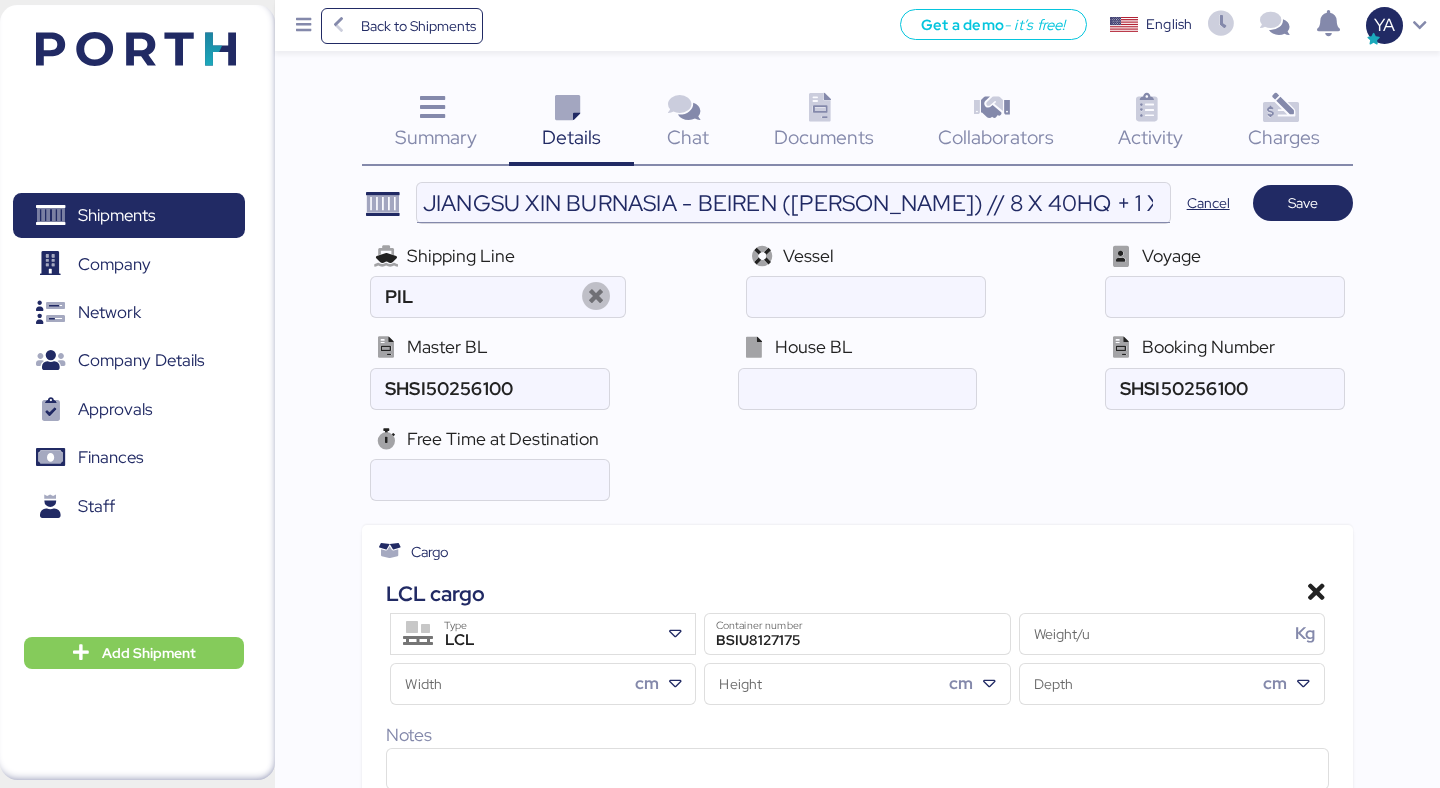 click on "JIANGSU XIN BURNASIA - BEIREN ([PERSON_NAME]) // 8 X 40HQ + 1 X 40FR // SHANGHAI - MANZANILLO // MBL: SHSI50256100 - HBL: BYKS25072420SE" at bounding box center (793, 203) 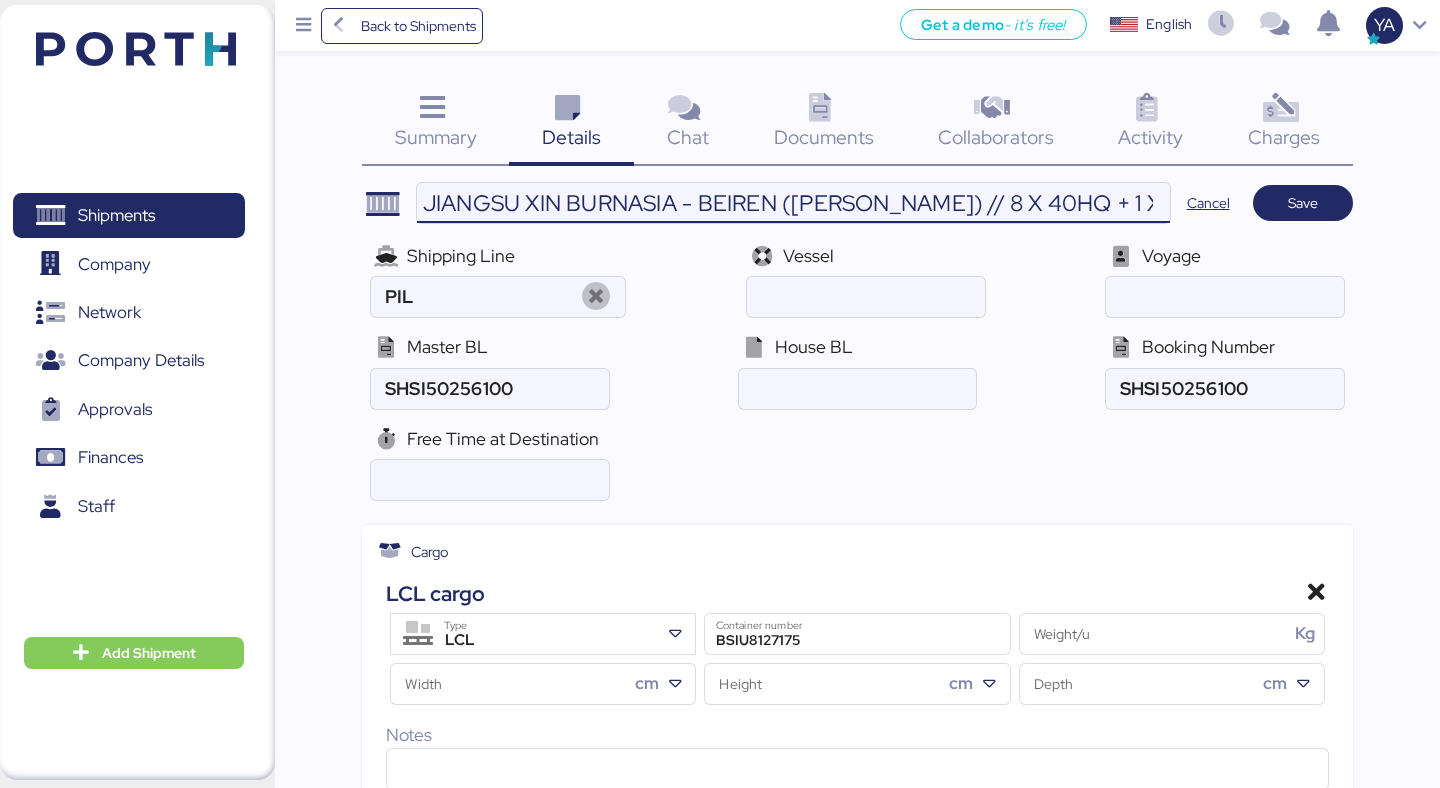 scroll, scrollTop: 0, scrollLeft: 839, axis: horizontal 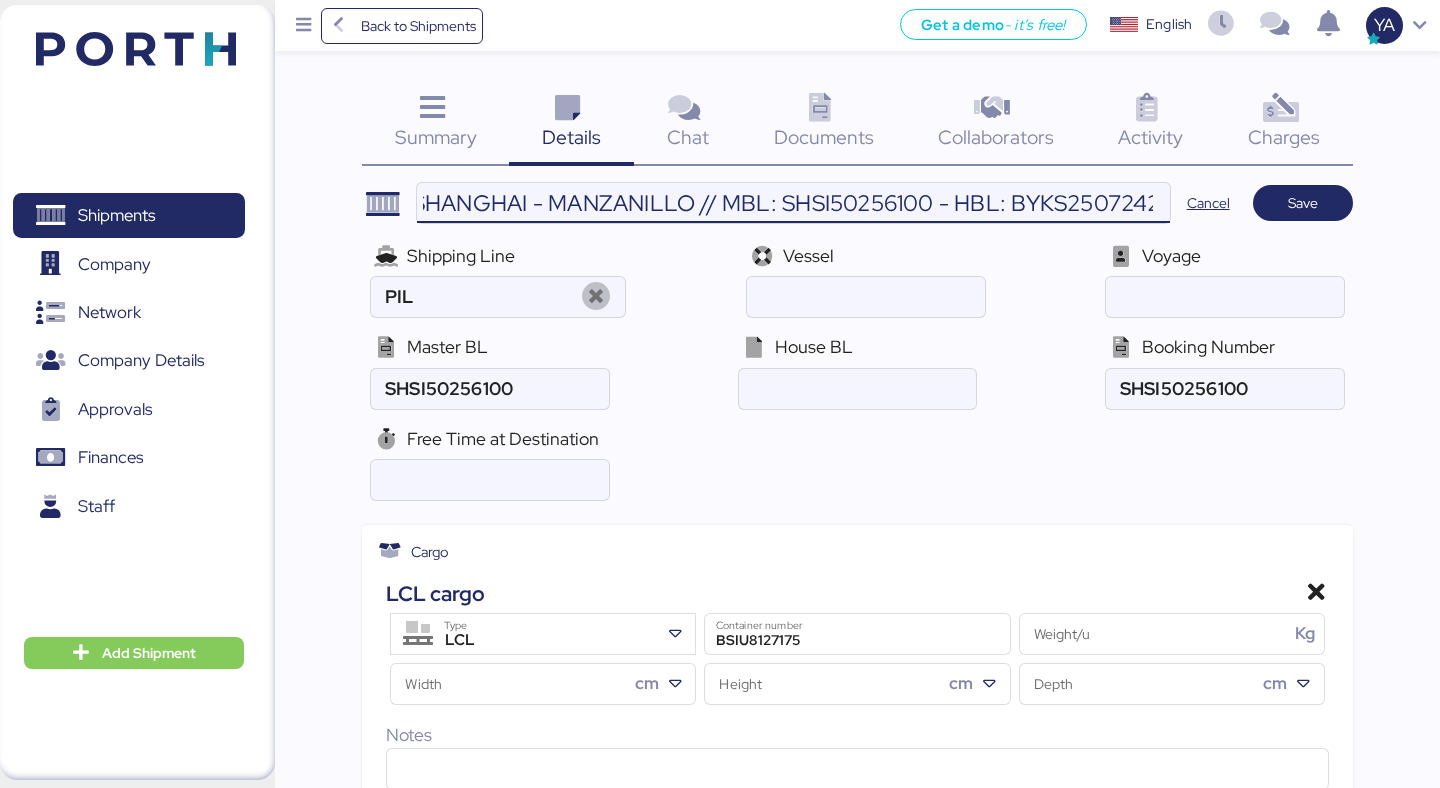 click on "JIANGSU XIN BURNASIA - BEIREN ([PERSON_NAME]) // 8 X 40HQ + 1 X 40FR // SHANGHAI - MANZANILLO // MBL: SHSI50256100 - HBL: BYKS25072420SE" at bounding box center (793, 203) 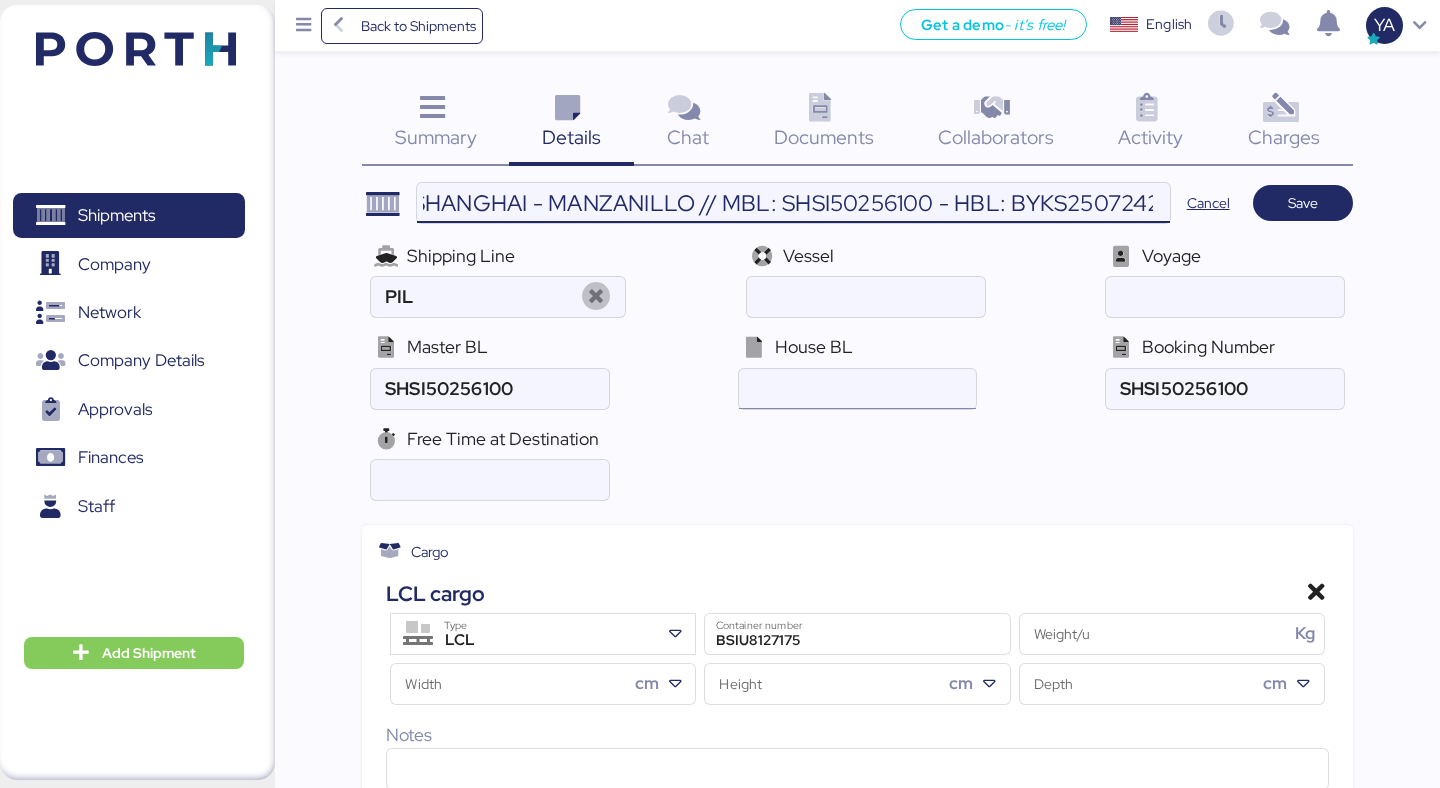 click at bounding box center (857, 389) 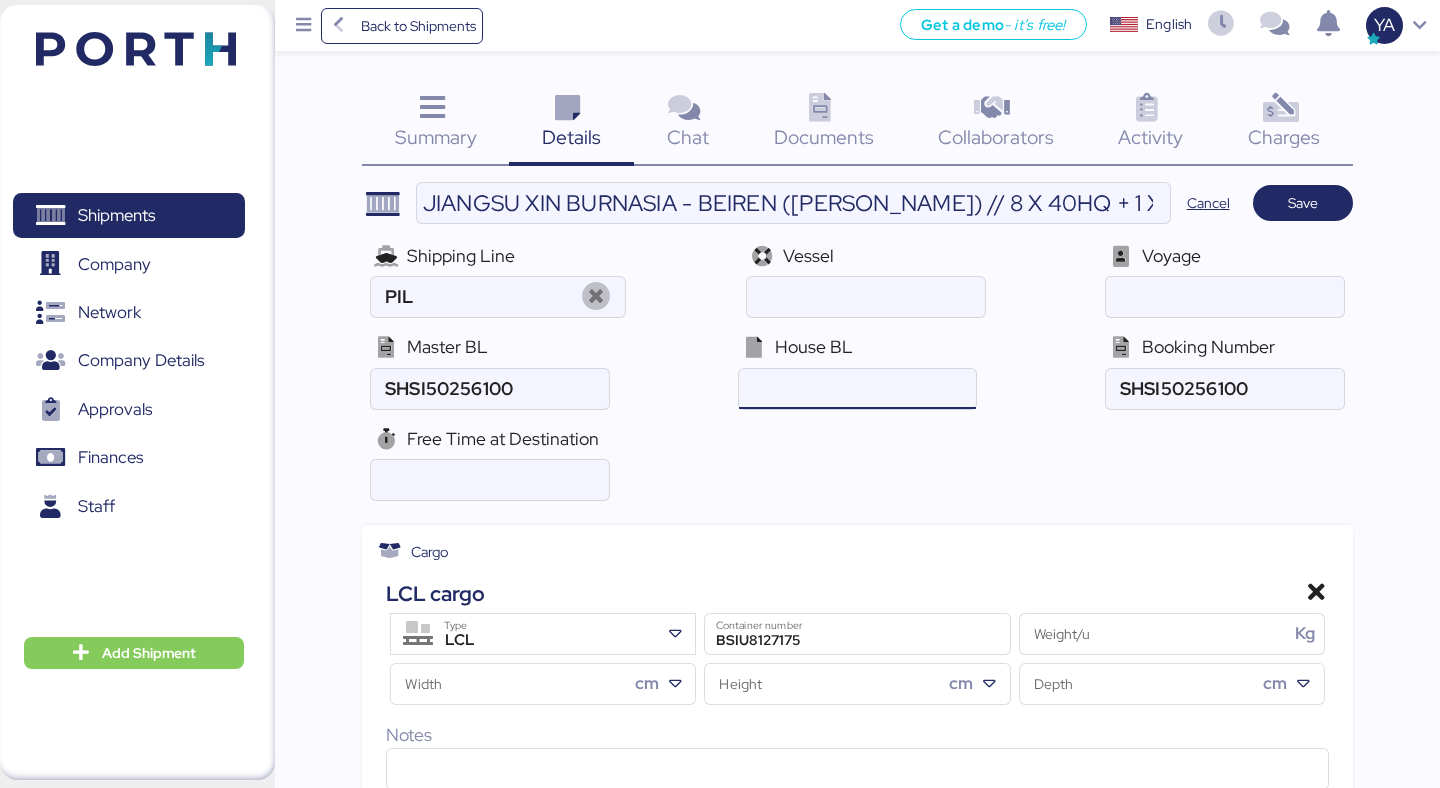 paste on "BYKS25072420SE" 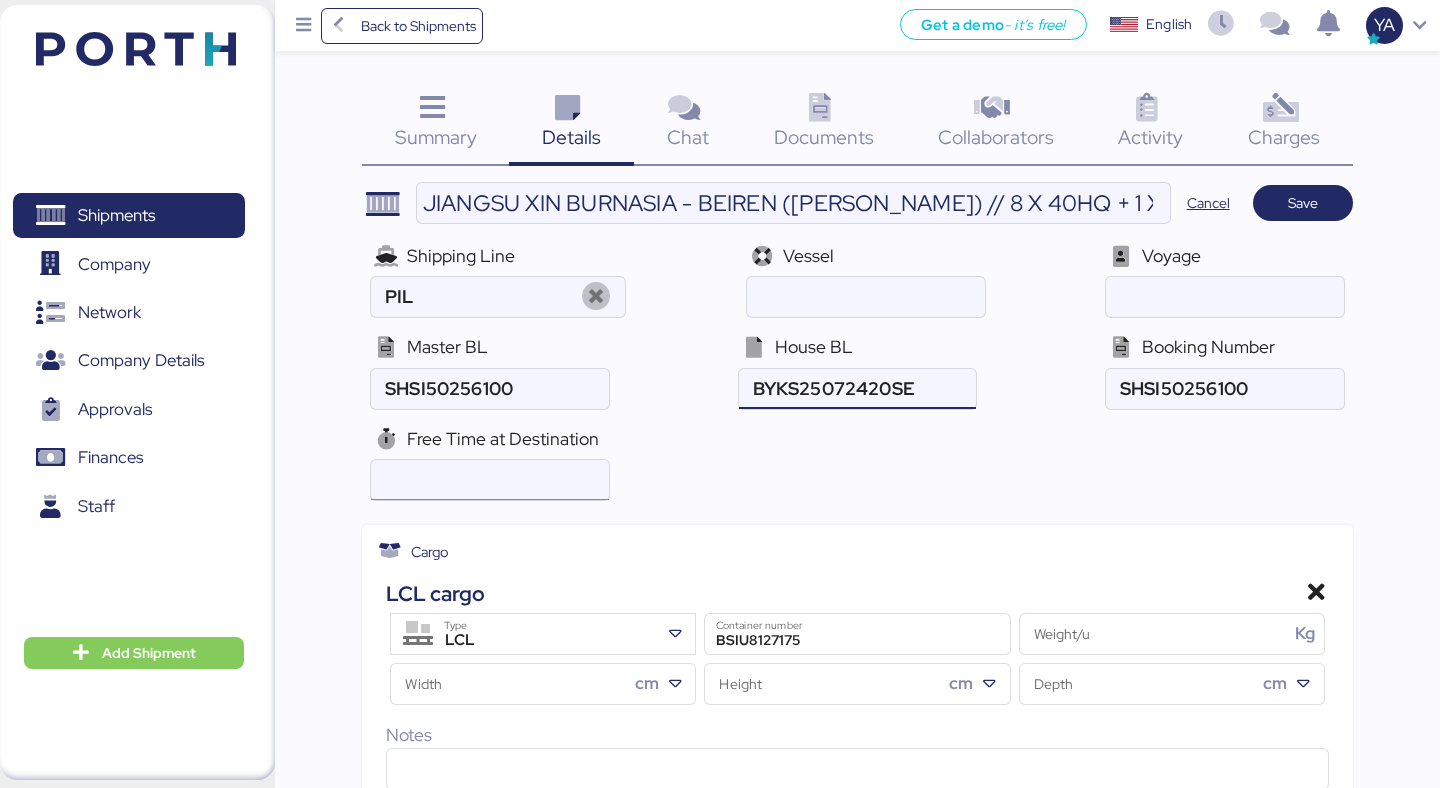 type on "BYKS25072420SE" 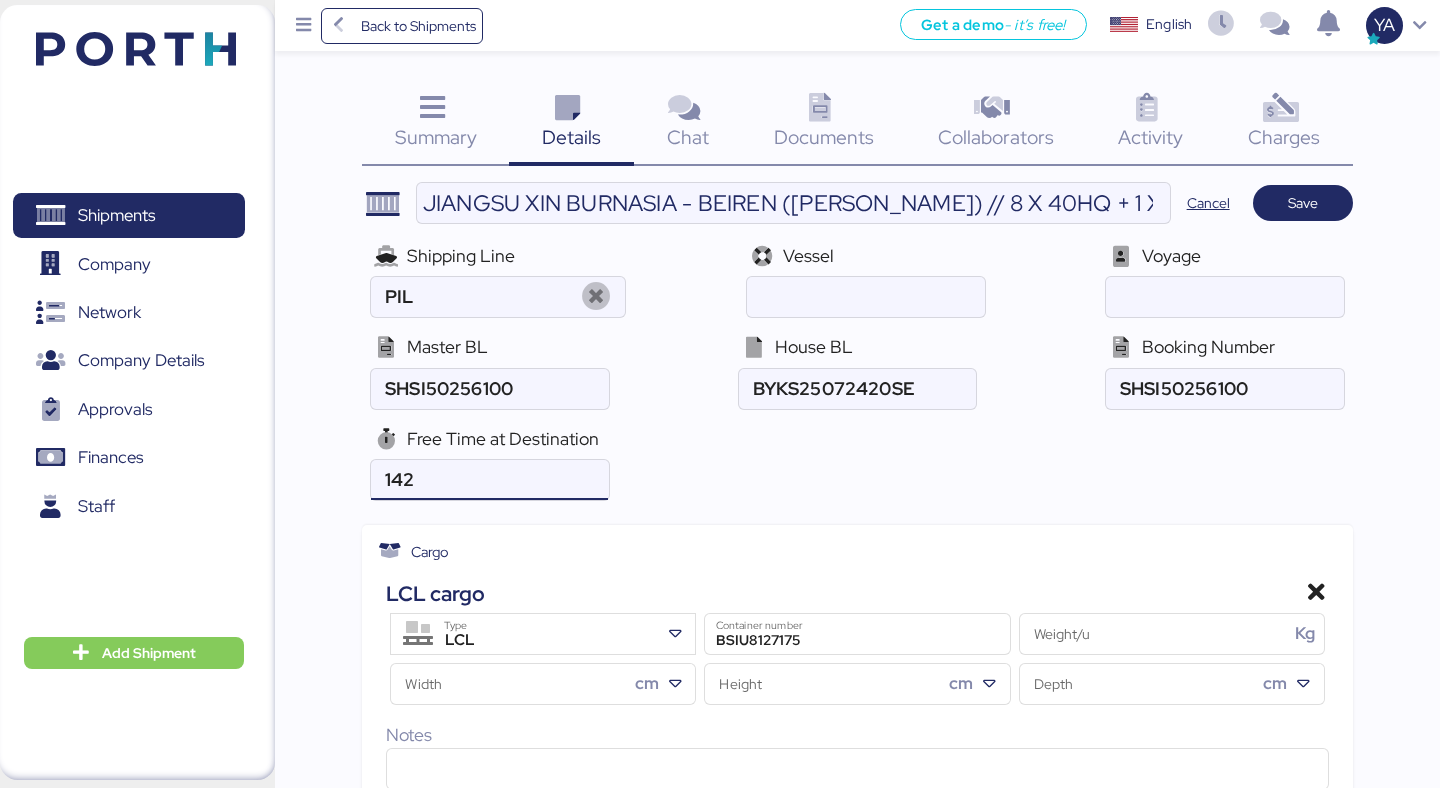 type on "14" 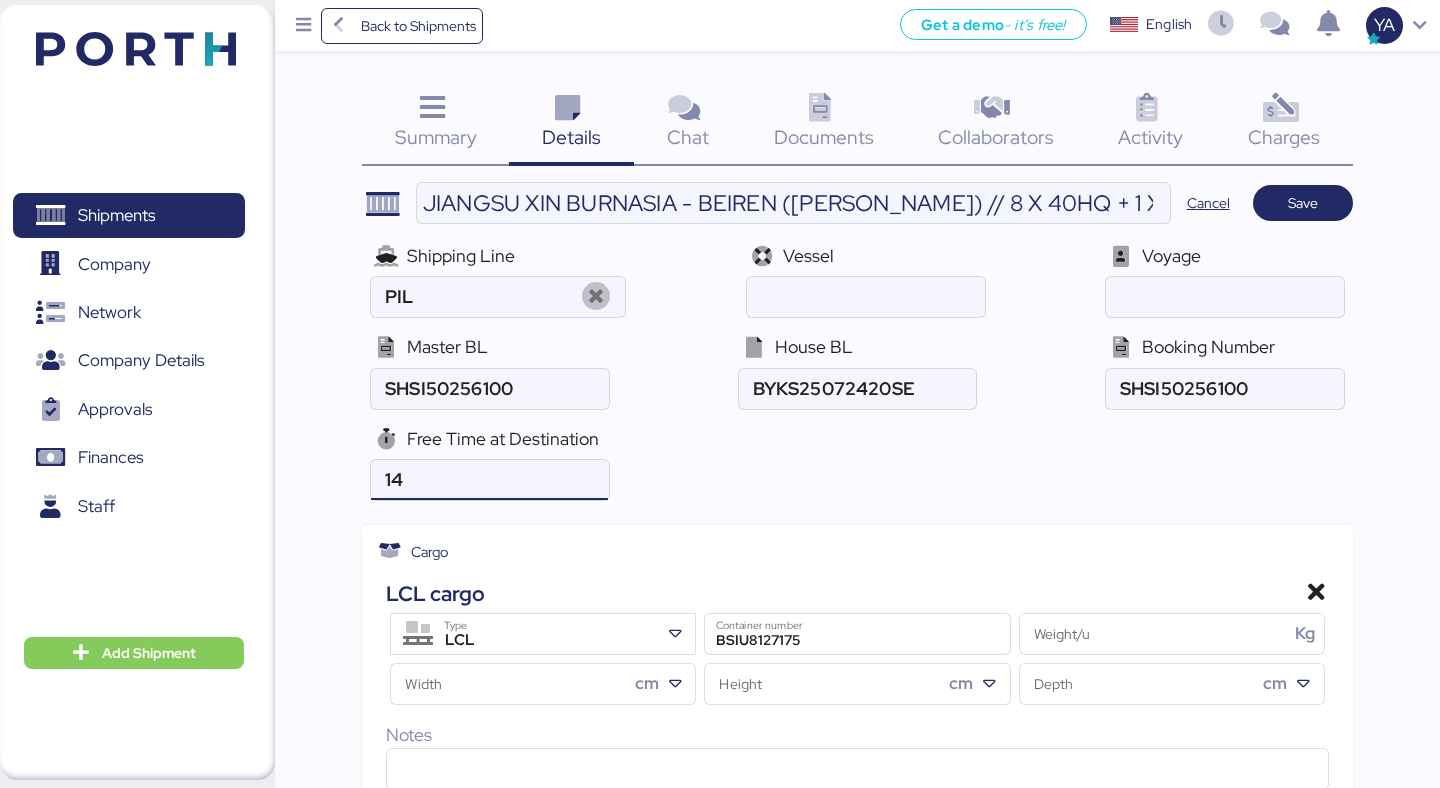 type 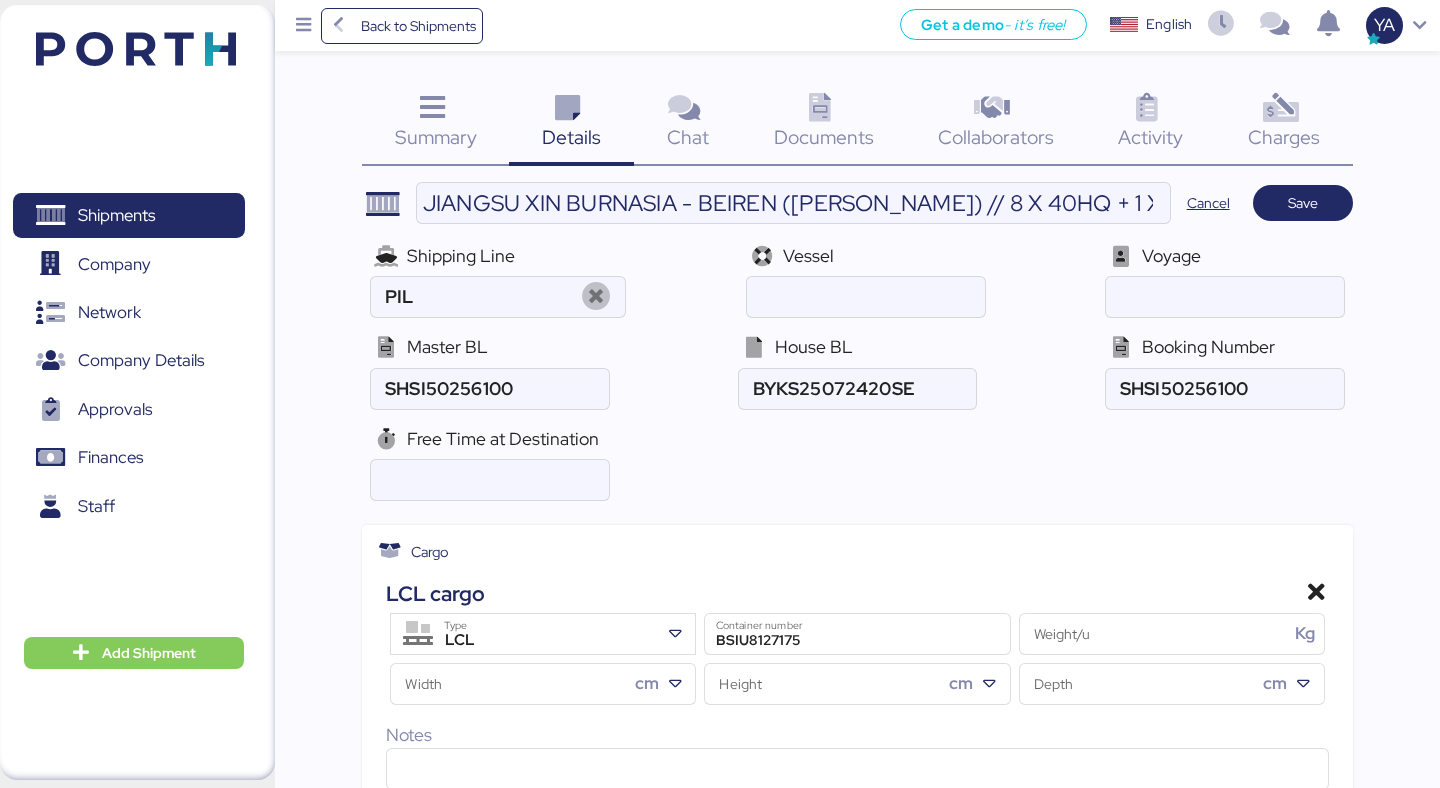 click on "JIANGSU XIN BURNASIA - BEIREN ([PERSON_NAME]) // 8 X 40HQ + 1 X 40FR // [GEOGRAPHIC_DATA] - MANZANILLO // MBL: SHSI50256100 - HBL: BYKS25072420SE Cancel Save   Shipping Line PIL     Vessel   Voyage   Master BL   House BL   Booking Number   Free Time at Destination   Cargo LCL cargo     LCL Type   BSIU8127175 Container number Weight/u Kg Width cm   Height cm   Depth cm   Notes Add cargo Cargo Details   Edit Columns   Length   Width   Height   Weight   Qty   Cost   Total           USD($) 0.00   (empty)     Add detail Custom Groups   Add Group   [PERSON_NAME] Generales   Concept Access Settings ⚙️ Liberado   Comment   All Collaborators - View   ⚙️ Carta [PERSON_NAME]   Comment   Only my company   ⚙️ Notificación de Arribo   Comment   All Collaborators - View   💼 Free Hand   Comment   Only my company   💼 Coloader   Comment     Only my company   ⚙️ CAAT   Comment   Only my company   🏦 Confirmación Pago a Proveedores   Comment" at bounding box center (857, 1667) 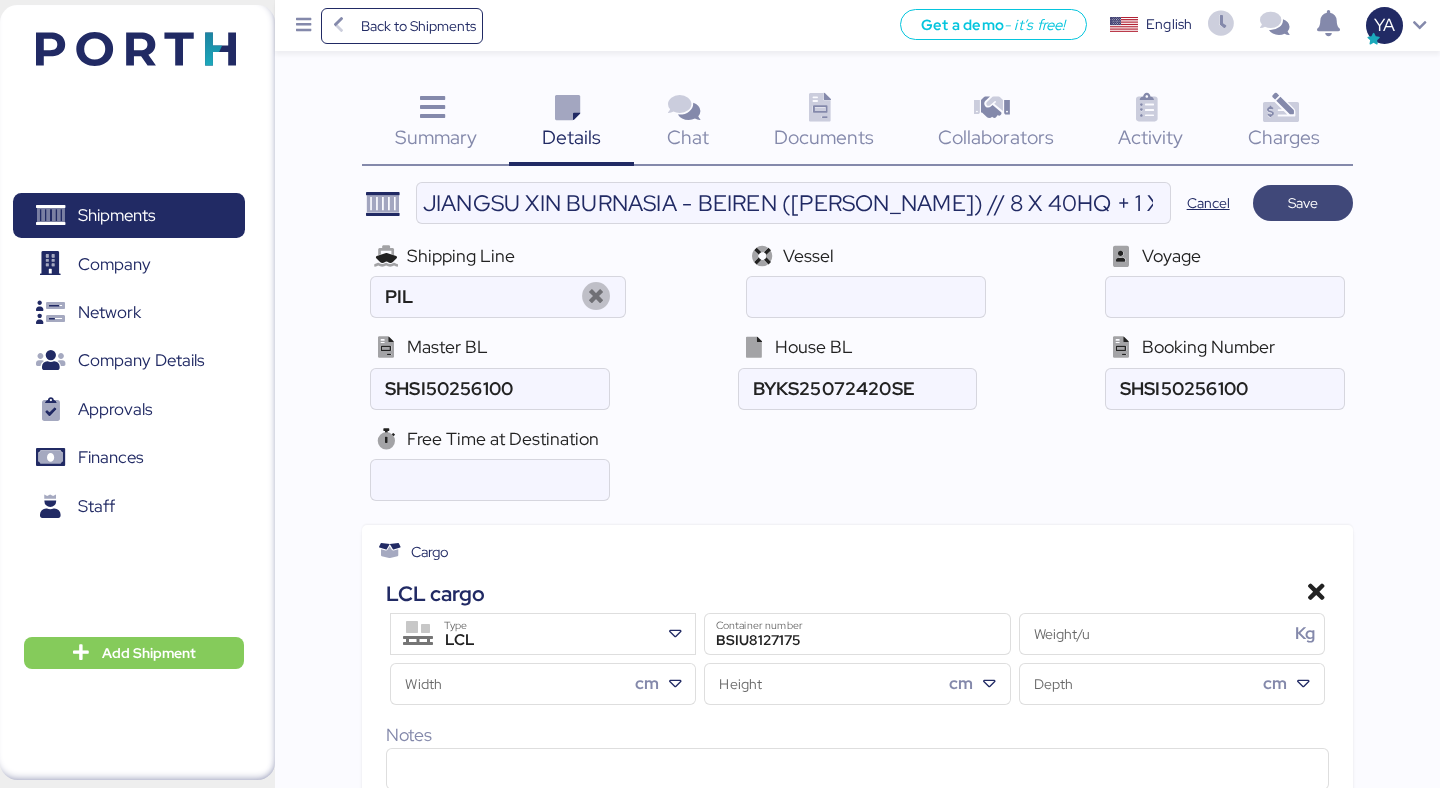 click on "Save" at bounding box center [1303, 203] 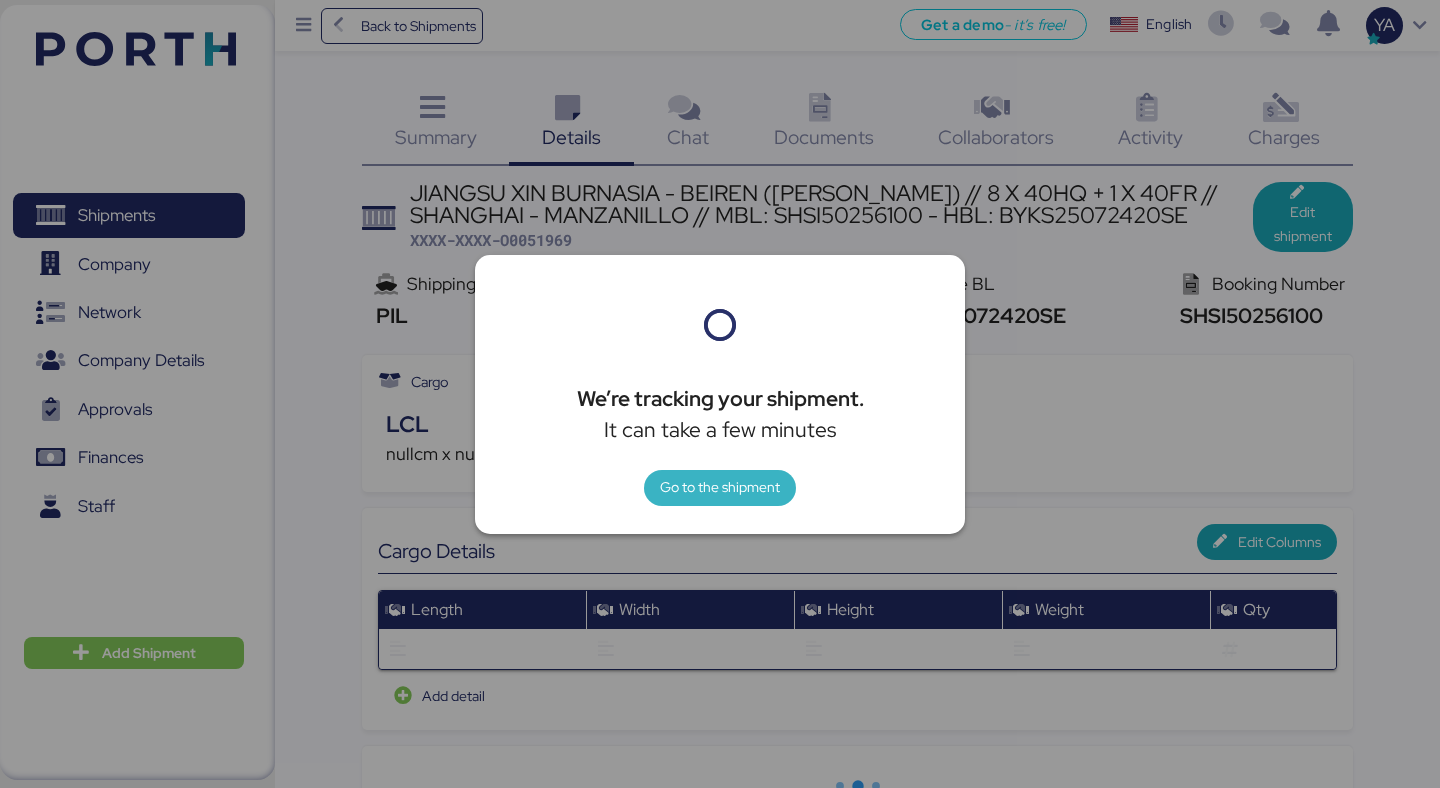 click on "Go to the shipment" at bounding box center [720, 487] 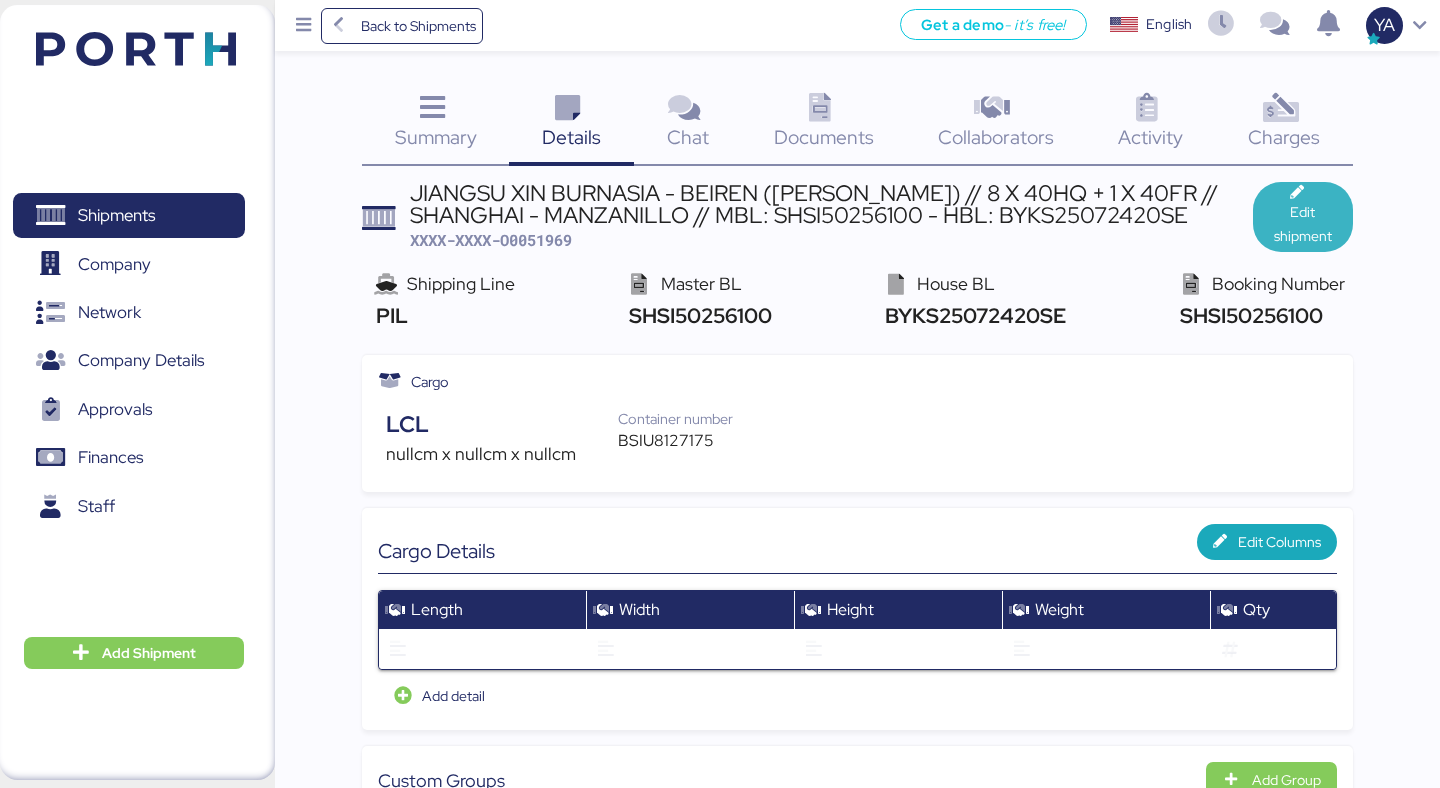 click on "Edit shipment" at bounding box center [1303, 224] 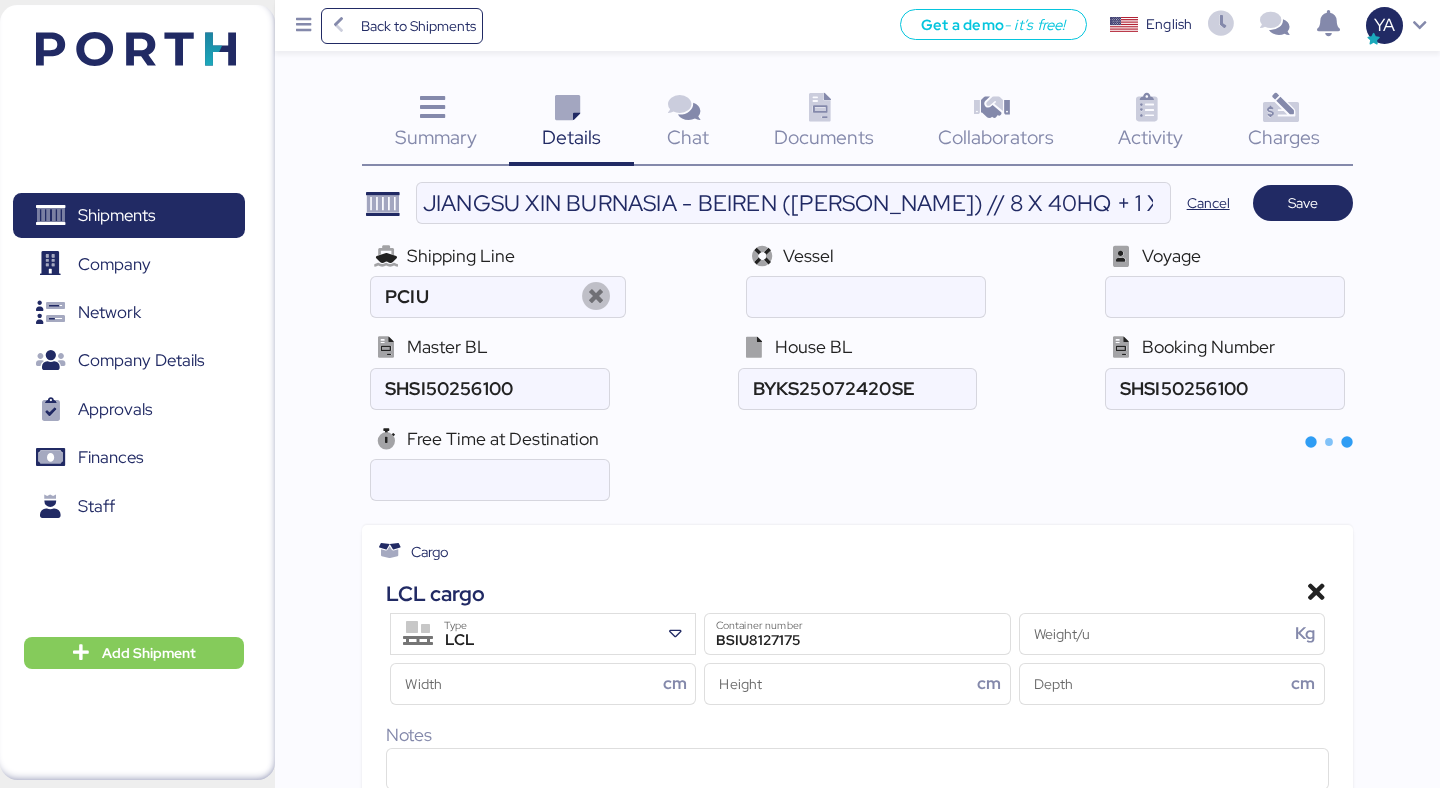 type on "PIL" 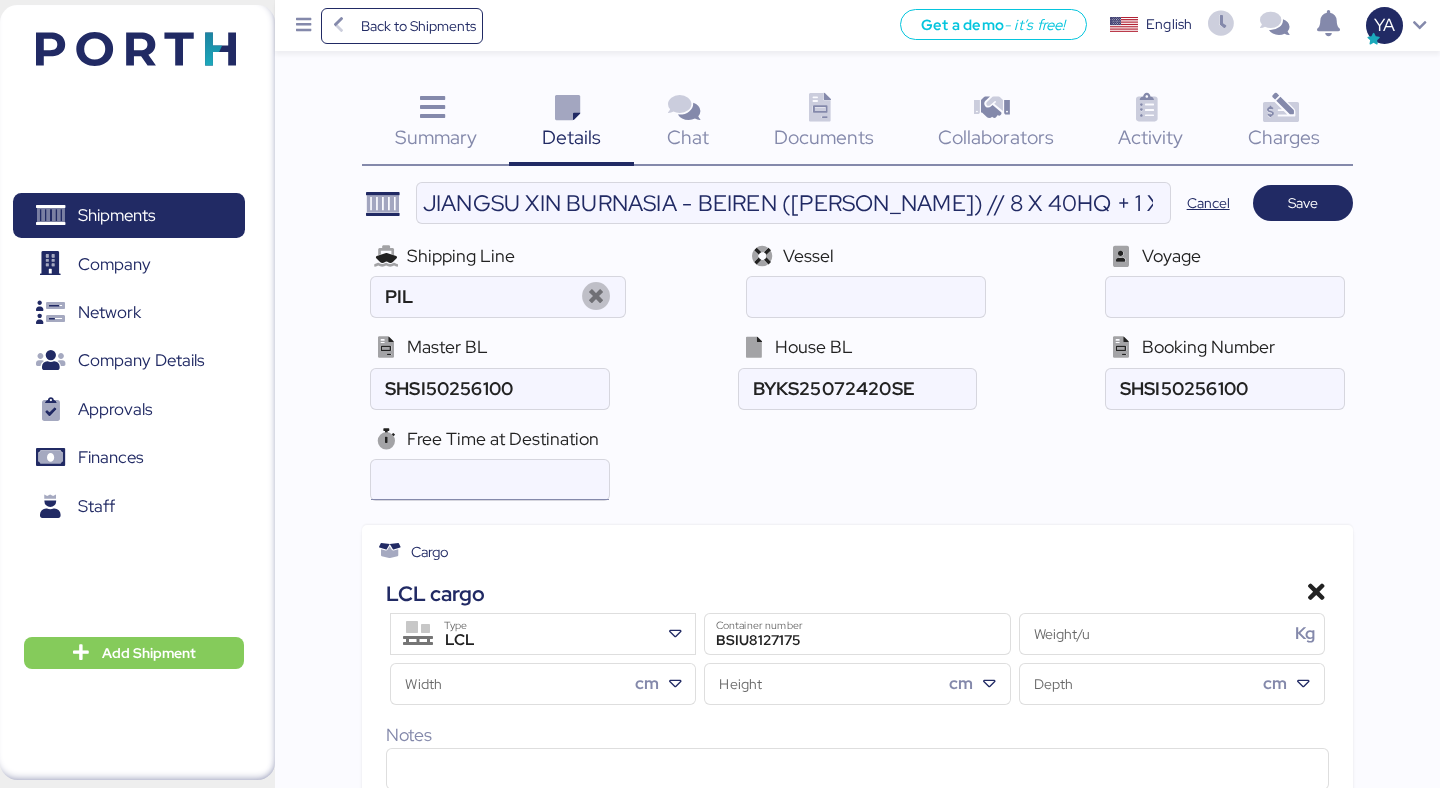 click at bounding box center [489, 480] 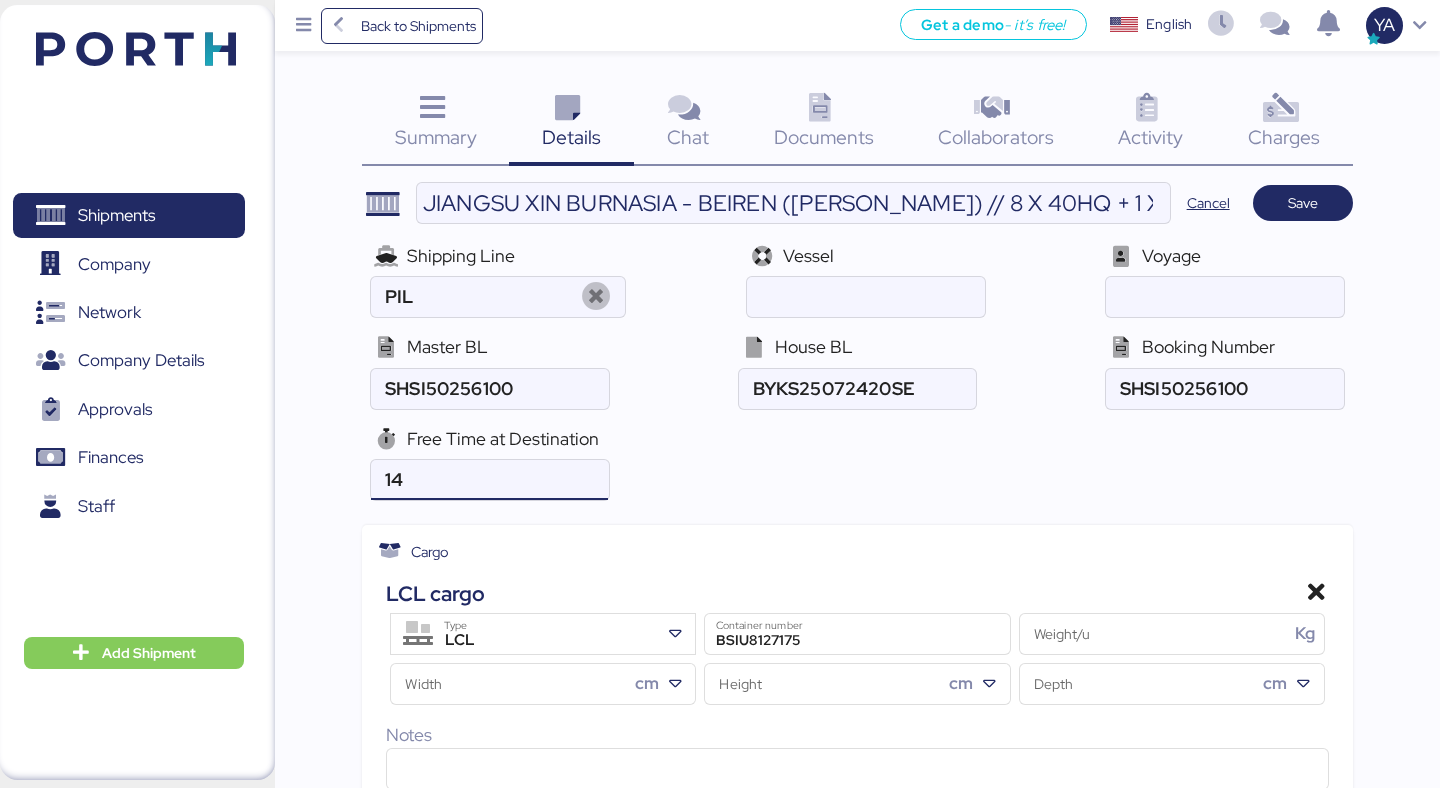 type on "14" 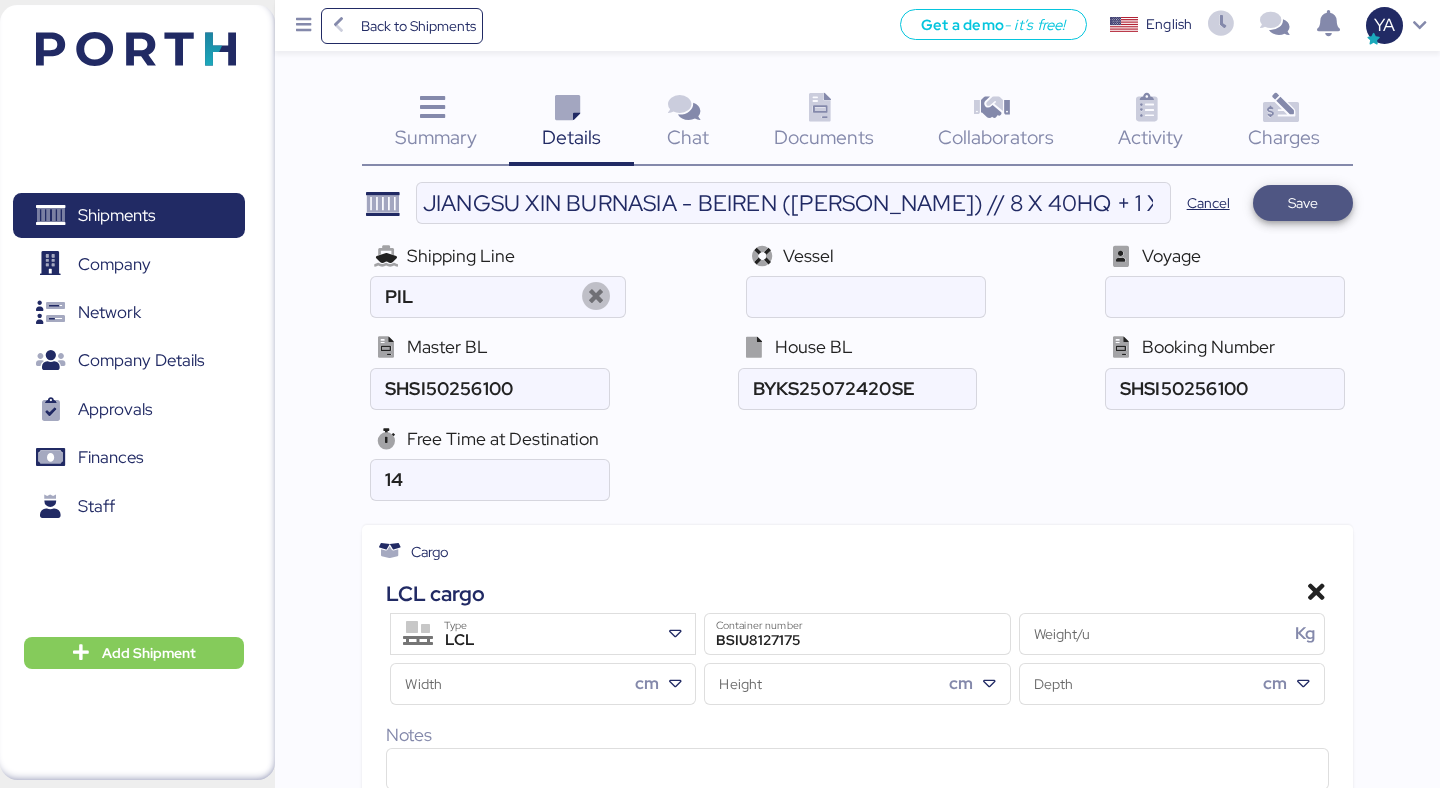 click on "Save" at bounding box center (1303, 203) 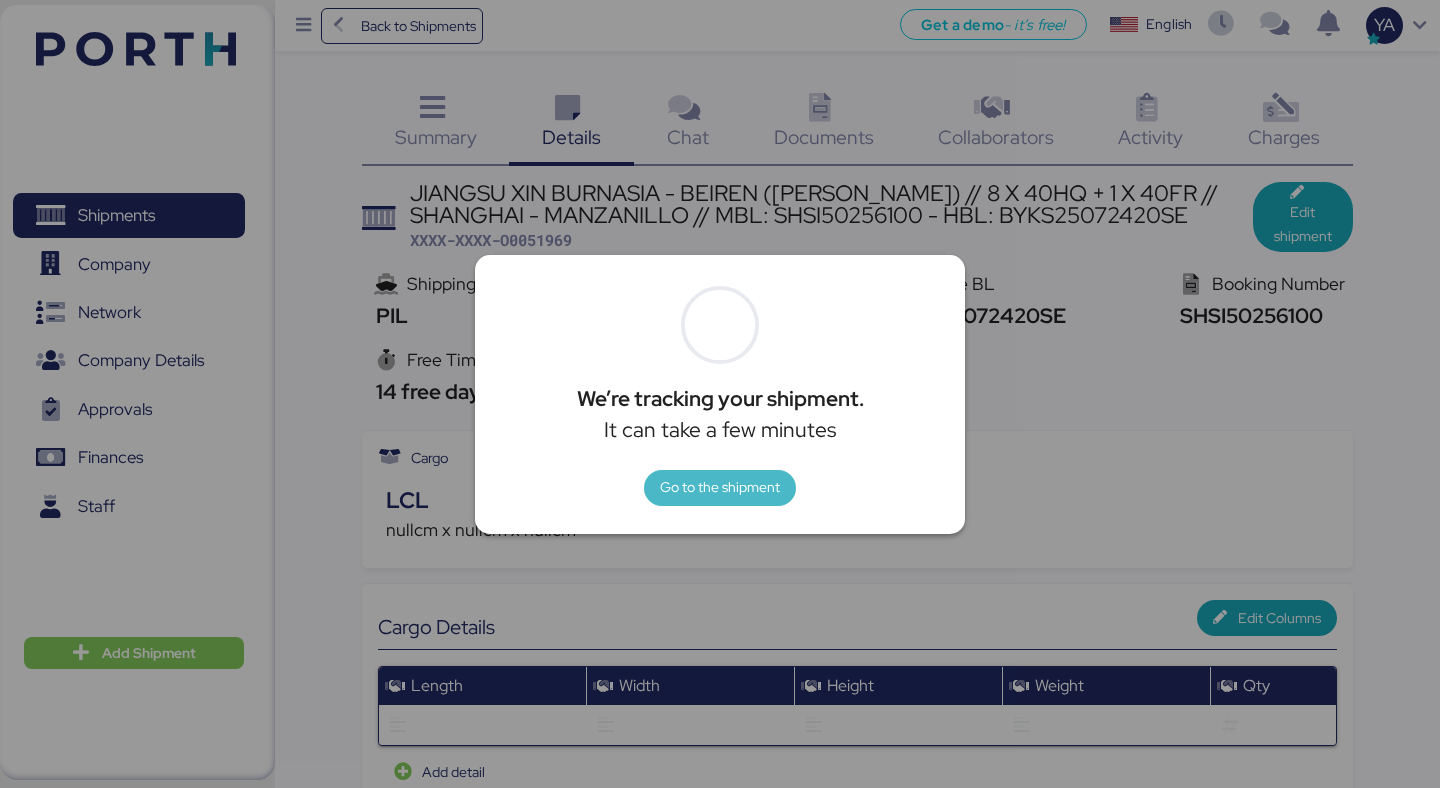 click on "Go to the shipment" at bounding box center (720, 488) 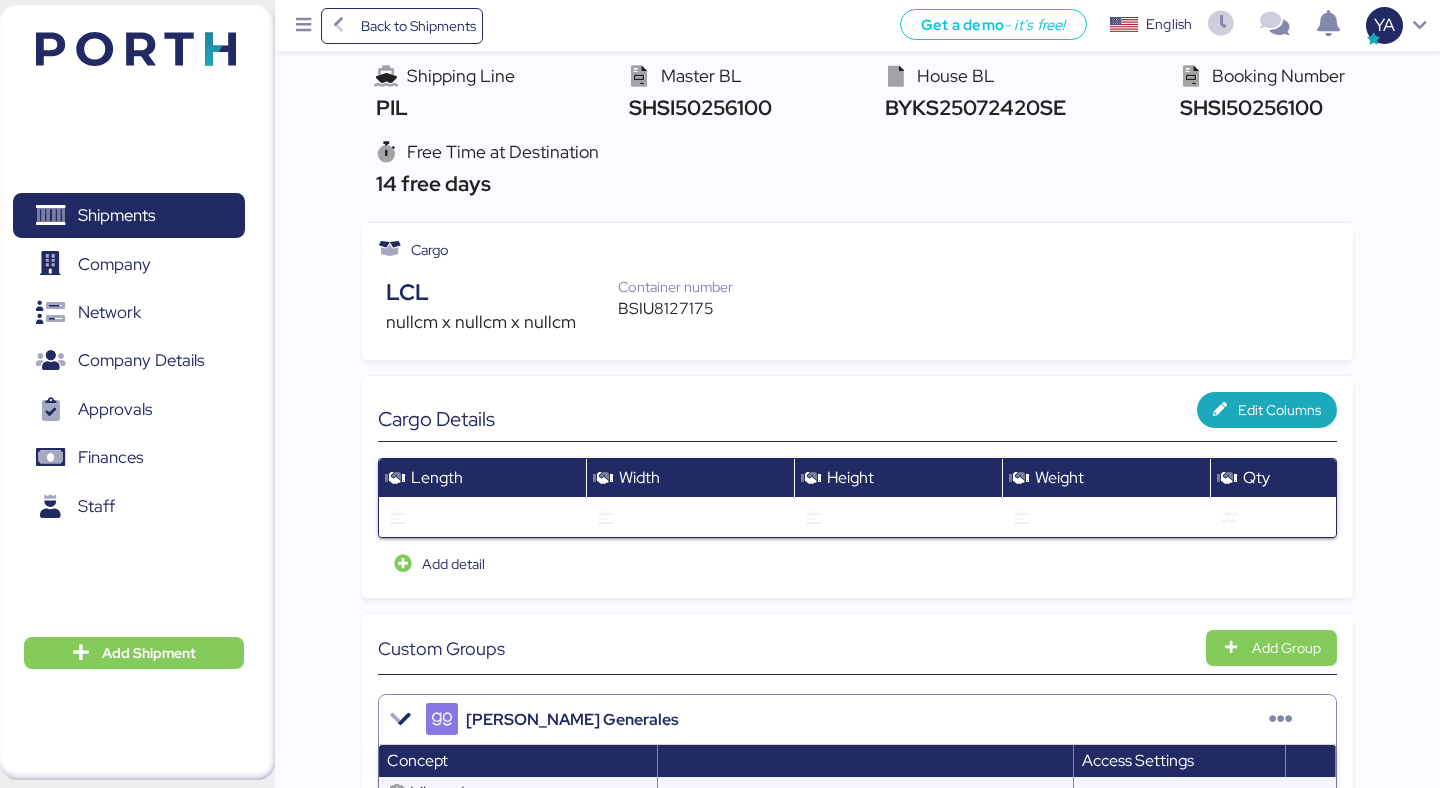 scroll, scrollTop: 0, scrollLeft: 0, axis: both 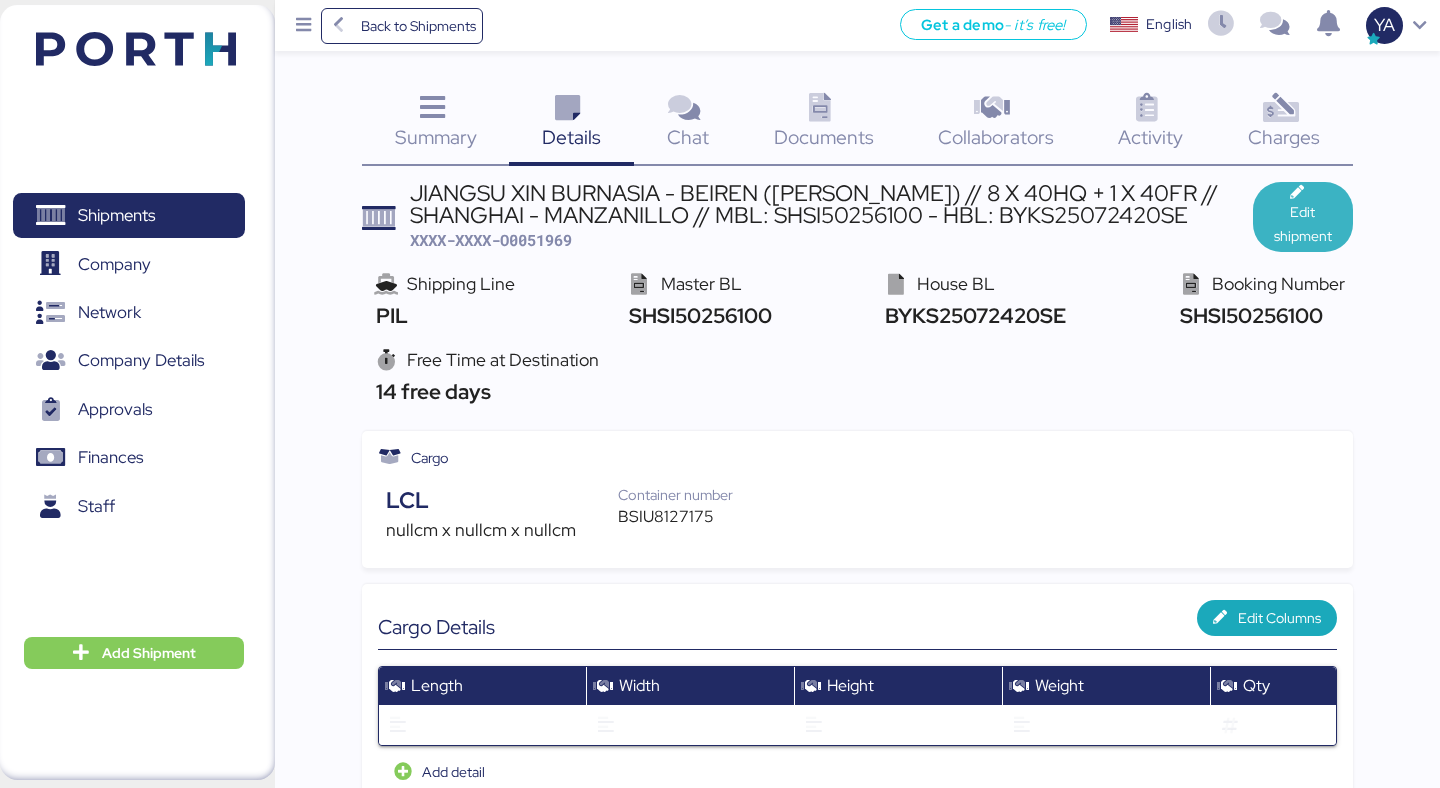 click on "Edit shipment" at bounding box center (1303, 224) 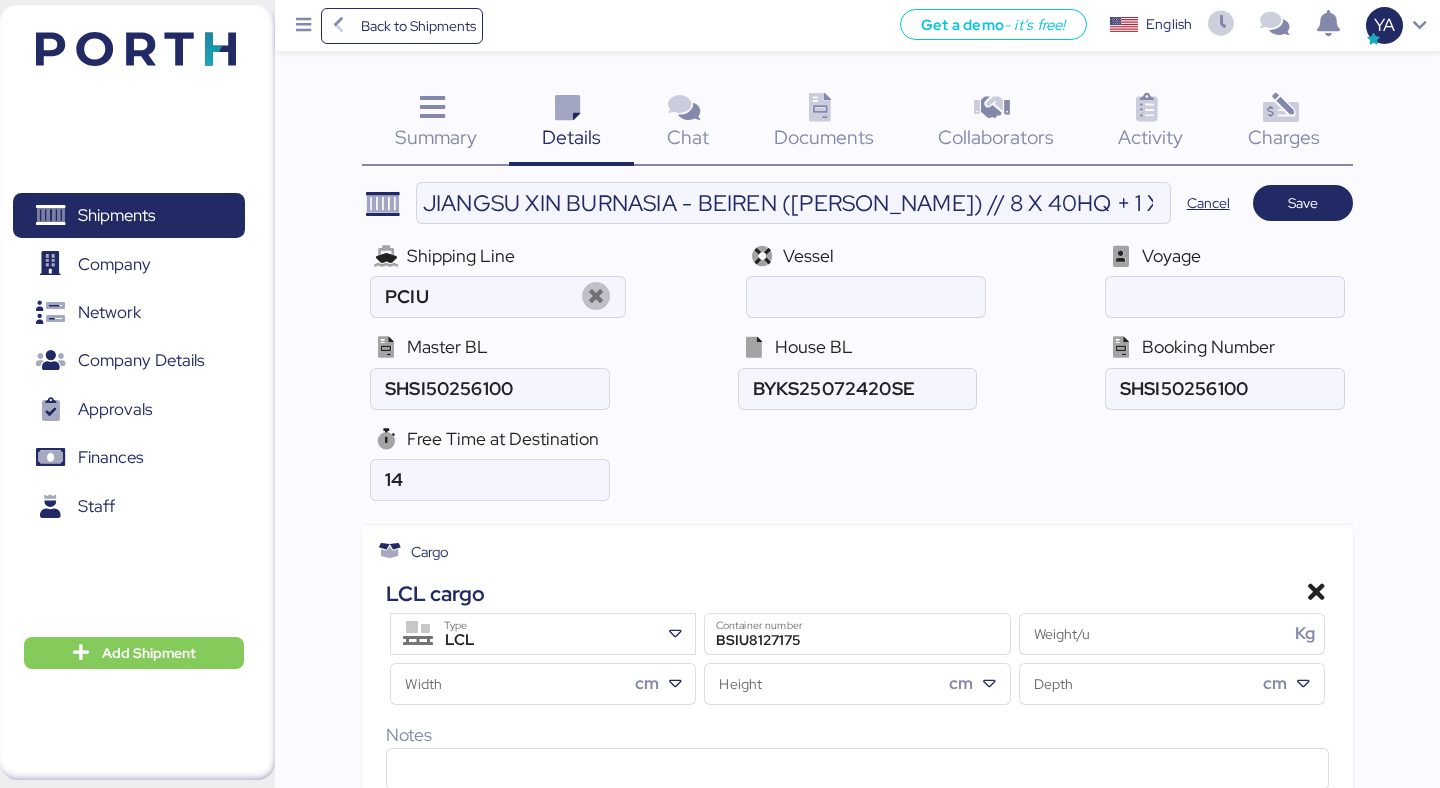 type on "PIL" 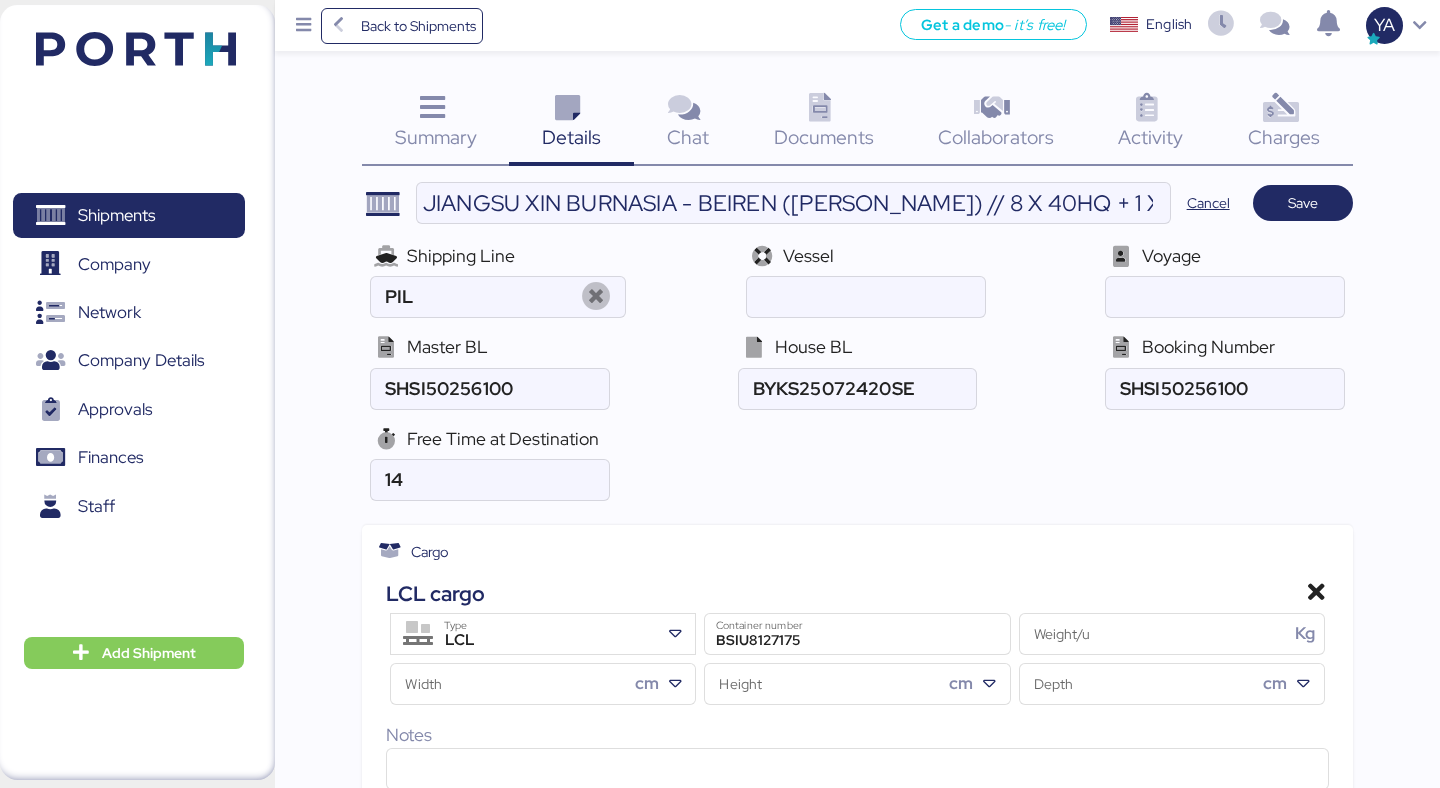 click on "Width cm" at bounding box center (543, 684) 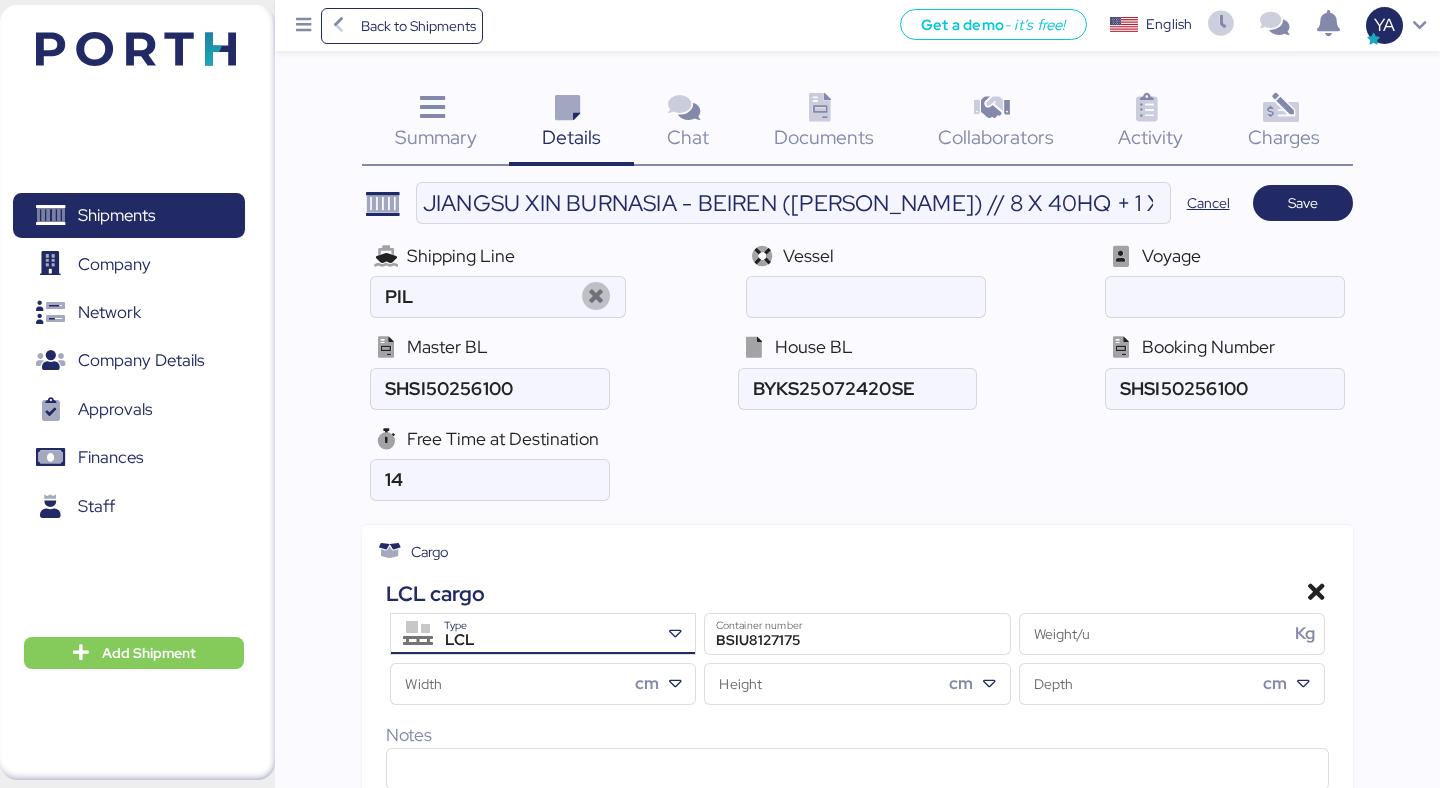 click on "LCL" at bounding box center [546, 641] 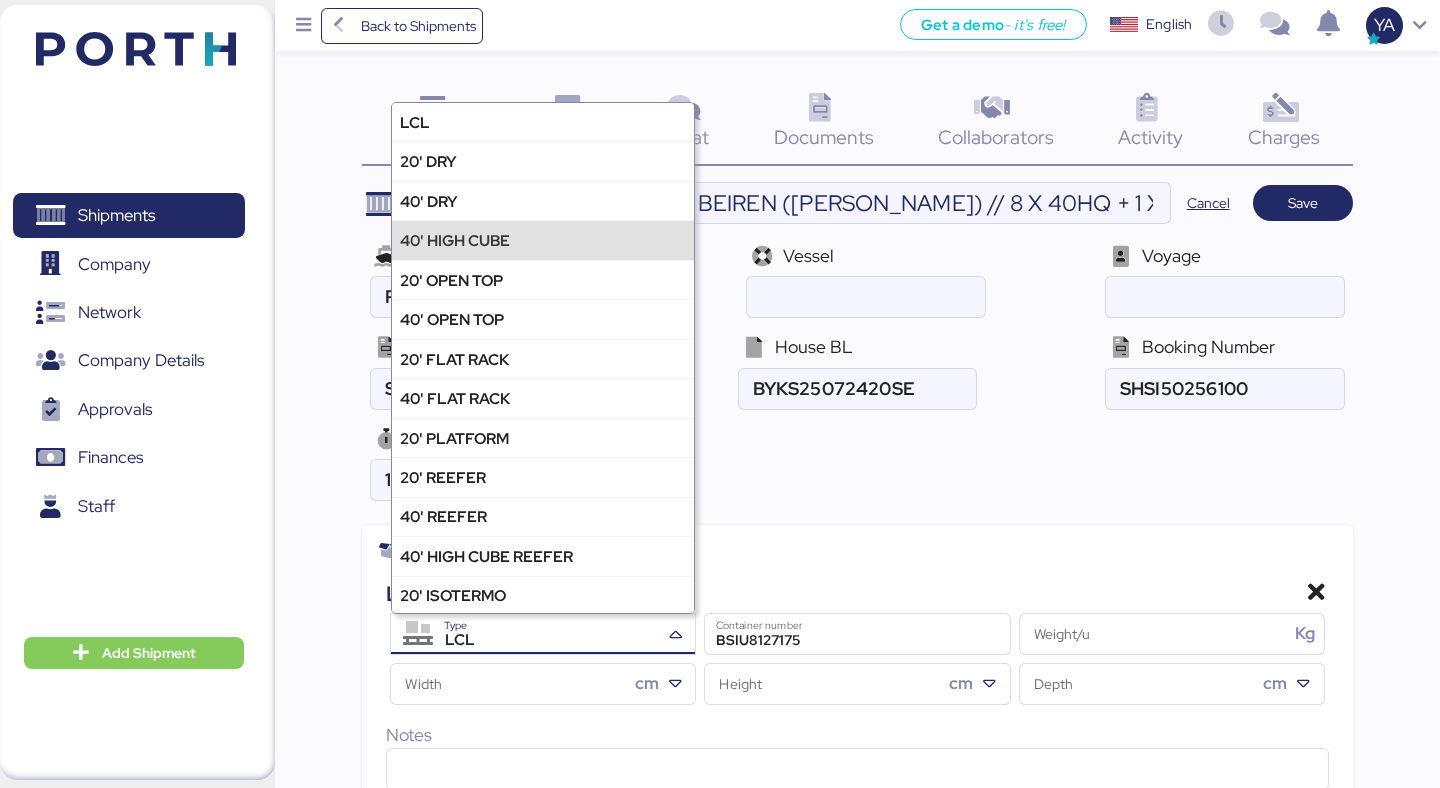 click on "40' HIGH CUBE" at bounding box center [543, 239] 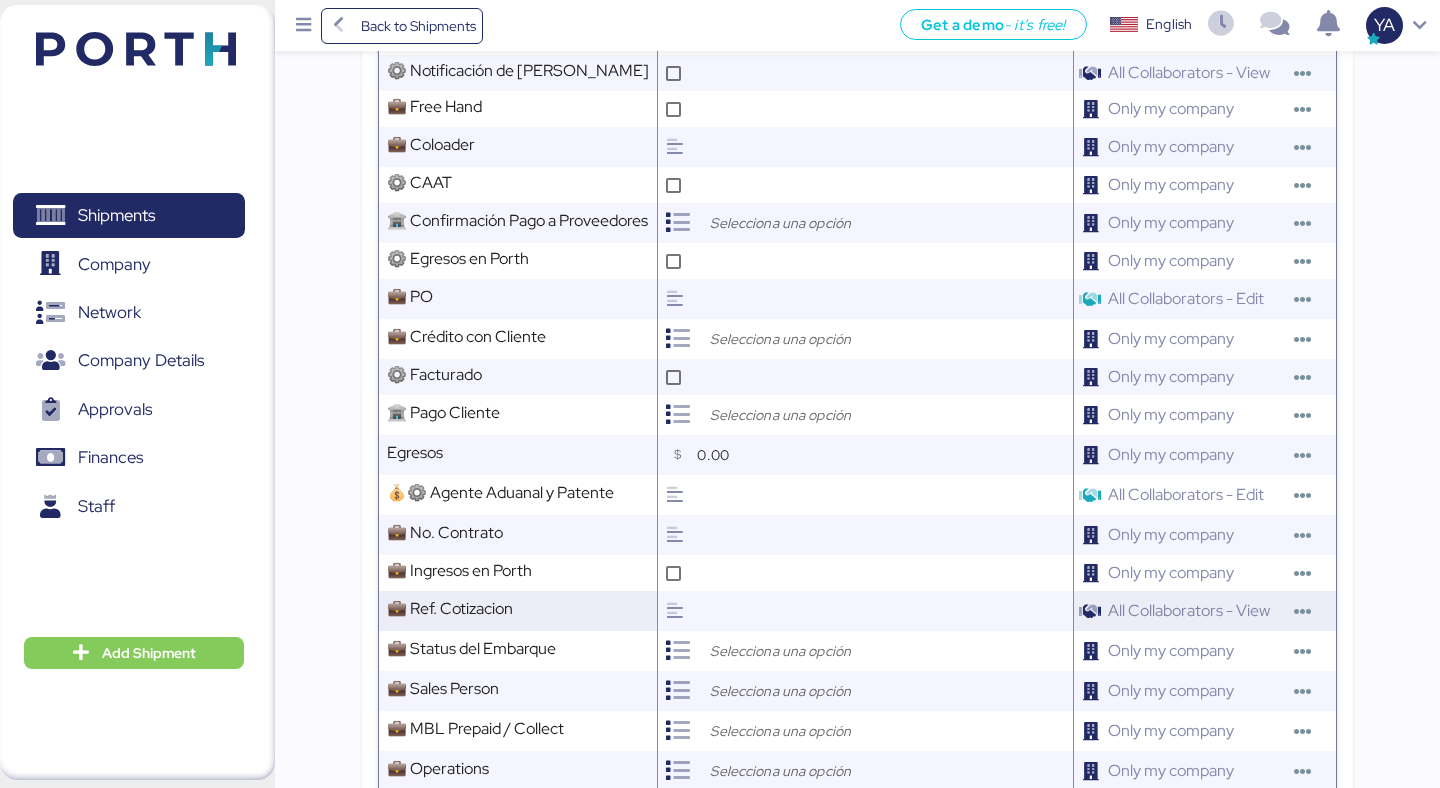 scroll, scrollTop: 1307, scrollLeft: 0, axis: vertical 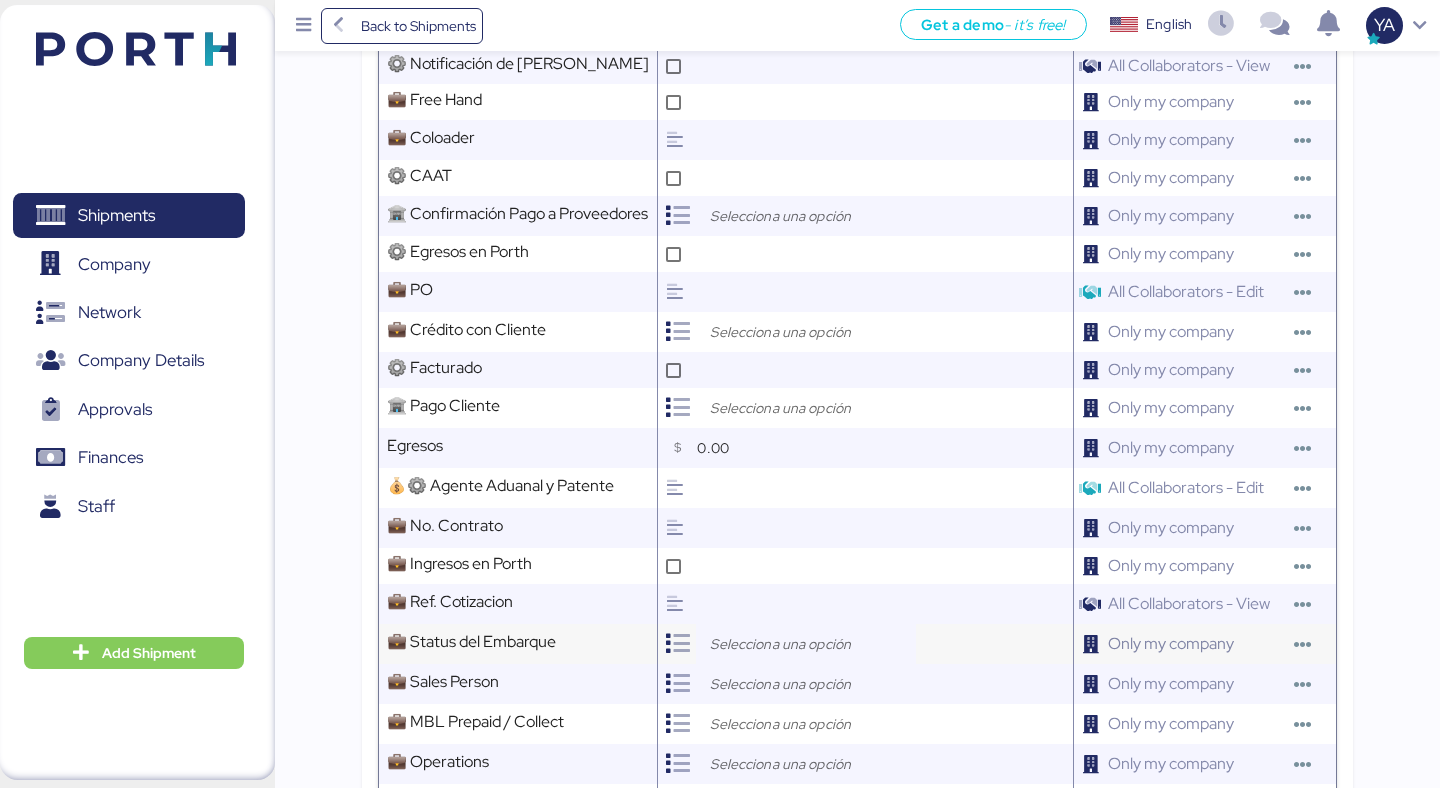 click at bounding box center [806, 644] 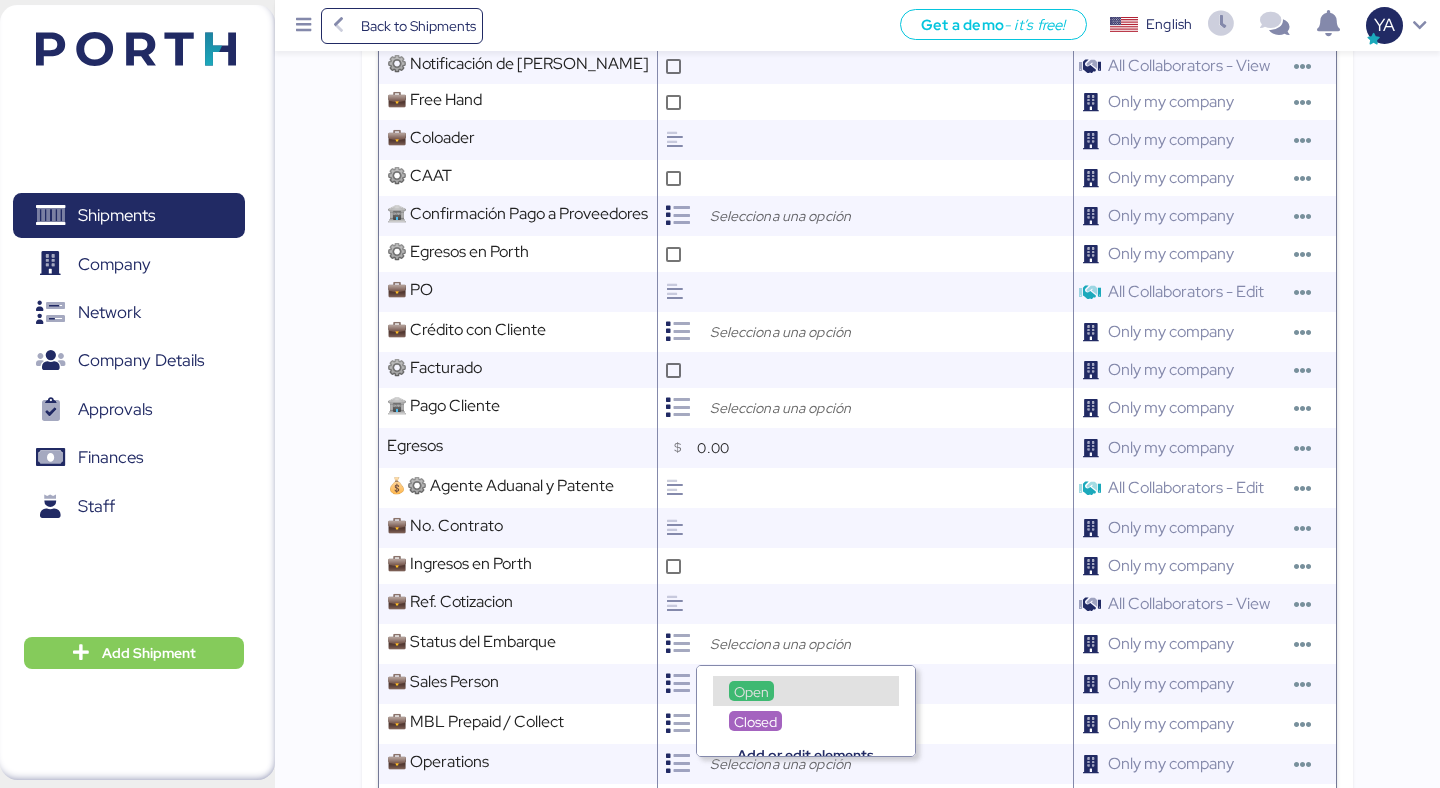 click on "Open" at bounding box center [806, 691] 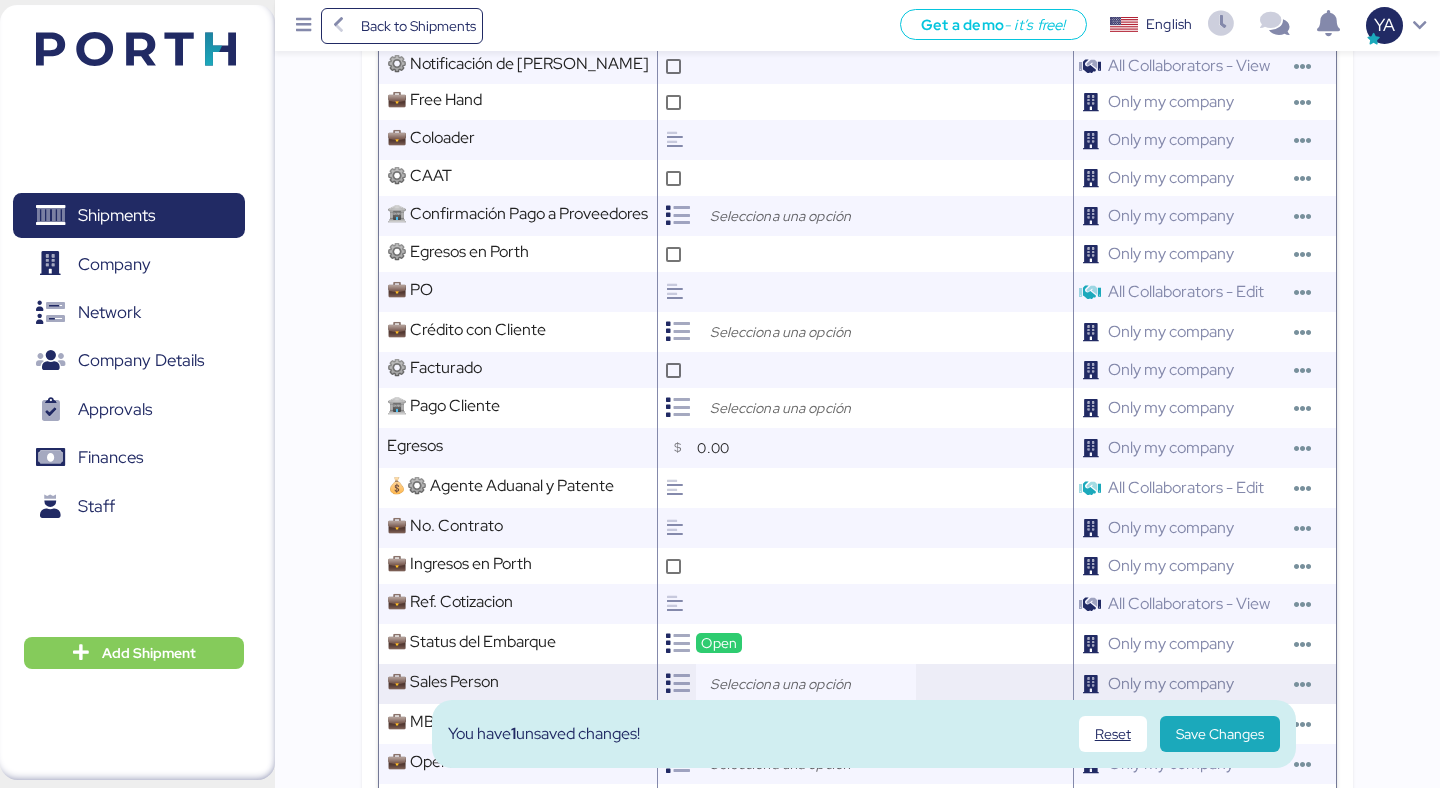 click at bounding box center [811, 684] 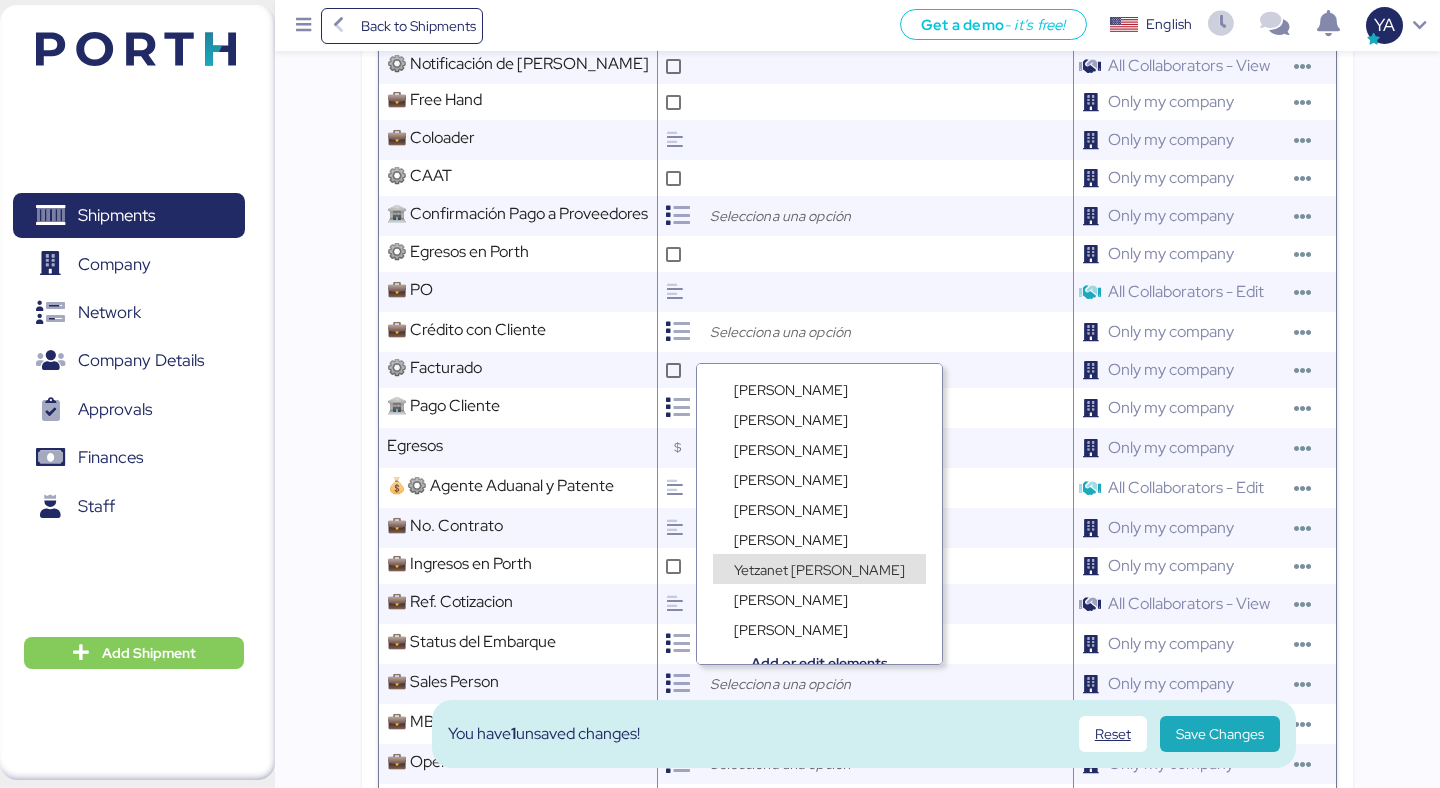 click on "[PERSON_NAME]" at bounding box center [819, 589] 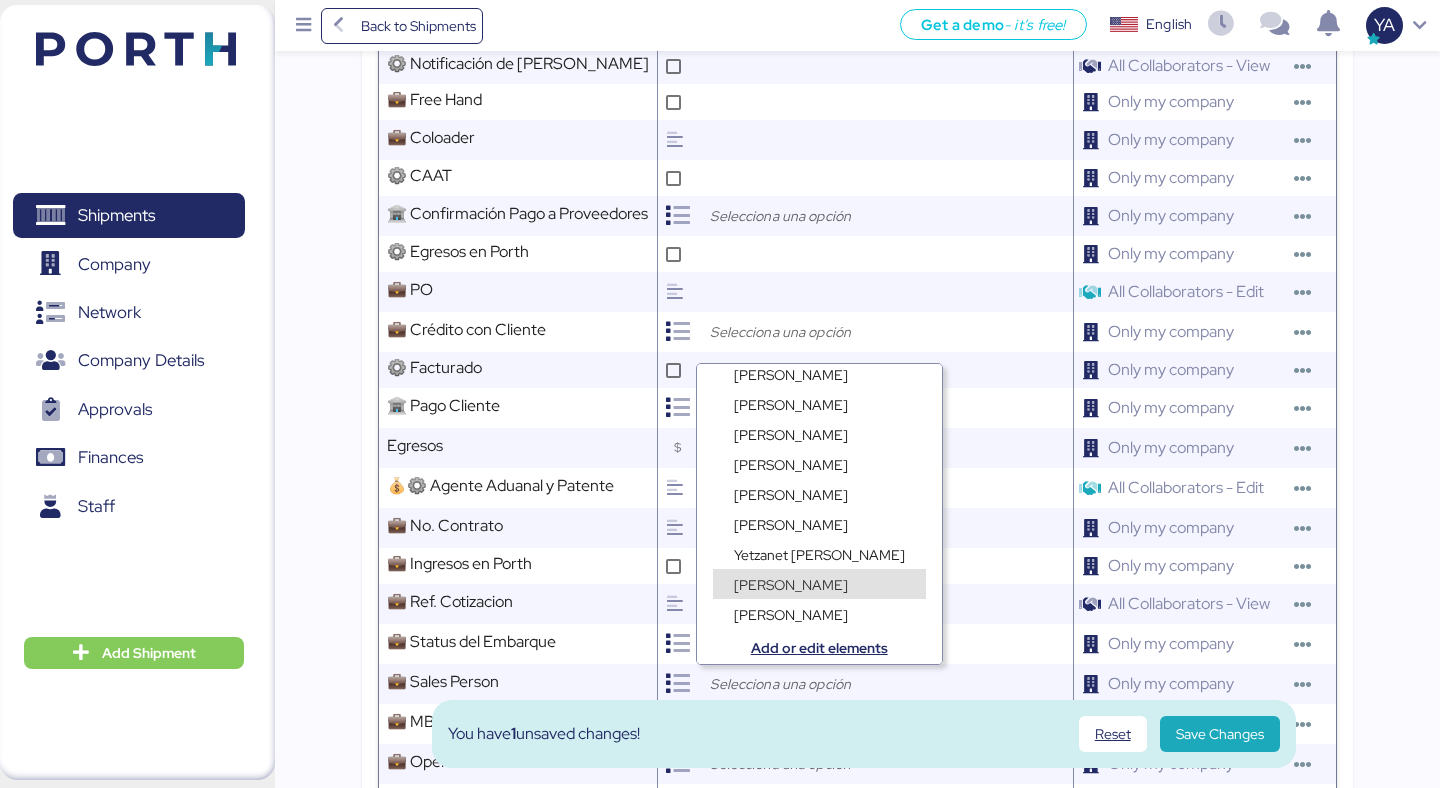 click on "[PERSON_NAME]" at bounding box center (819, 574) 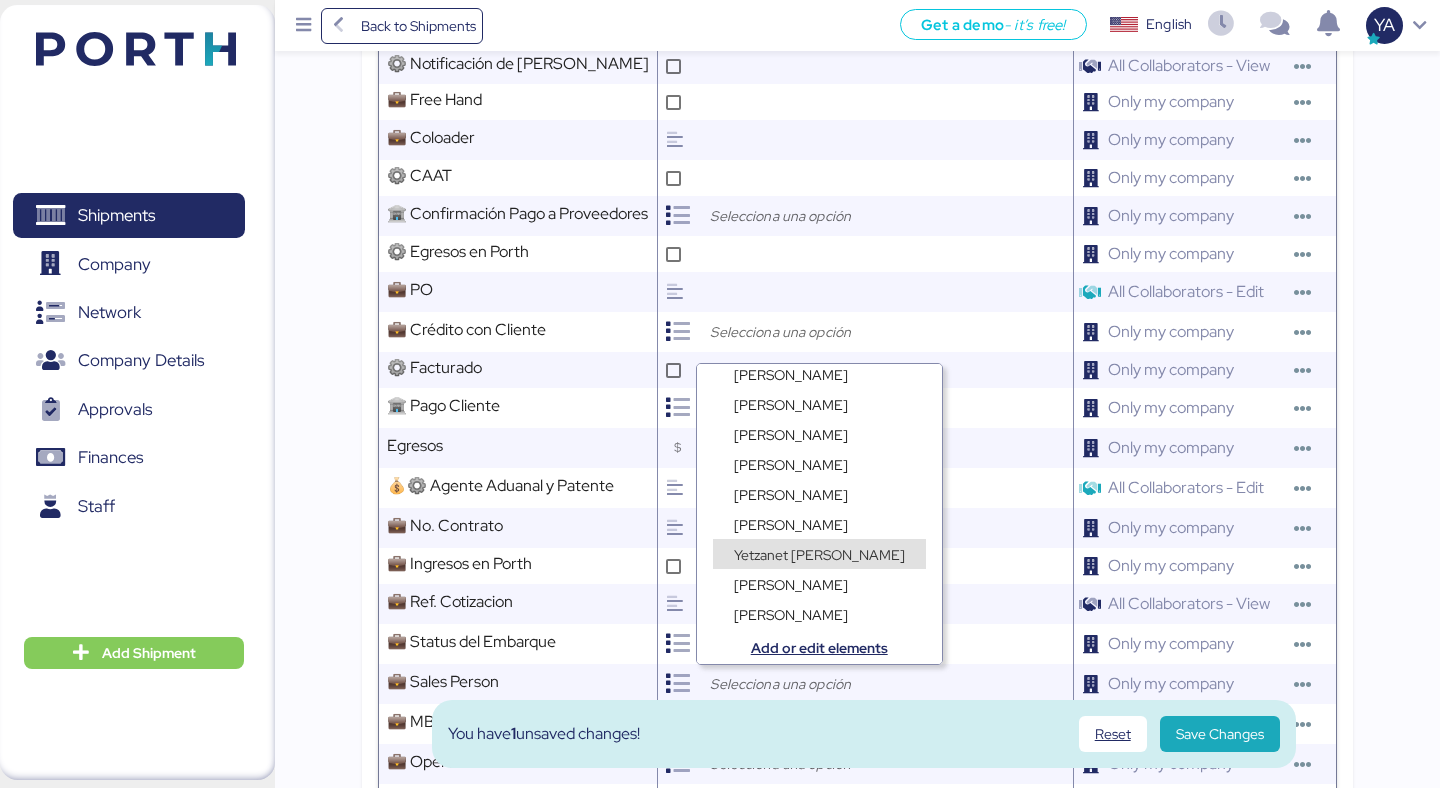 click on "Yetzanet [PERSON_NAME]" at bounding box center (819, 555) 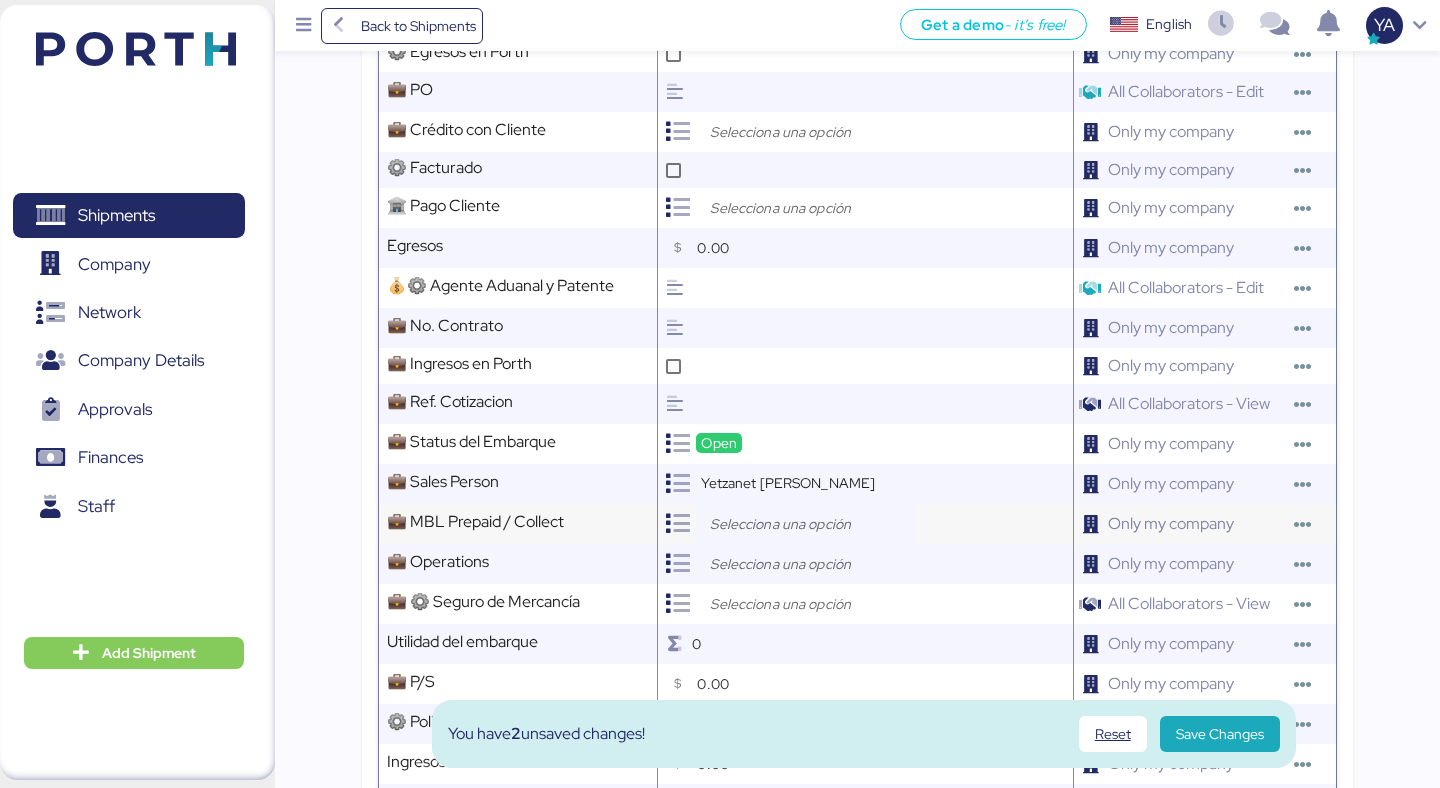 scroll, scrollTop: 1512, scrollLeft: 0, axis: vertical 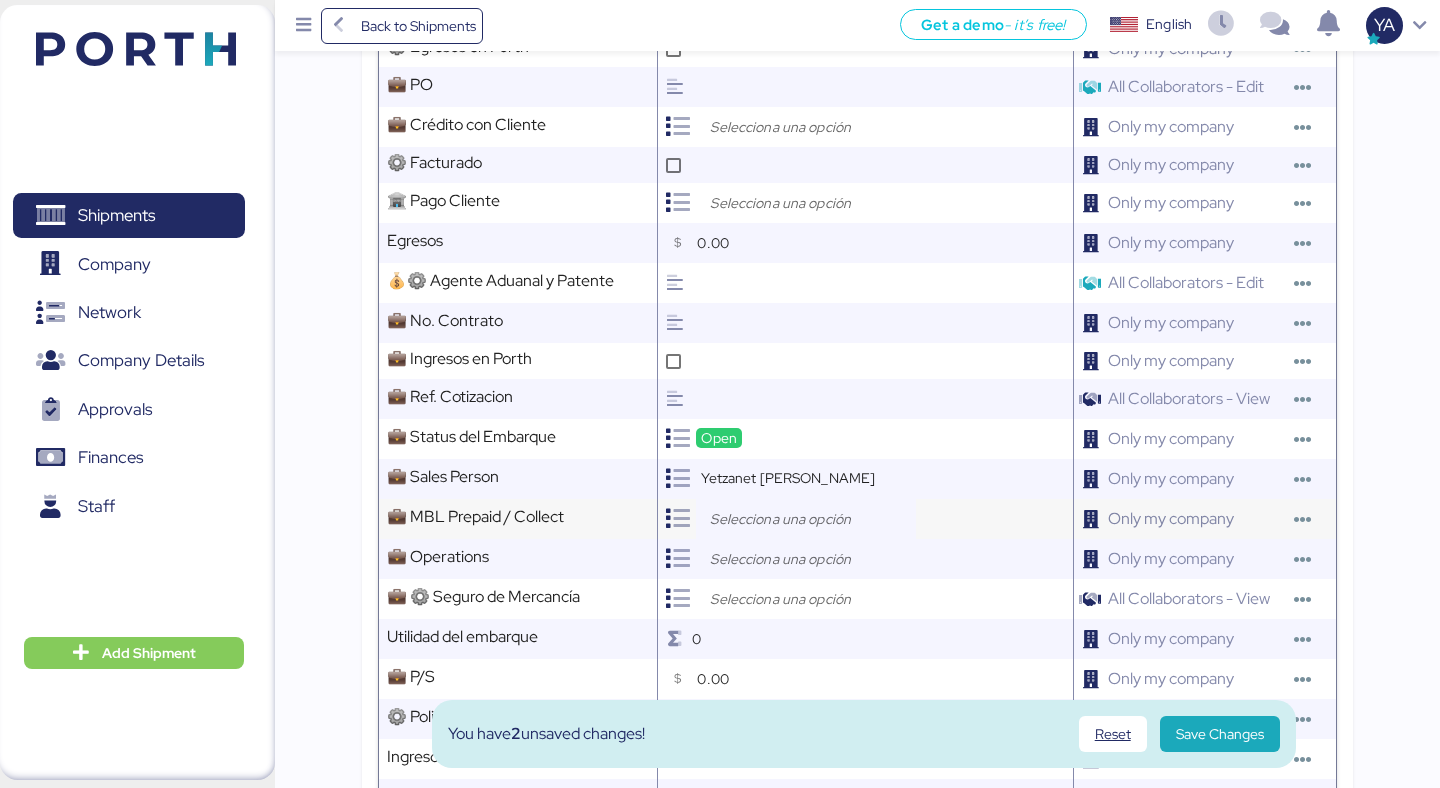 click at bounding box center [811, 519] 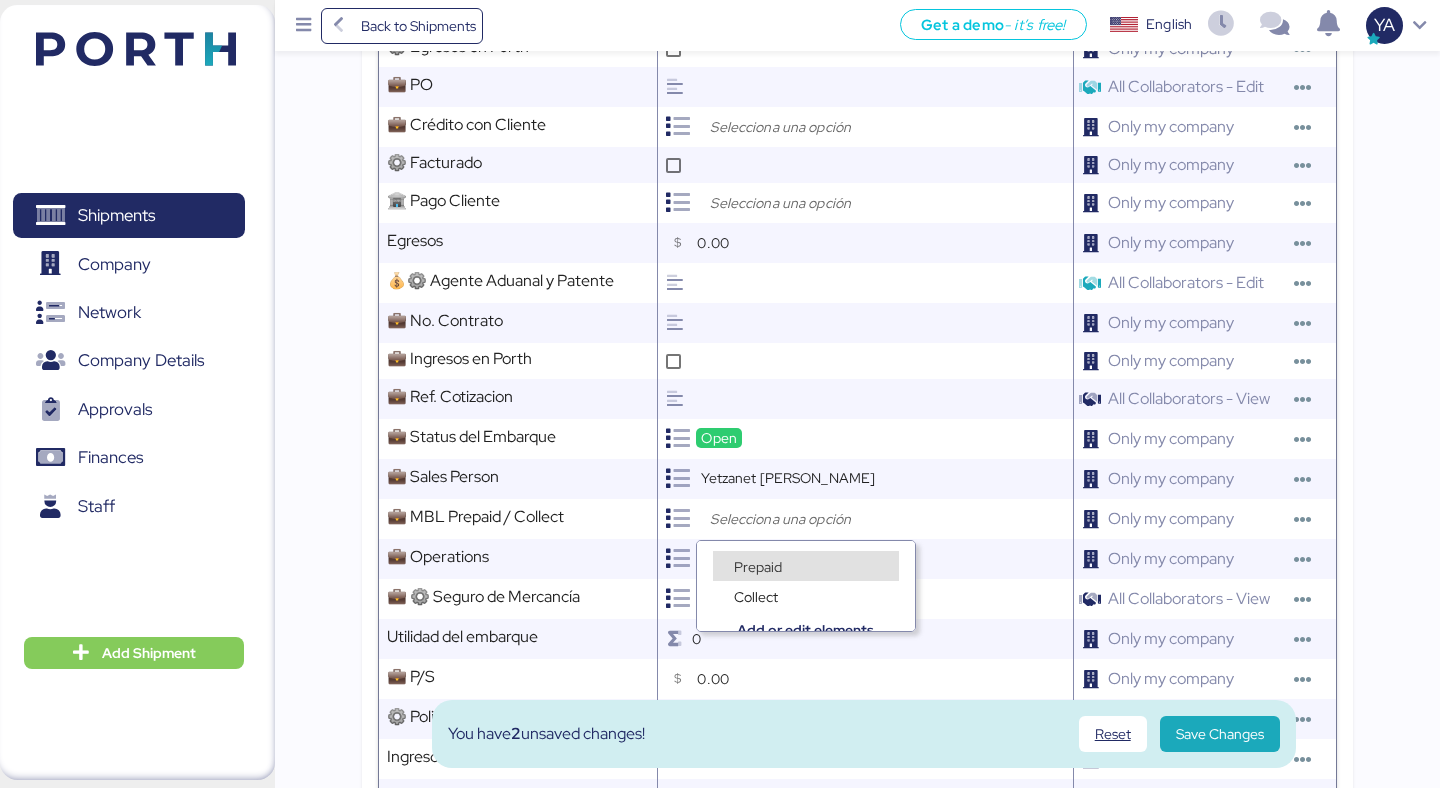click on "Collect" at bounding box center (806, 586) 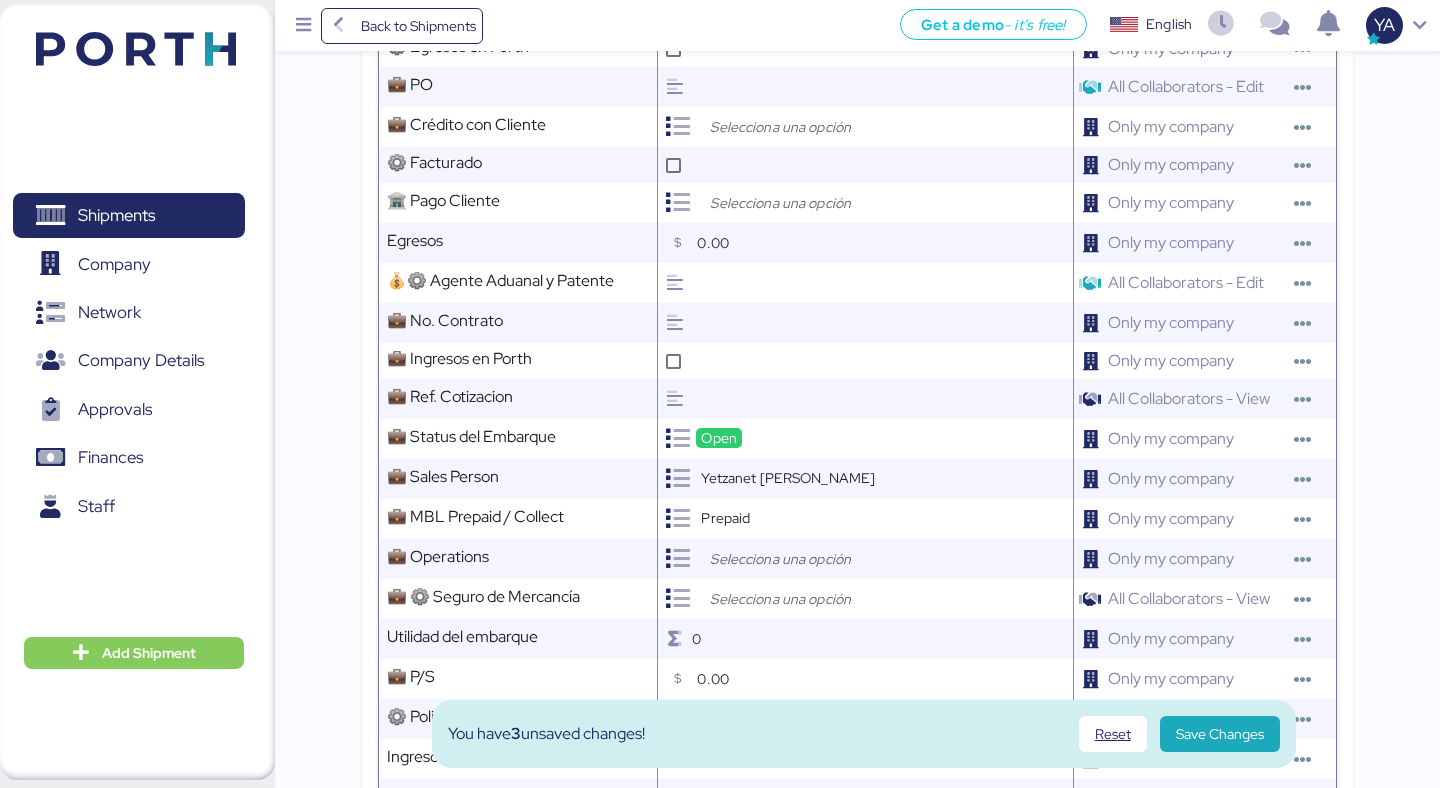 click at bounding box center (811, 559) 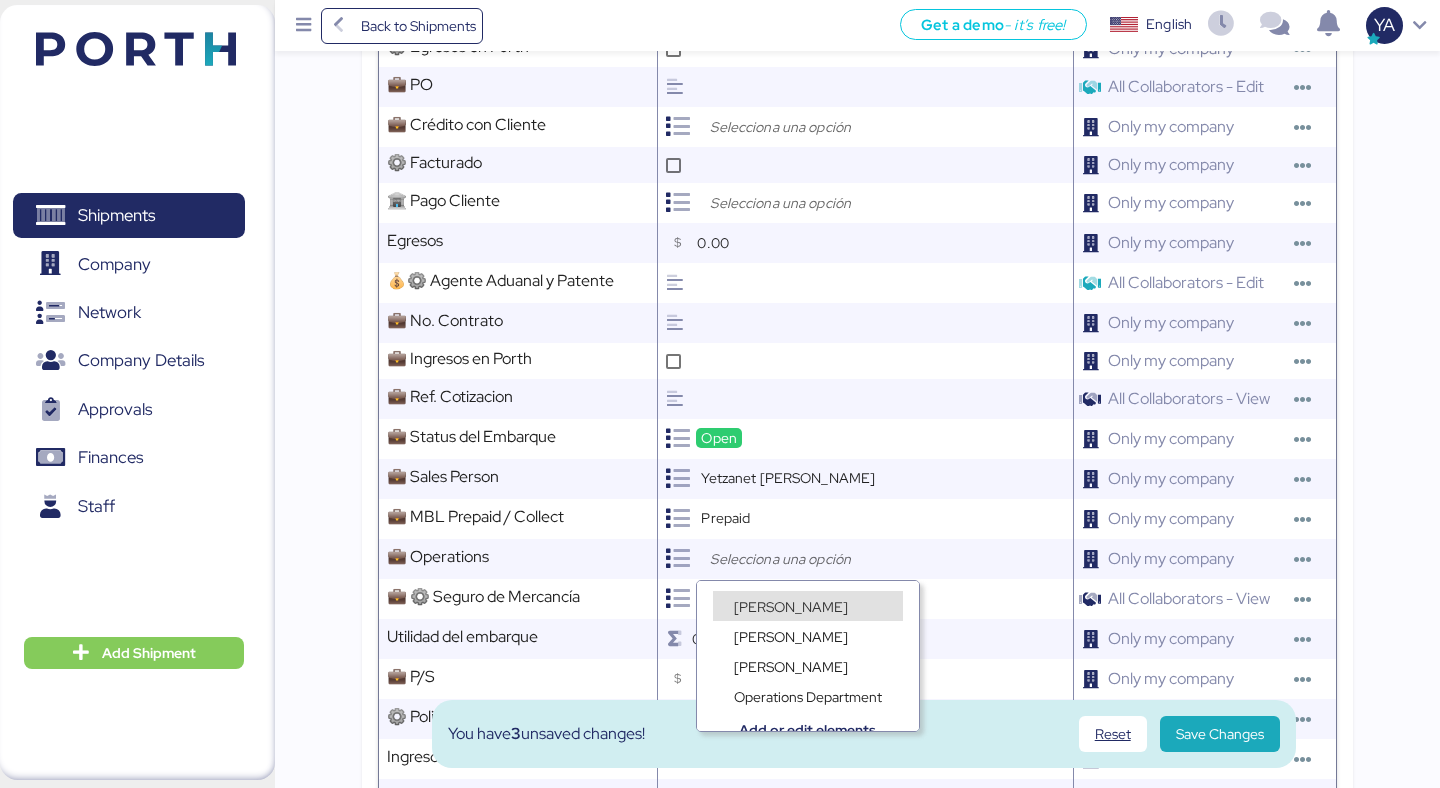 click on "[PERSON_NAME]" at bounding box center [791, 607] 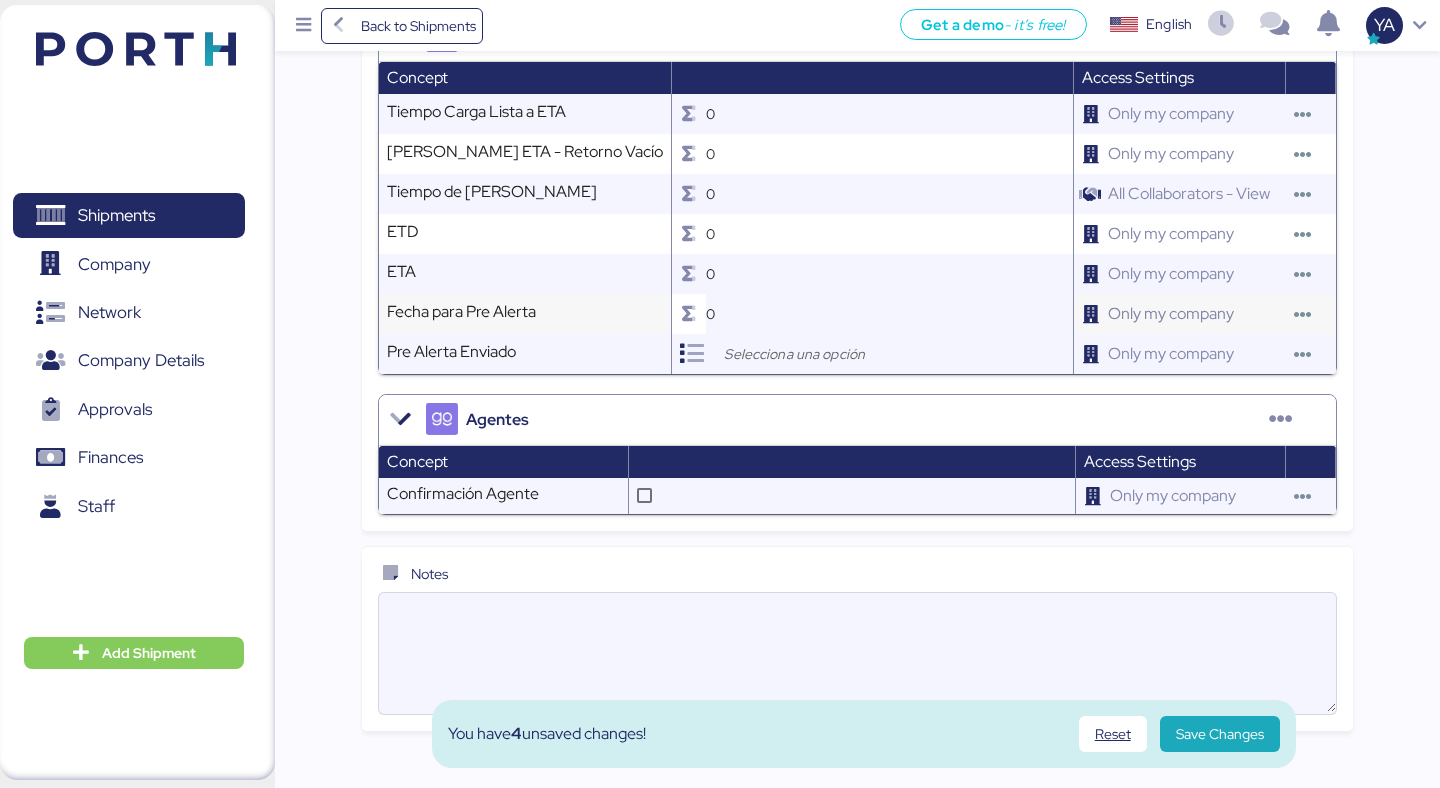 scroll, scrollTop: 2460, scrollLeft: 0, axis: vertical 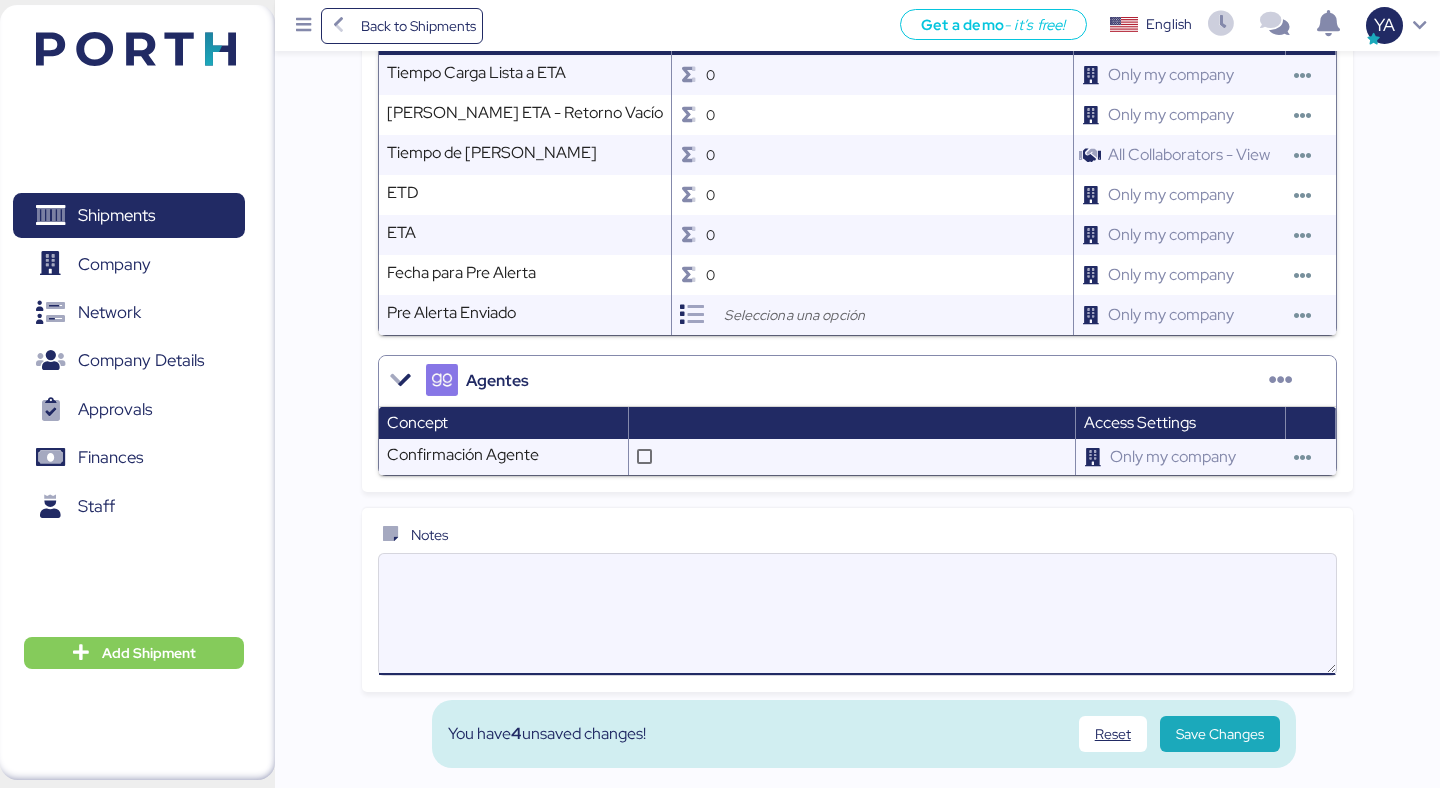 click at bounding box center [857, 614] 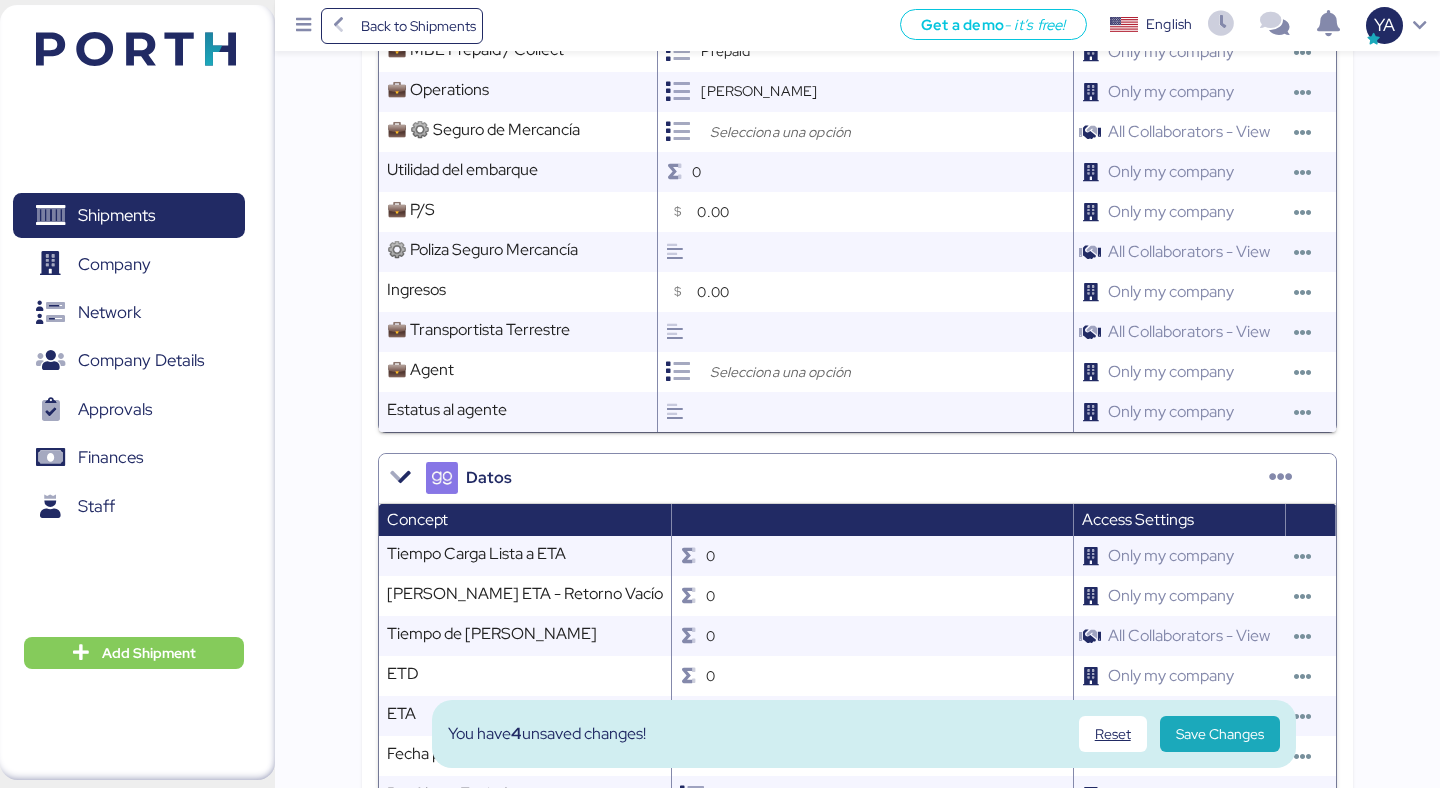 scroll, scrollTop: 2460, scrollLeft: 0, axis: vertical 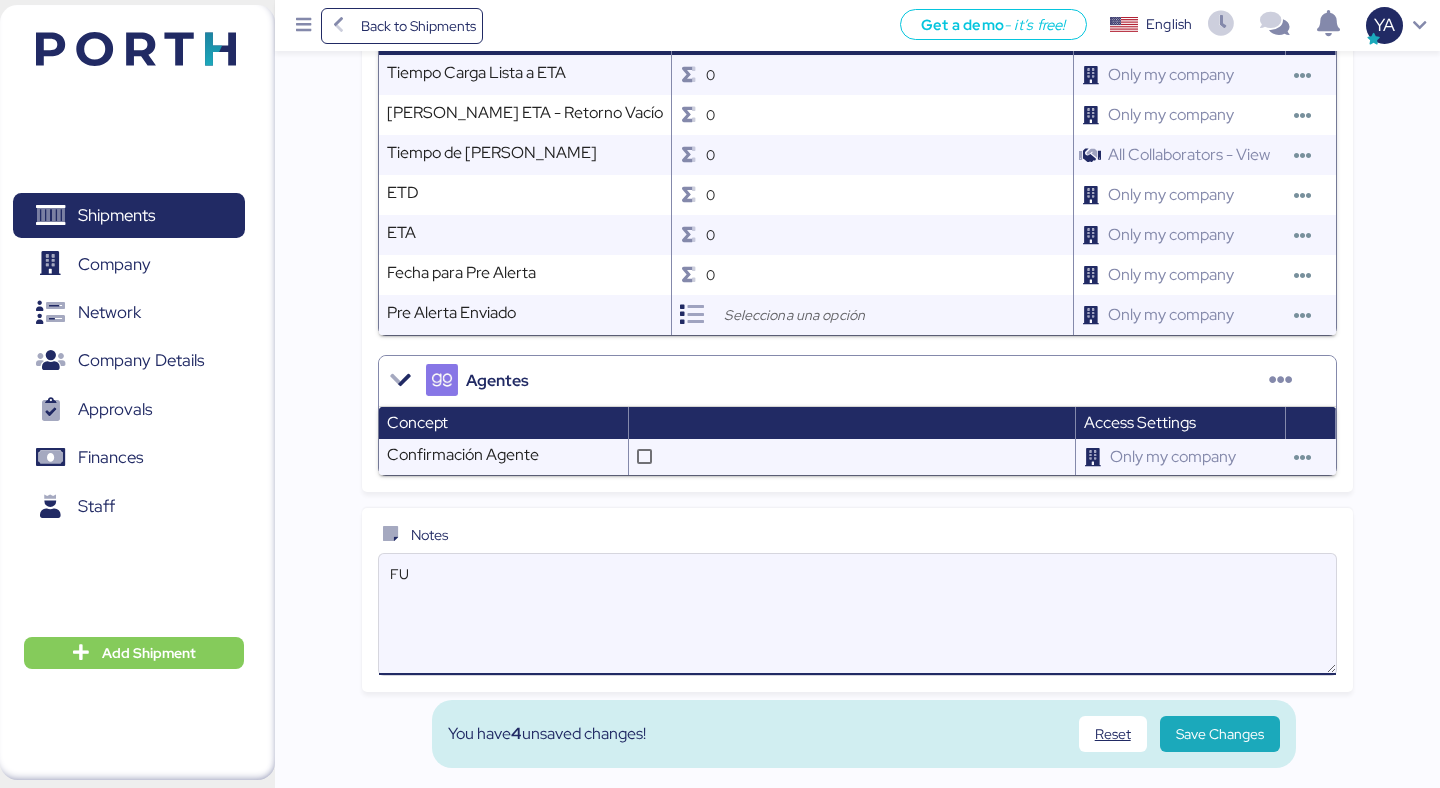type on "F" 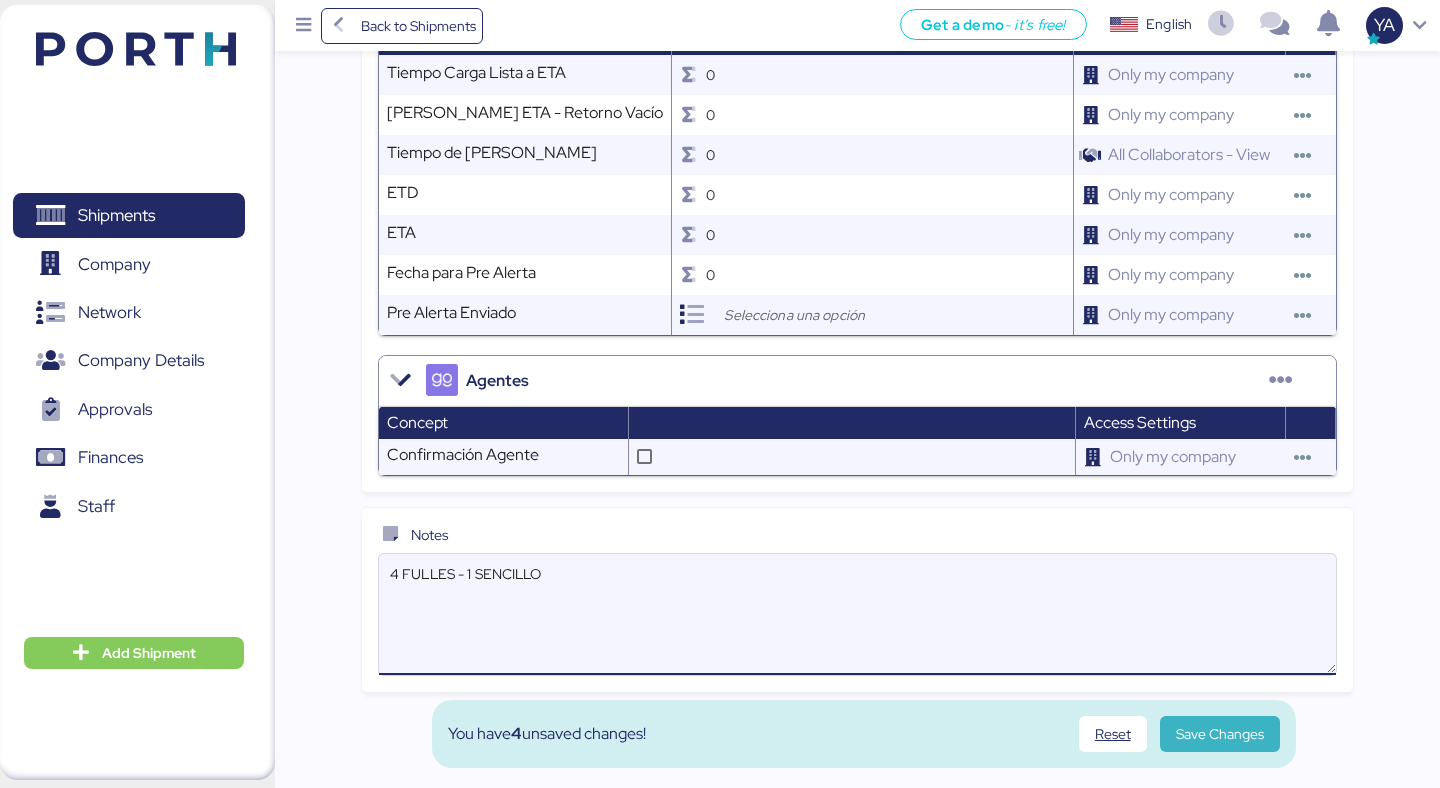 type on "4 FULLES - 1 SENCILLO" 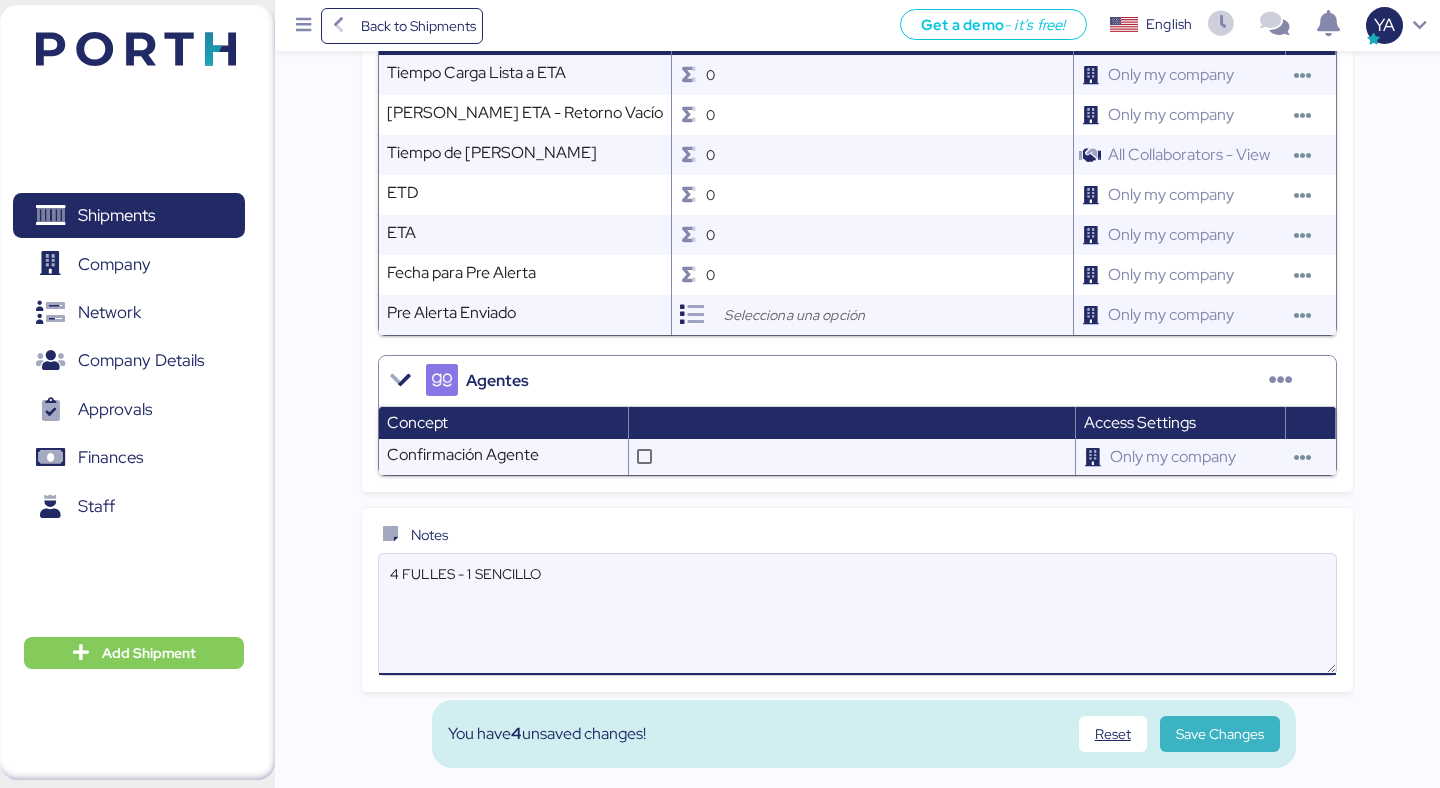 click on "Save Changes" at bounding box center [1220, 734] 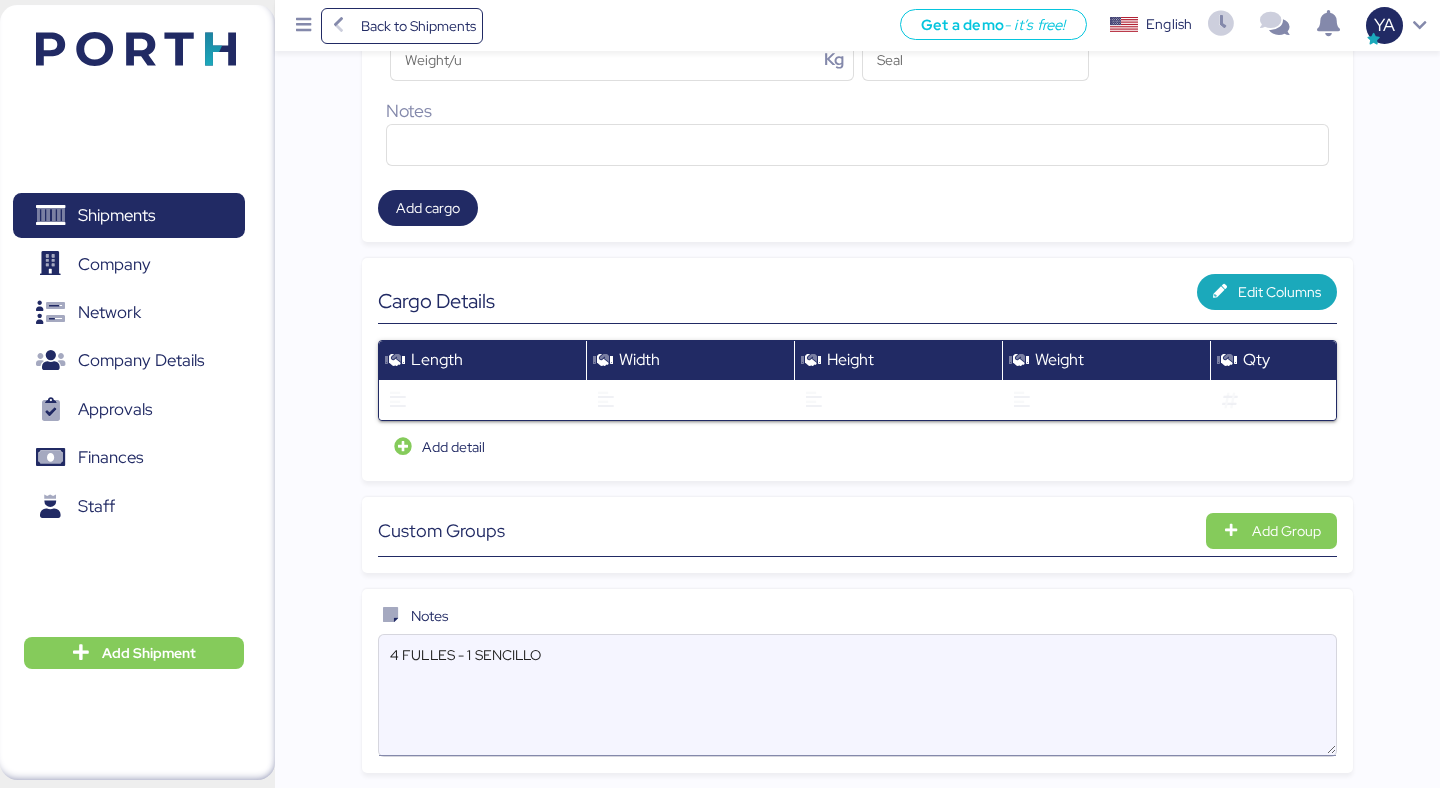 scroll, scrollTop: 2380, scrollLeft: 0, axis: vertical 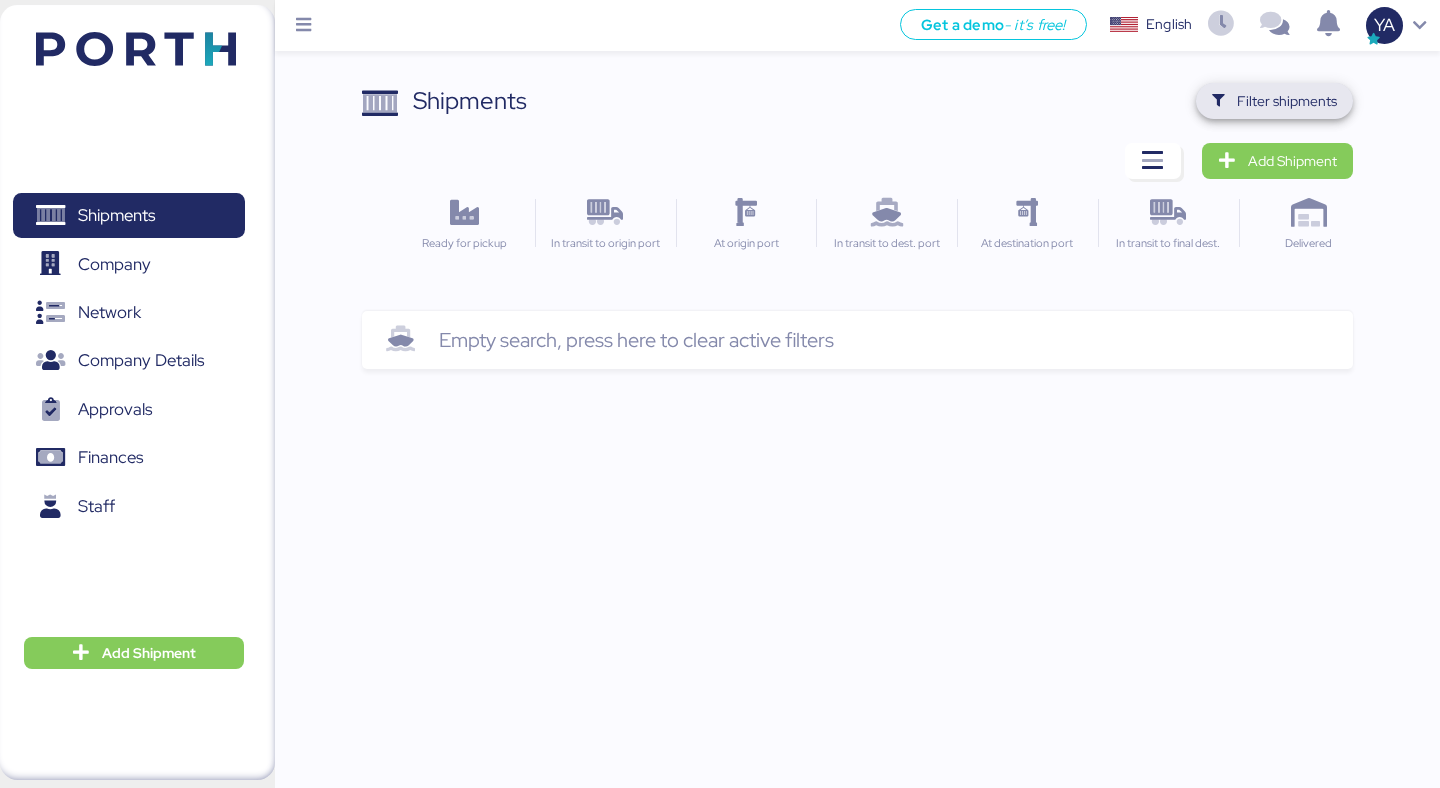 click on "Filter shipments" at bounding box center (1274, 101) 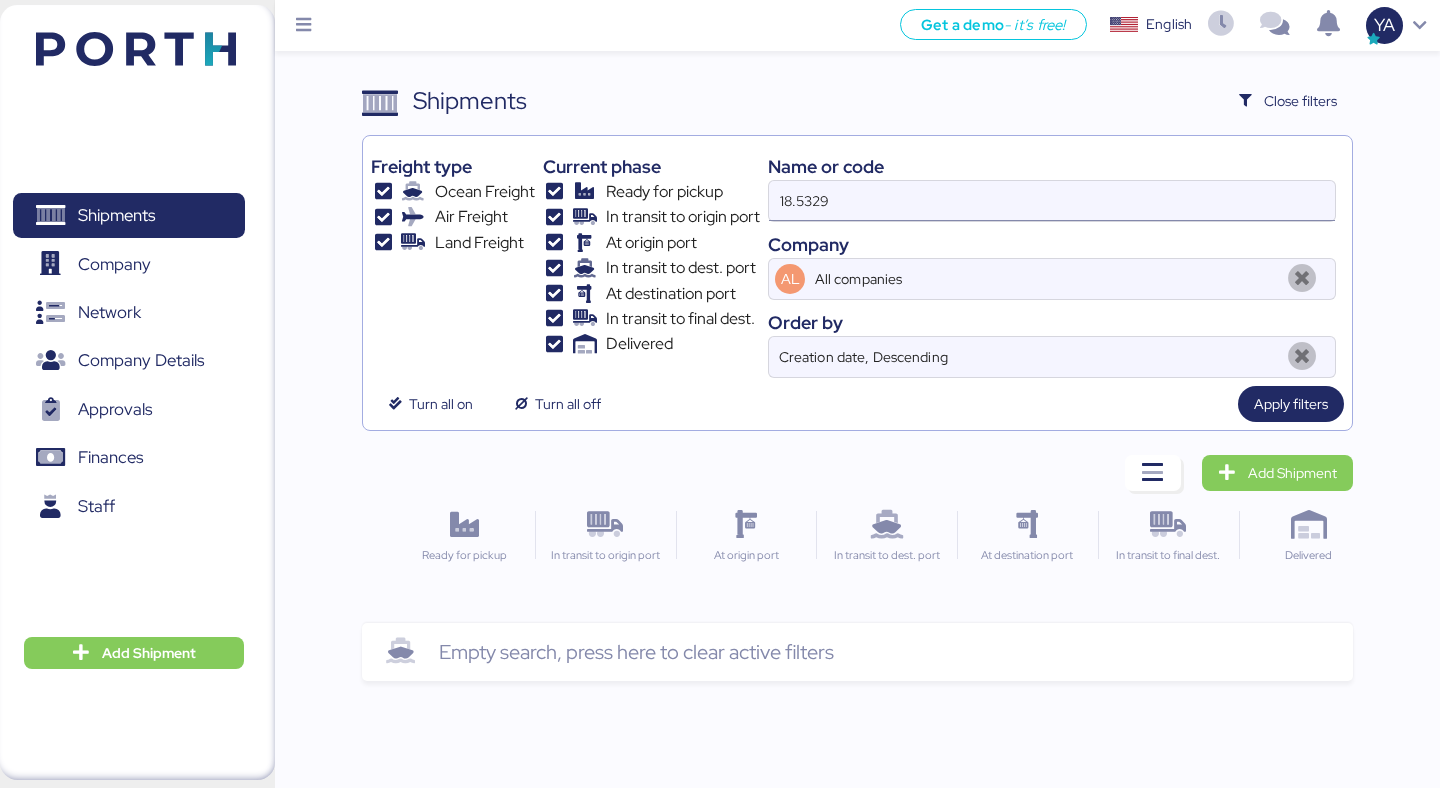 click on "18.5329" at bounding box center (1052, 201) 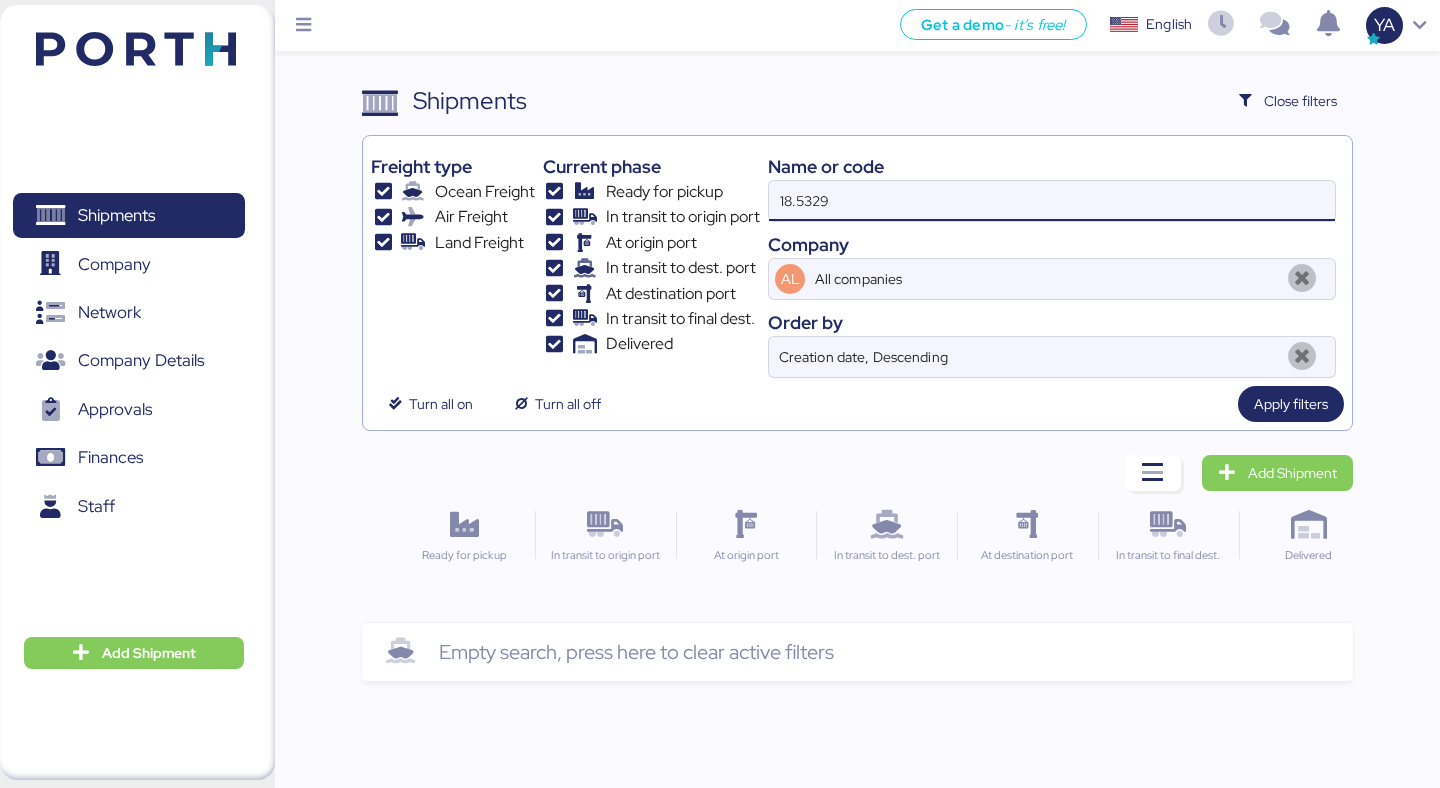click on "18.5329" at bounding box center [1052, 201] 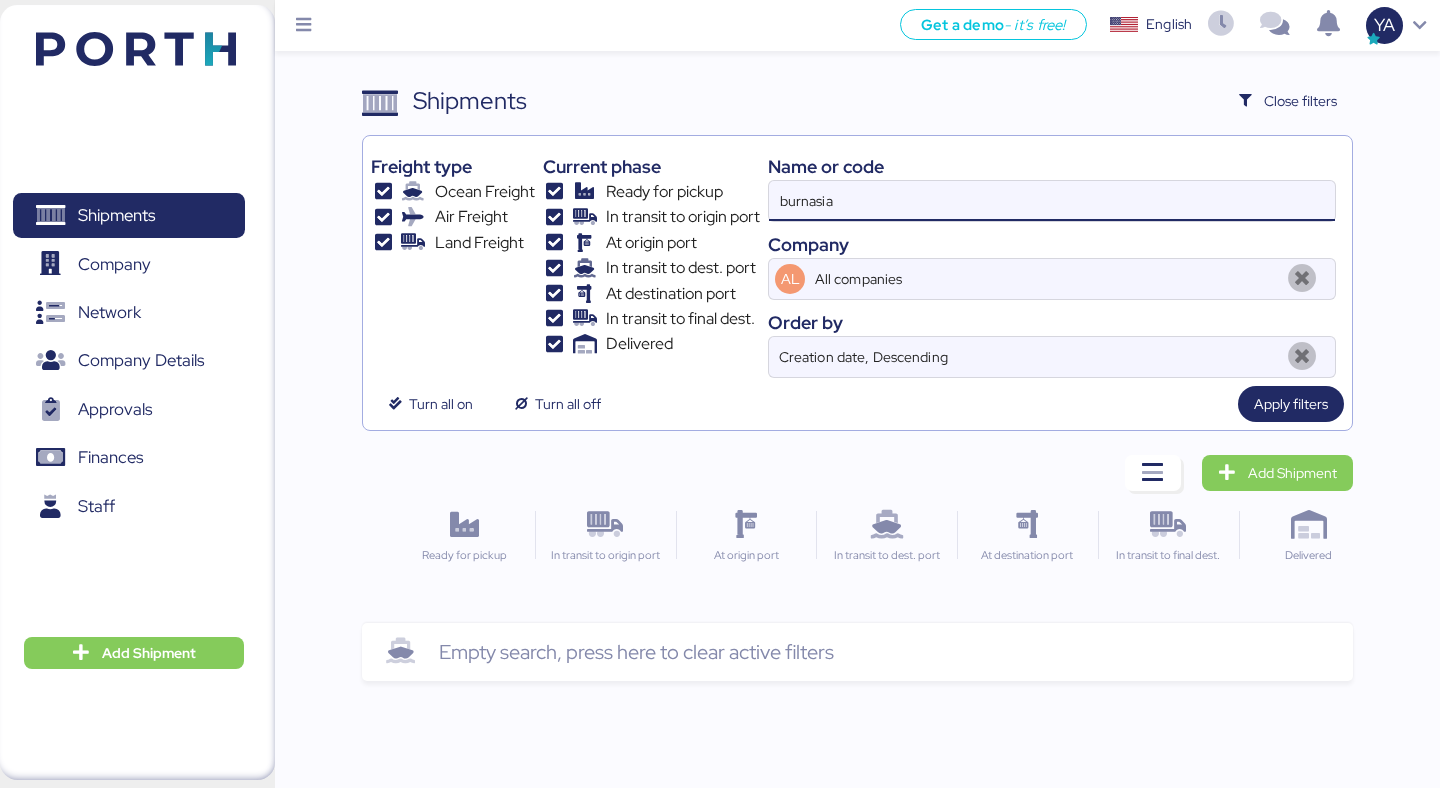 type on "burnasia" 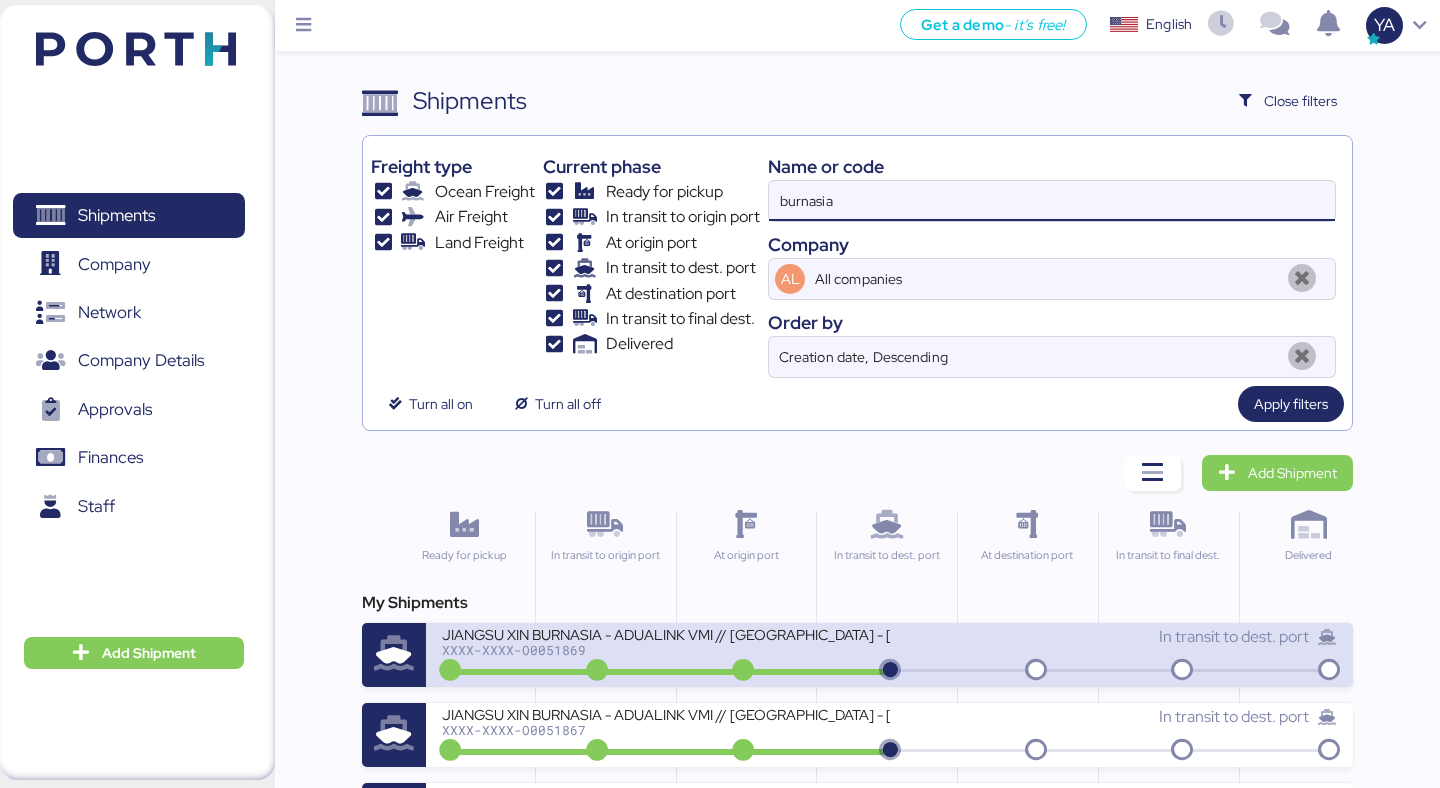 click on "JIANGSU XIN BURNASIA - ADUALINK VMI // [GEOGRAPHIC_DATA] - [GEOGRAPHIC_DATA] // MBL: 142501994605 - HBL: BYKS25061836SE" at bounding box center [665, 633] 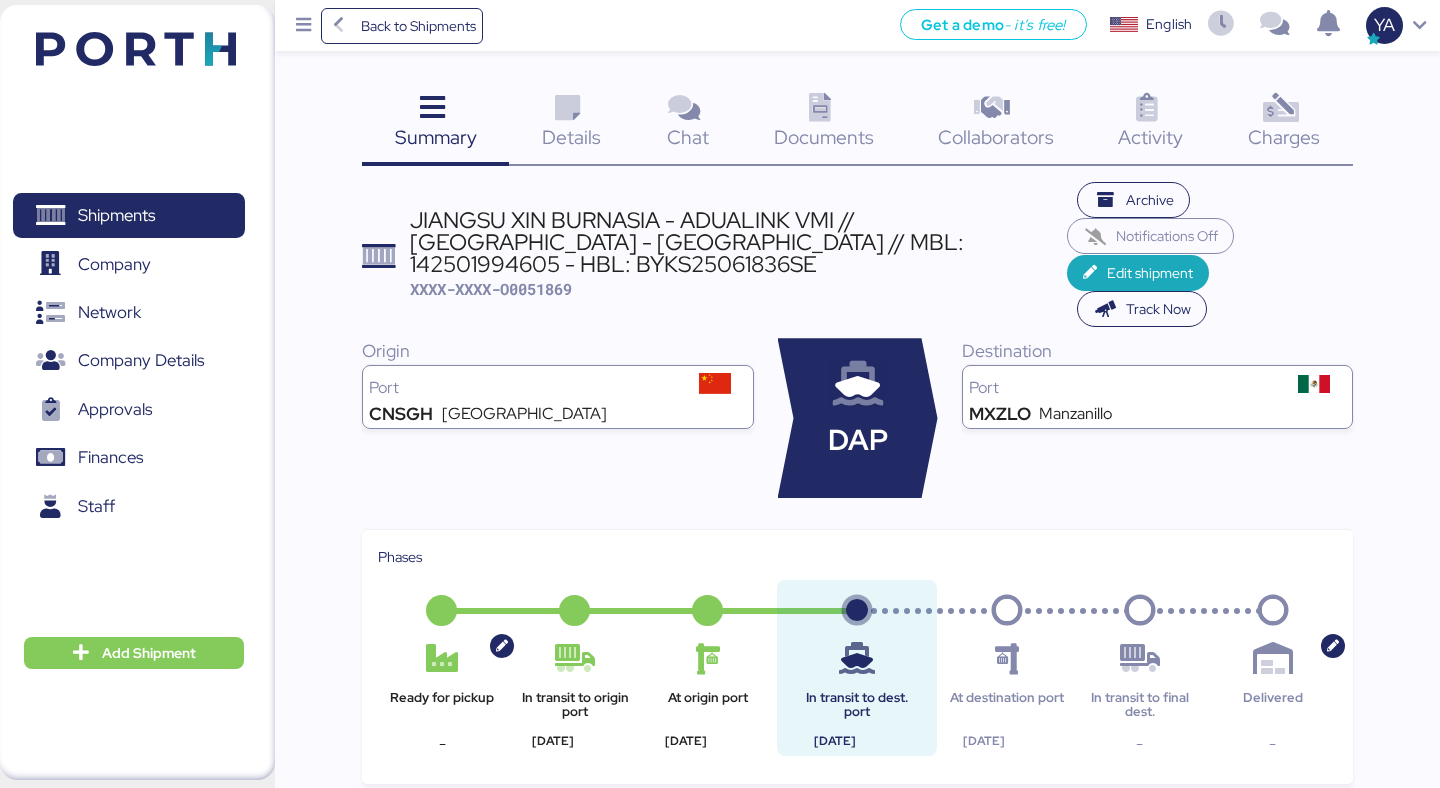 click on "JIANGSU XIN BURNASIA - ADUALINK VMI // [GEOGRAPHIC_DATA] - [GEOGRAPHIC_DATA] // MBL: 142501994605 - HBL: BYKS25061836SE" at bounding box center (738, 242) 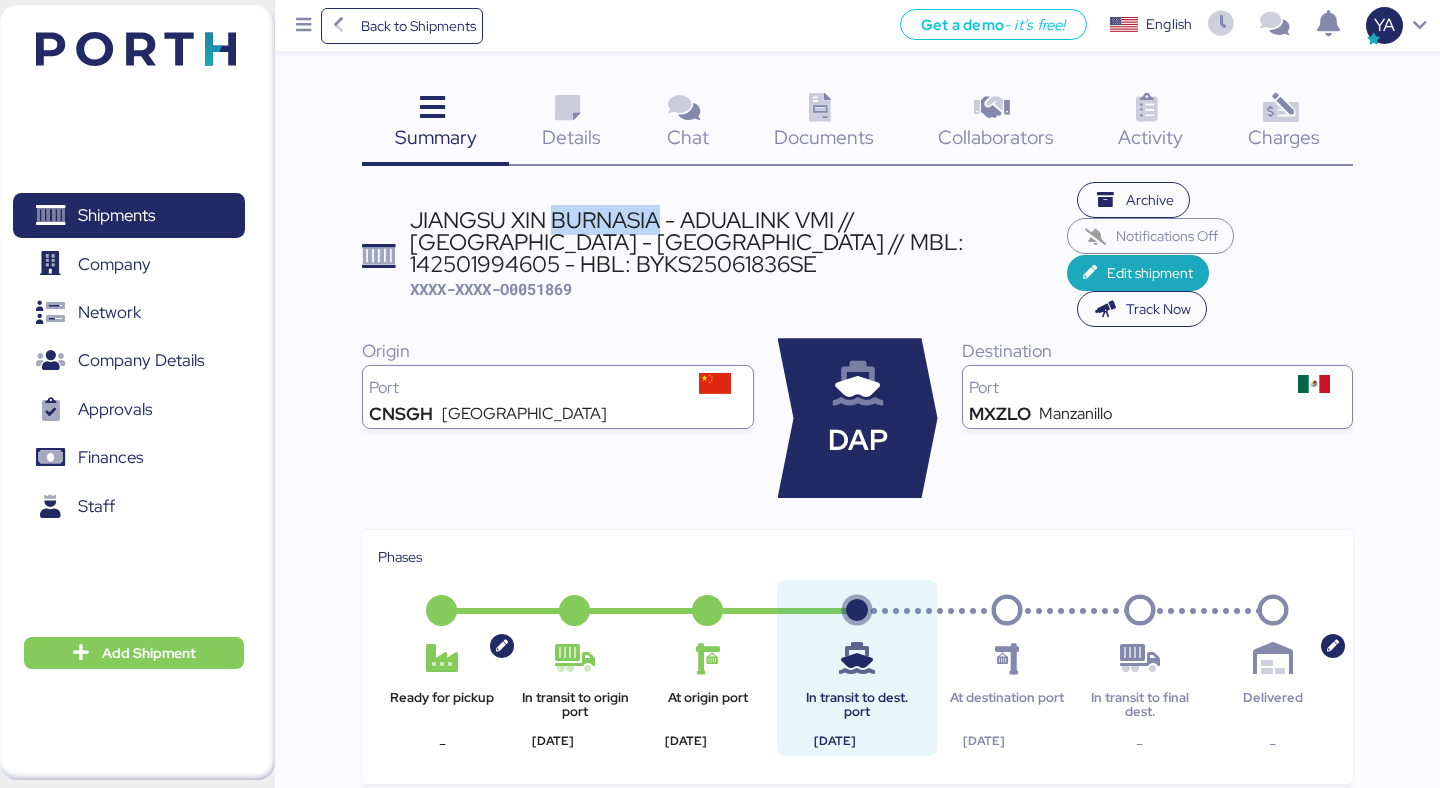 click on "JIANGSU XIN BURNASIA - ADUALINK VMI // [GEOGRAPHIC_DATA] - [GEOGRAPHIC_DATA] // MBL: 142501994605 - HBL: BYKS25061836SE" at bounding box center (738, 242) 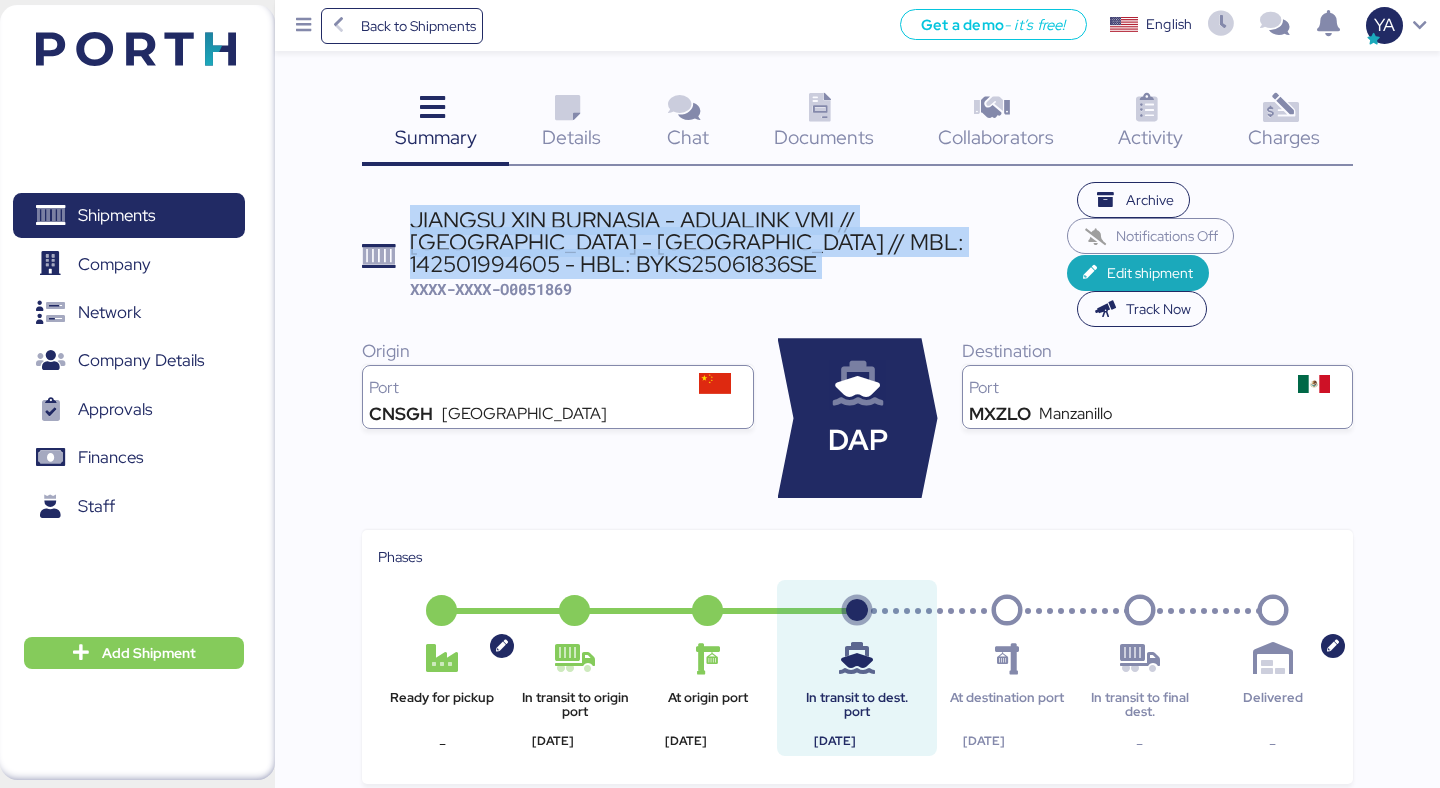 click on "JIANGSU XIN BURNASIA - ADUALINK VMI // [GEOGRAPHIC_DATA] - [GEOGRAPHIC_DATA] // MBL: 142501994605 - HBL: BYKS25061836SE" at bounding box center [738, 242] 